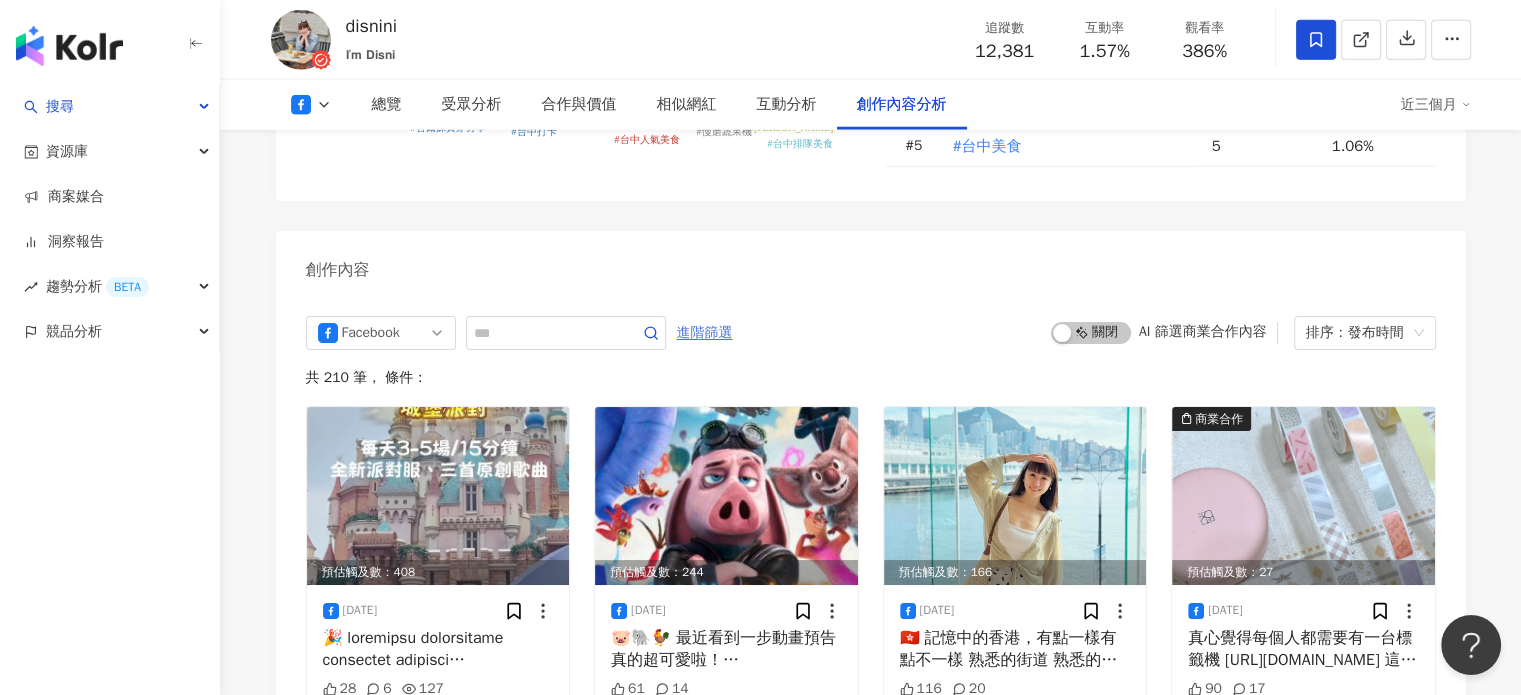 scroll, scrollTop: 0, scrollLeft: 0, axis: both 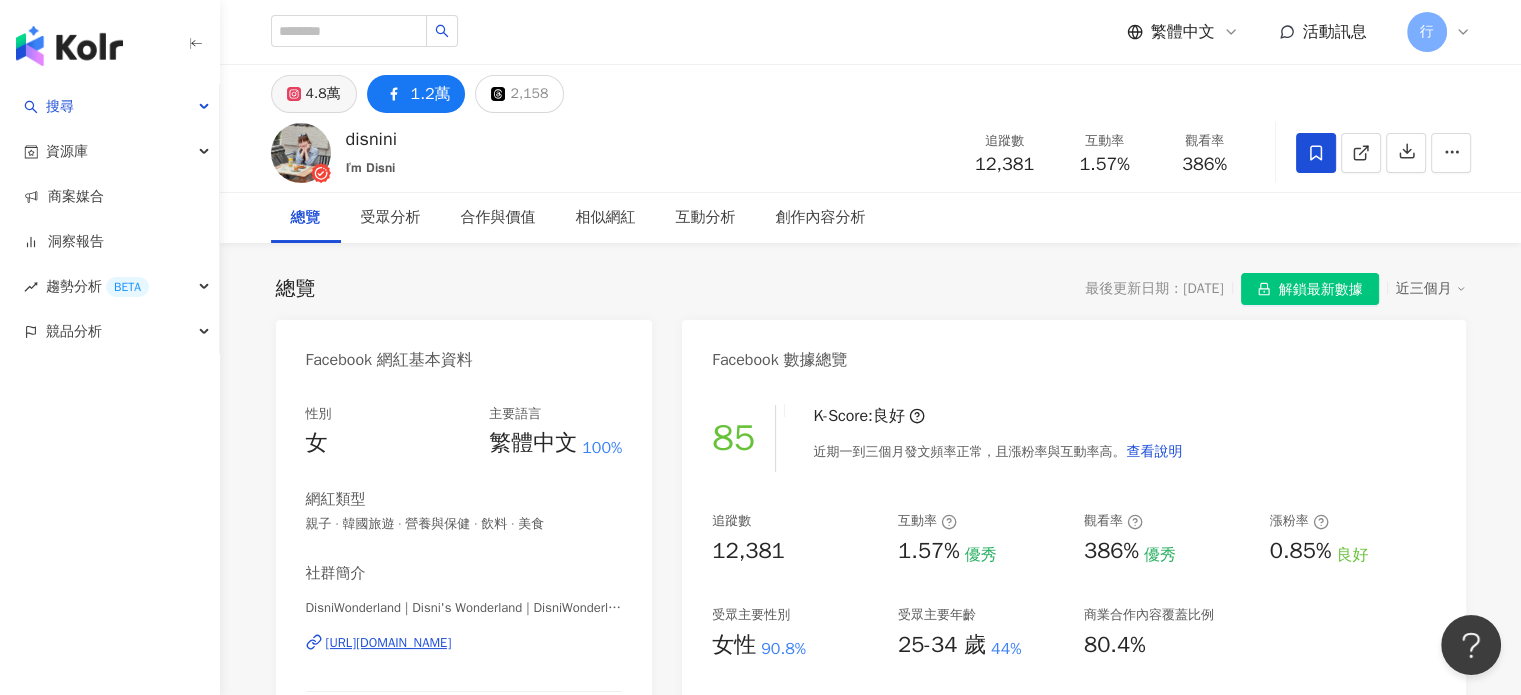 click on "4.8萬" at bounding box center (323, 94) 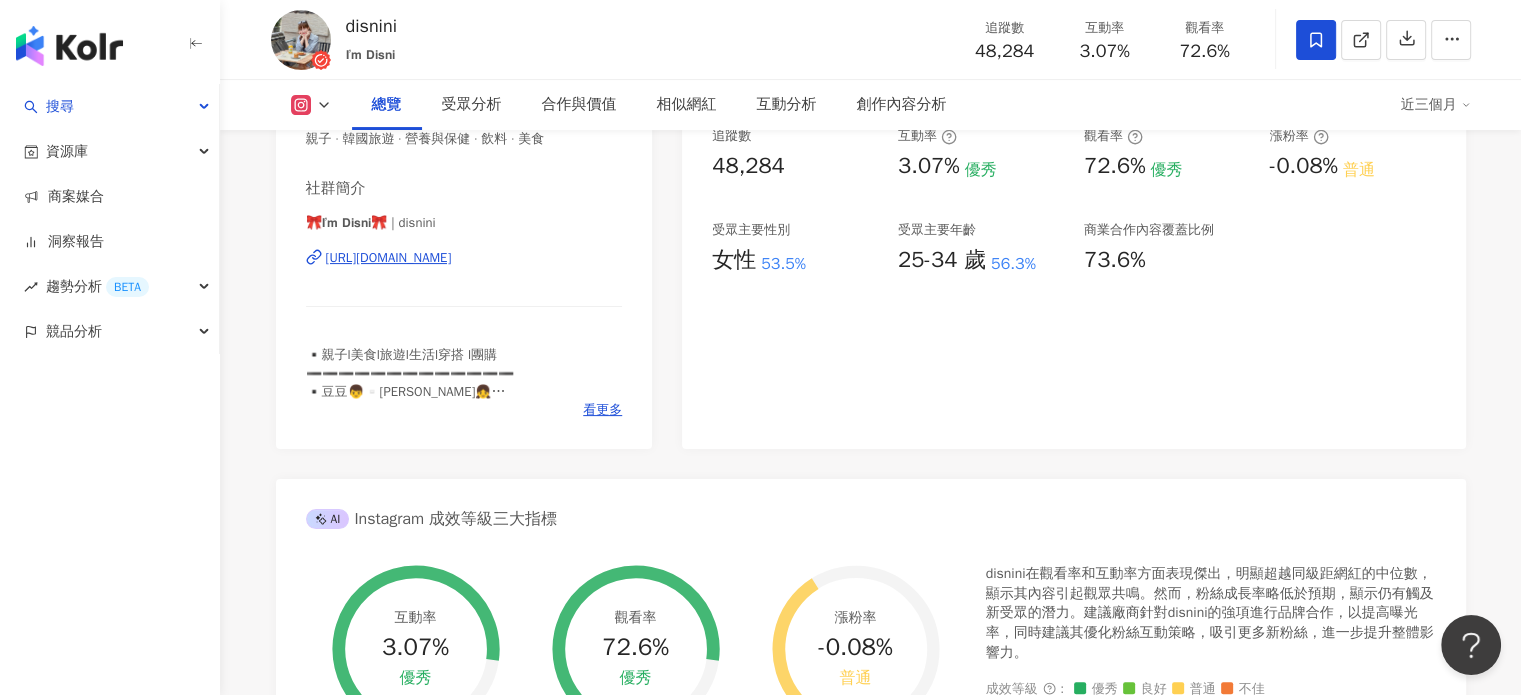scroll, scrollTop: 300, scrollLeft: 0, axis: vertical 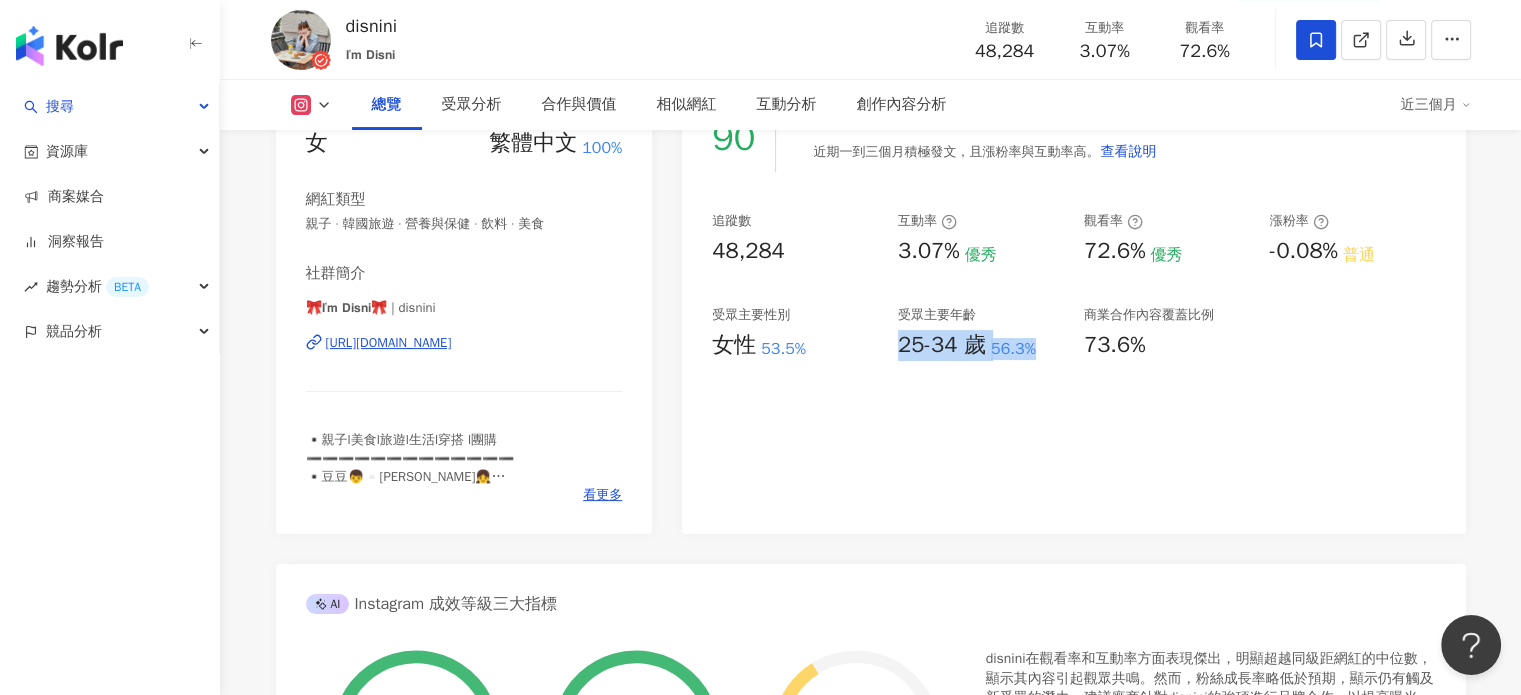 drag, startPoint x: 895, startPoint y: 347, endPoint x: 1038, endPoint y: 352, distance: 143.08739 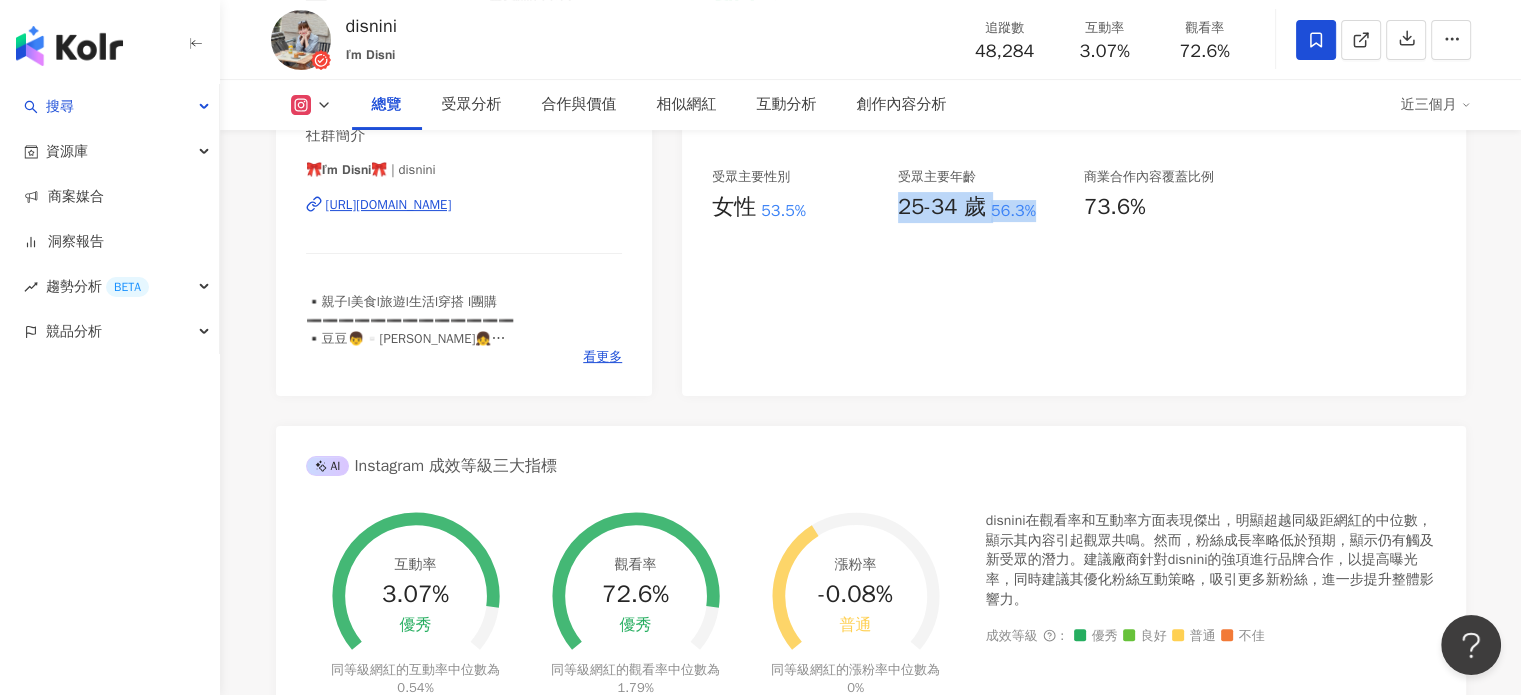 scroll, scrollTop: 0, scrollLeft: 0, axis: both 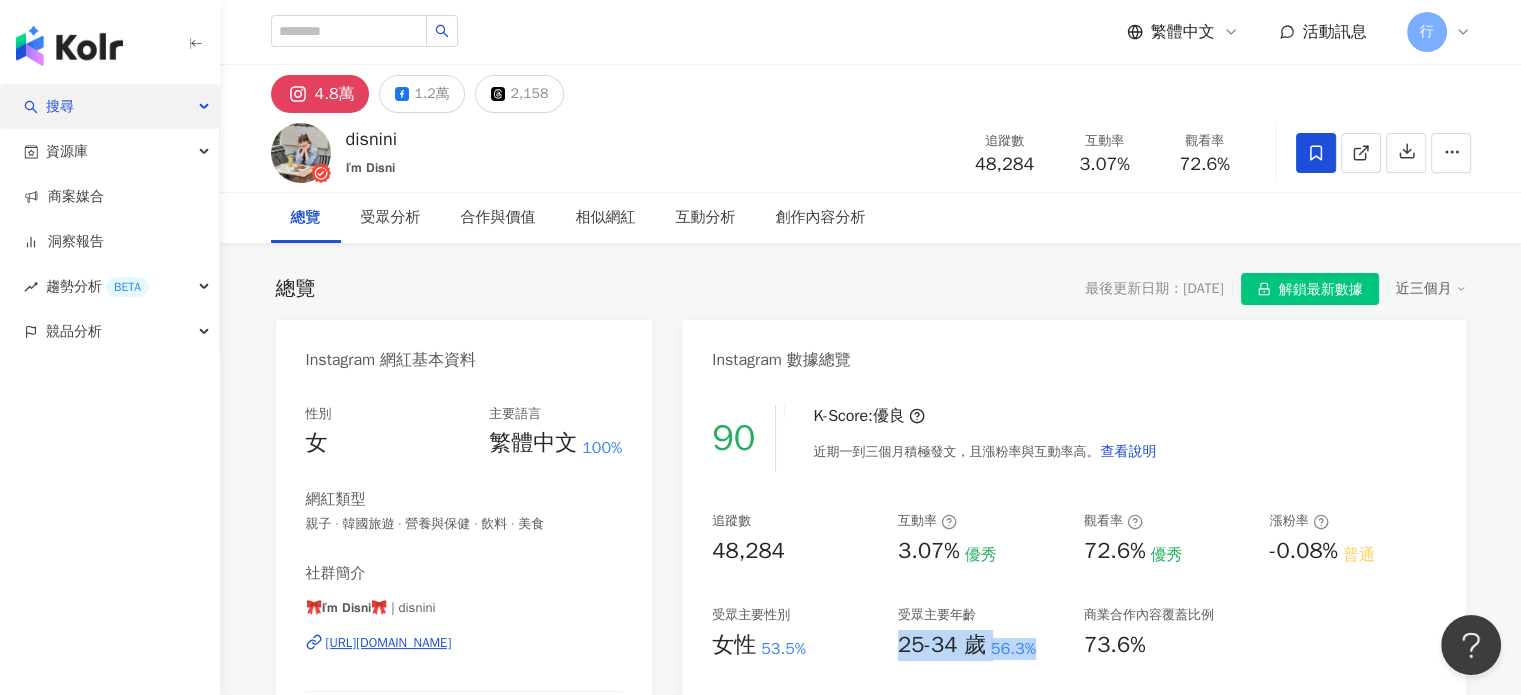 click on "搜尋" at bounding box center (109, 106) 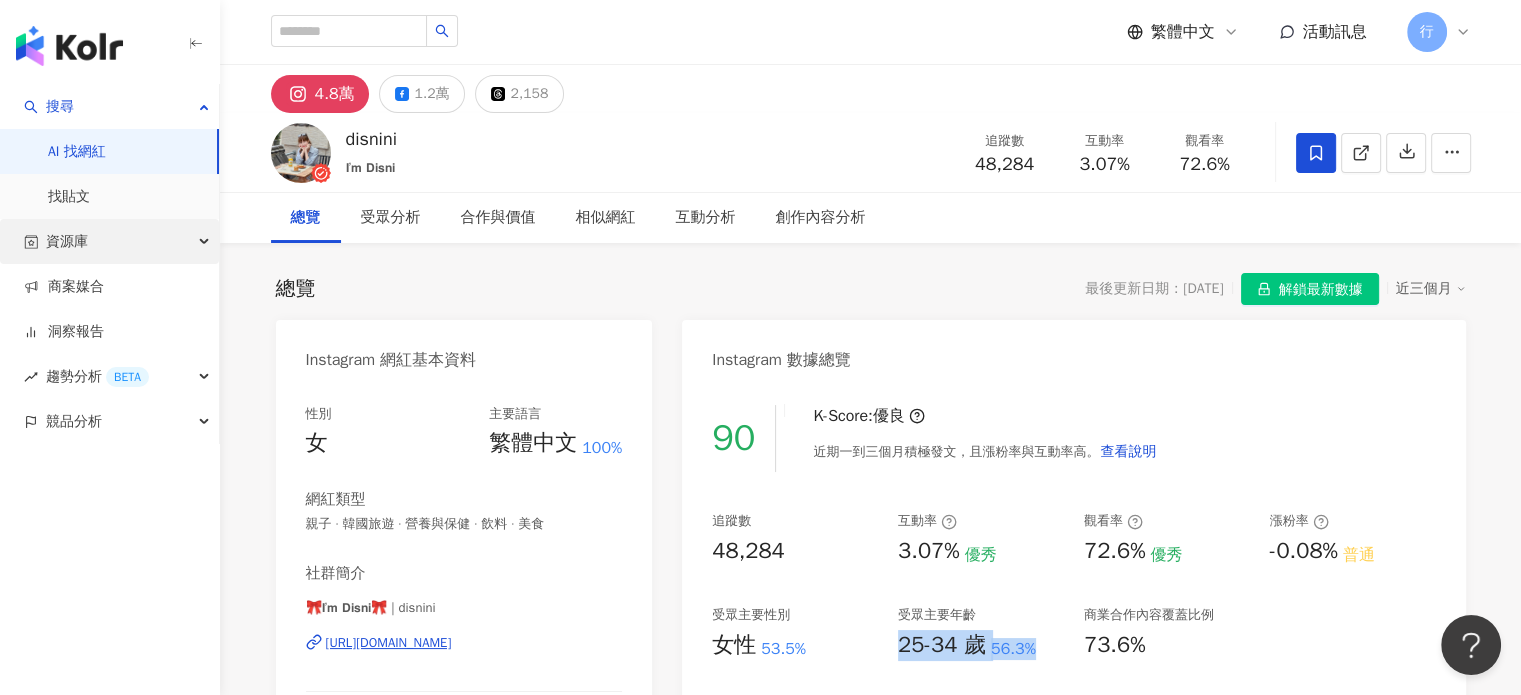 click on "資源庫" at bounding box center (109, 241) 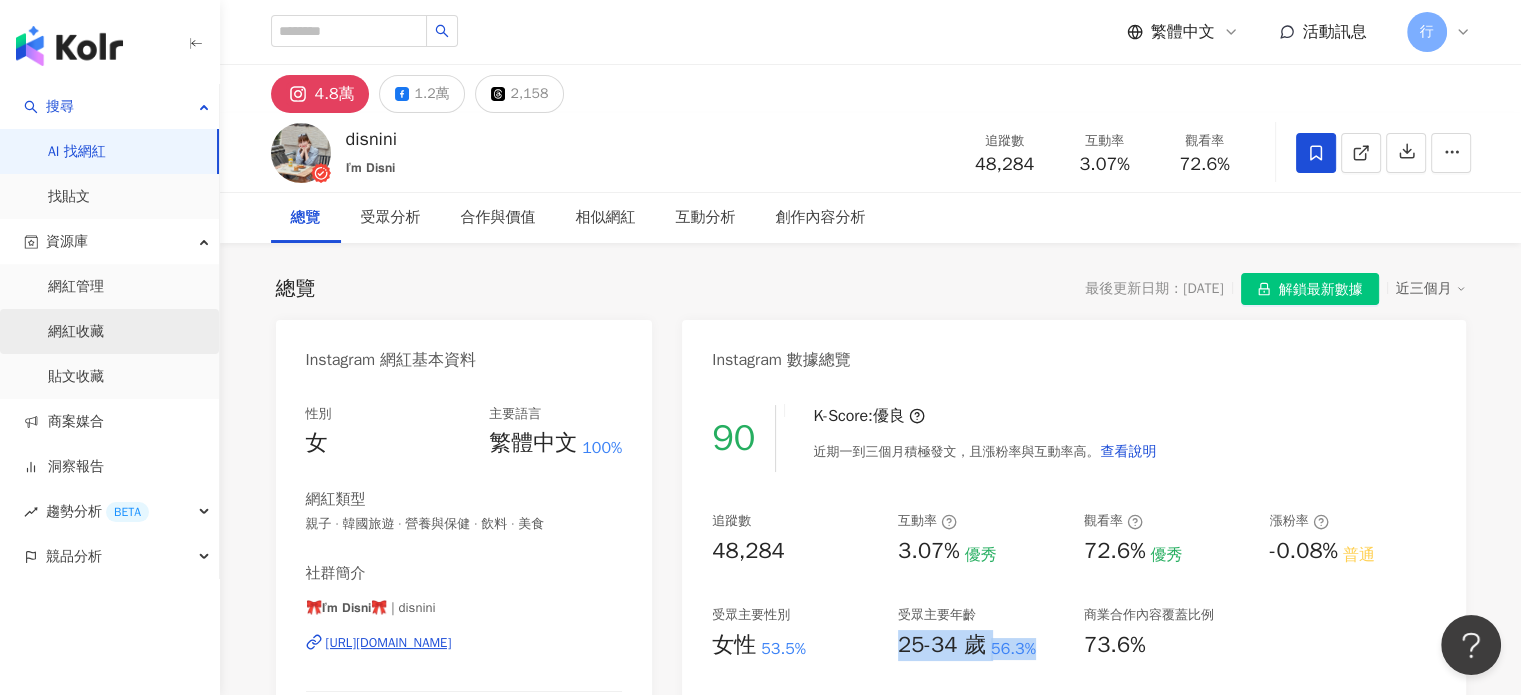 click on "網紅收藏" at bounding box center (76, 332) 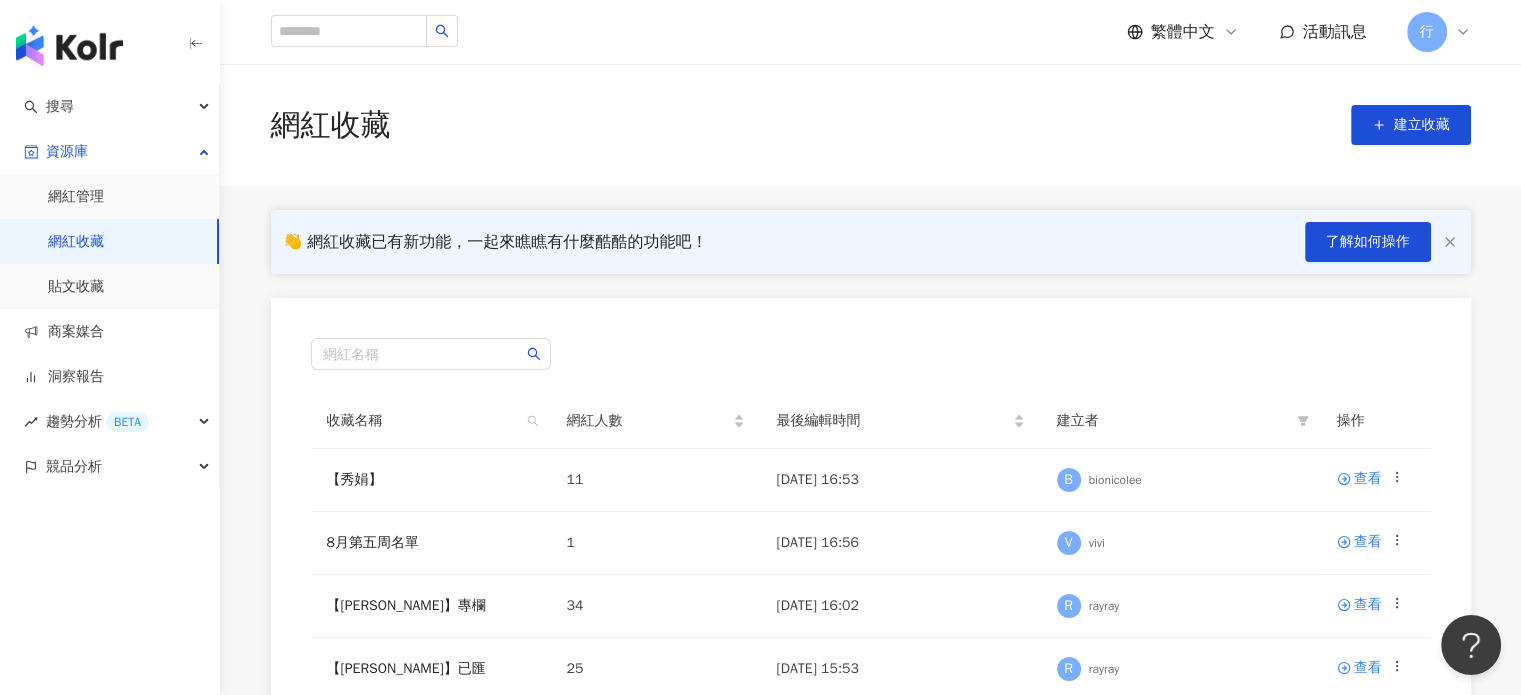 scroll, scrollTop: 100, scrollLeft: 0, axis: vertical 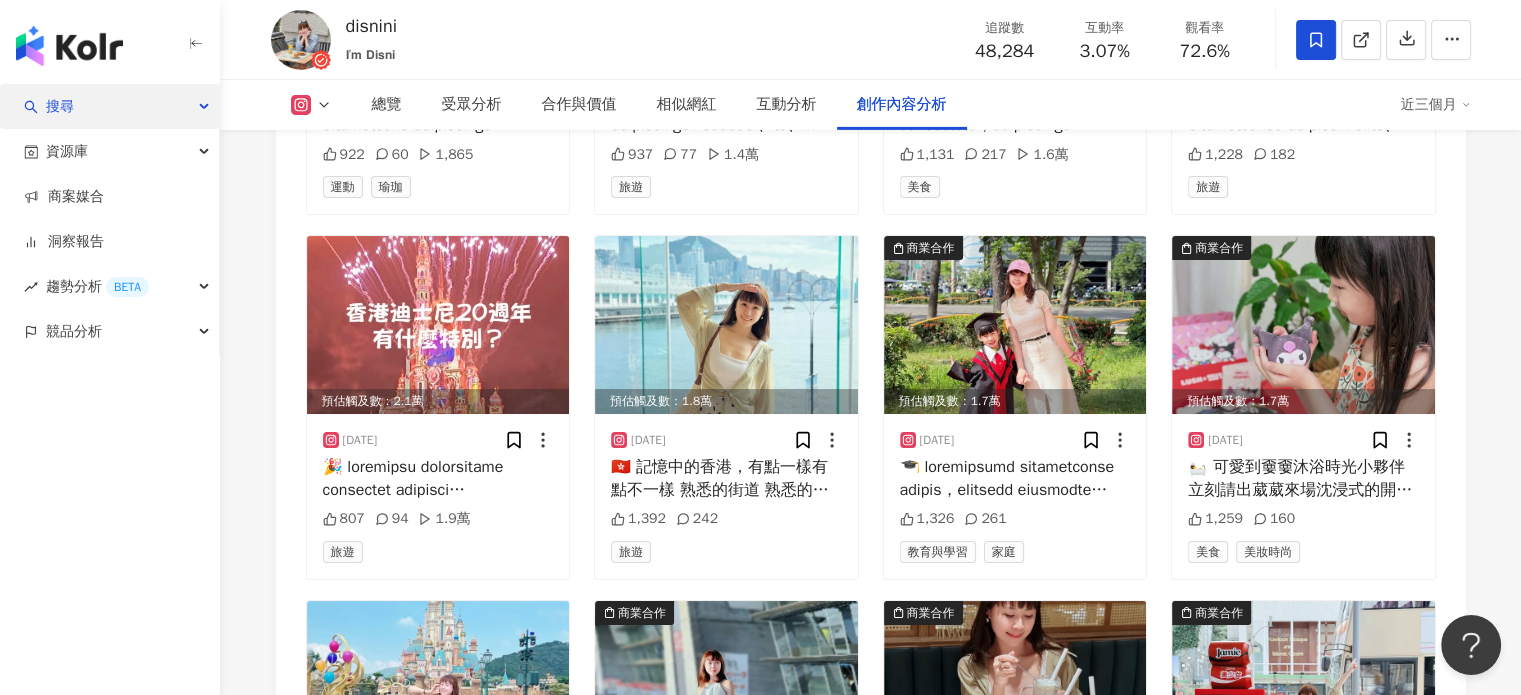 click on "搜尋" at bounding box center (60, 106) 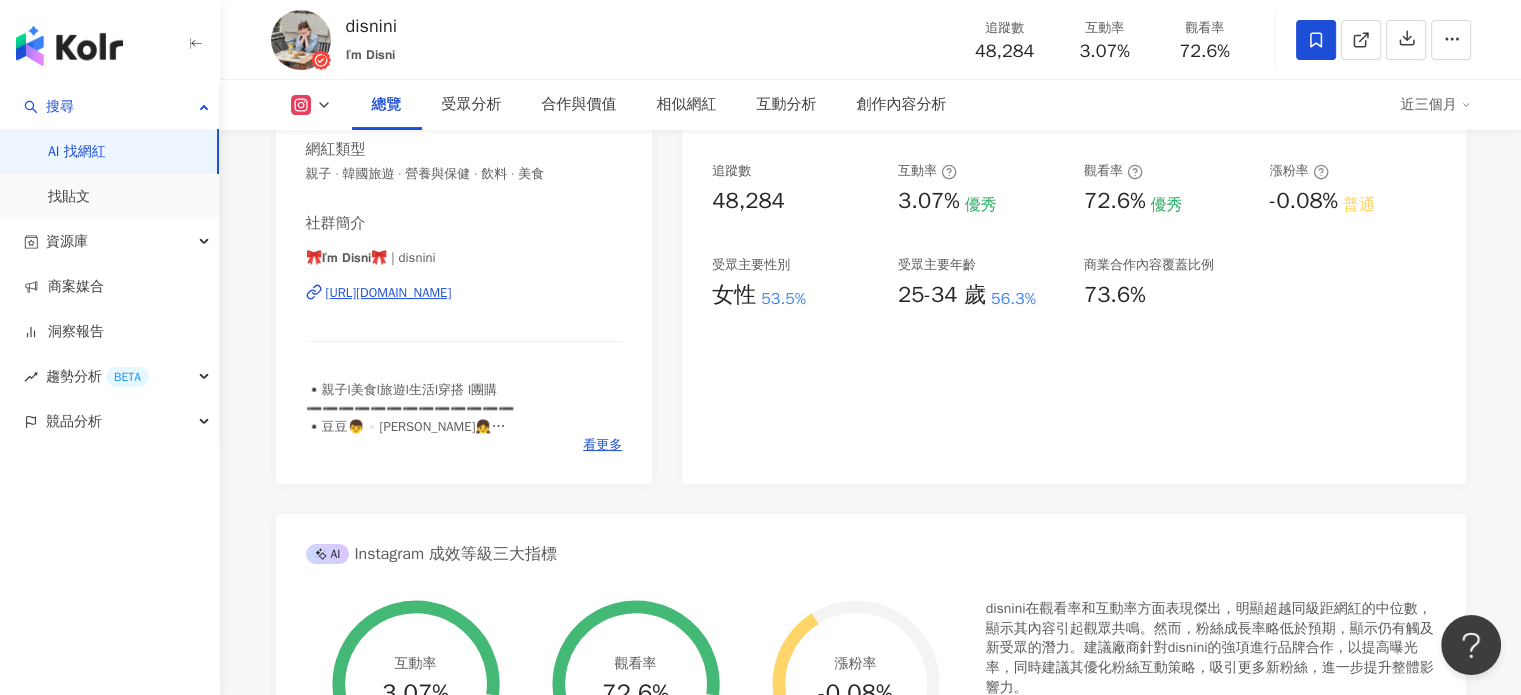 scroll, scrollTop: 0, scrollLeft: 0, axis: both 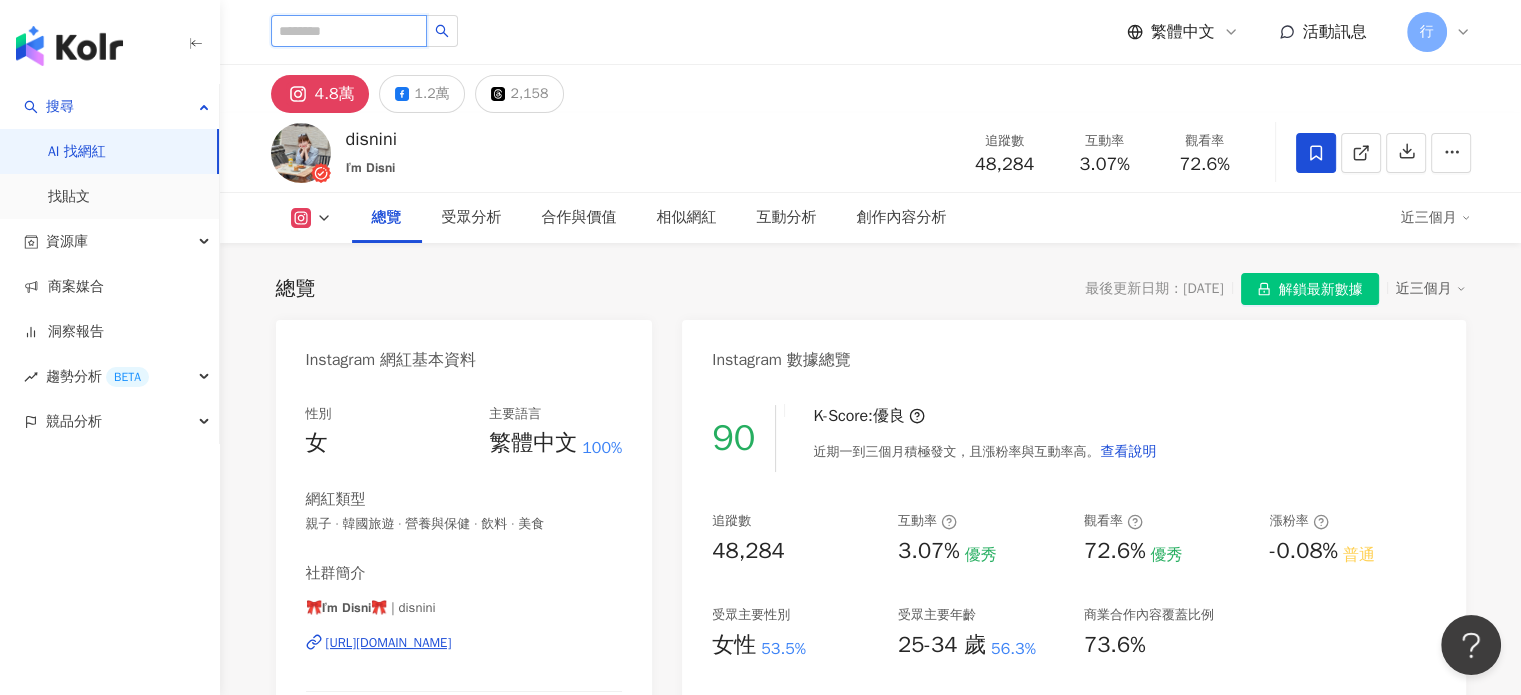 click at bounding box center (349, 31) 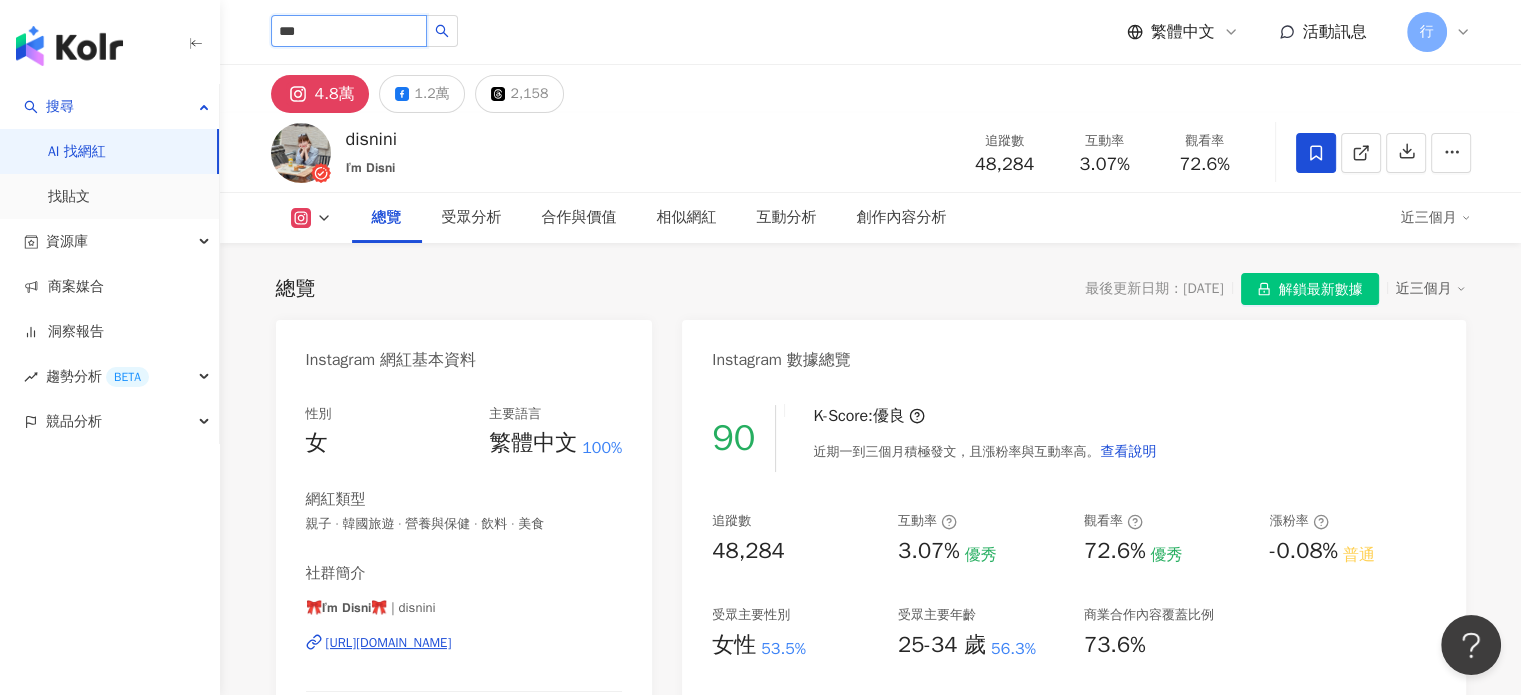 type on "***" 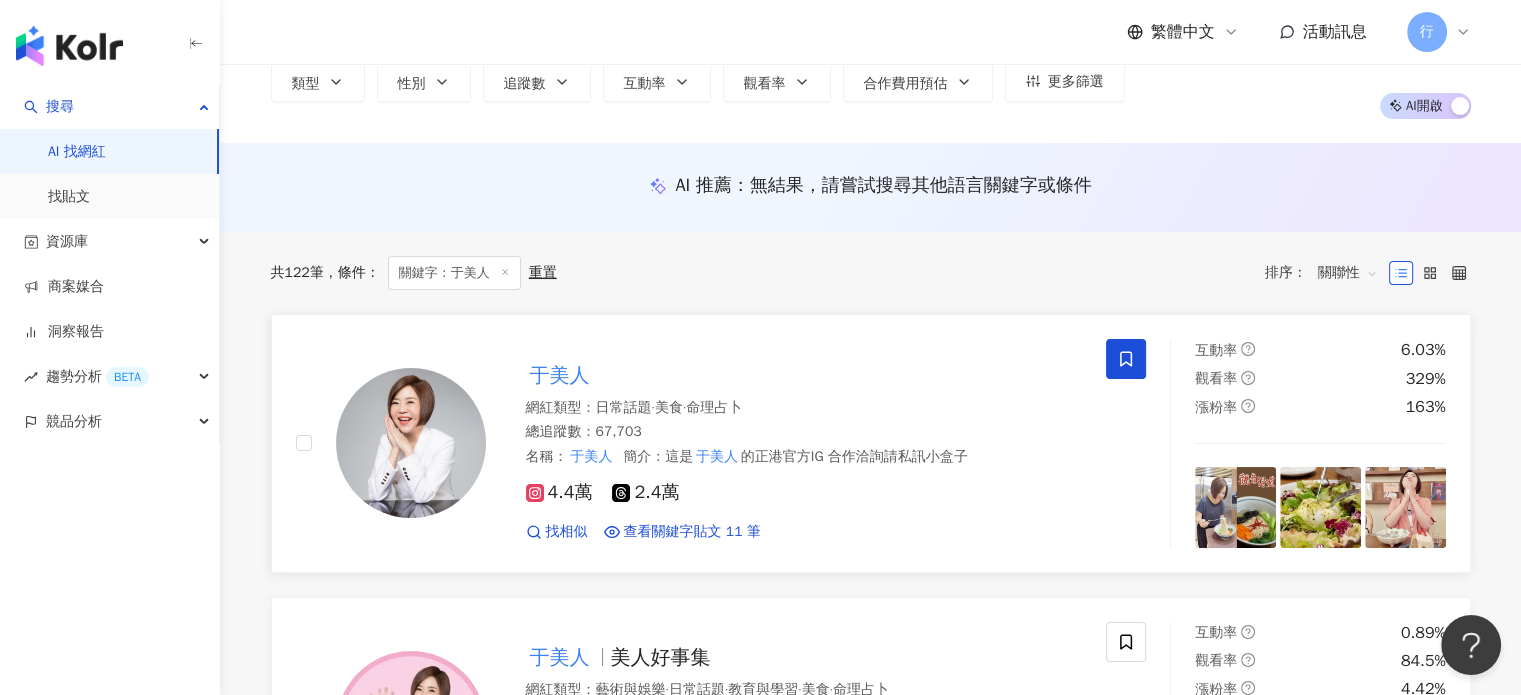 scroll, scrollTop: 200, scrollLeft: 0, axis: vertical 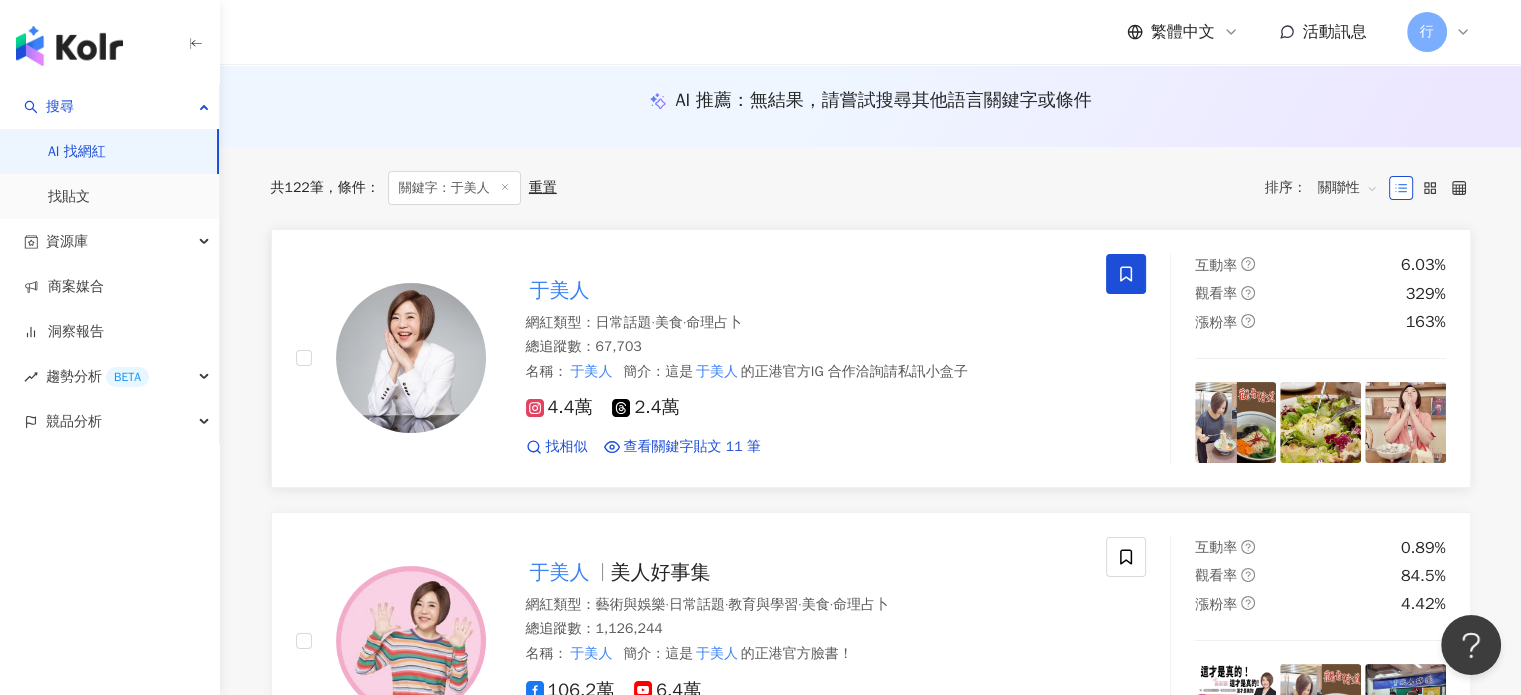 click on "于美人" at bounding box center (560, 290) 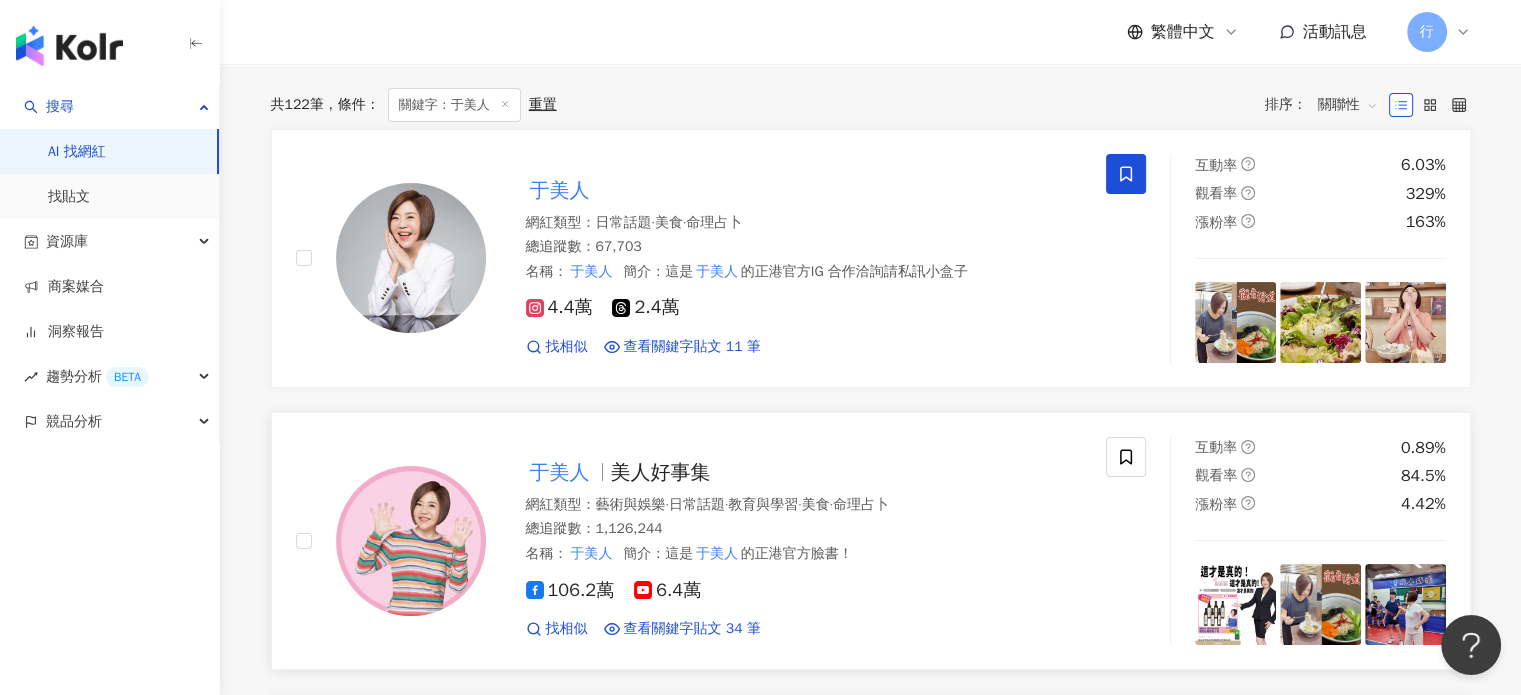 scroll, scrollTop: 400, scrollLeft: 0, axis: vertical 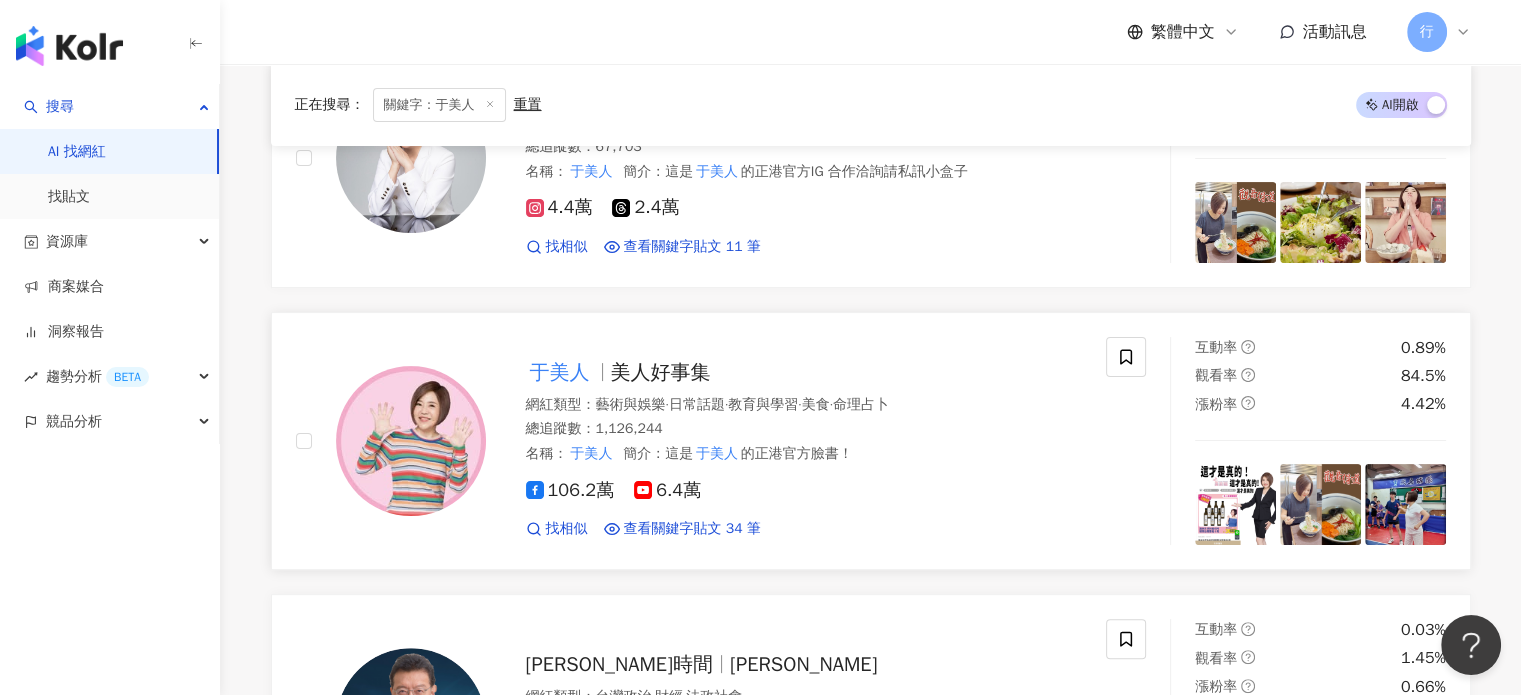 click on "于美人" at bounding box center (560, 372) 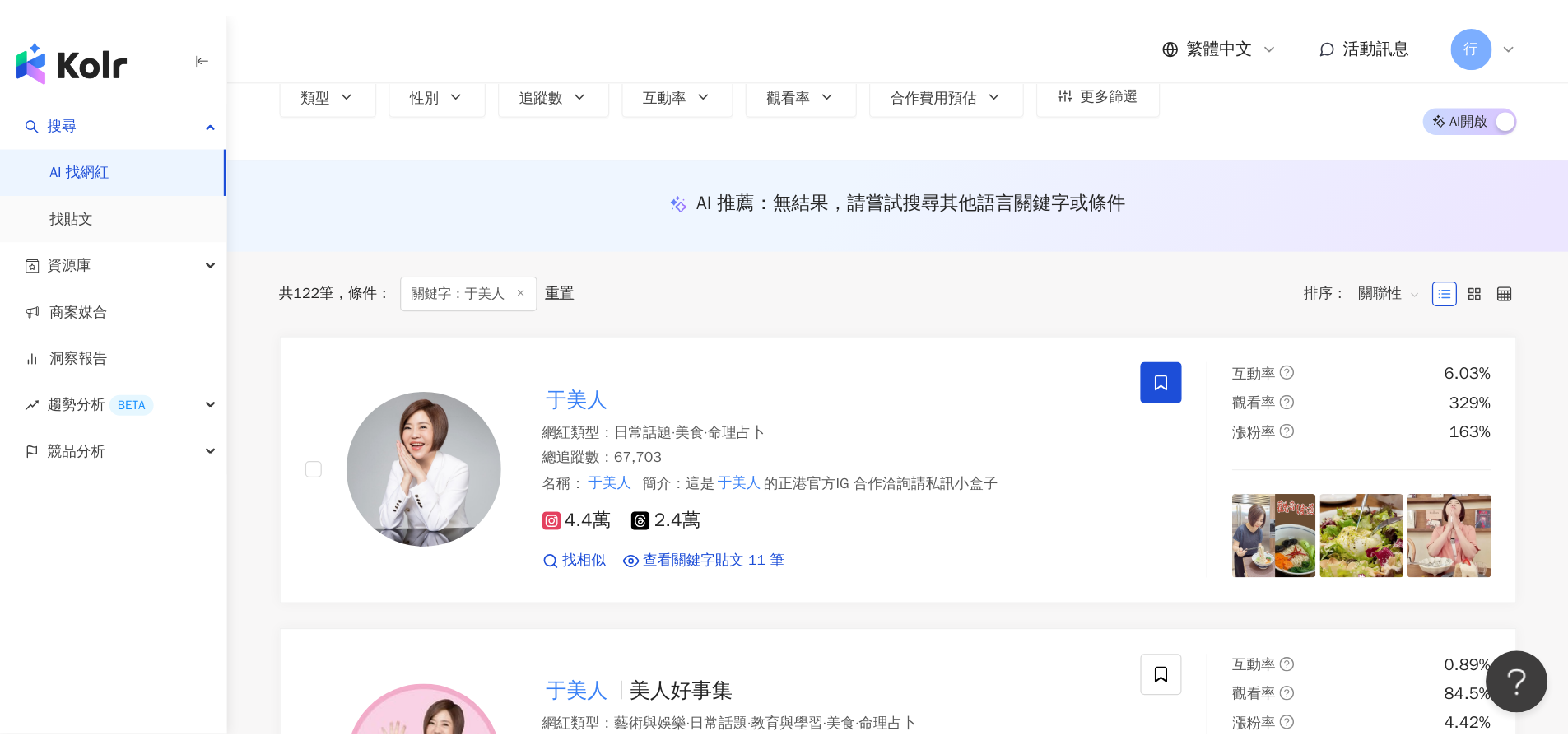 scroll, scrollTop: 0, scrollLeft: 0, axis: both 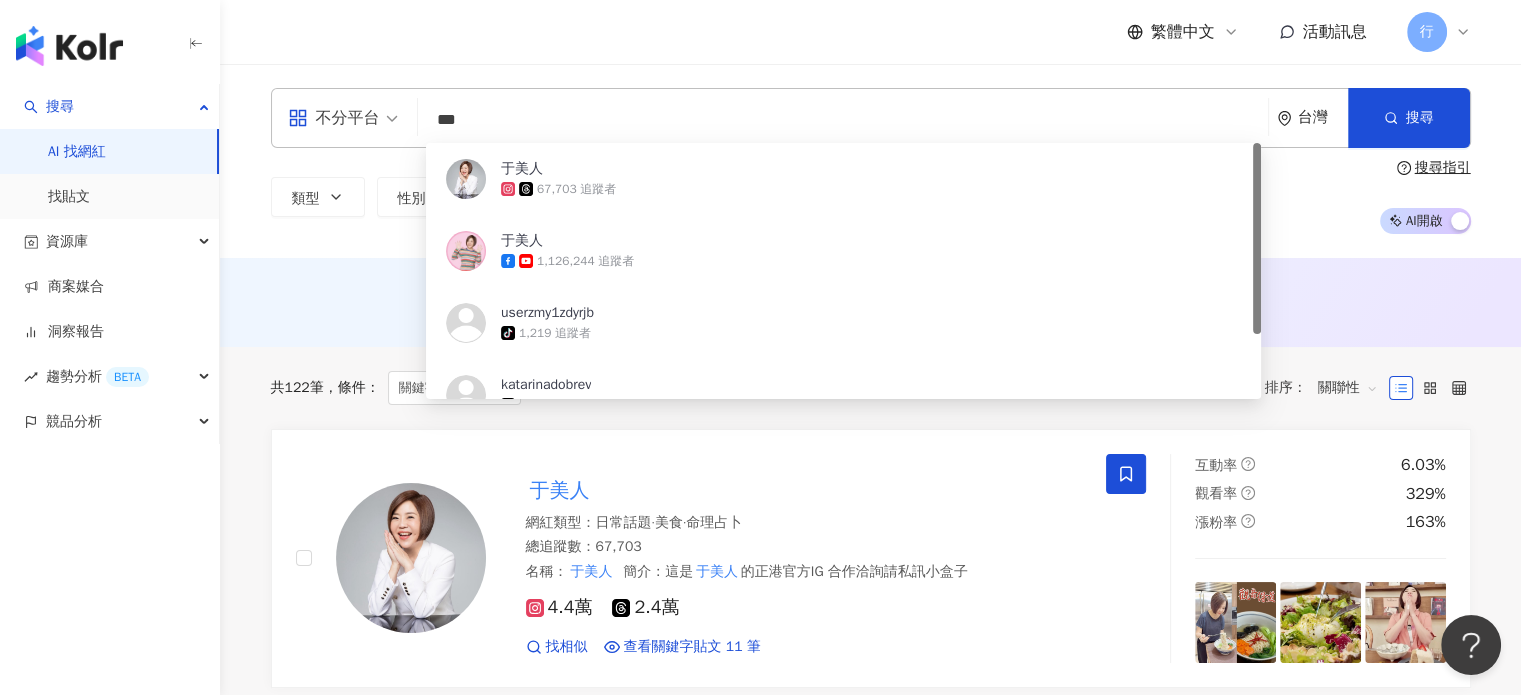 drag, startPoint x: 542, startPoint y: 125, endPoint x: 408, endPoint y: 115, distance: 134.37262 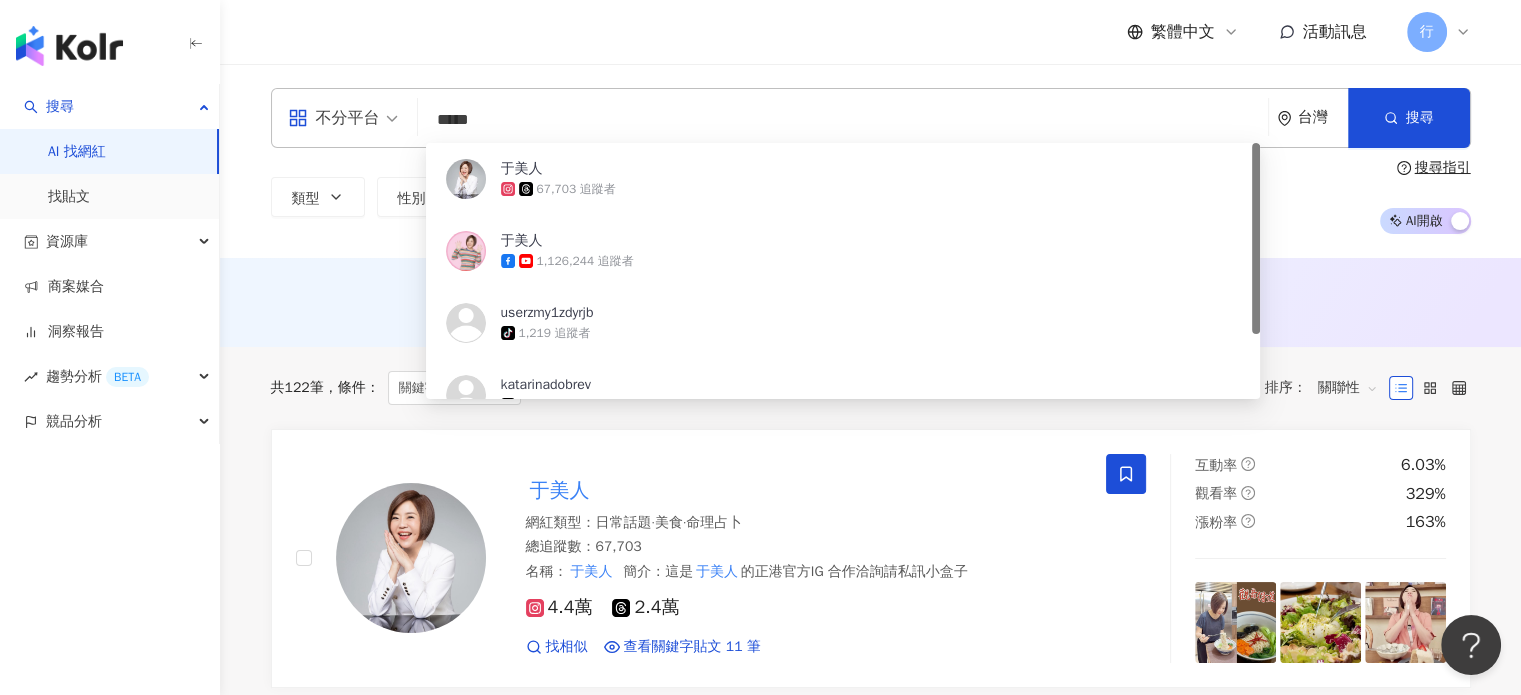 type on "****" 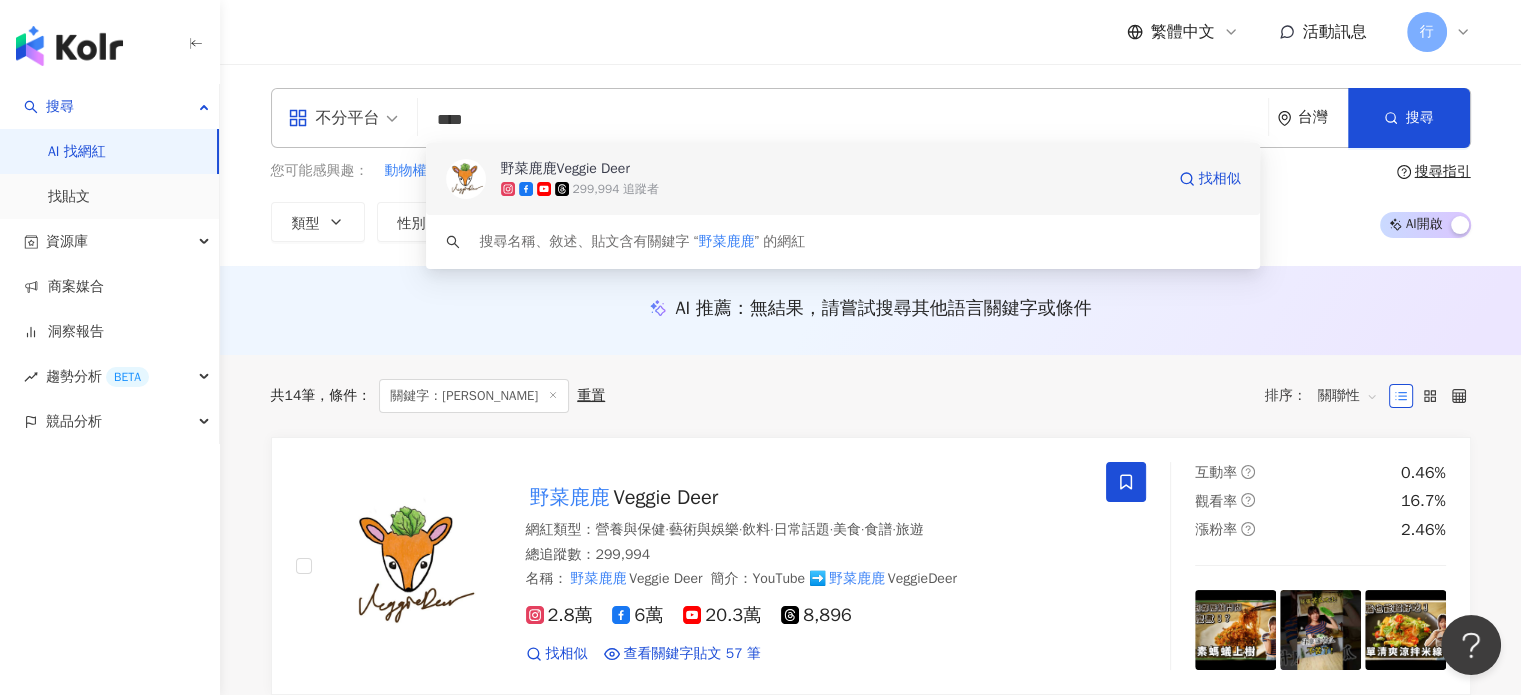 click on "野菜鹿鹿Veggie Deer" at bounding box center (565, 169) 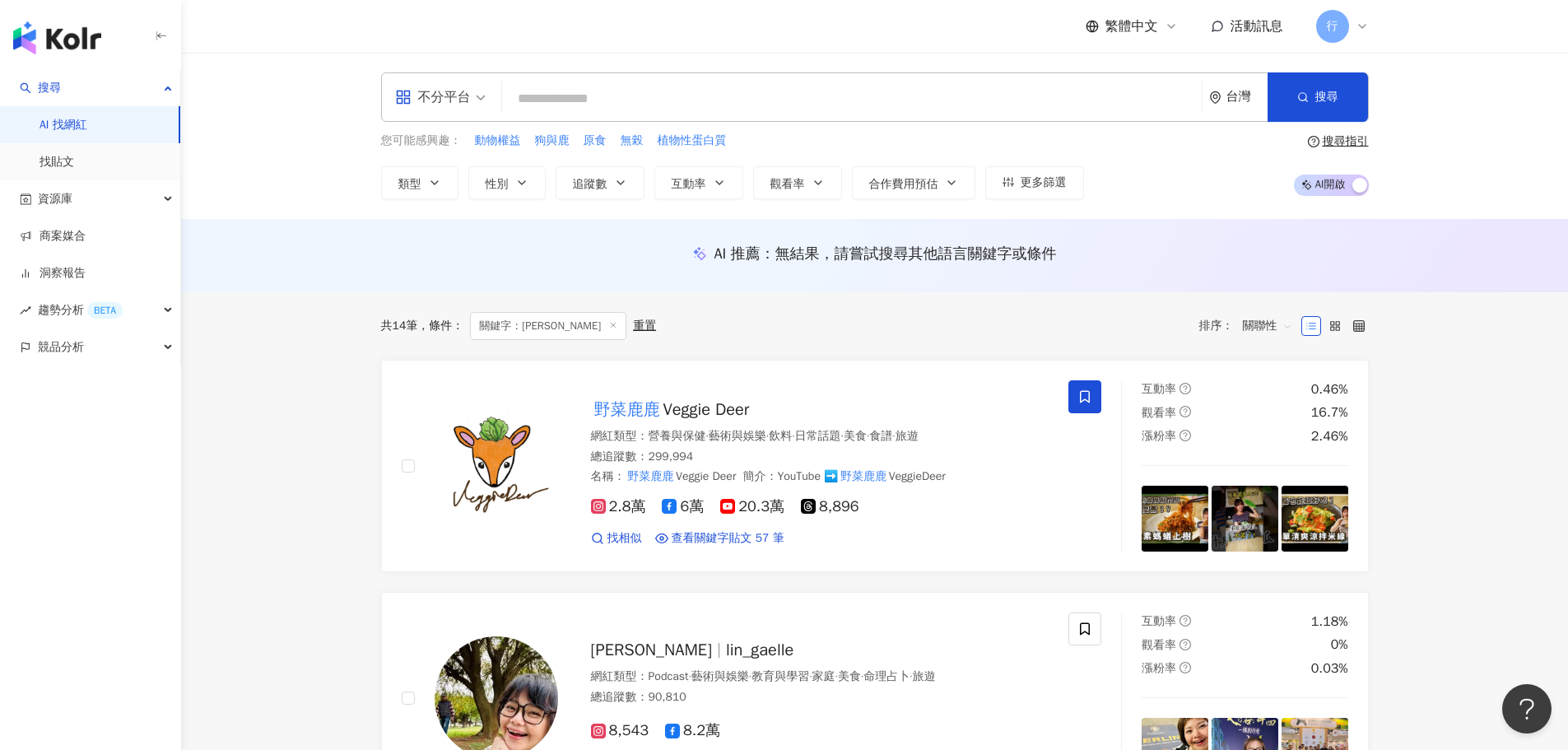 click at bounding box center [852, 99] 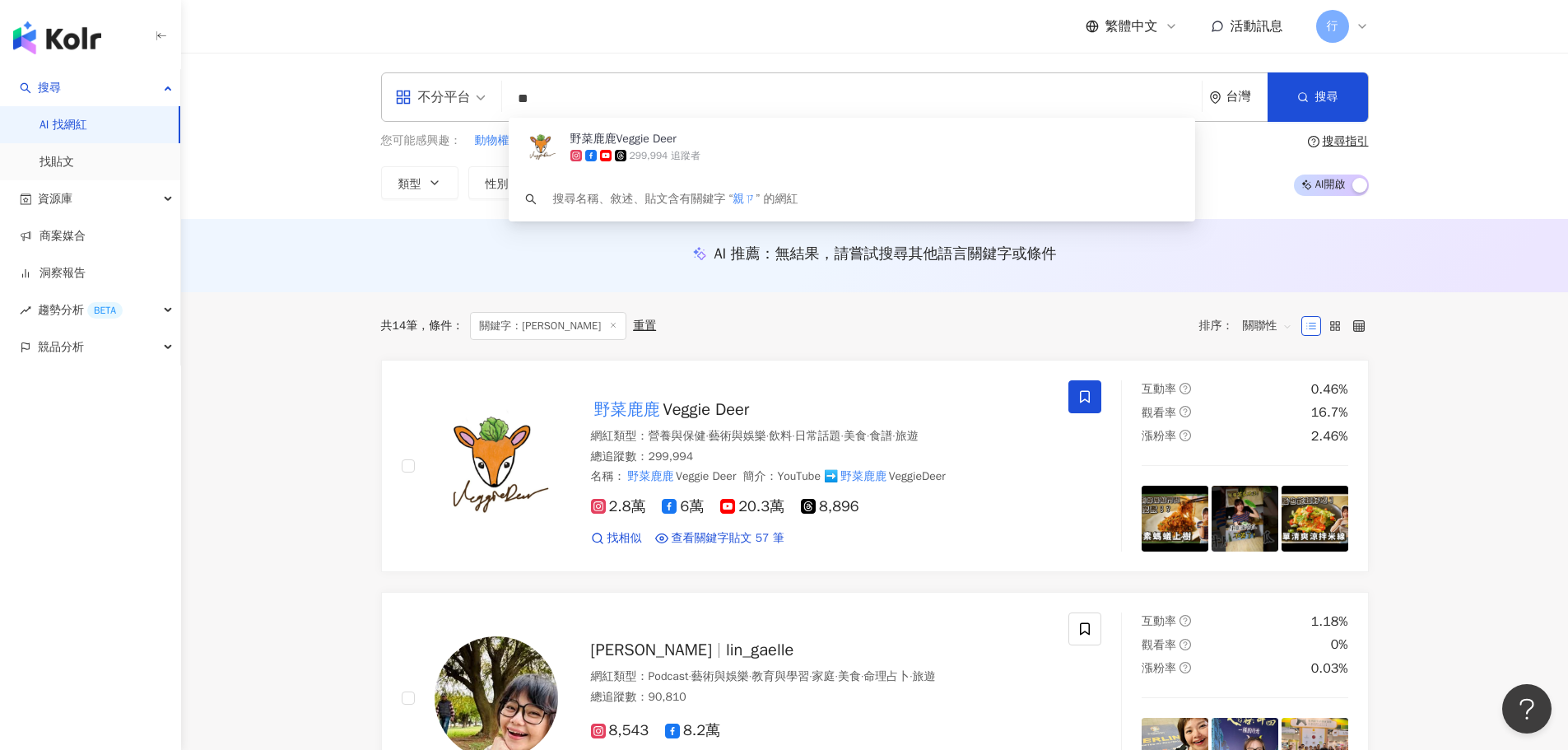 type on "**" 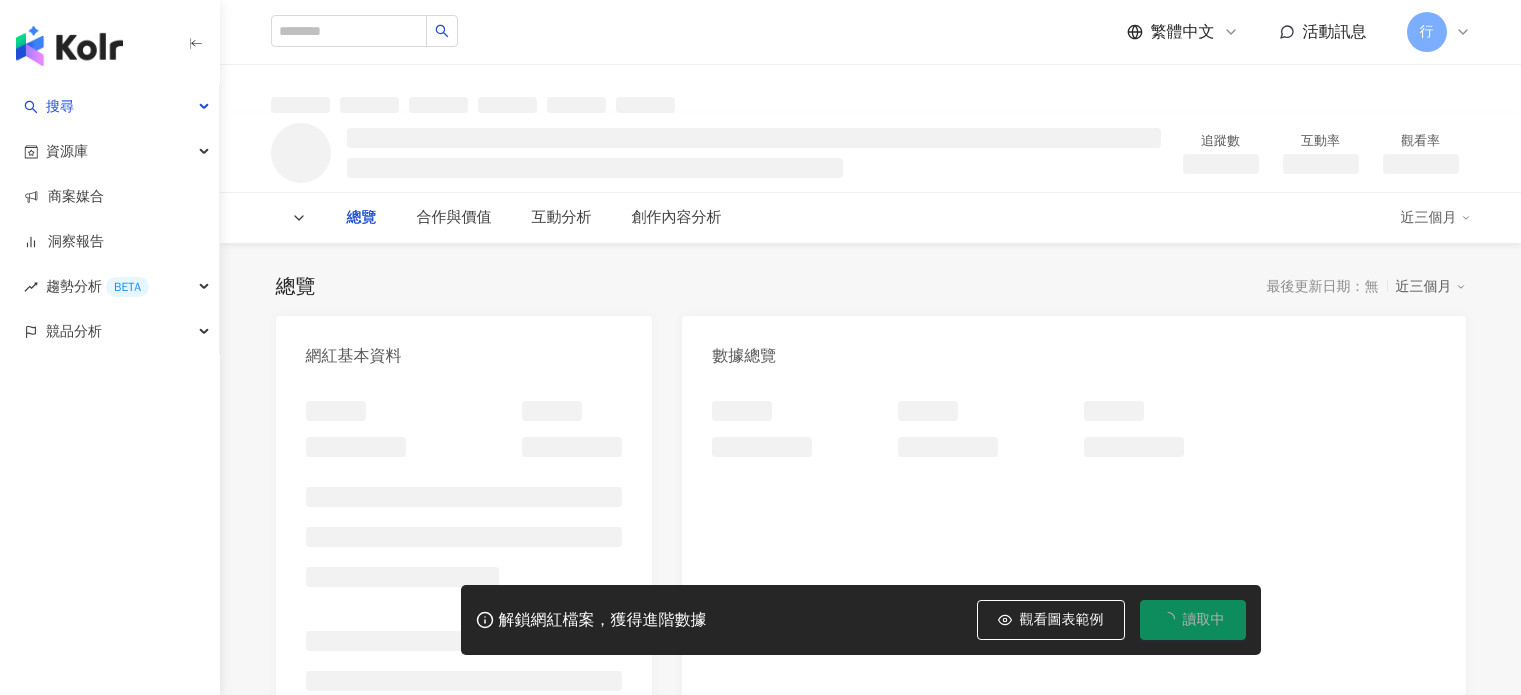 scroll, scrollTop: 0, scrollLeft: 0, axis: both 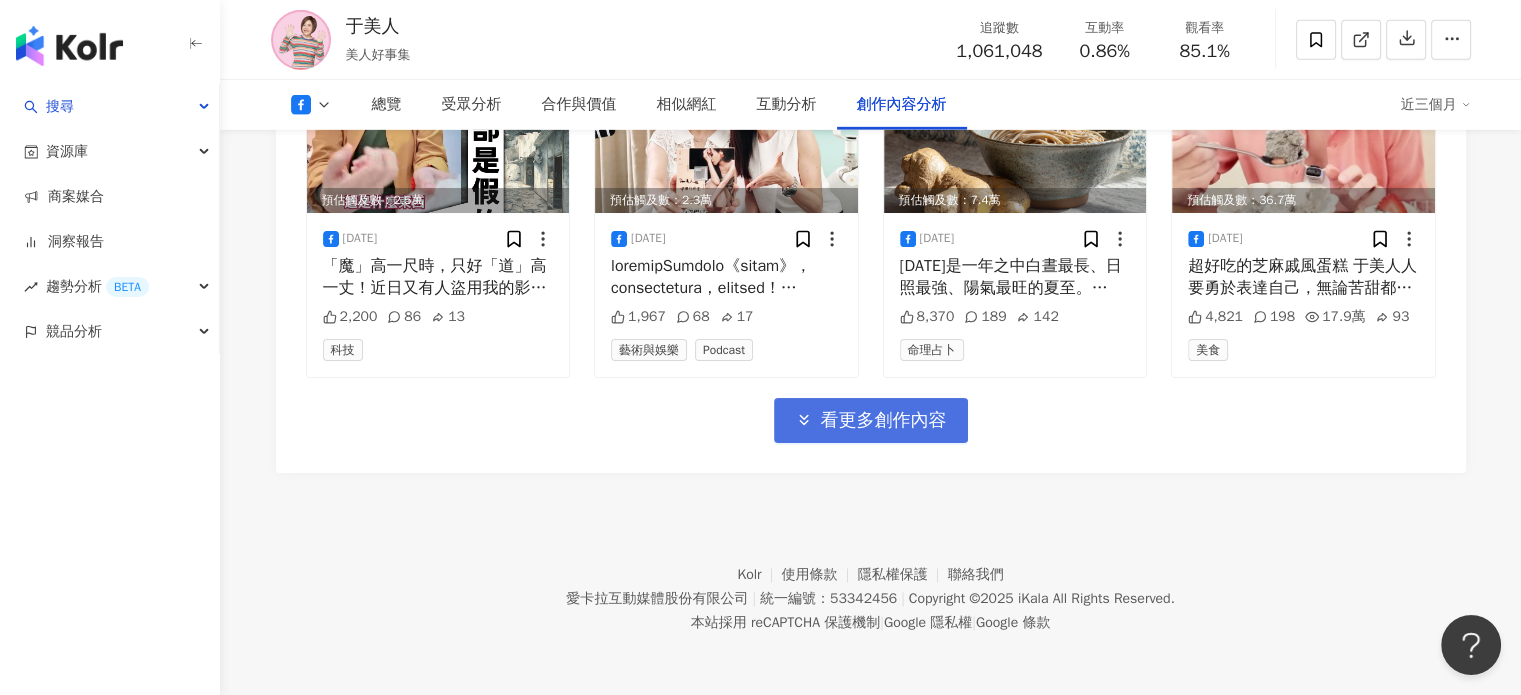 click on "看更多創作內容" at bounding box center [884, 421] 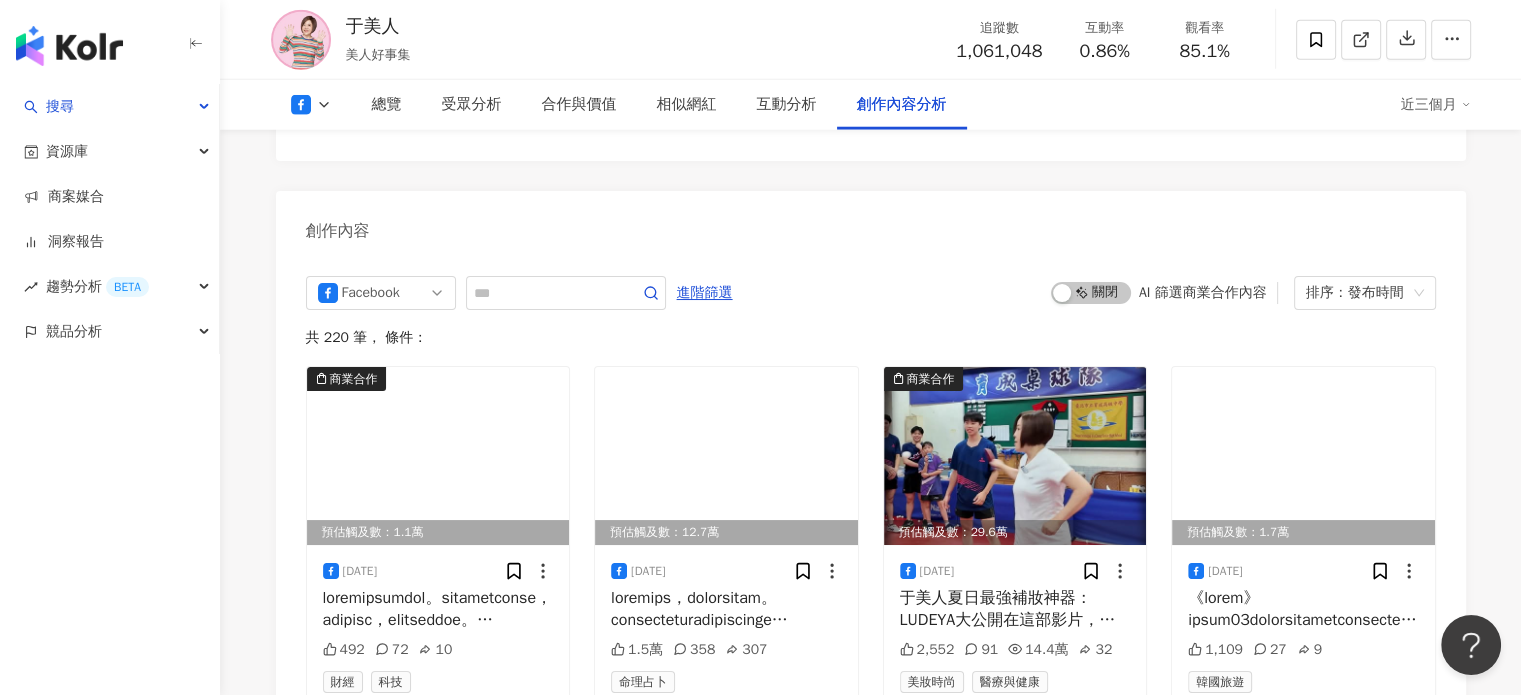 scroll, scrollTop: 5097, scrollLeft: 0, axis: vertical 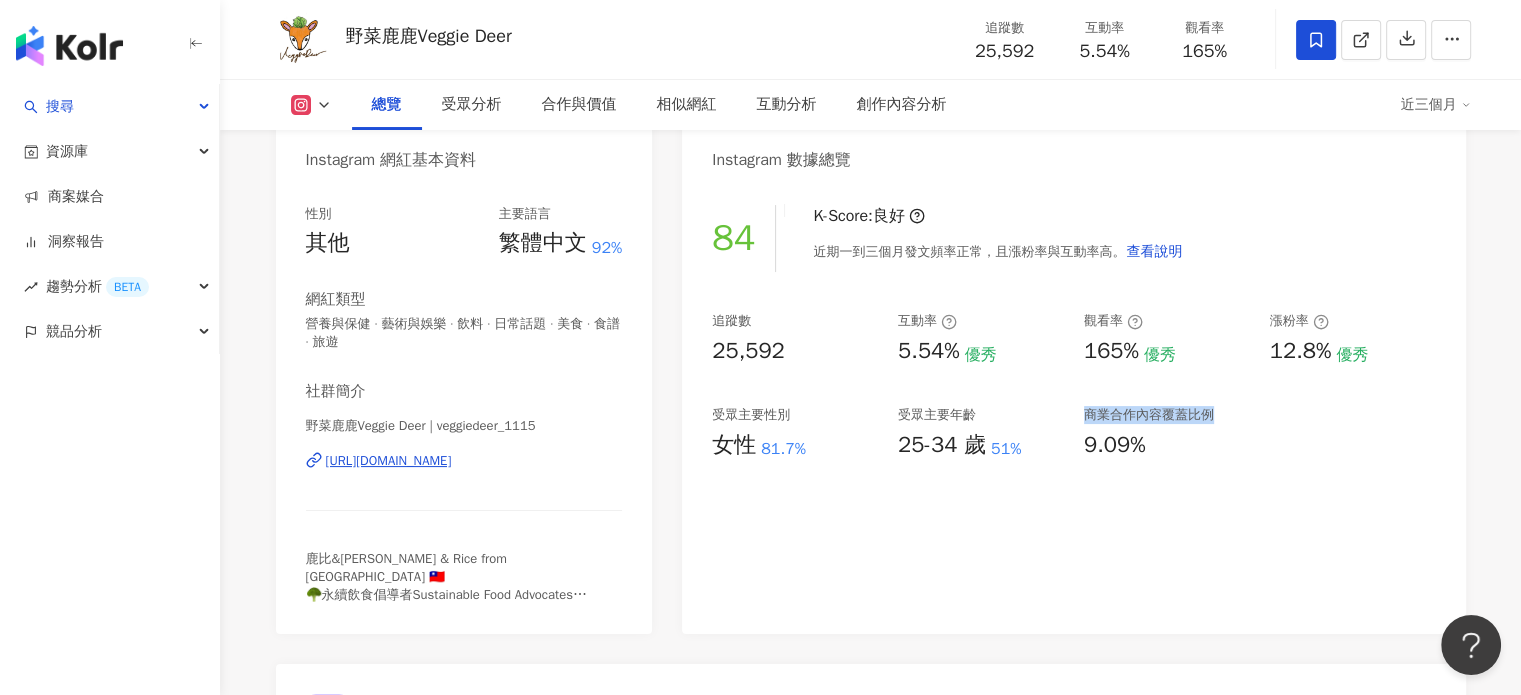 drag, startPoint x: 1088, startPoint y: 419, endPoint x: 1228, endPoint y: 418, distance: 140.00357 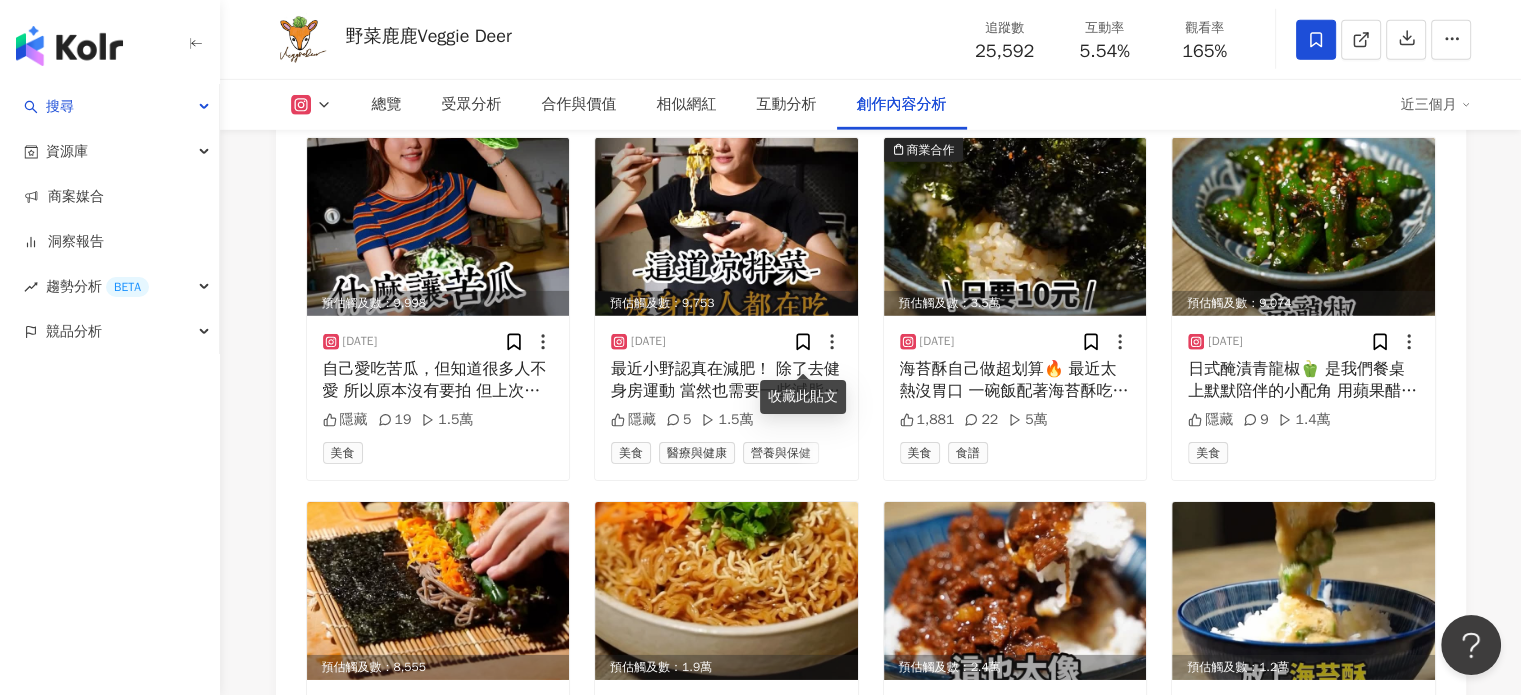 scroll, scrollTop: 6100, scrollLeft: 0, axis: vertical 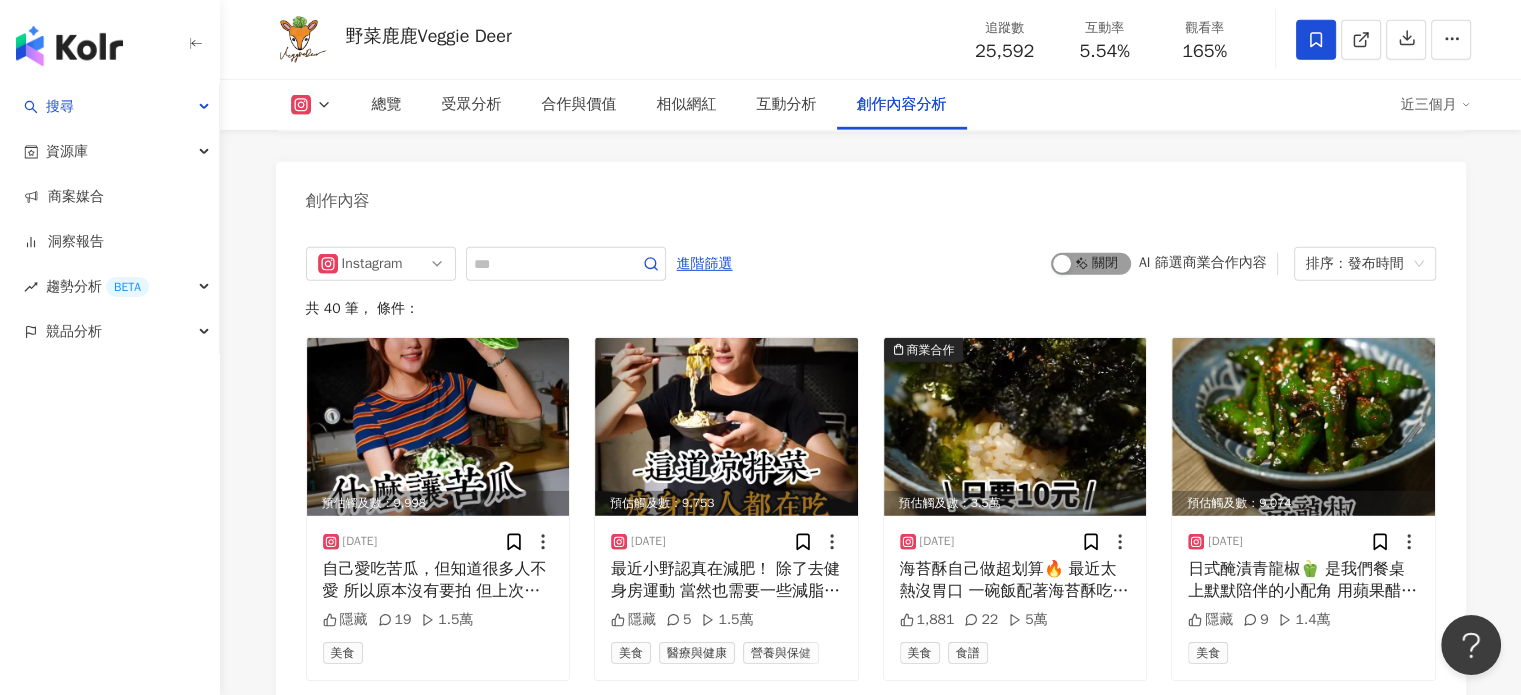 click on "啟動 關閉" at bounding box center [1091, 264] 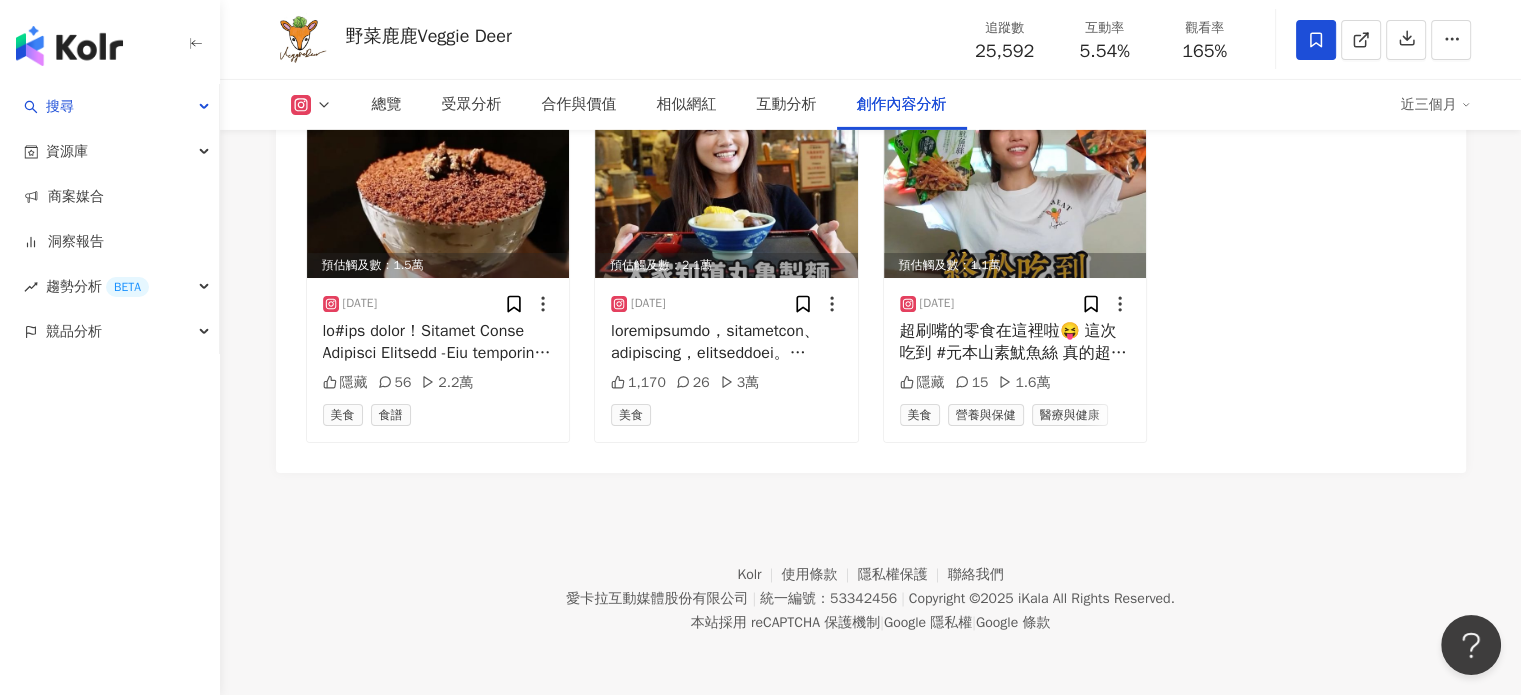 scroll, scrollTop: 6216, scrollLeft: 0, axis: vertical 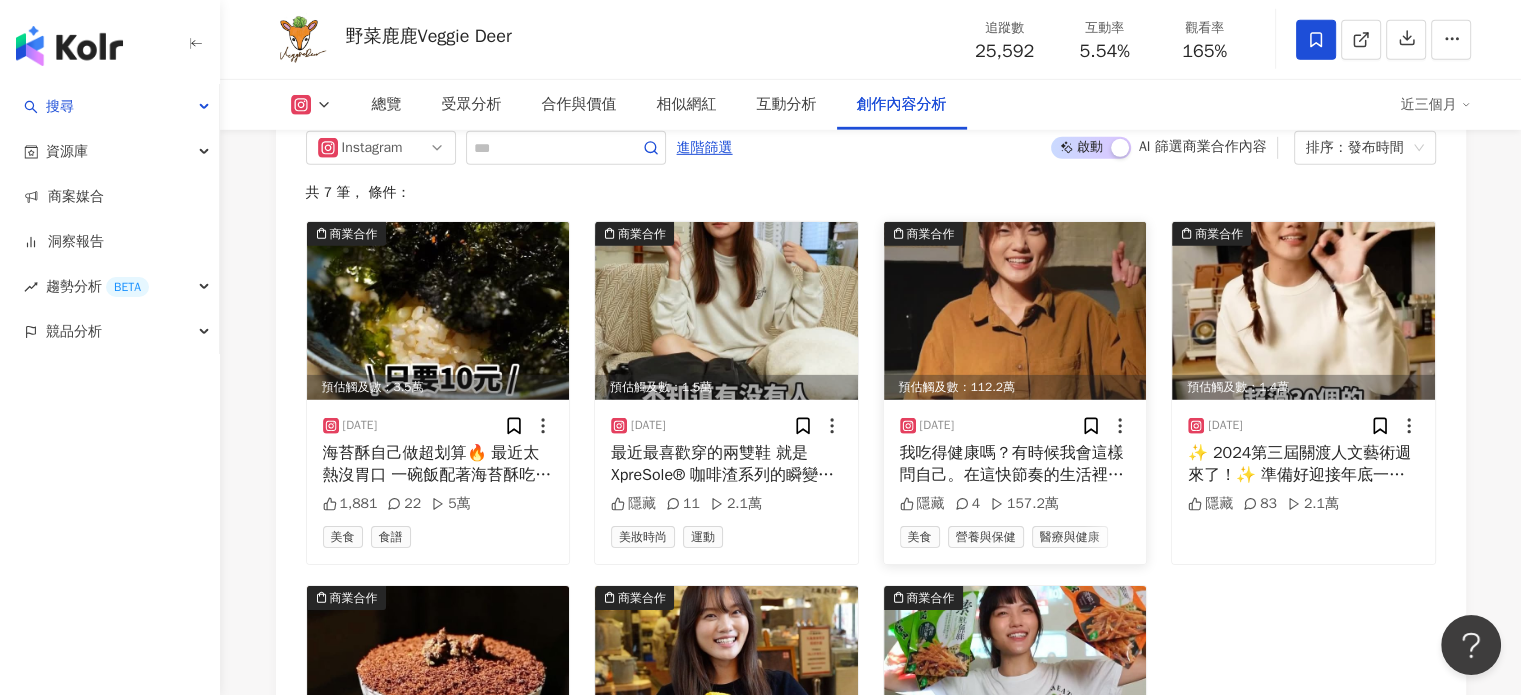 click at bounding box center (1015, 311) 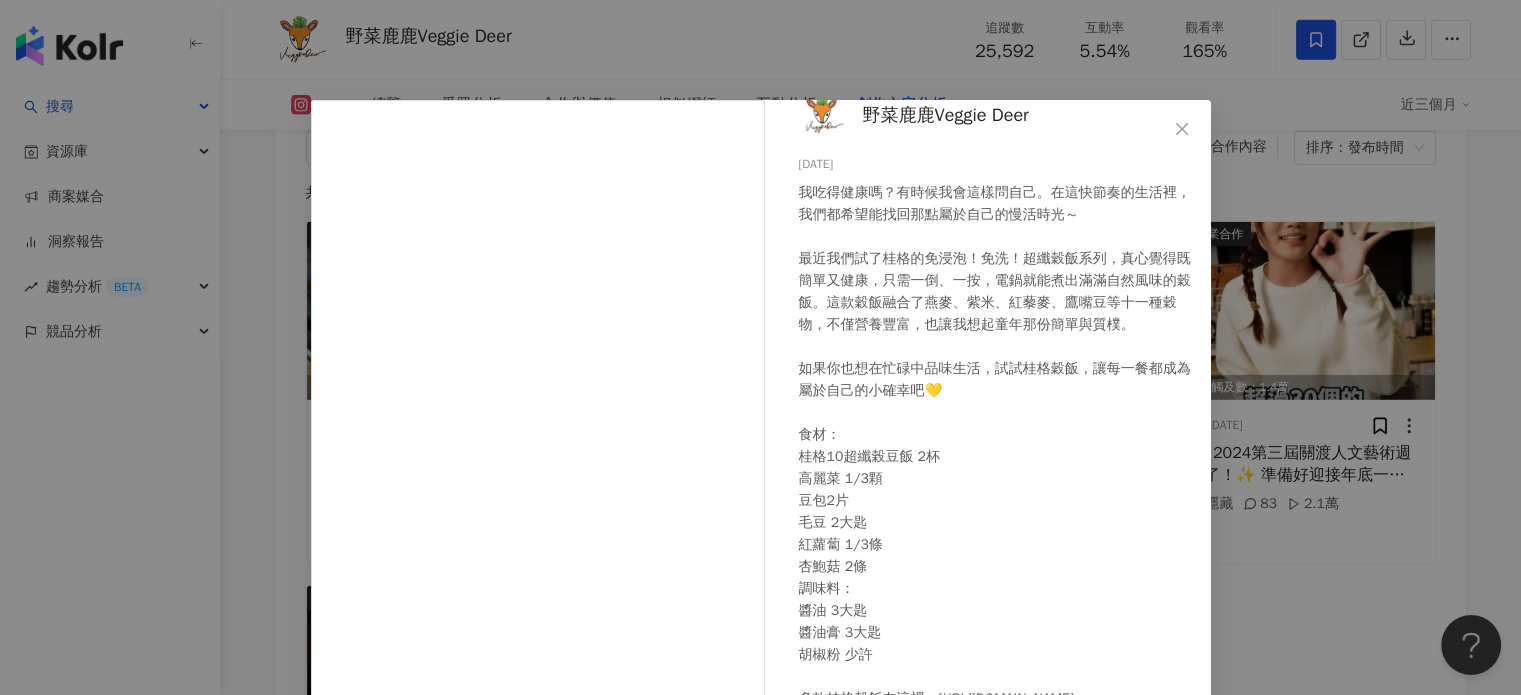 scroll, scrollTop: 37, scrollLeft: 0, axis: vertical 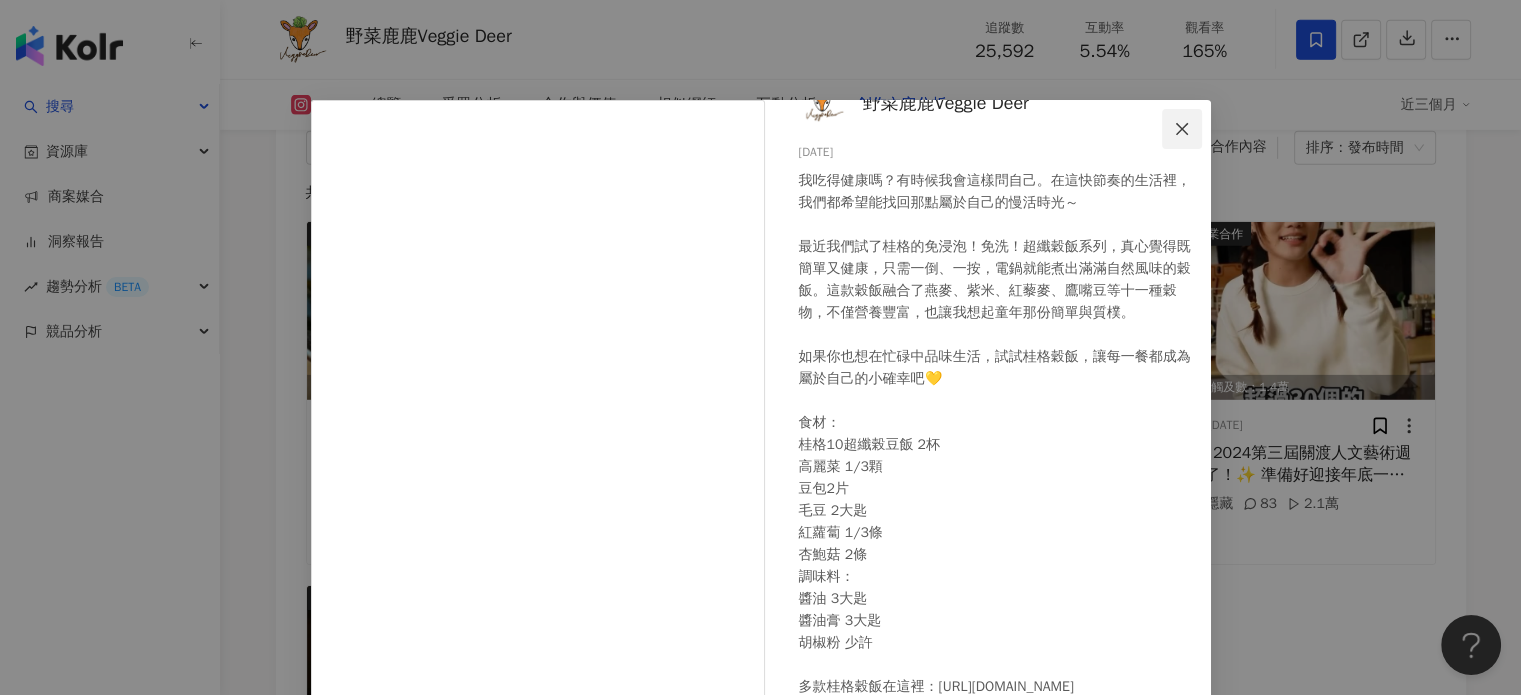click 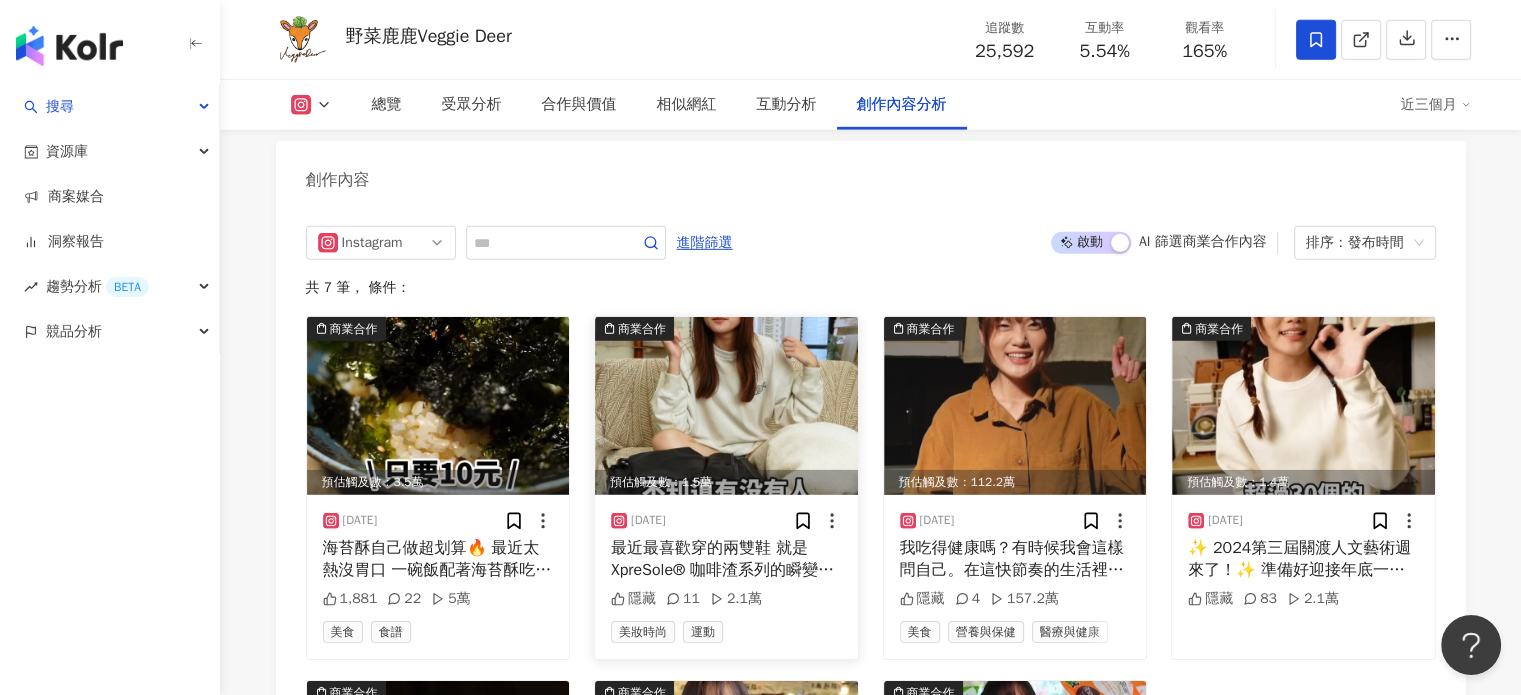 scroll, scrollTop: 6016, scrollLeft: 0, axis: vertical 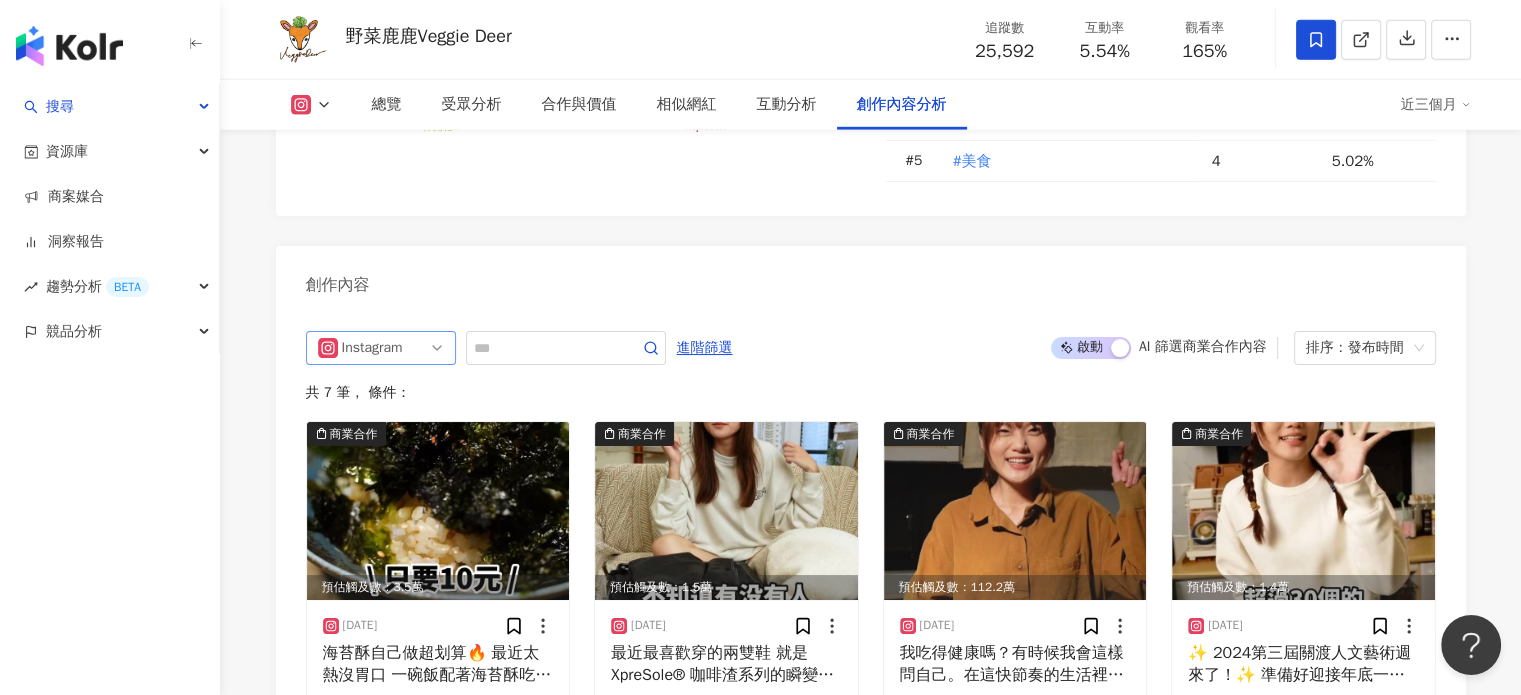 click on "Instagram" at bounding box center [381, 348] 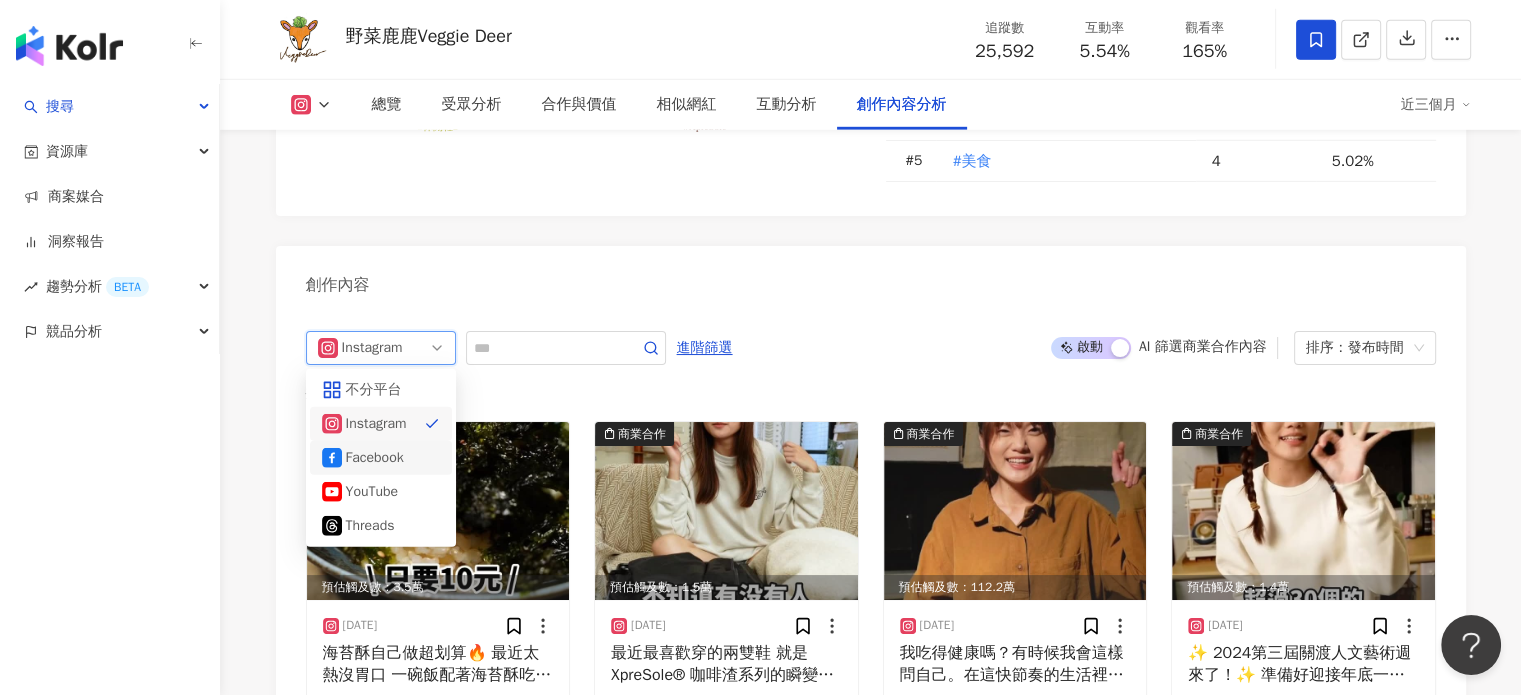 click on "Facebook" at bounding box center (378, 458) 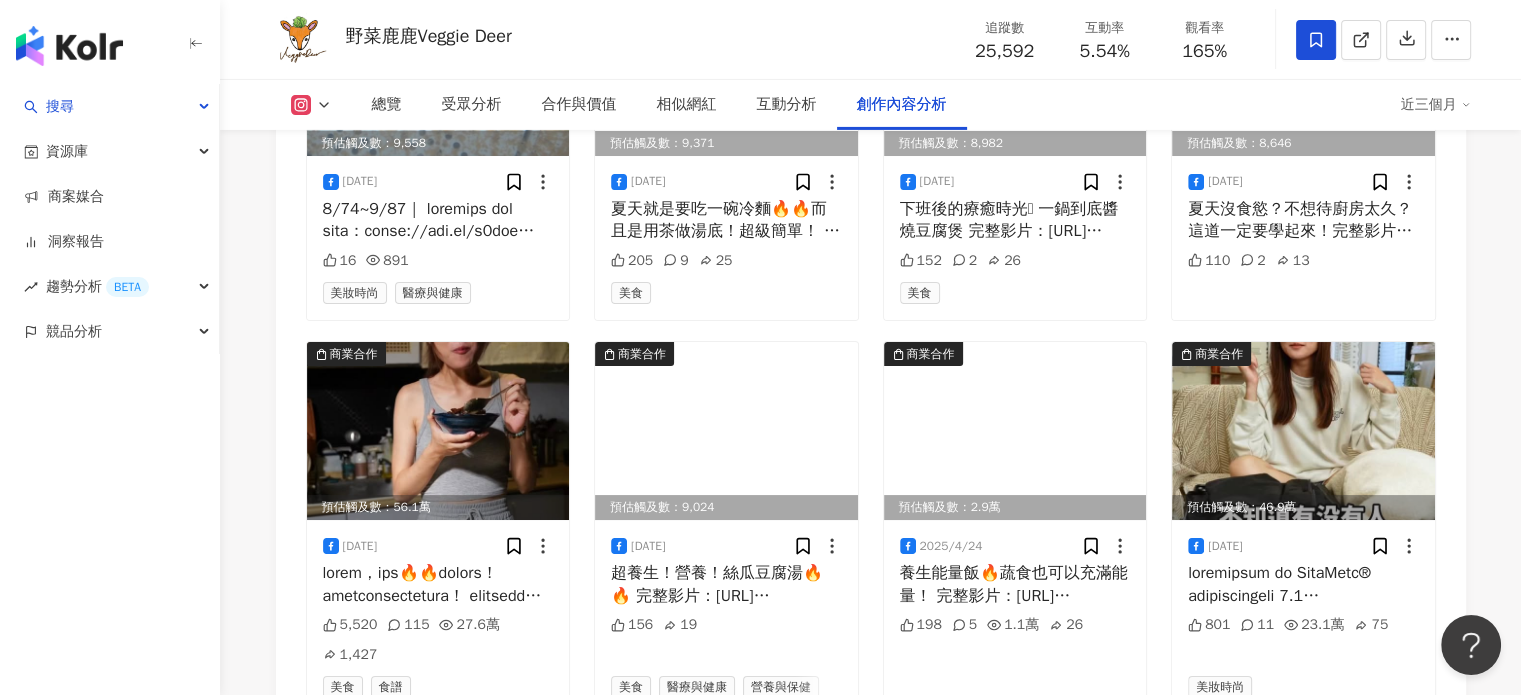 scroll, scrollTop: 6948, scrollLeft: 0, axis: vertical 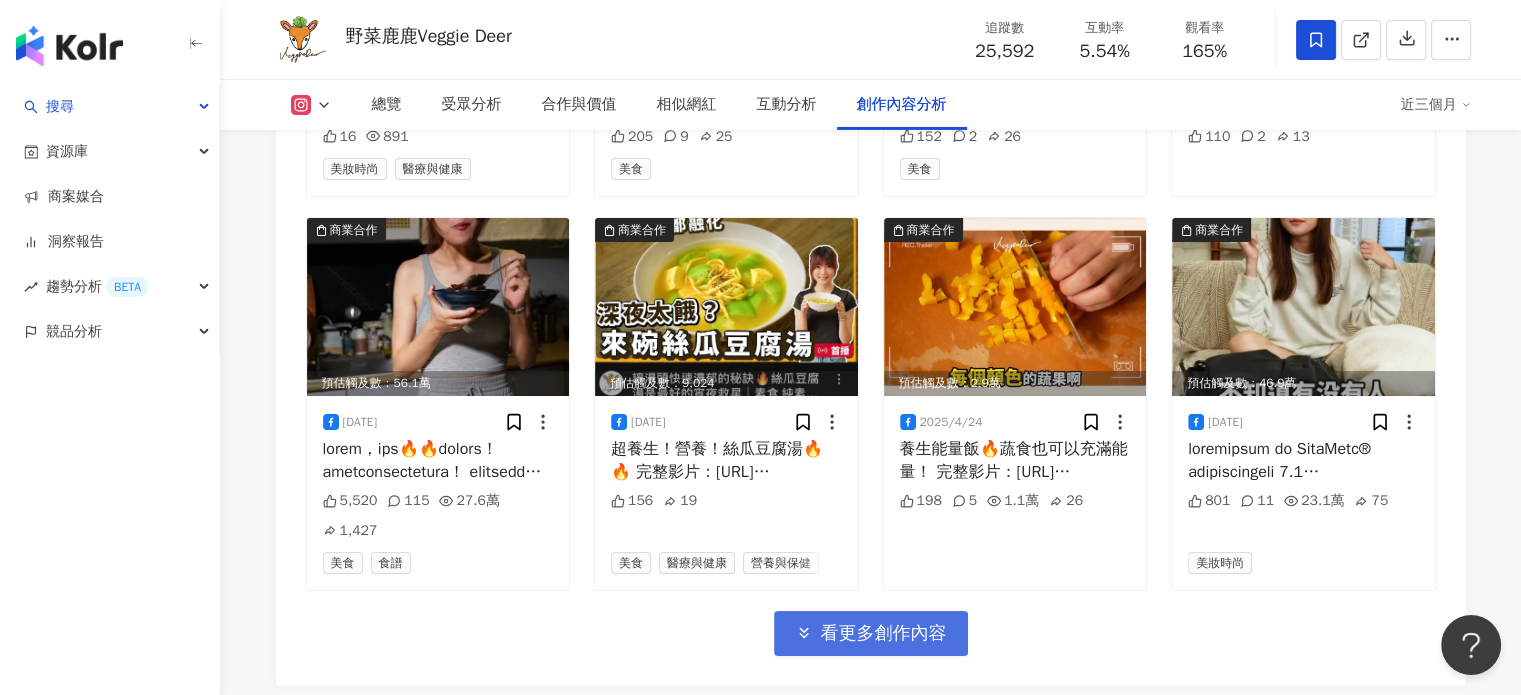 click on "看更多創作內容" at bounding box center [884, 634] 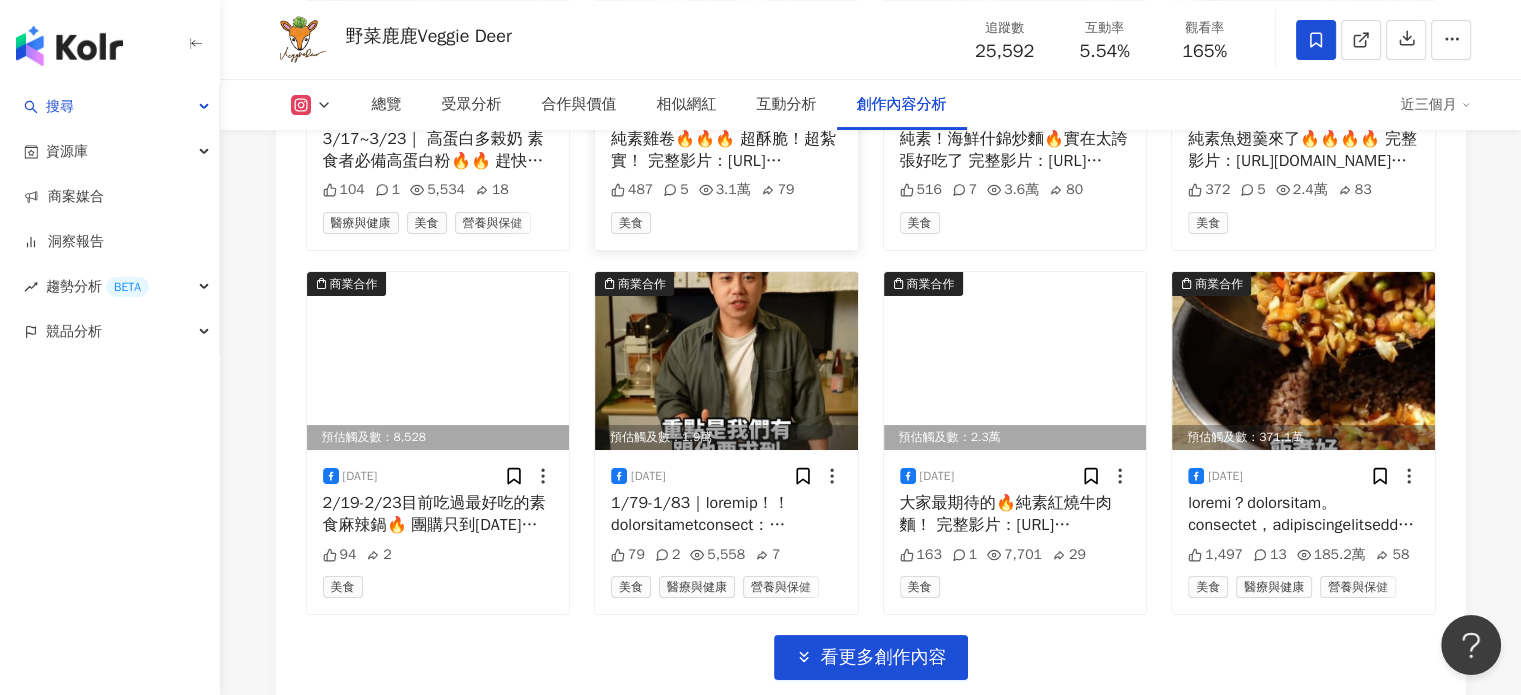 scroll, scrollTop: 8048, scrollLeft: 0, axis: vertical 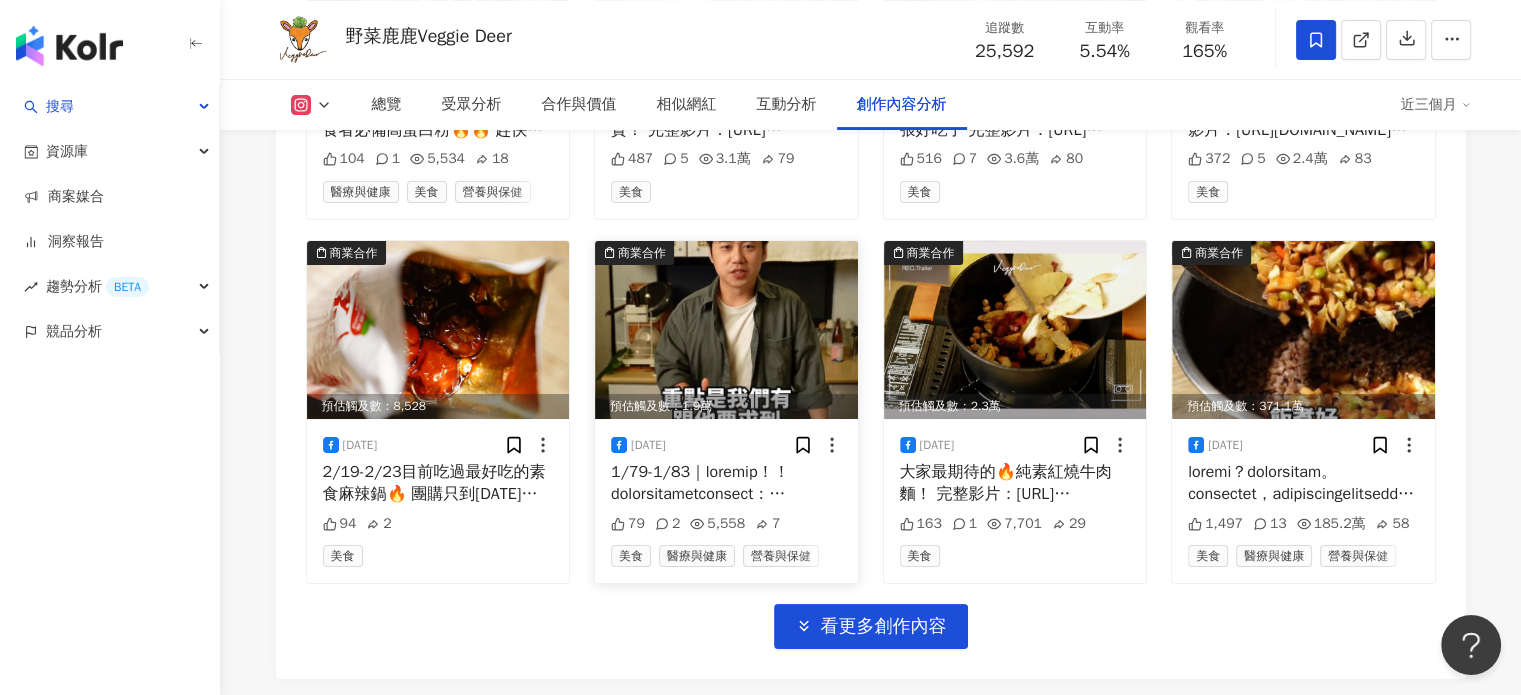 click at bounding box center [726, 330] 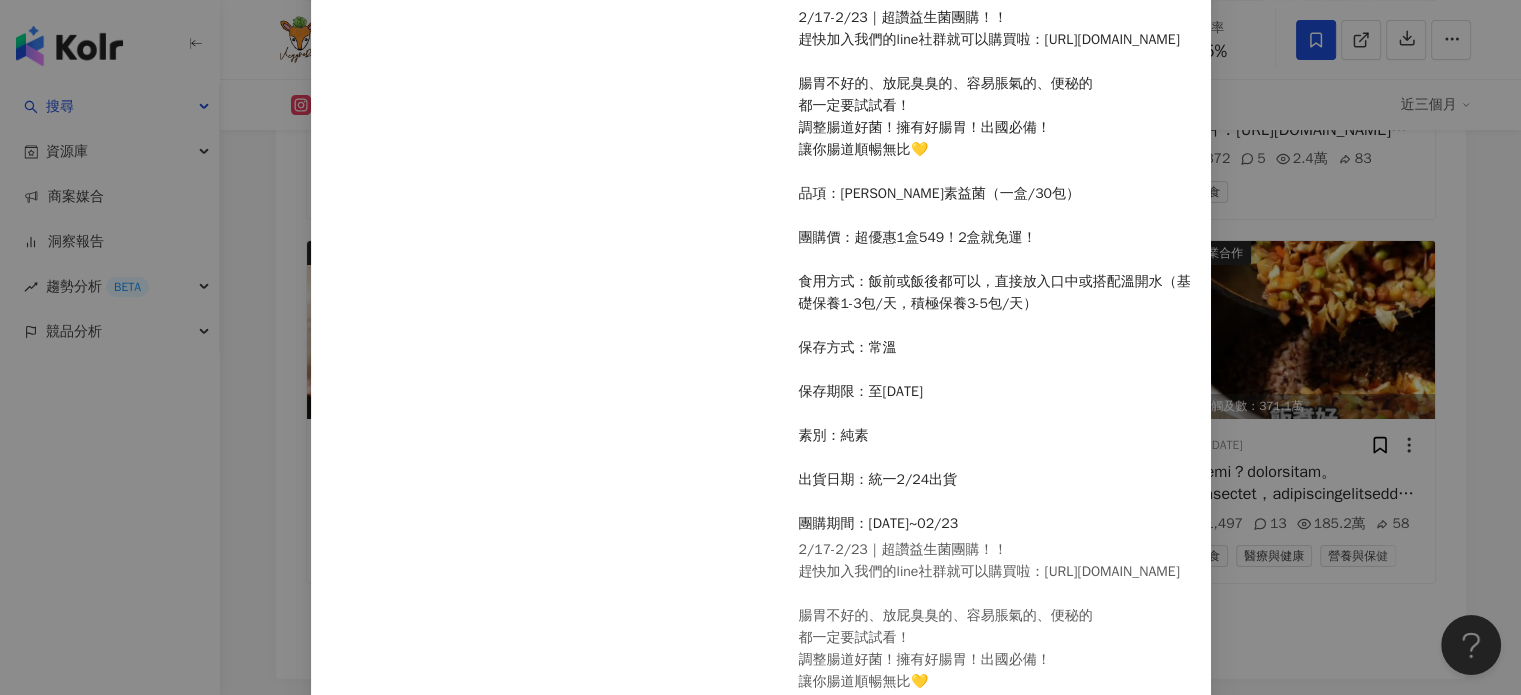 scroll, scrollTop: 0, scrollLeft: 0, axis: both 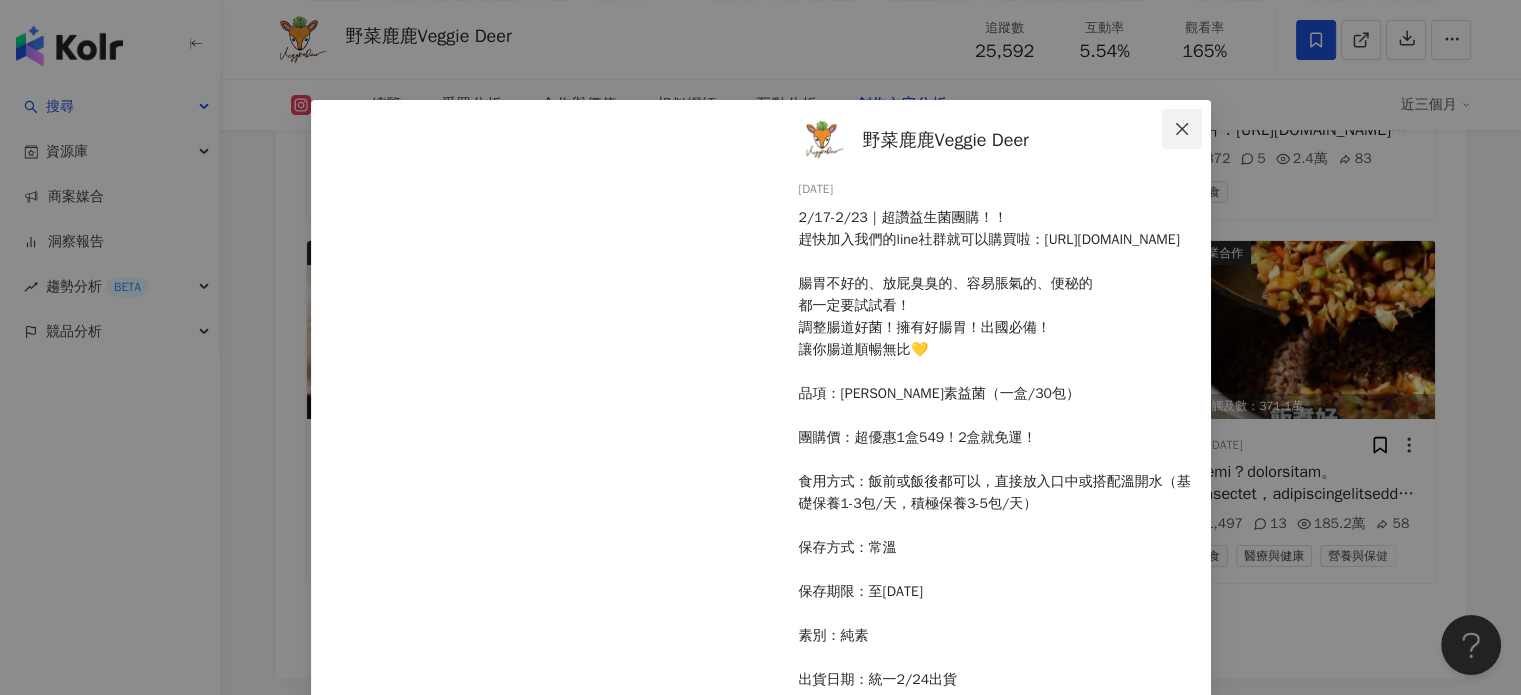 click 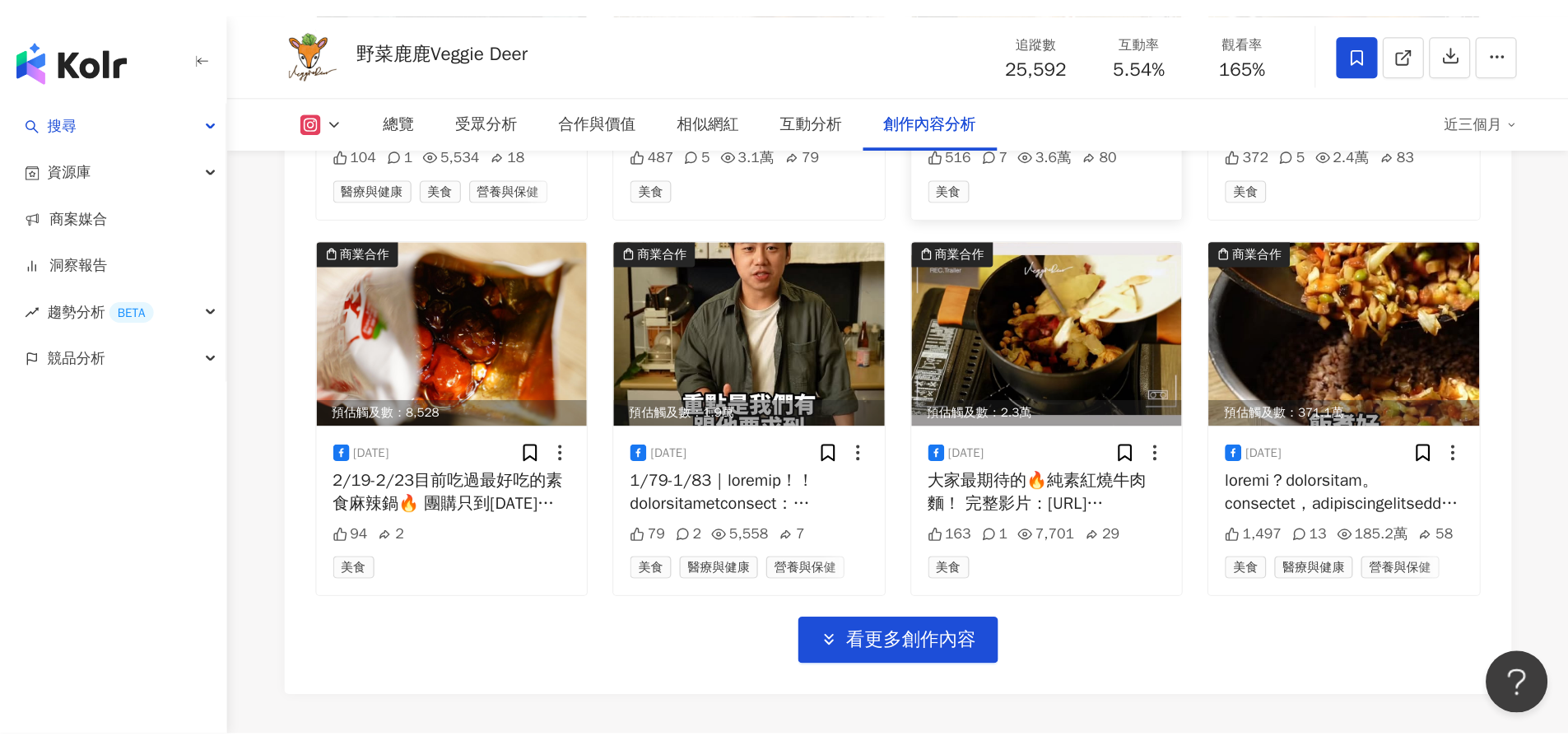 scroll, scrollTop: 6608, scrollLeft: 0, axis: vertical 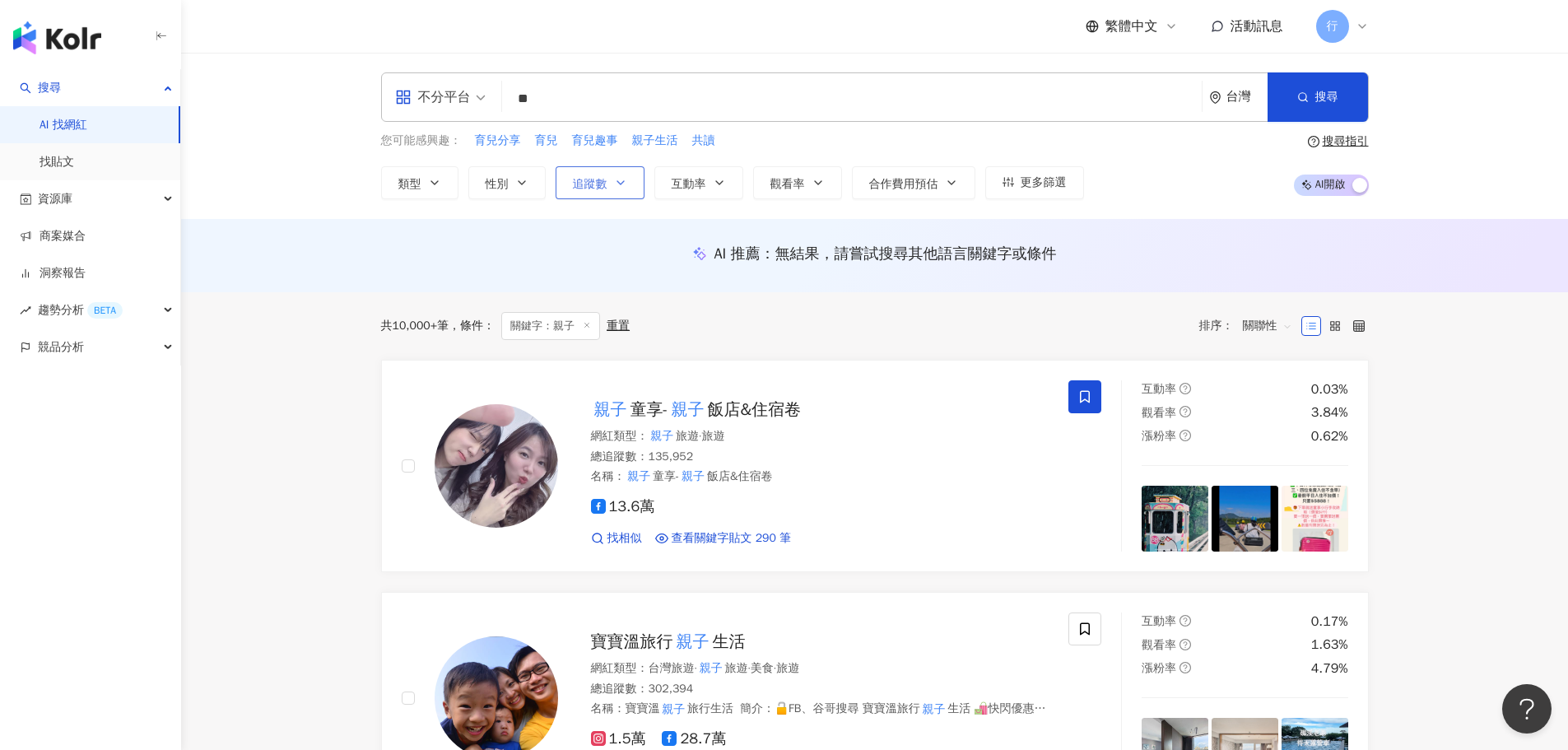 type on "**" 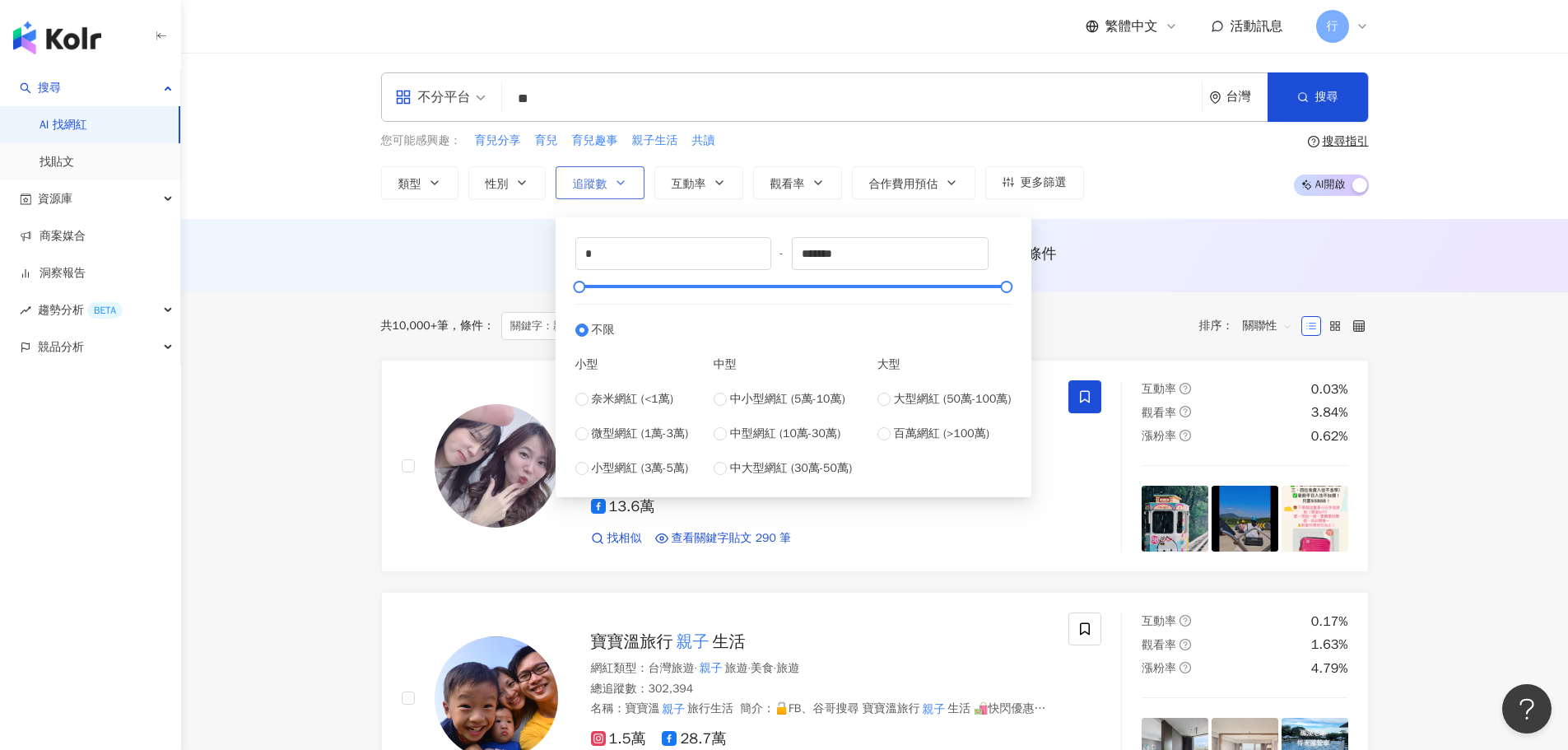 click on "追蹤數" at bounding box center (600, 183) 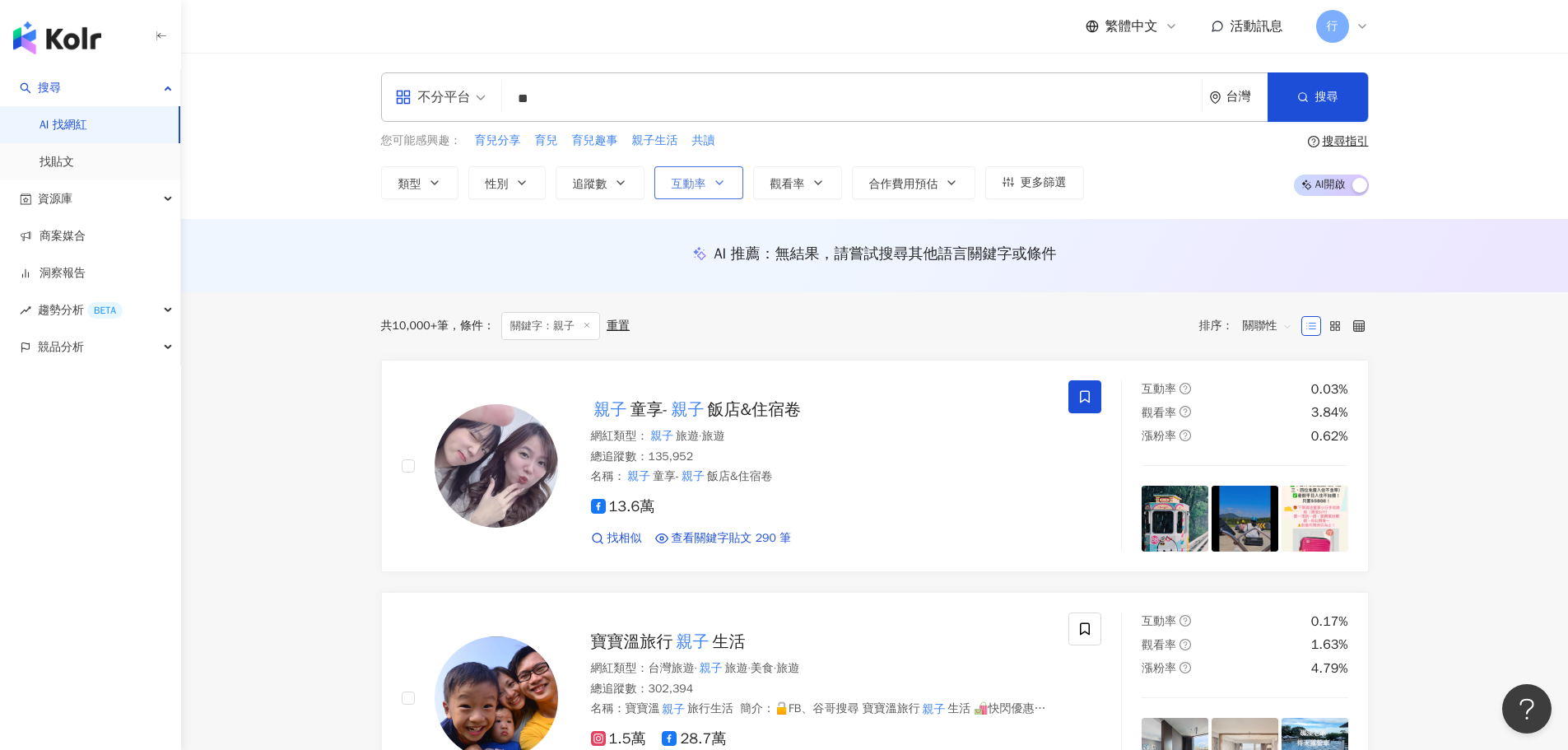 click on "互動率" at bounding box center (699, 183) 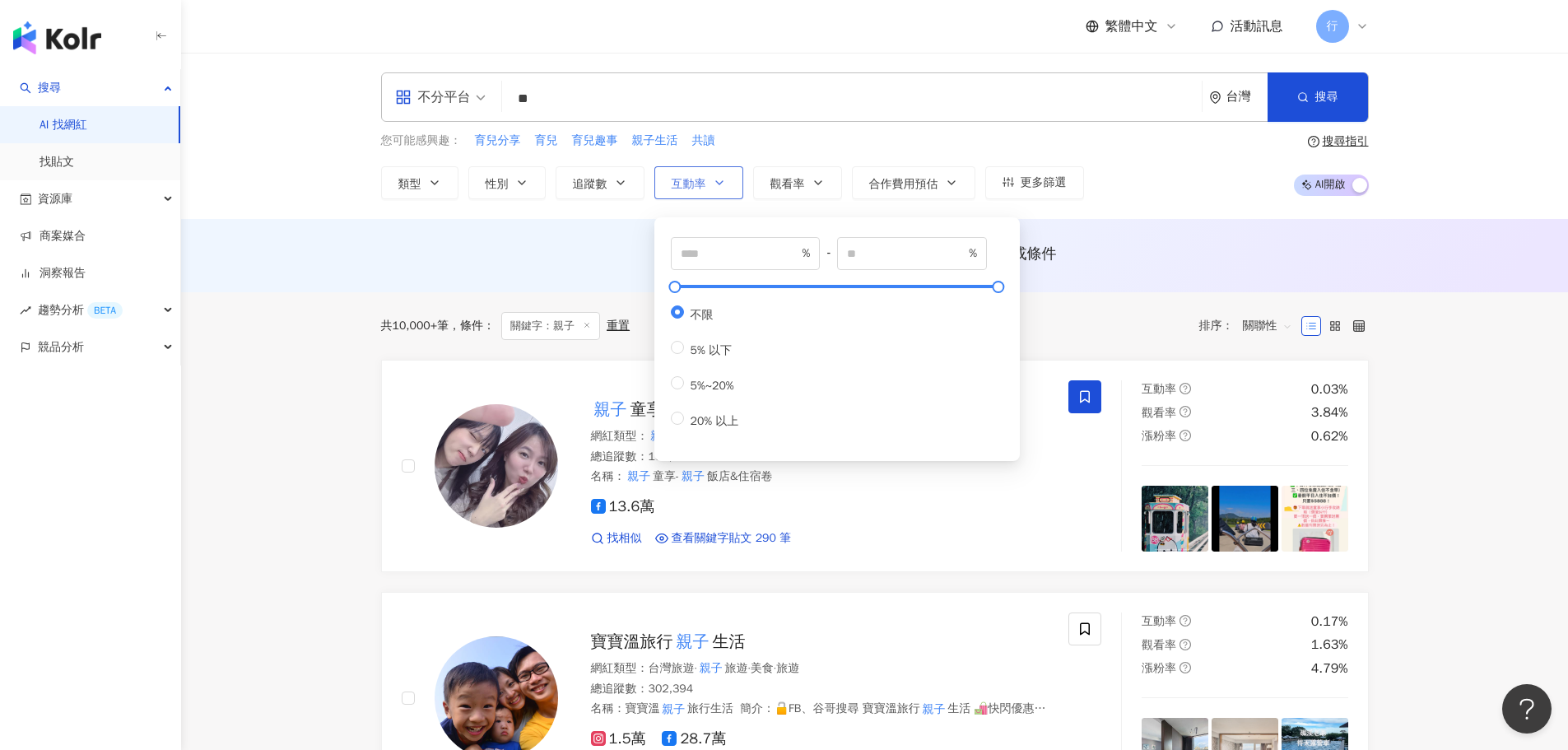 click on "互動率" at bounding box center [699, 183] 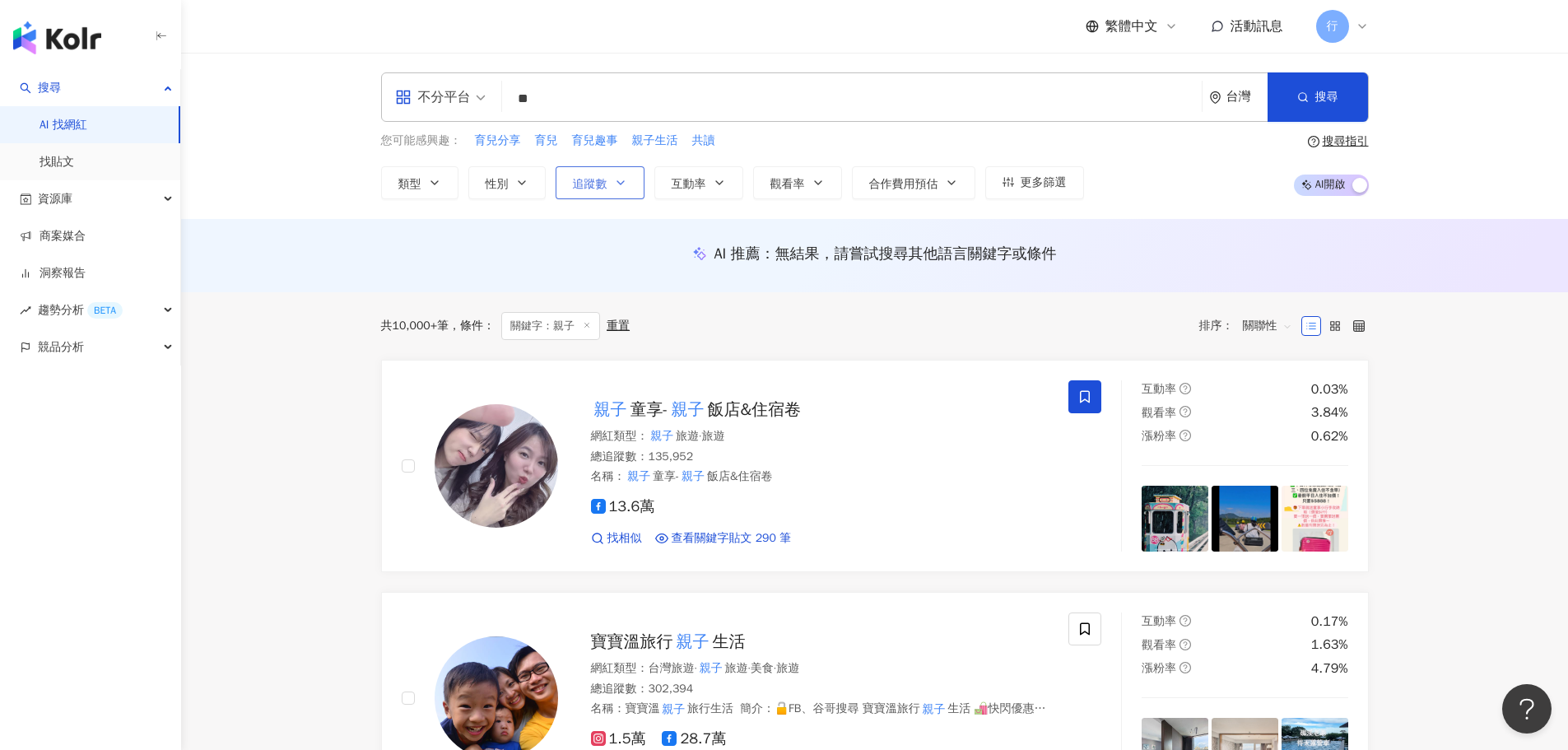 click on "追蹤數" at bounding box center [590, 184] 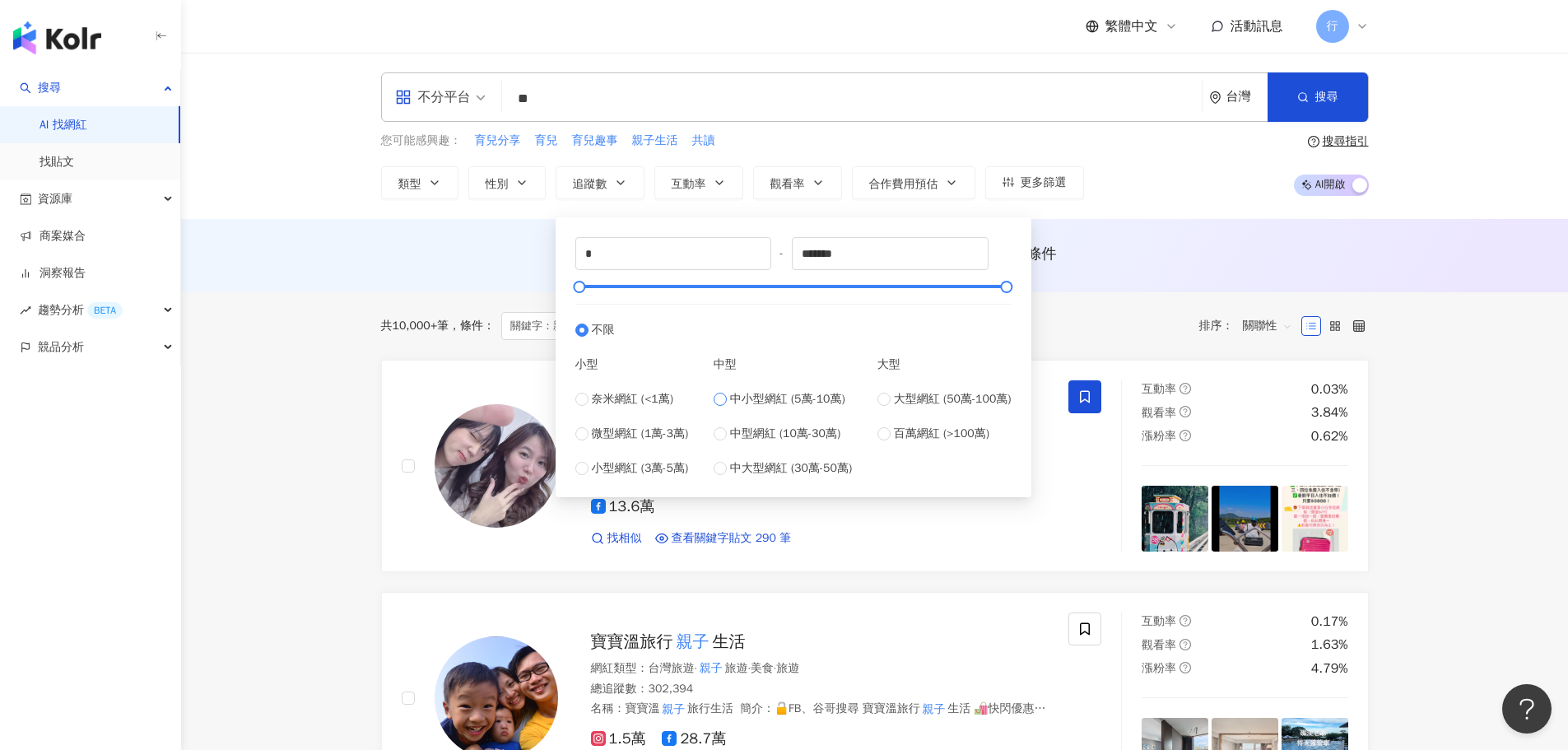 type on "*****" 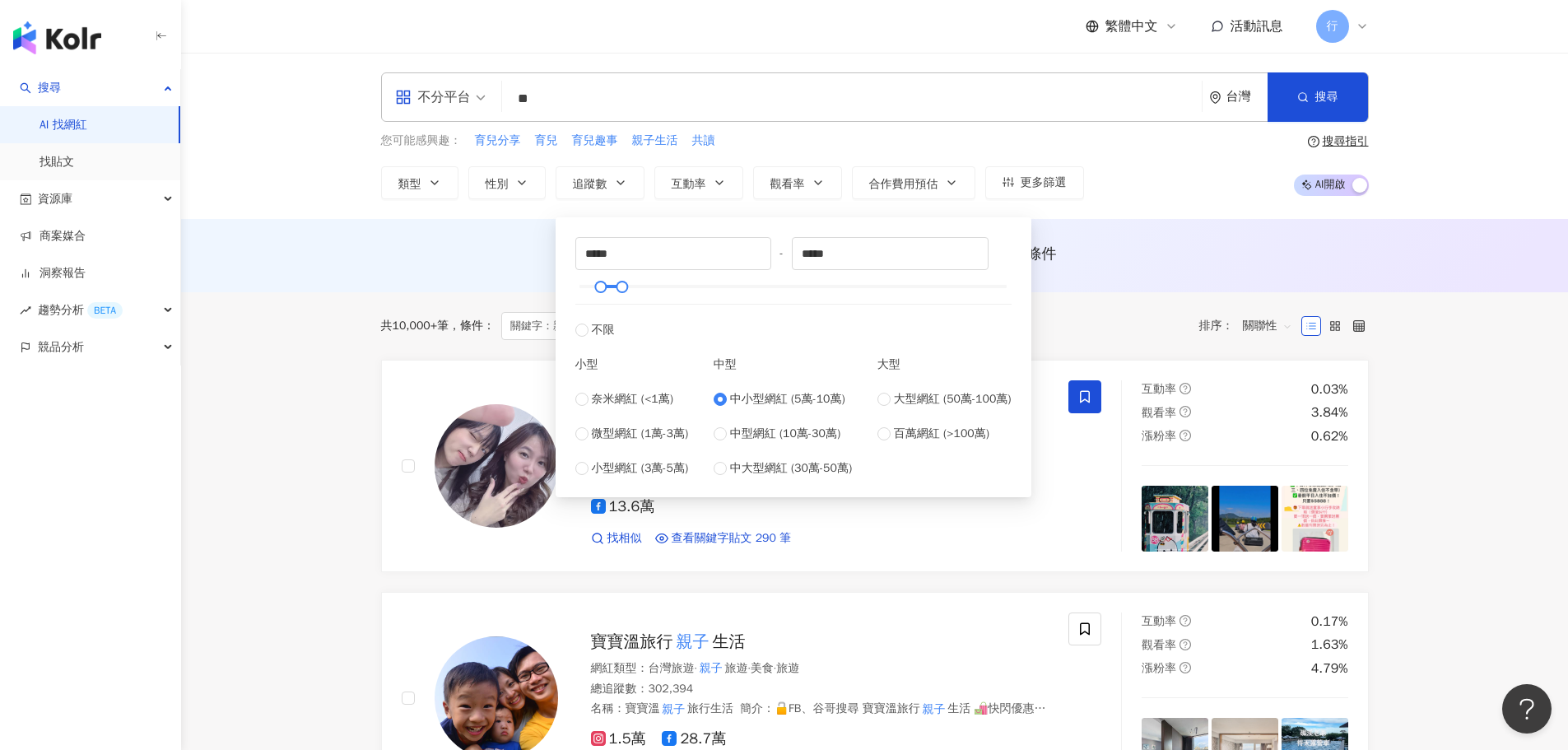 type on "*****" 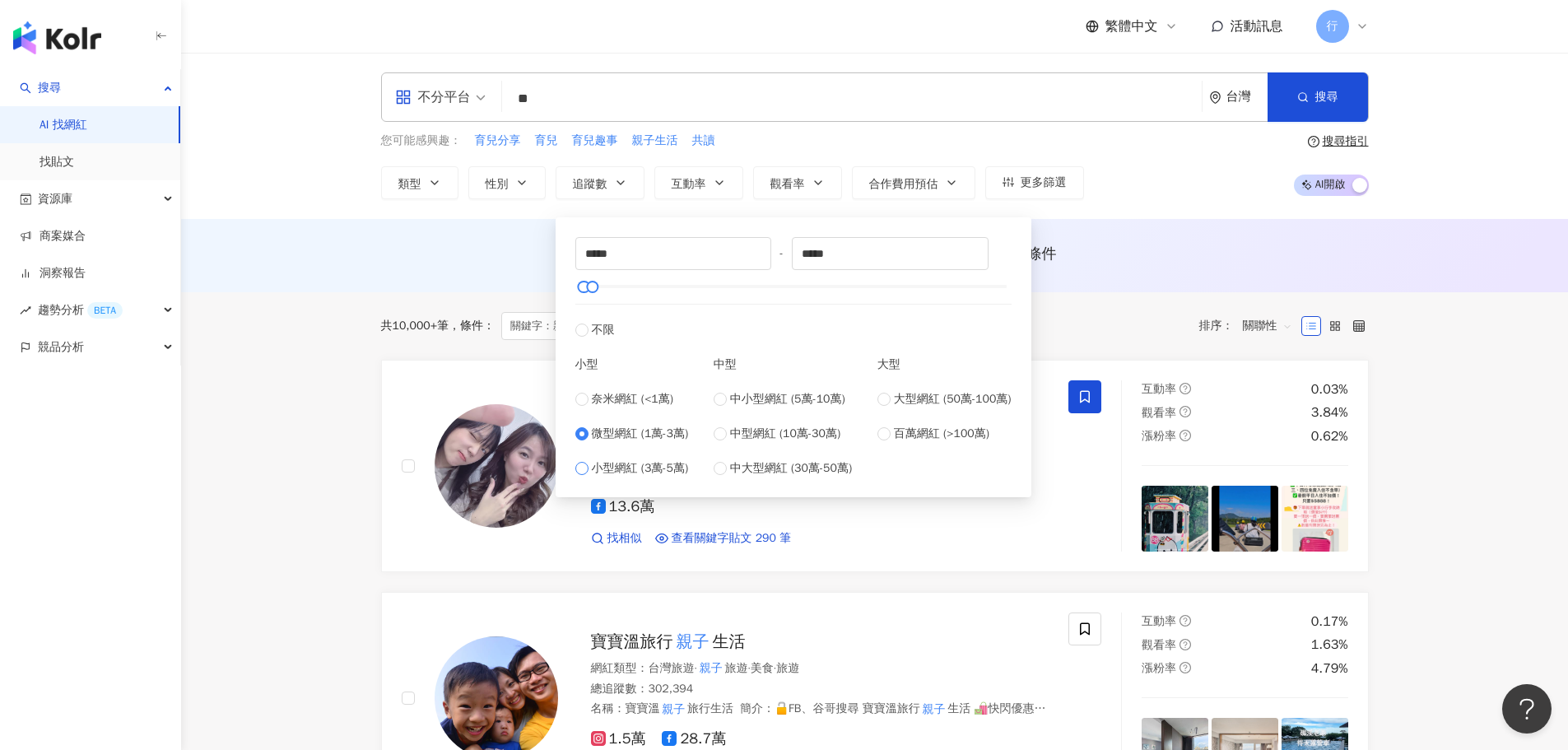 type on "*****" 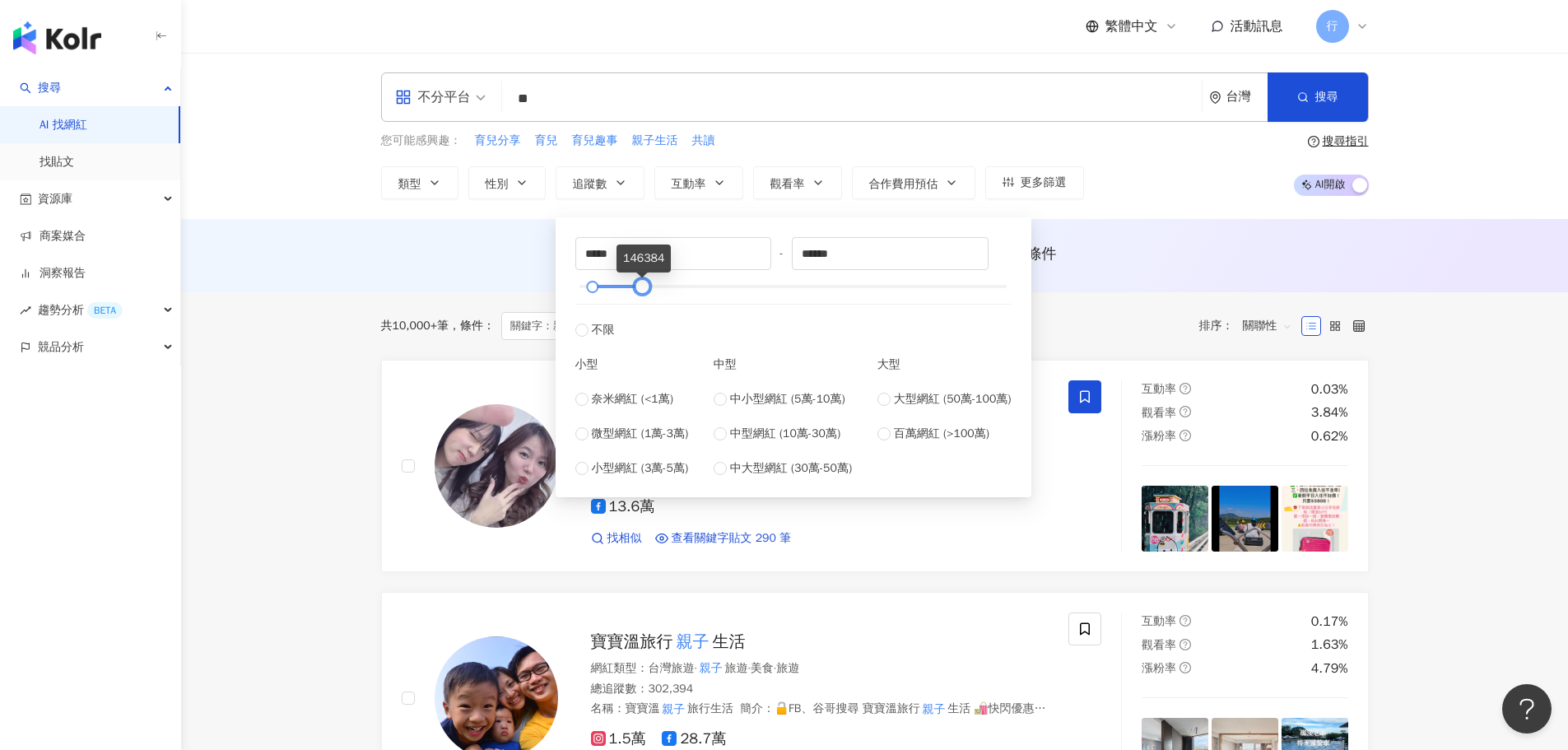 type on "******" 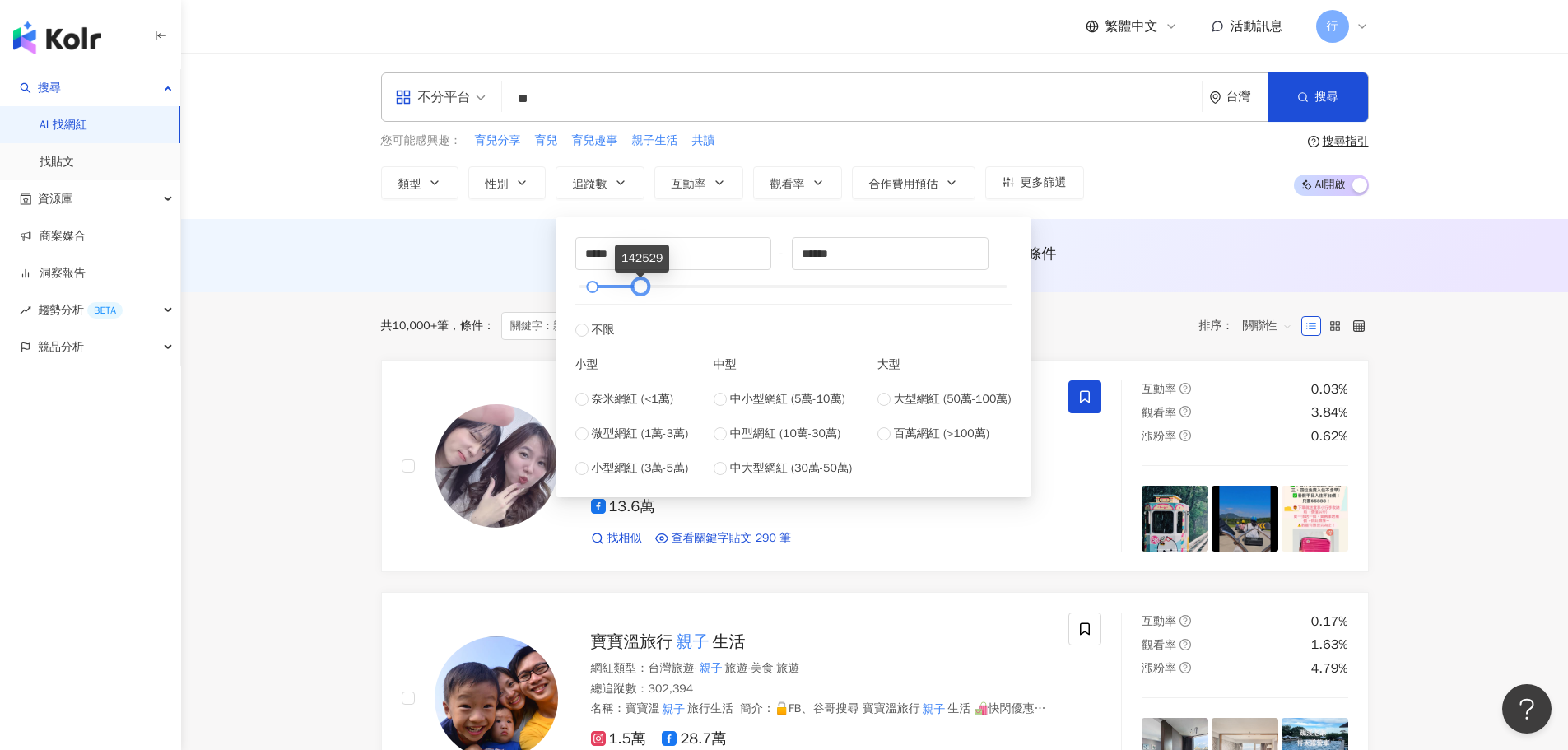 drag, startPoint x: 598, startPoint y: 289, endPoint x: 638, endPoint y: 286, distance: 40.11234 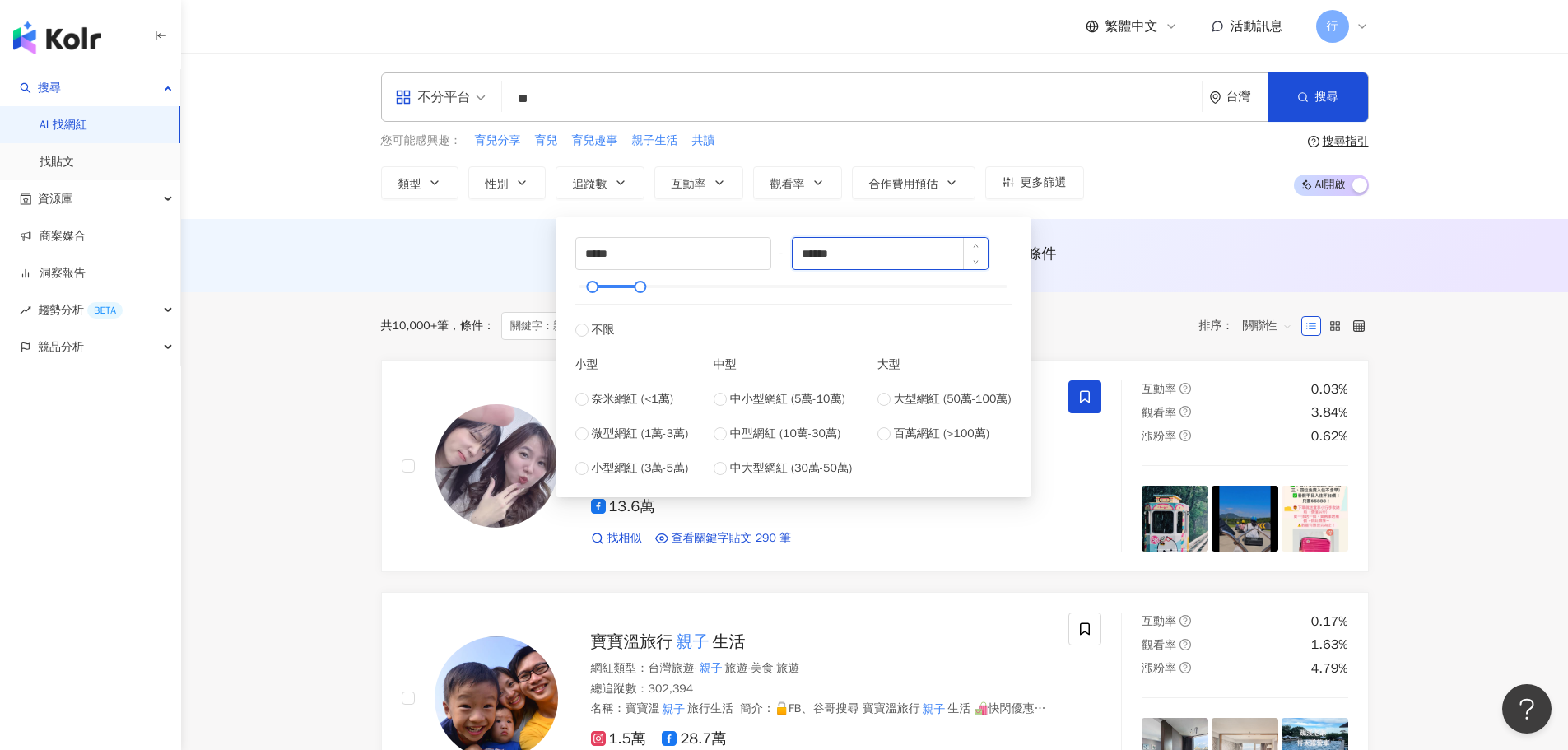 drag, startPoint x: 870, startPoint y: 251, endPoint x: 798, endPoint y: 252, distance: 72.006944 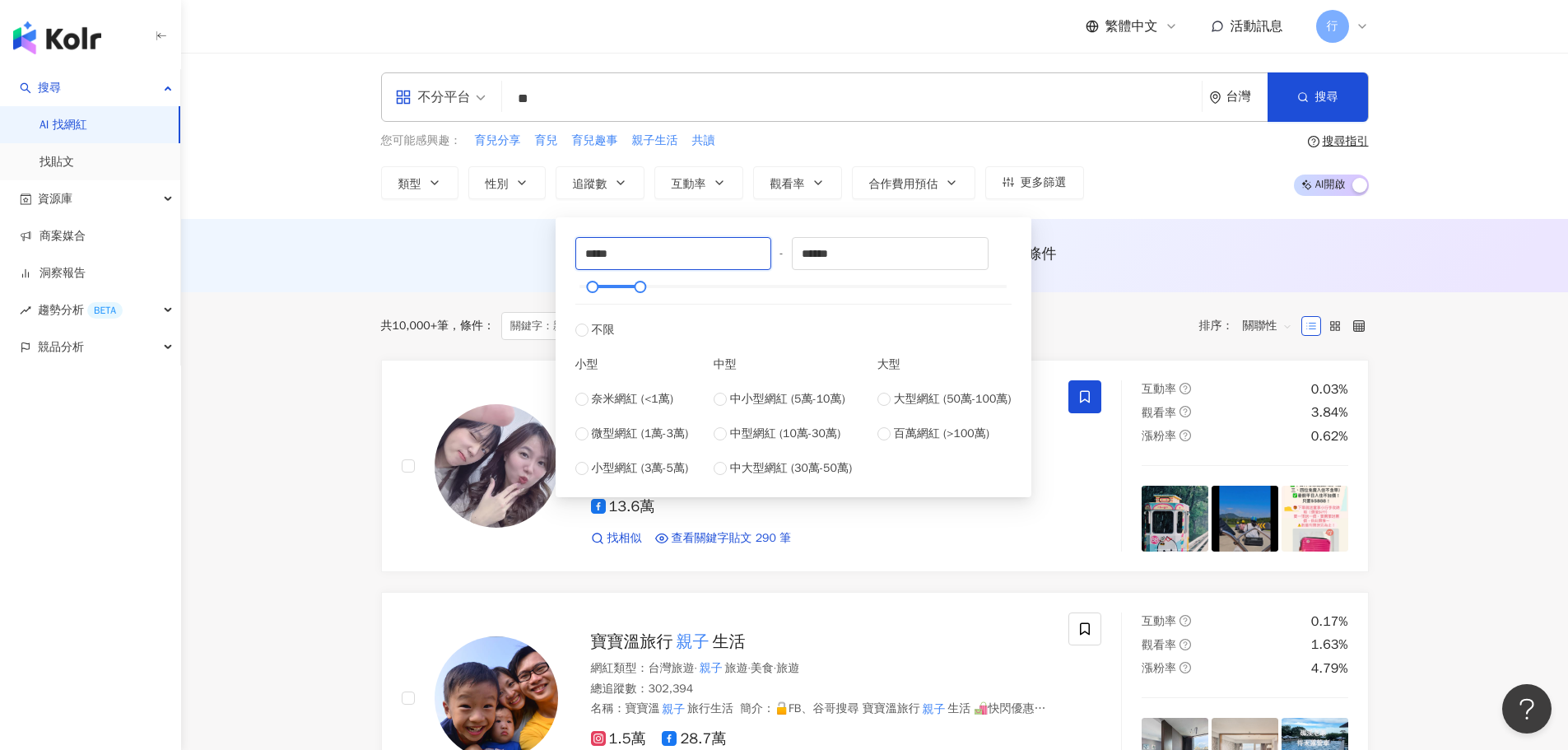 drag, startPoint x: 631, startPoint y: 252, endPoint x: 542, endPoint y: 250, distance: 89.02247 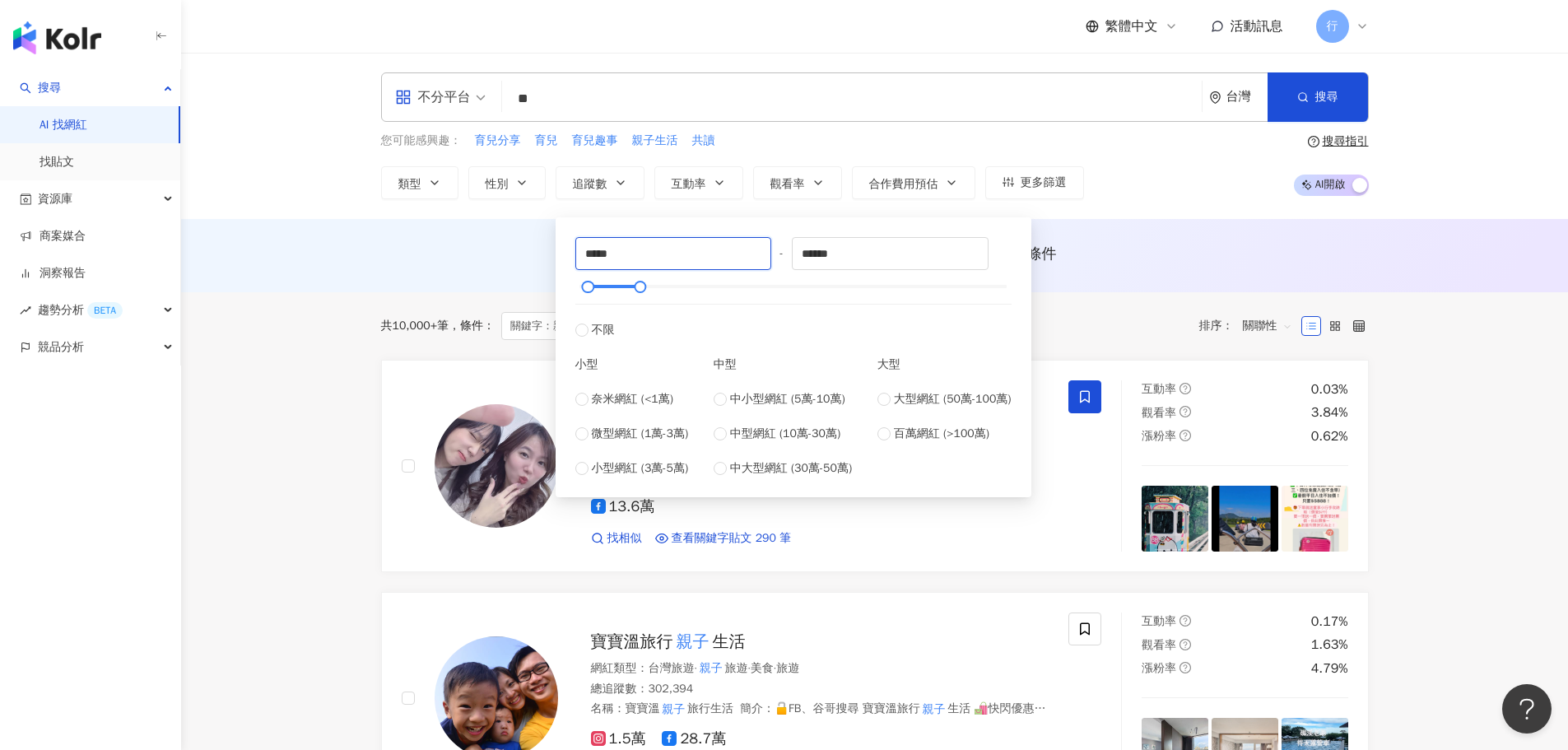 type on "*****" 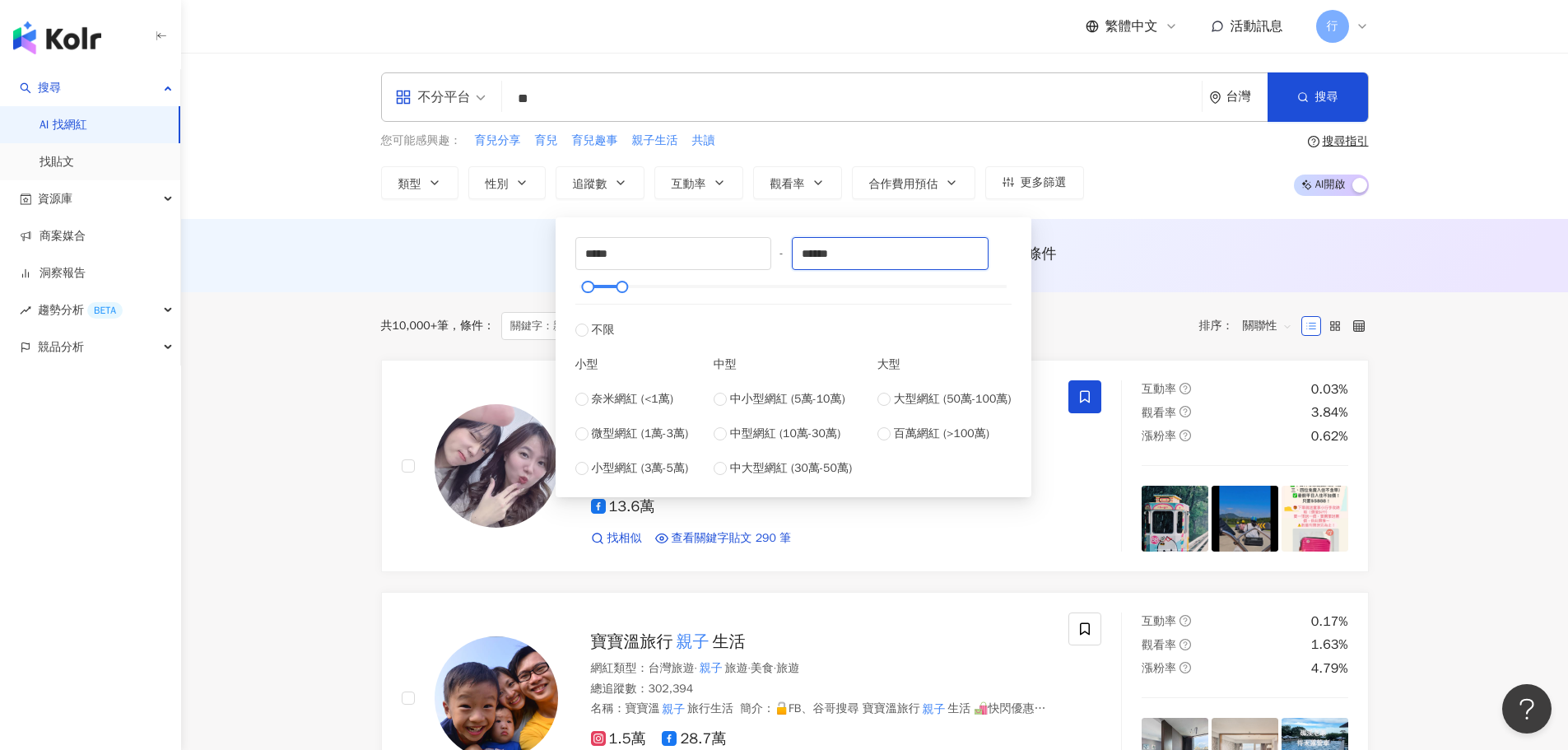 type on "******" 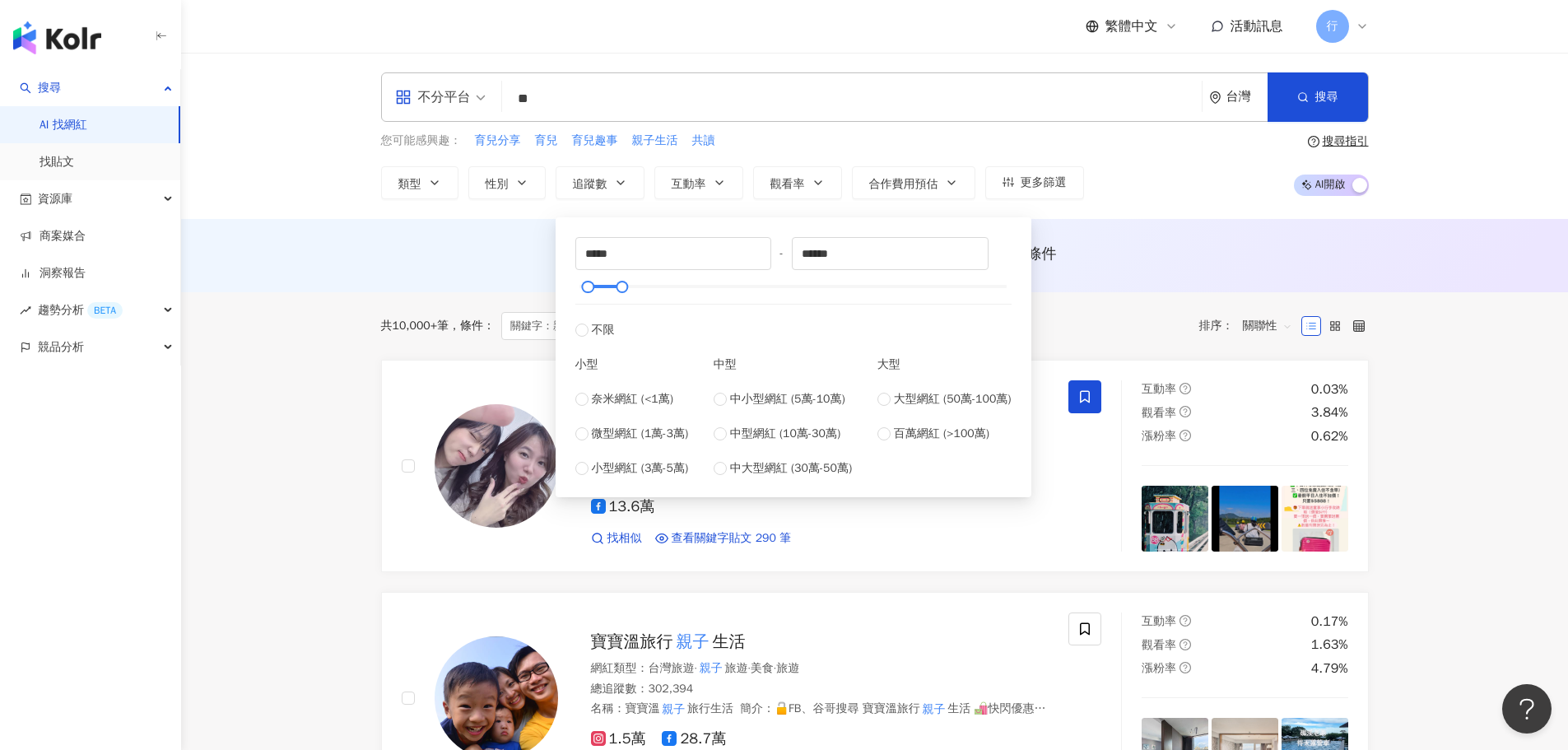 click on "AI 推薦 ： 無結果，請嘗試搜尋其他語言關鍵字或條件" at bounding box center (875, 254) 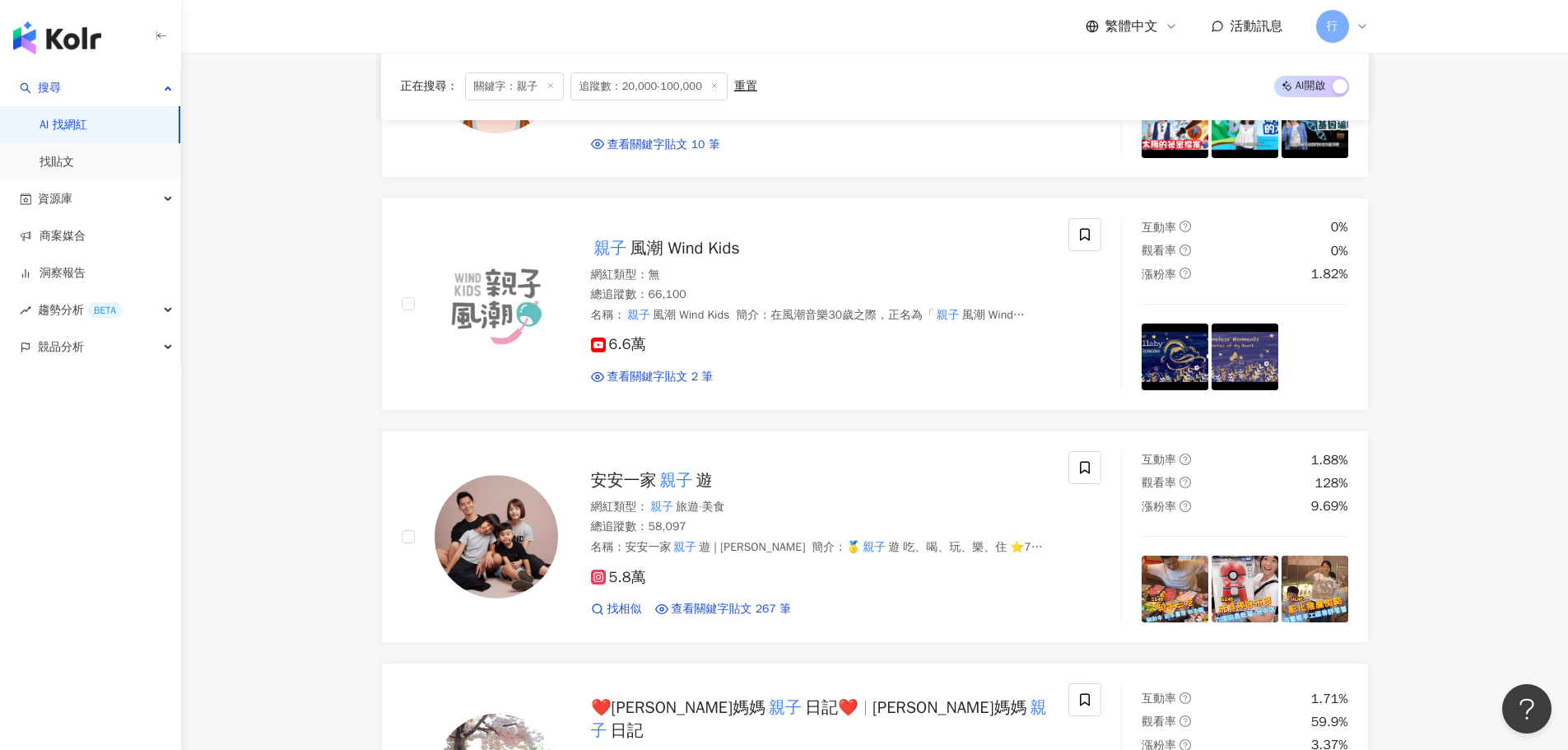 scroll, scrollTop: 988, scrollLeft: 0, axis: vertical 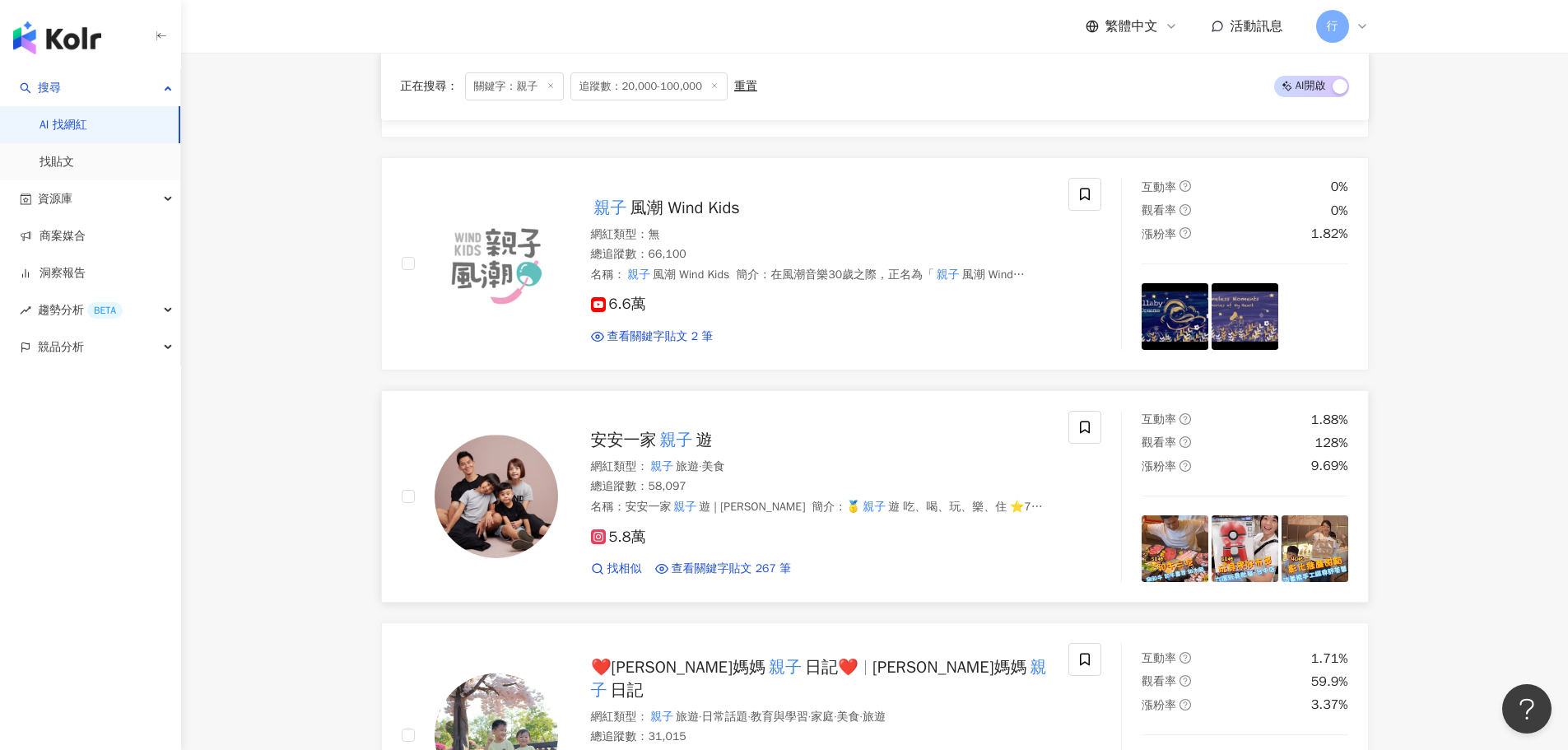 click on "網紅類型 ： 親子 旅遊  ·  美食" at bounding box center [820, 467] 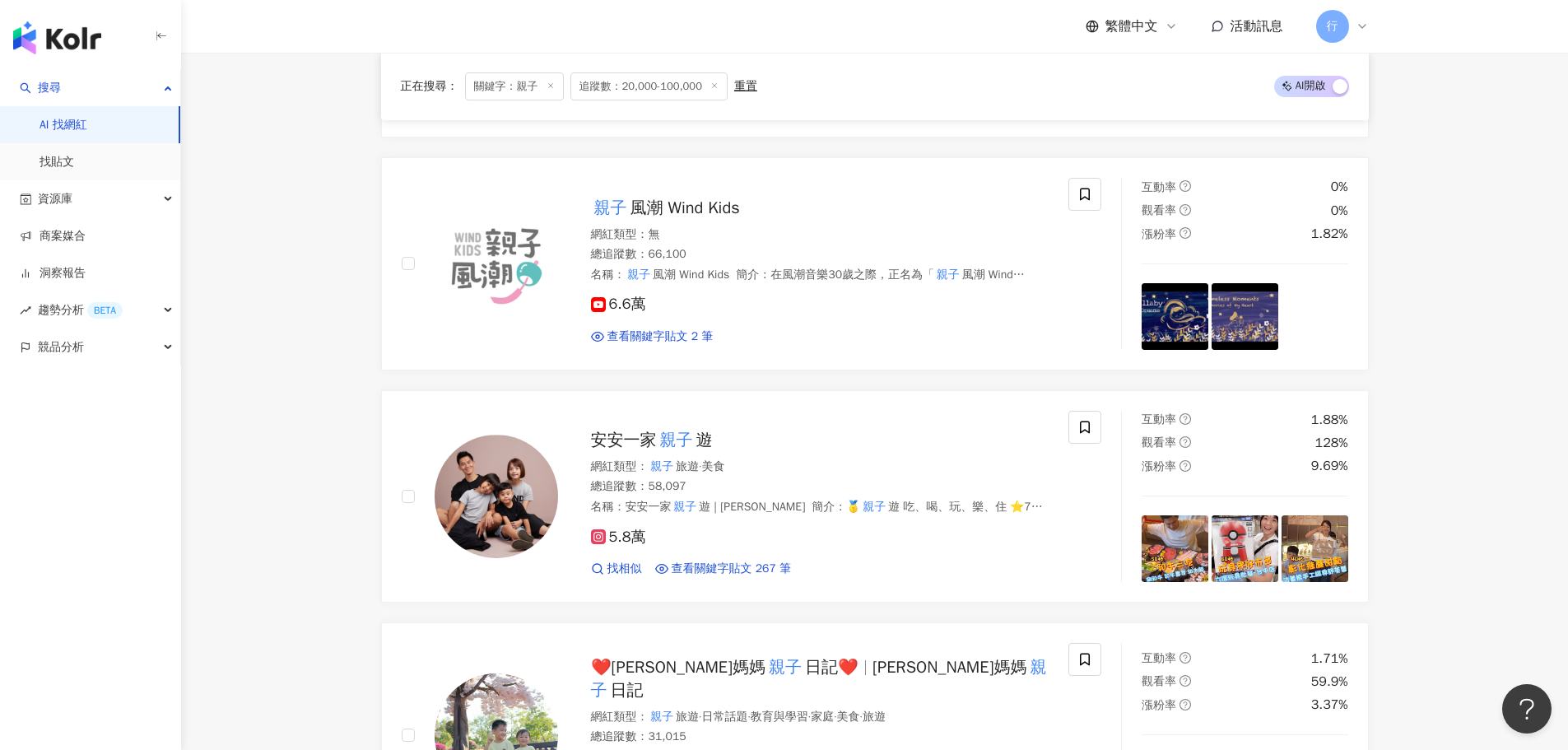 click 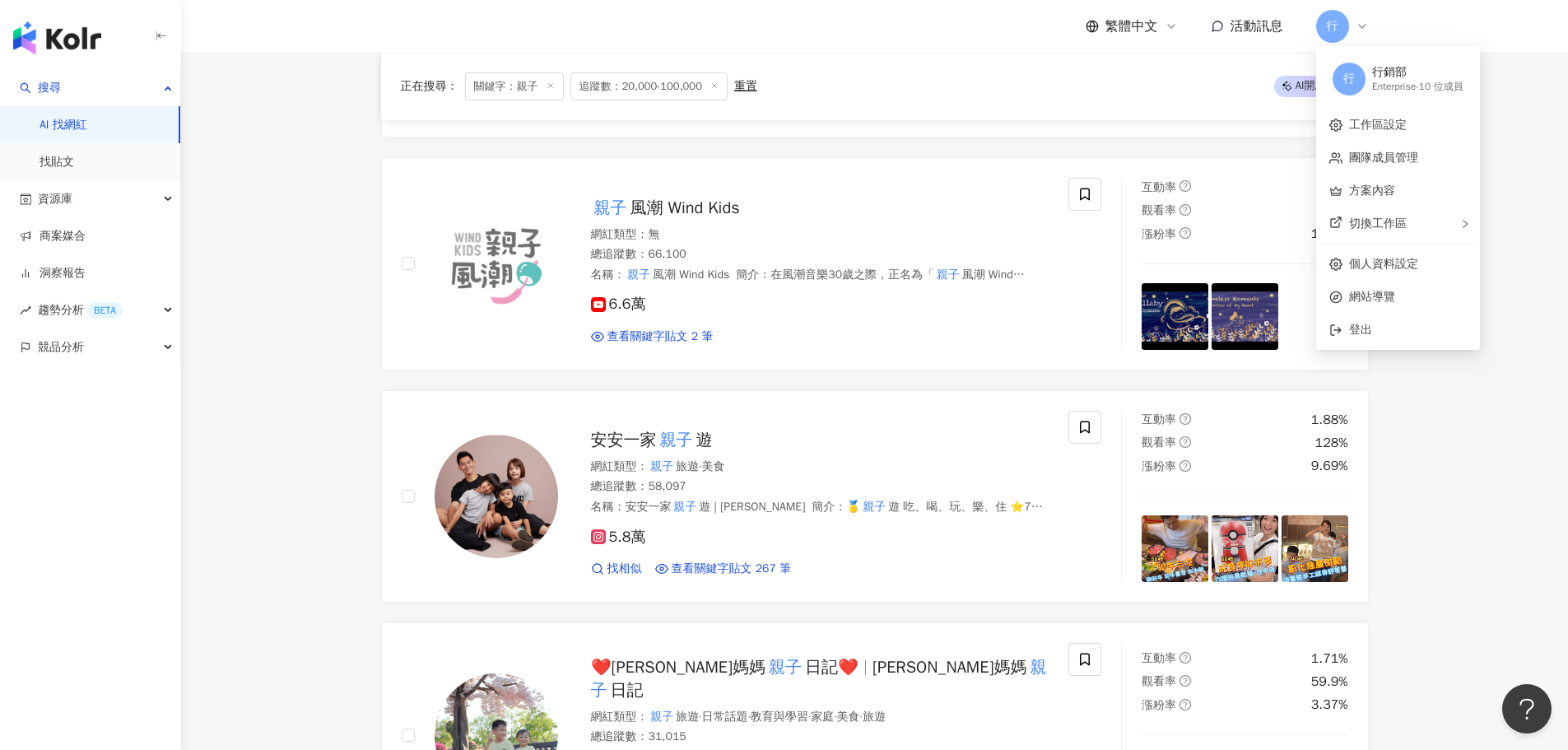 click 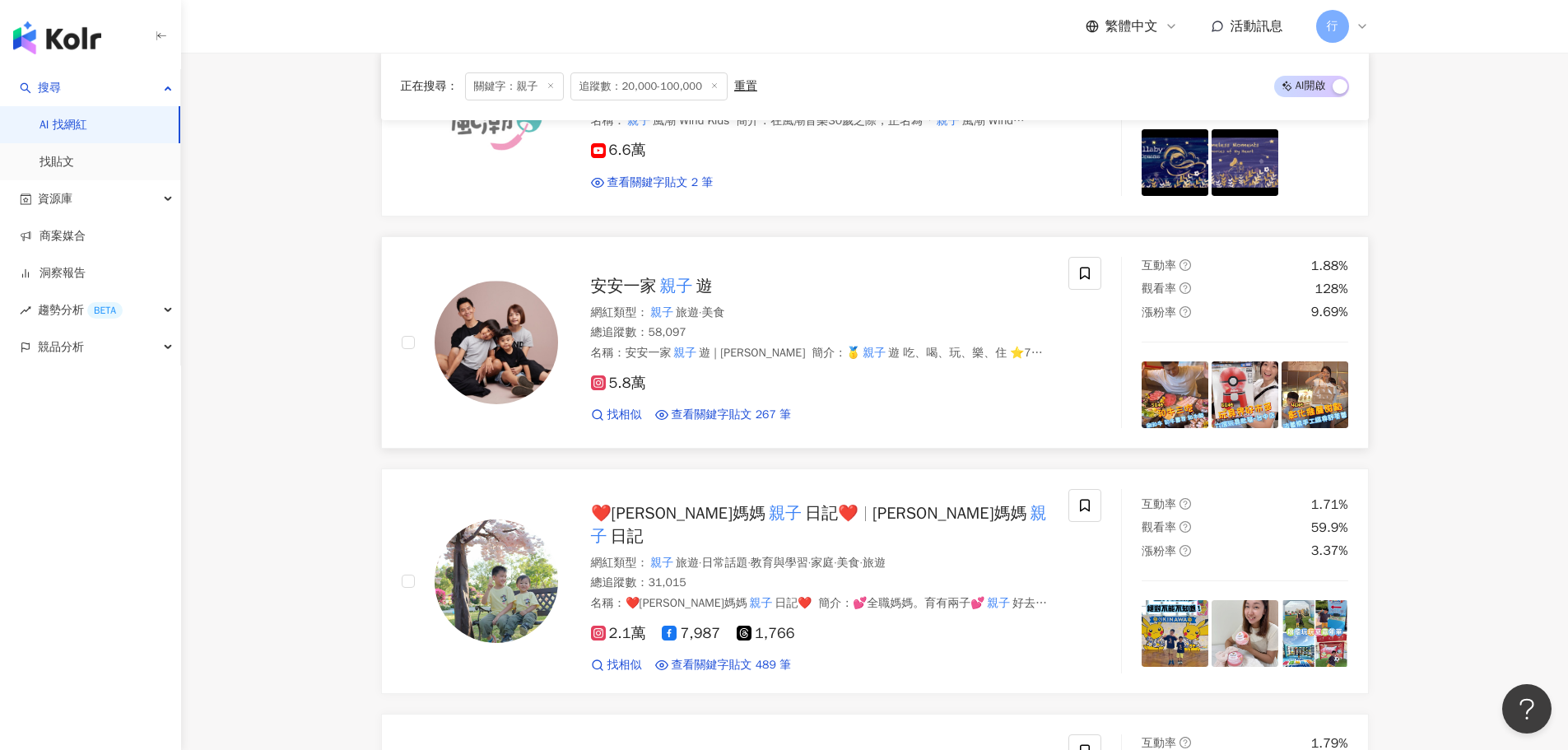 scroll, scrollTop: 1153, scrollLeft: 0, axis: vertical 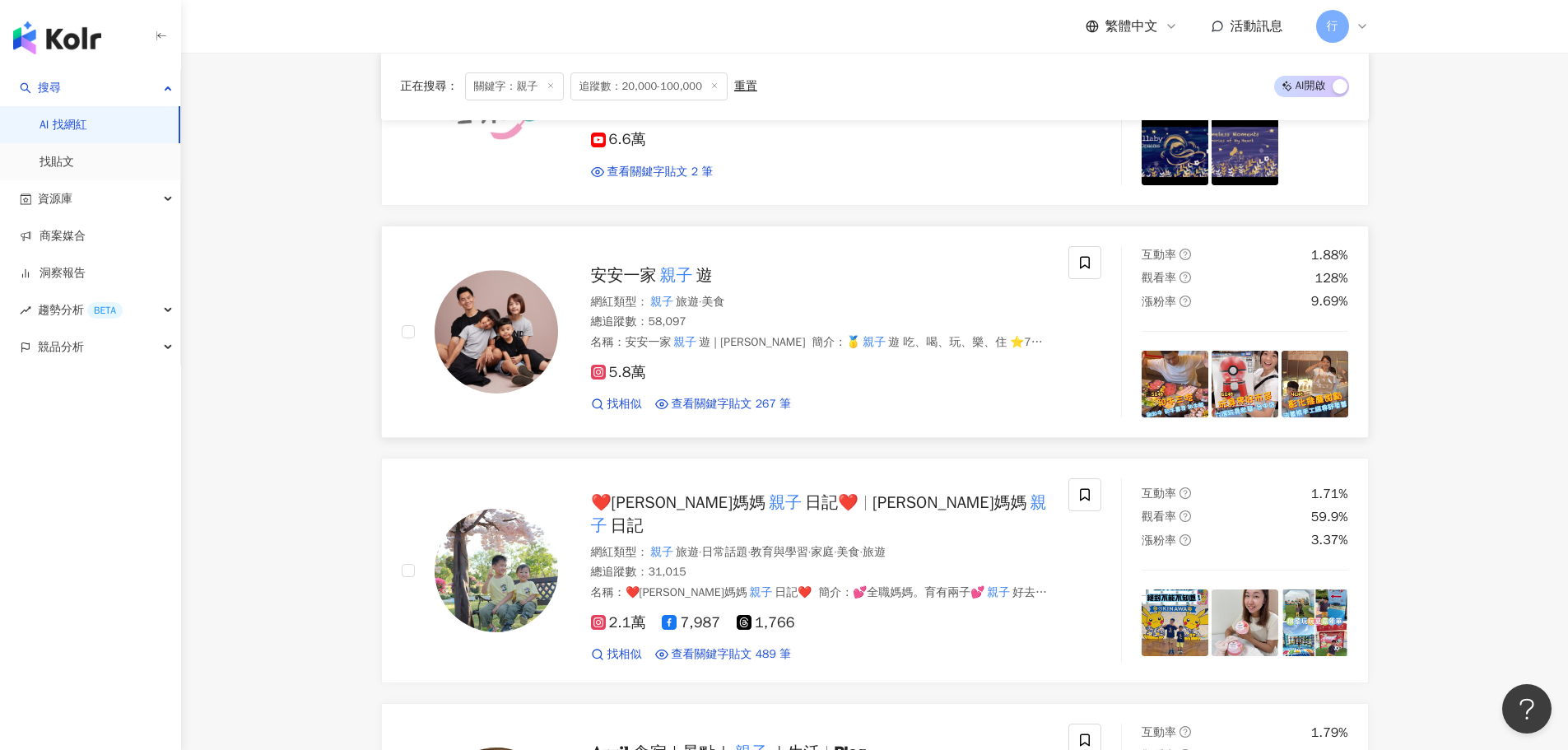 click on "親子" at bounding box center [677, 275] 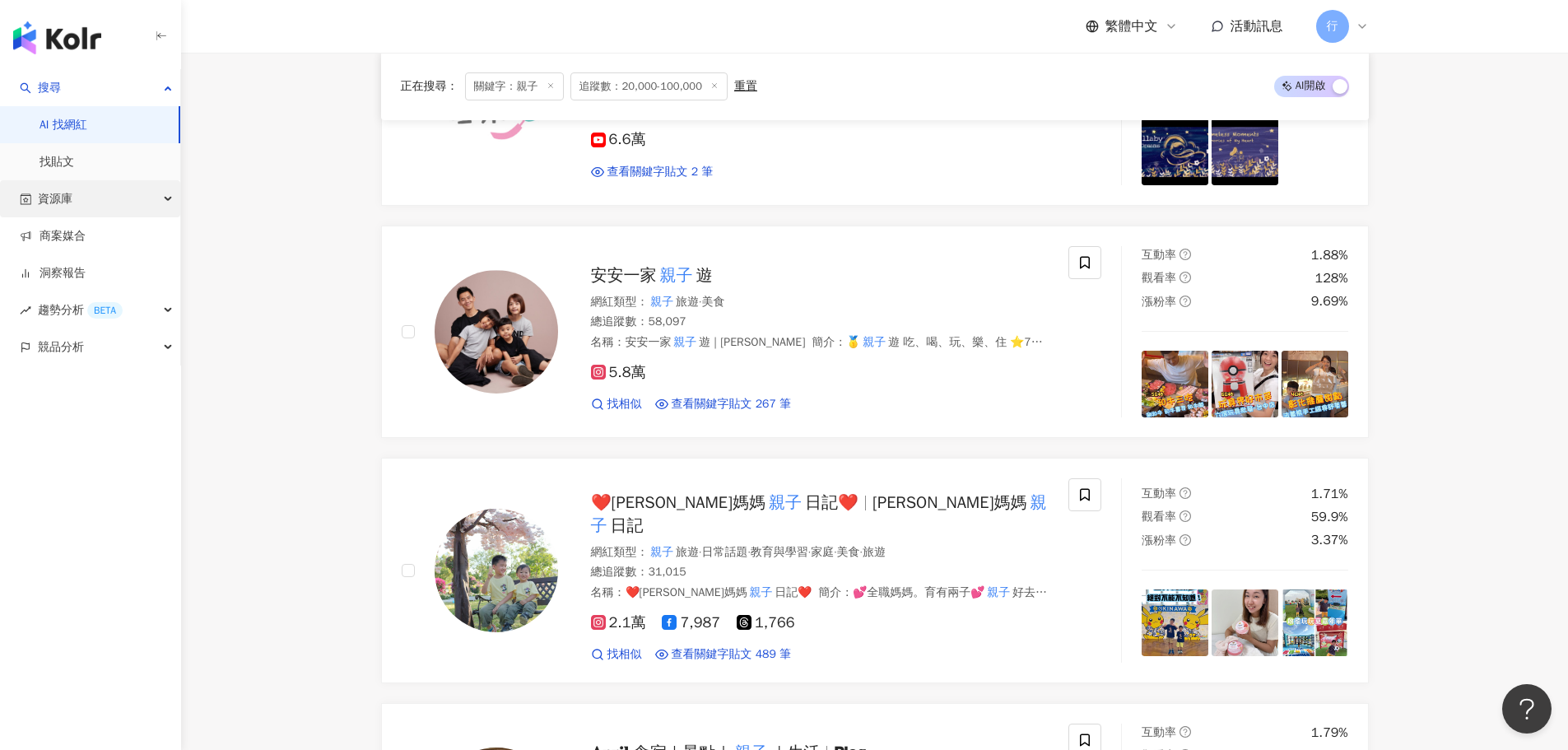 click on "資源庫" at bounding box center (90, 198) 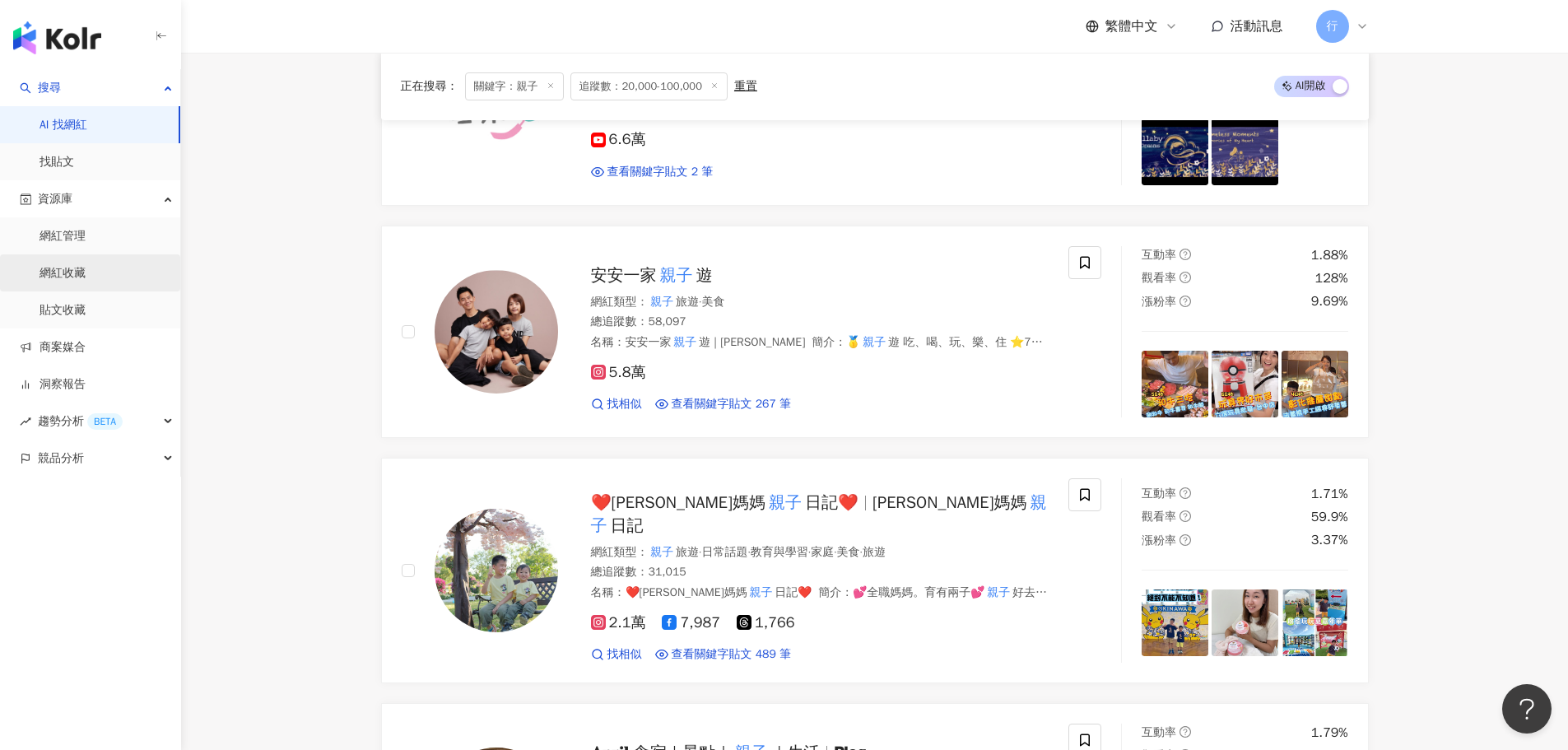 click on "網紅收藏" at bounding box center [63, 273] 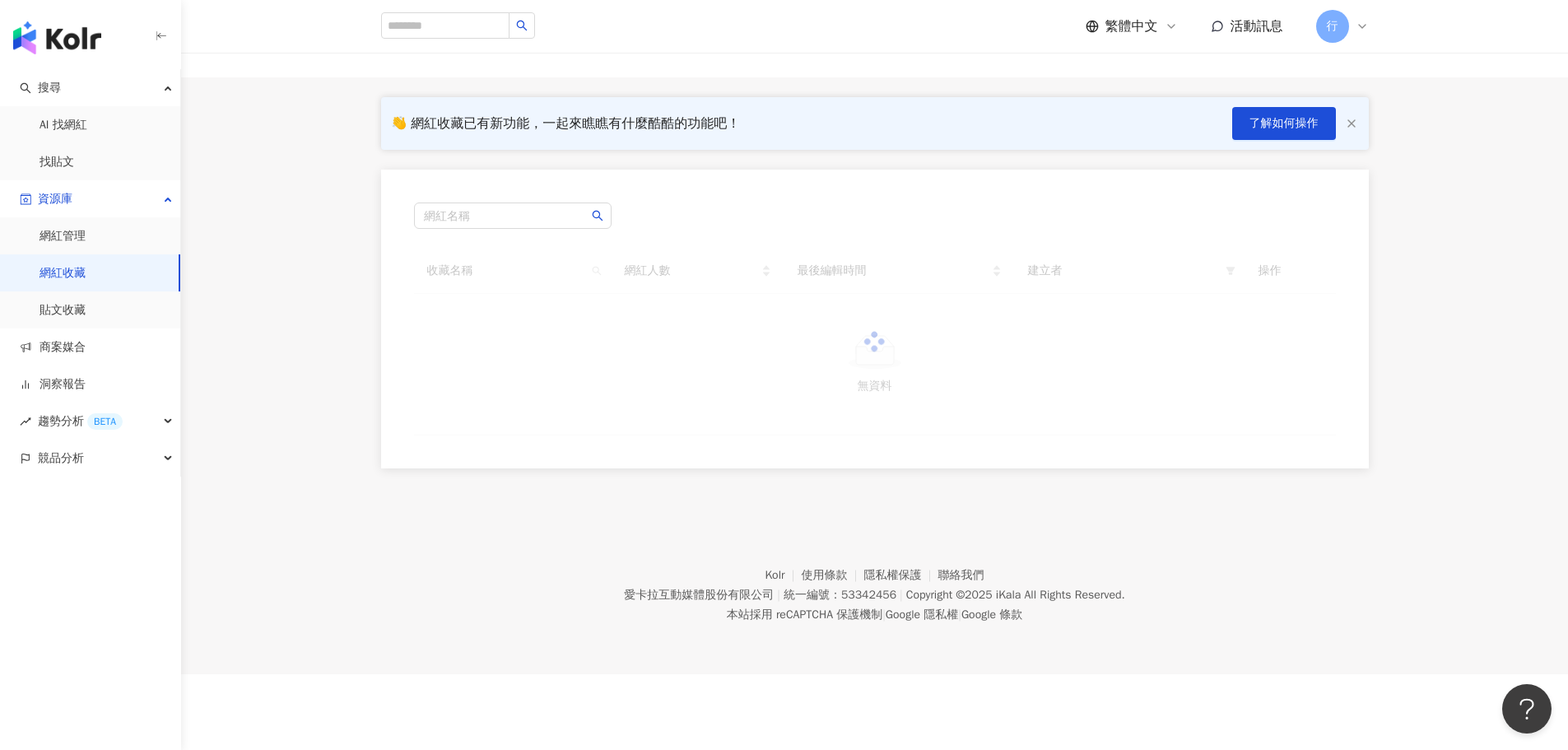scroll, scrollTop: 0, scrollLeft: 0, axis: both 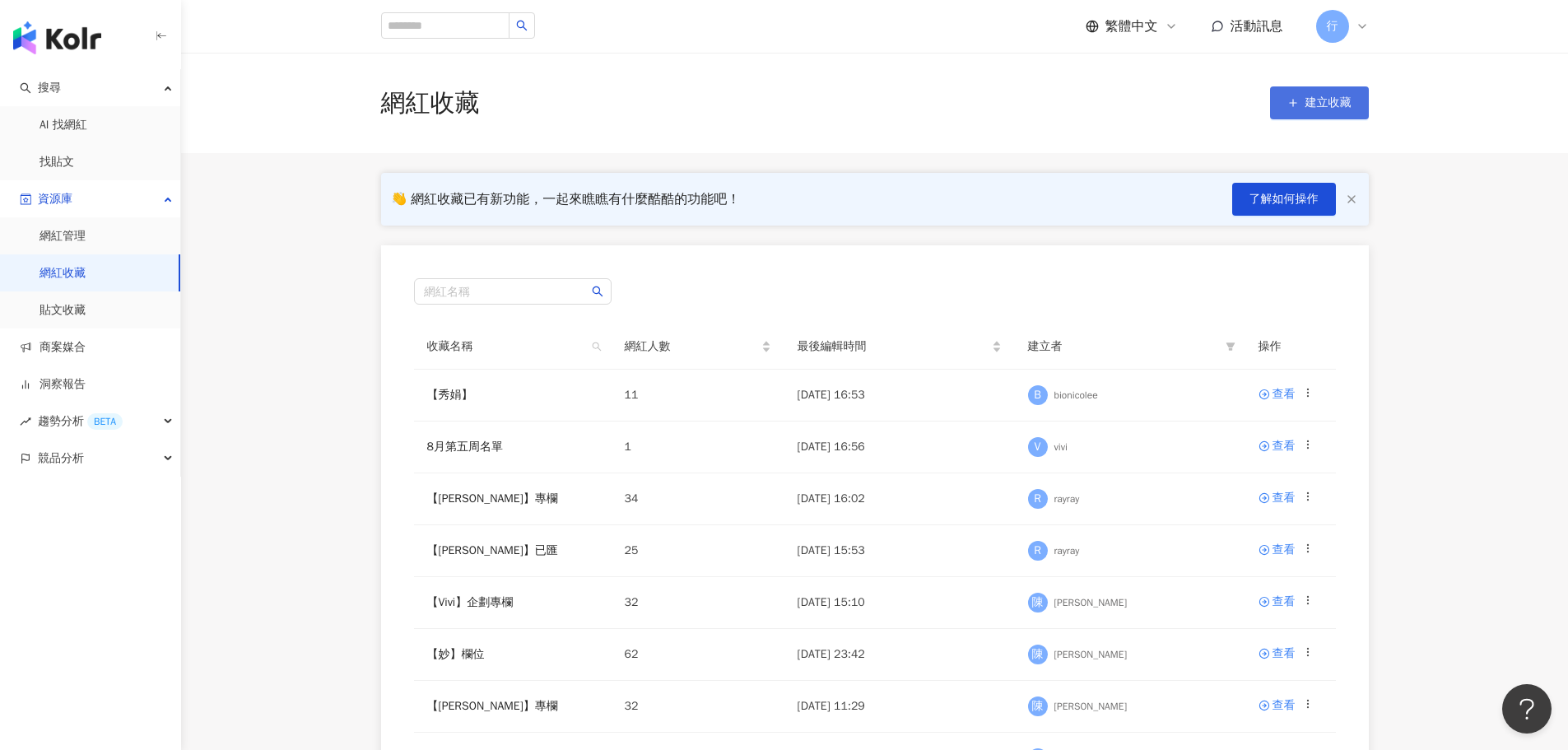 click on "建立收藏" at bounding box center [1328, 103] 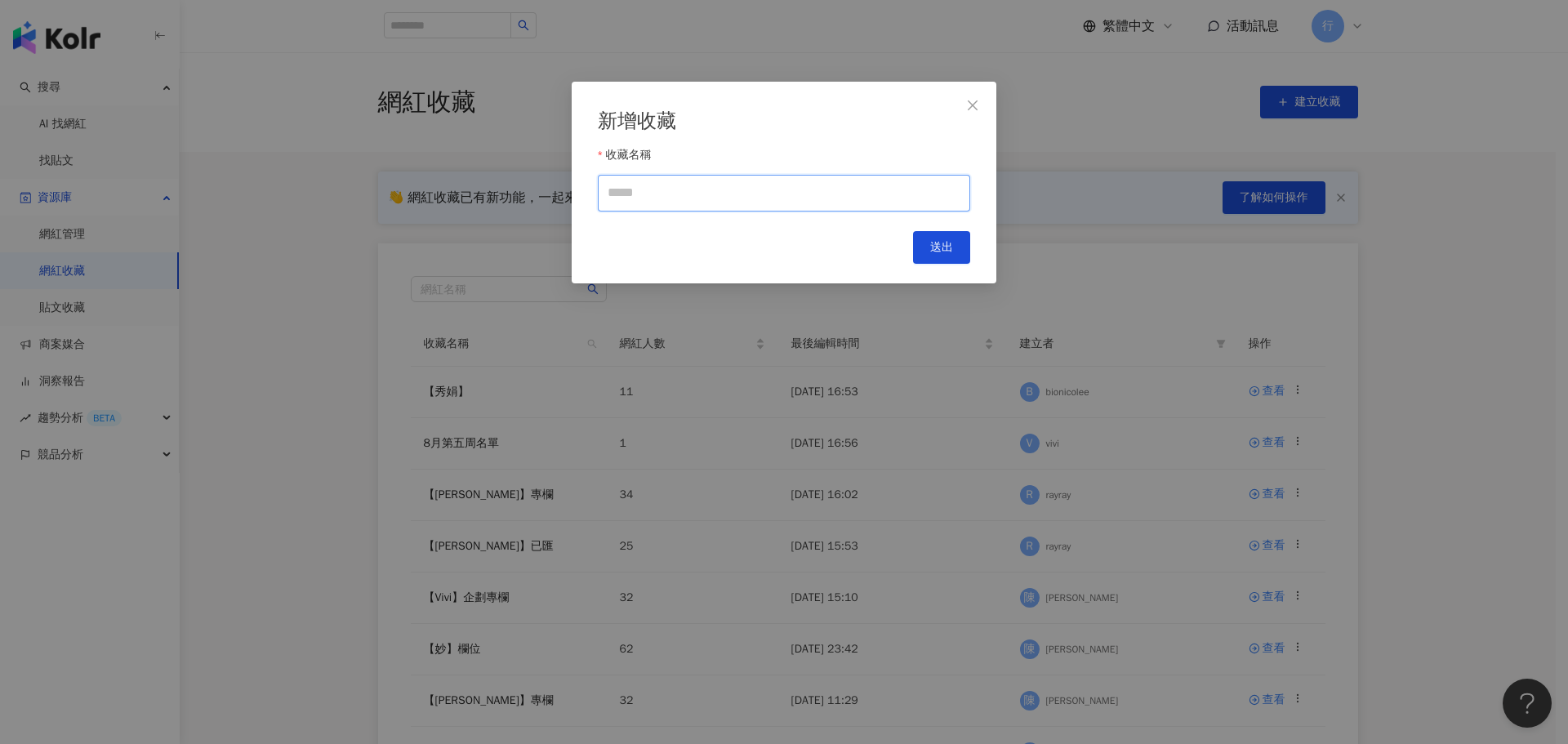 click on "收藏名稱" at bounding box center (784, 193) 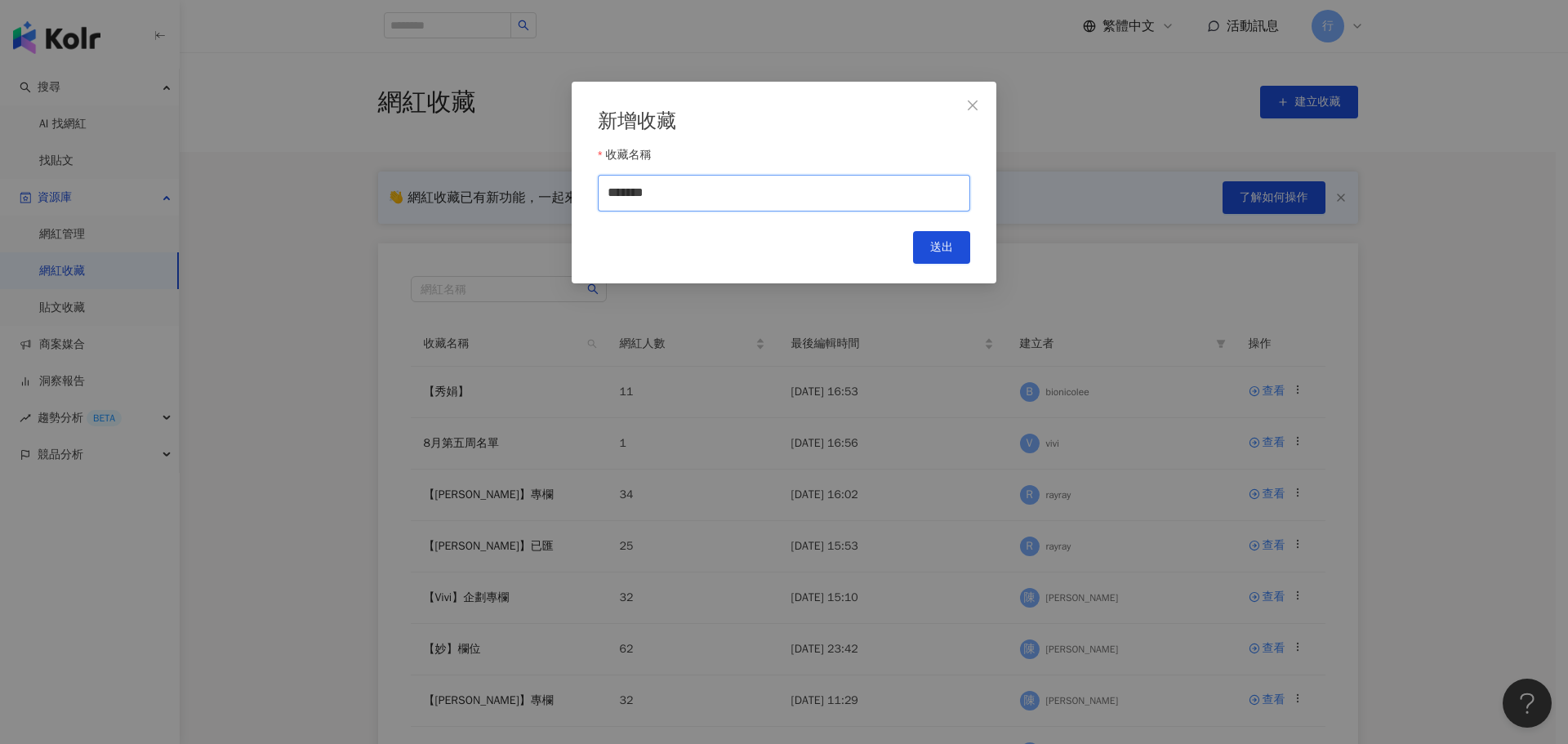 click on "*******" at bounding box center [784, 193] 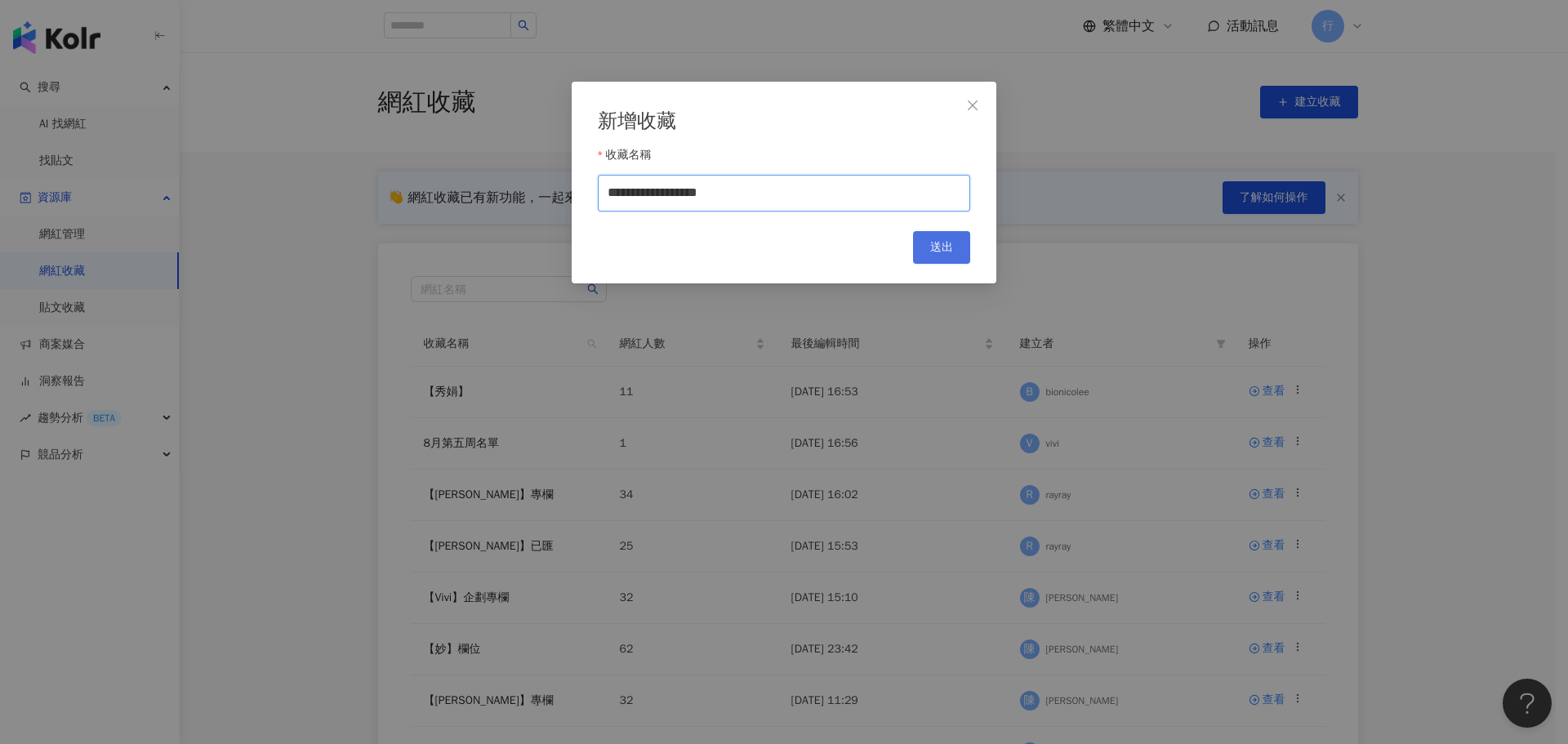 type on "**********" 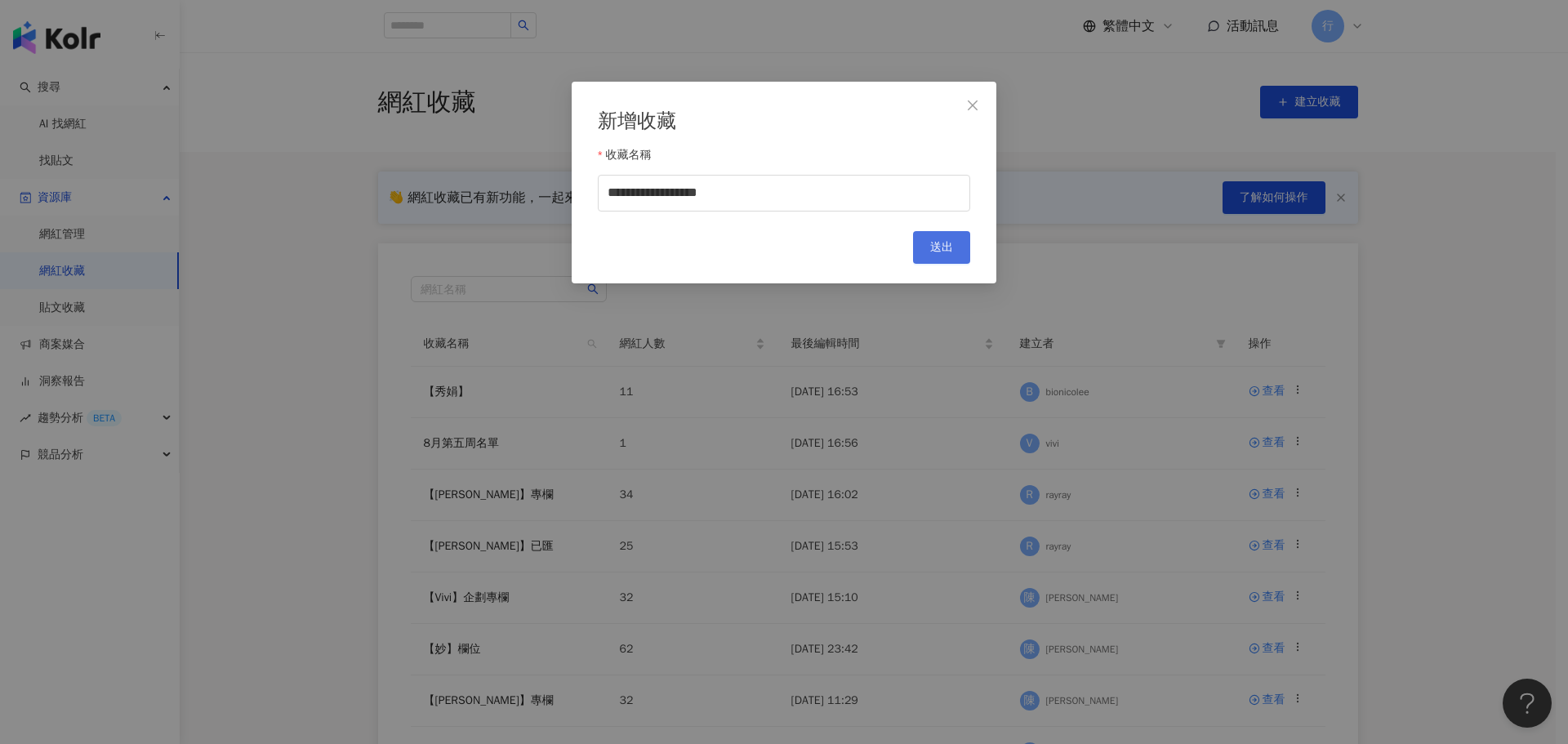 click on "送出" at bounding box center [942, 247] 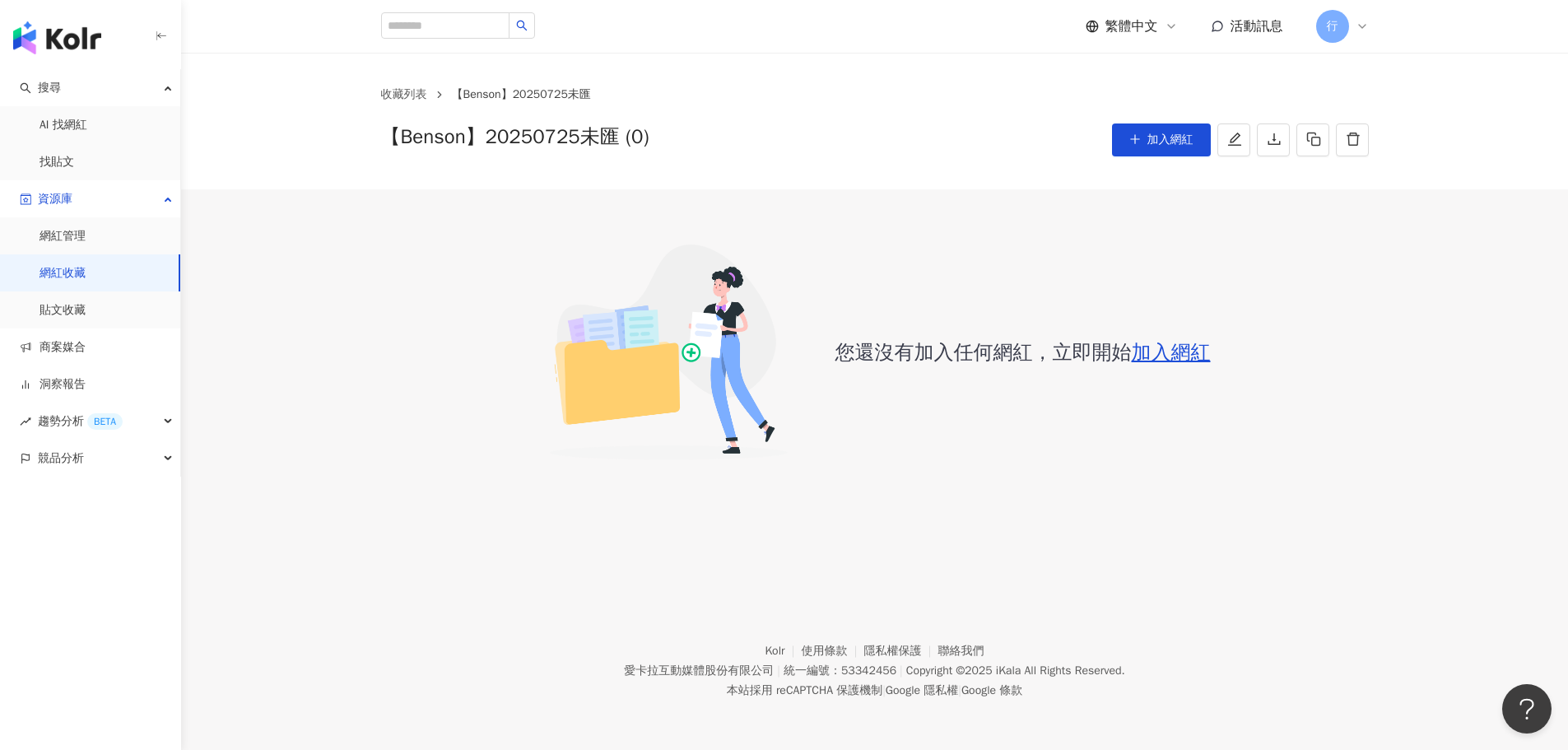 click on "網紅收藏" at bounding box center [63, 273] 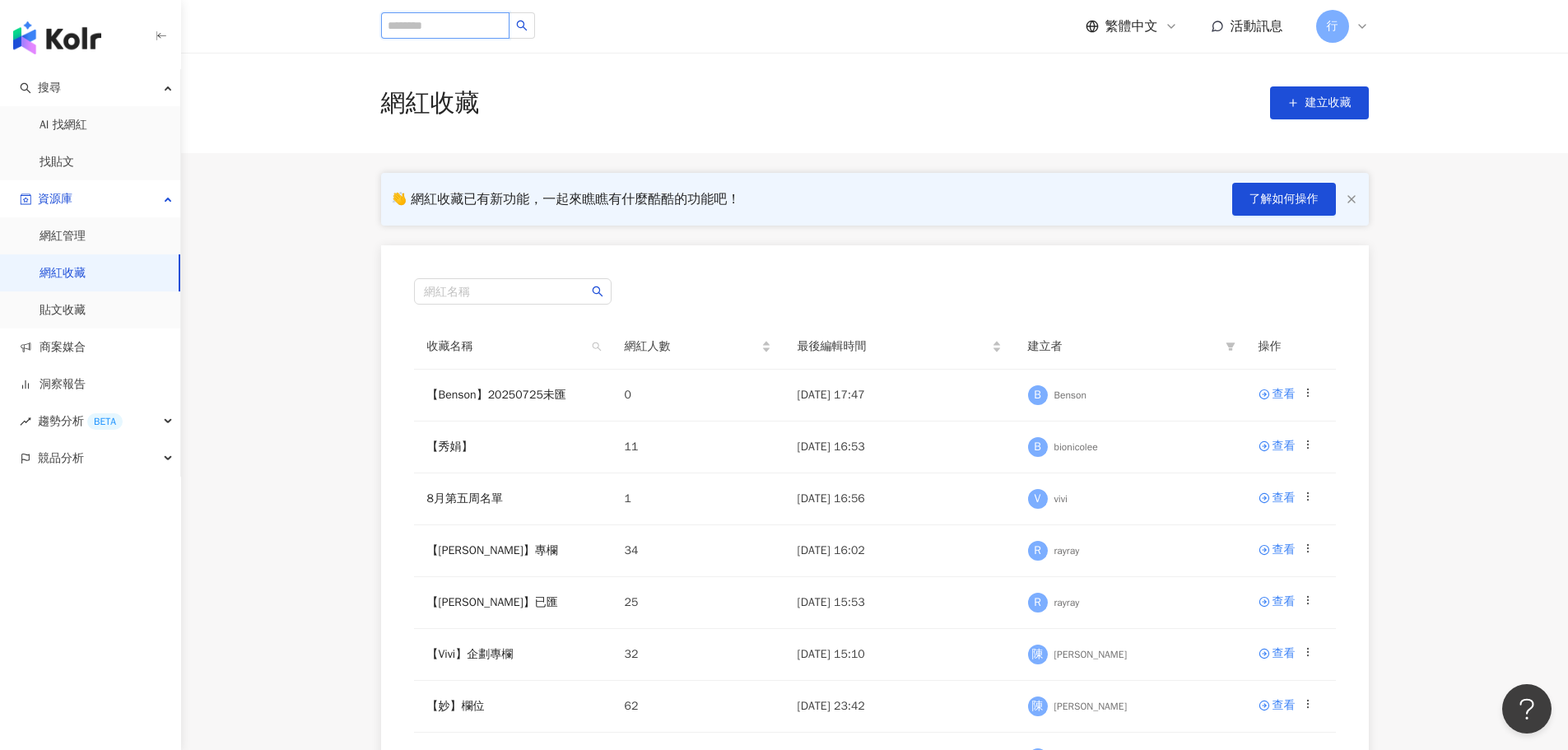 click at bounding box center (445, 26) 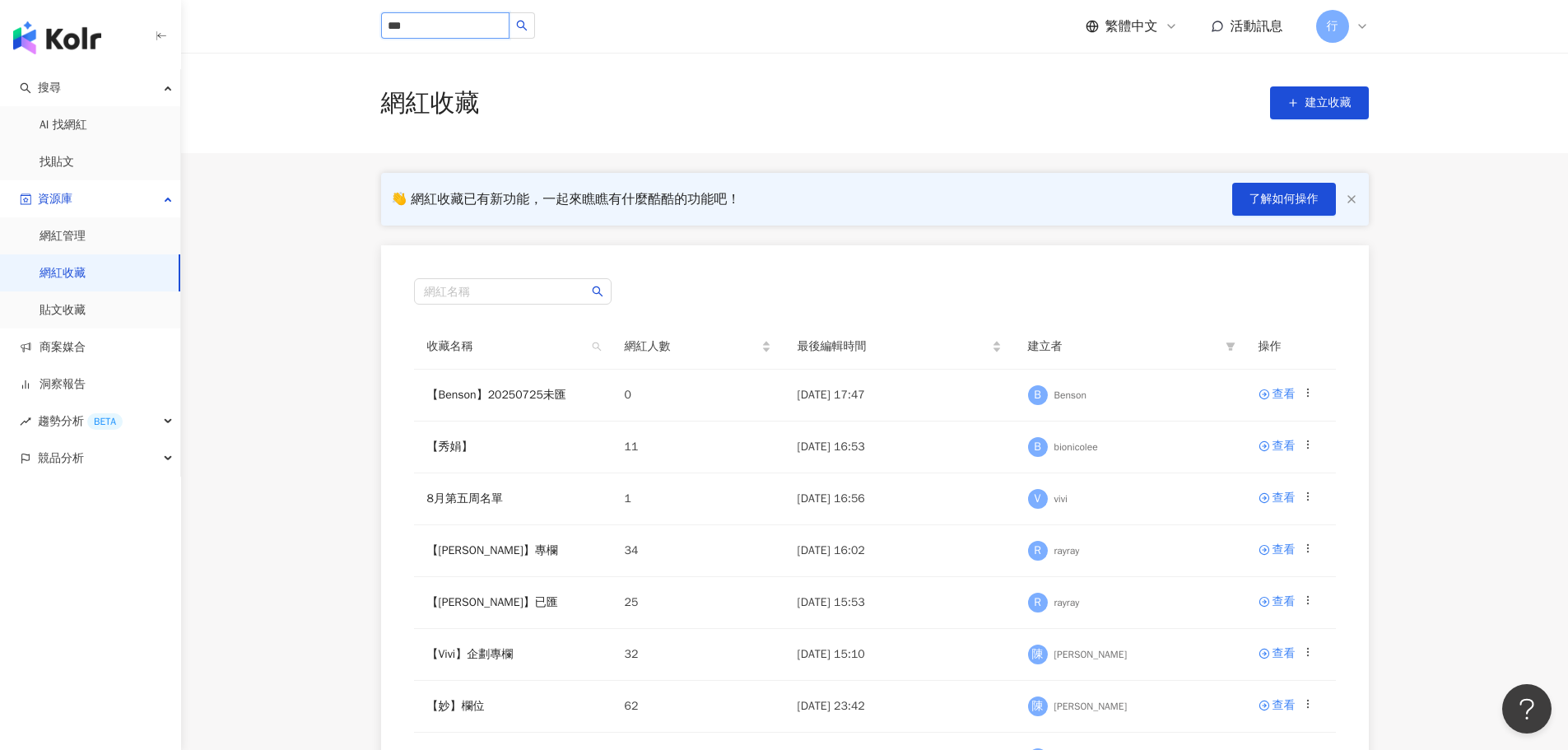type on "*" 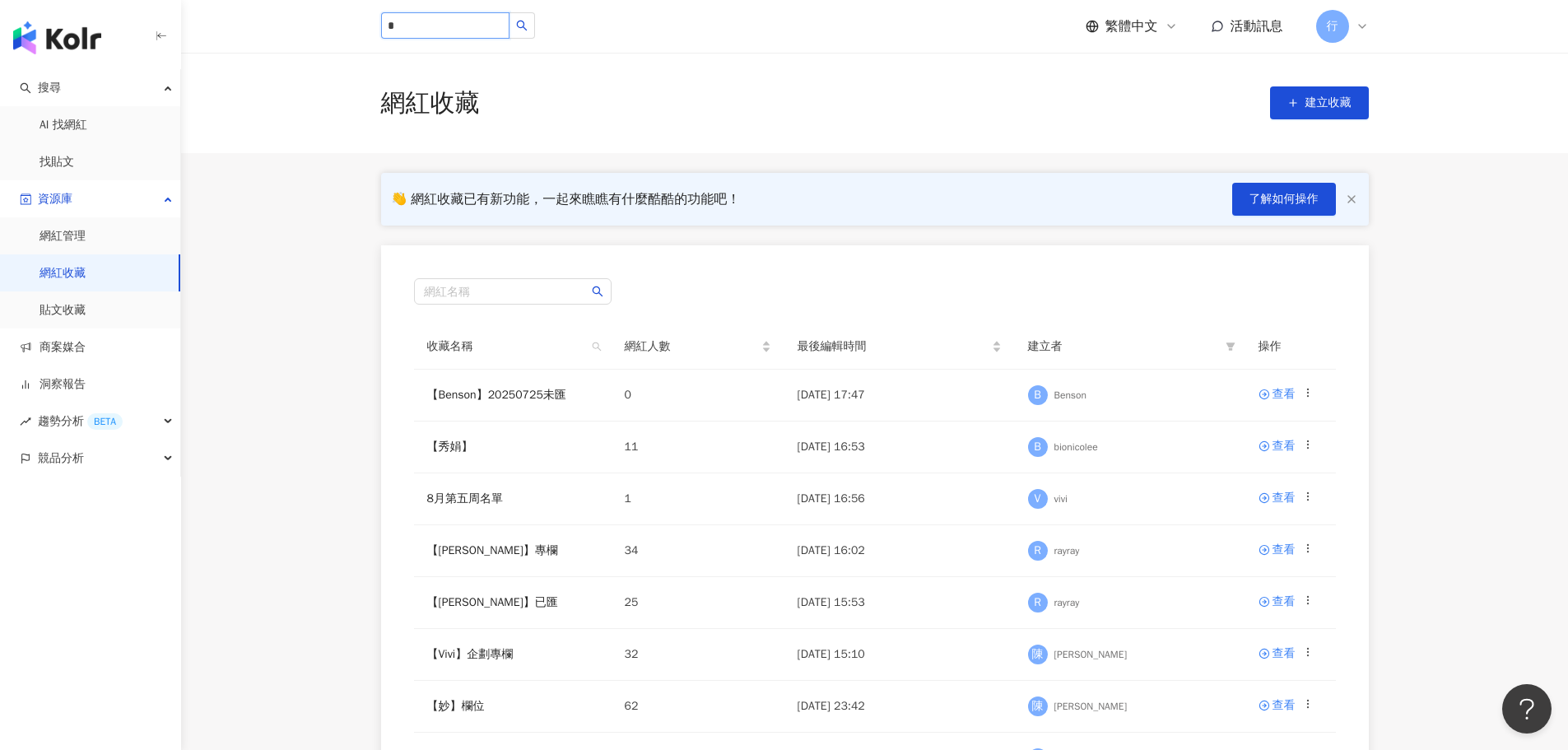 type 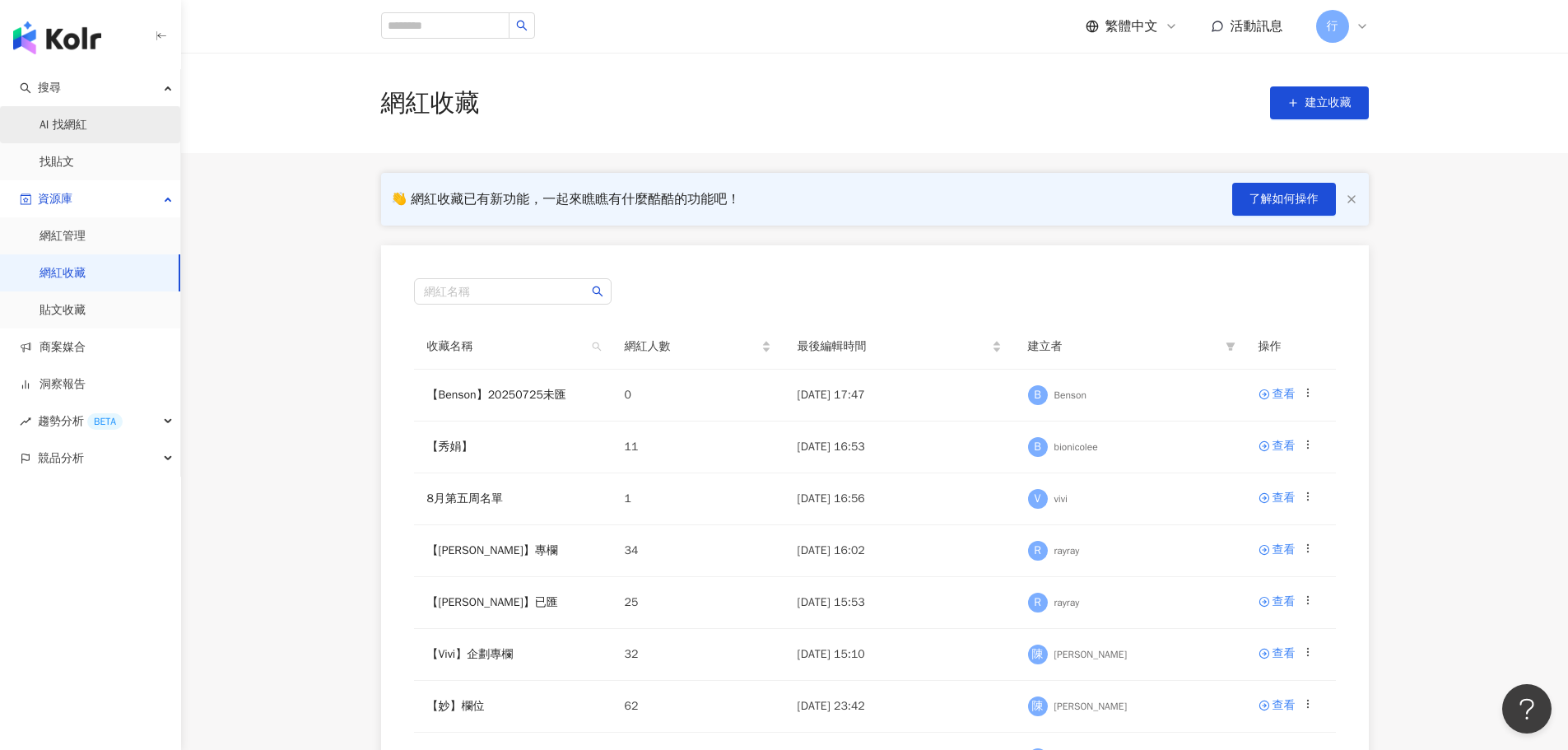 click on "AI 找網紅" at bounding box center [63, 125] 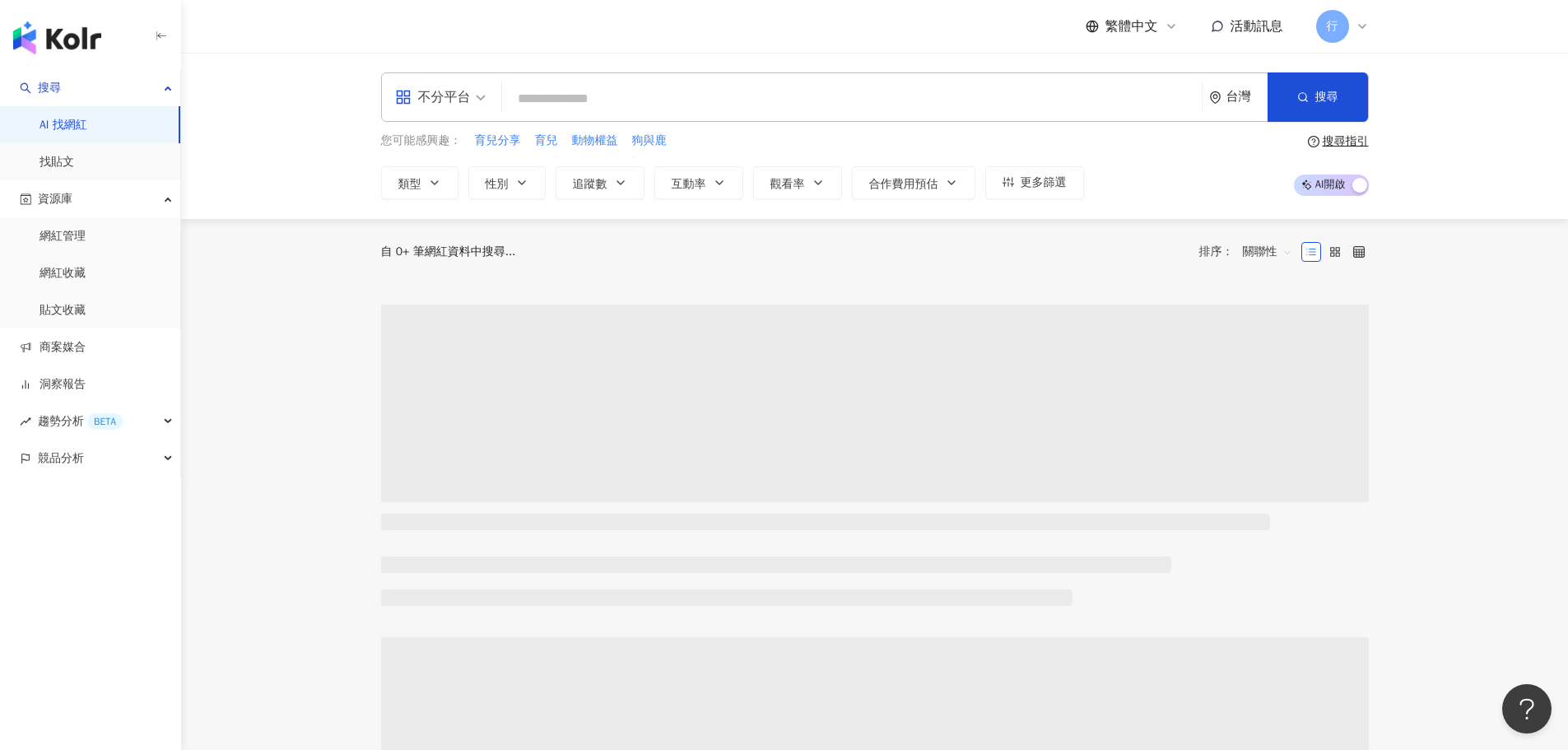 click at bounding box center (852, 99) 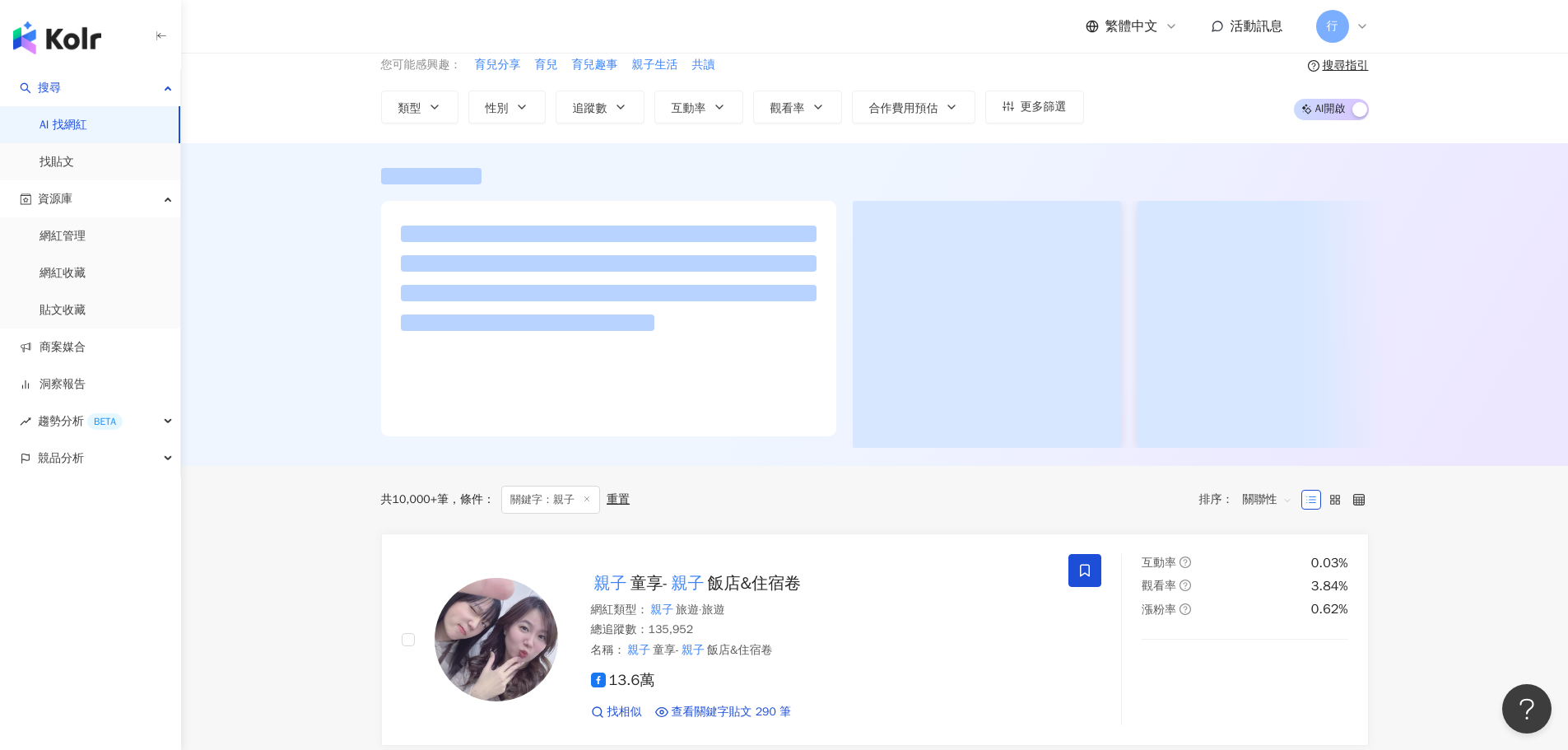 scroll, scrollTop: 0, scrollLeft: 0, axis: both 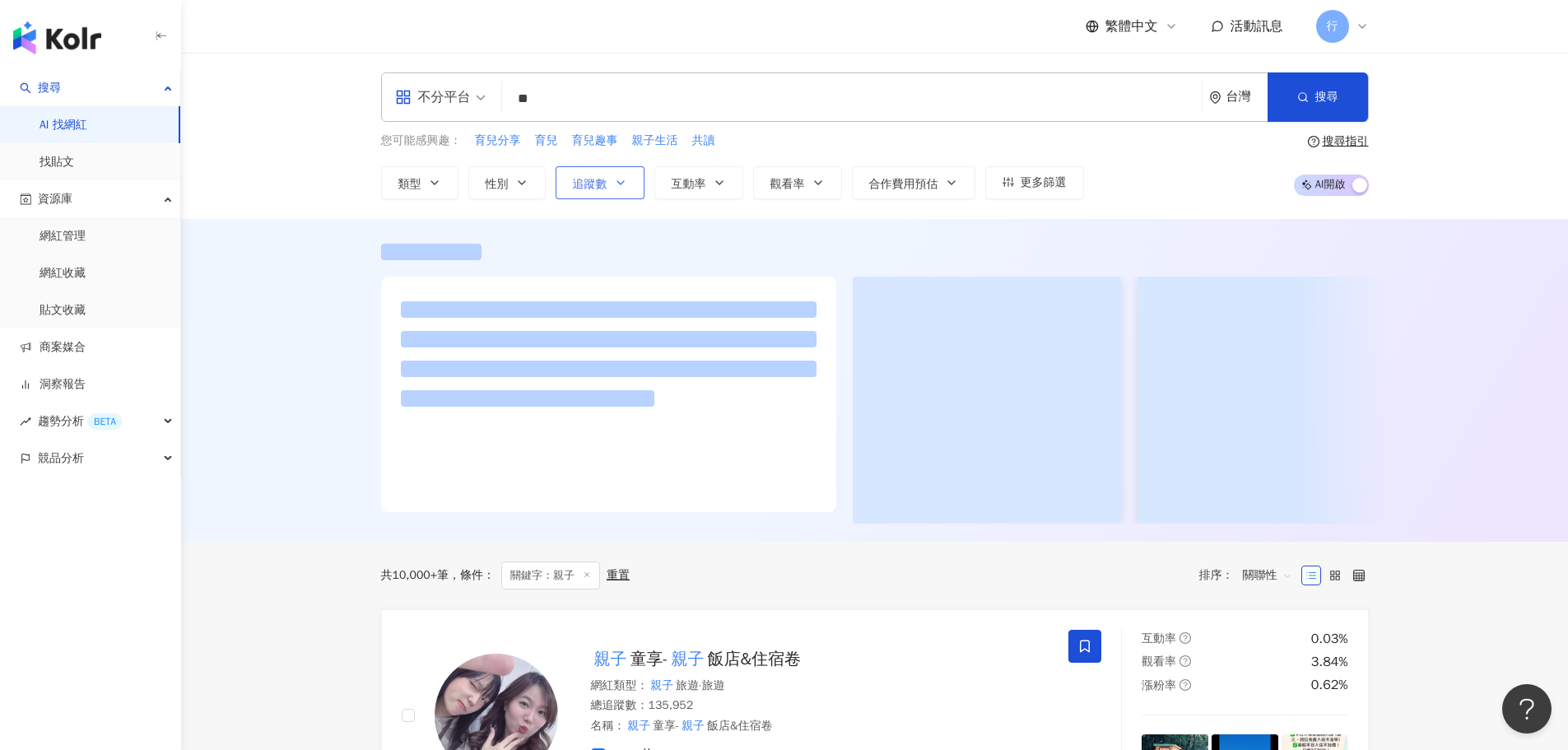 type on "**" 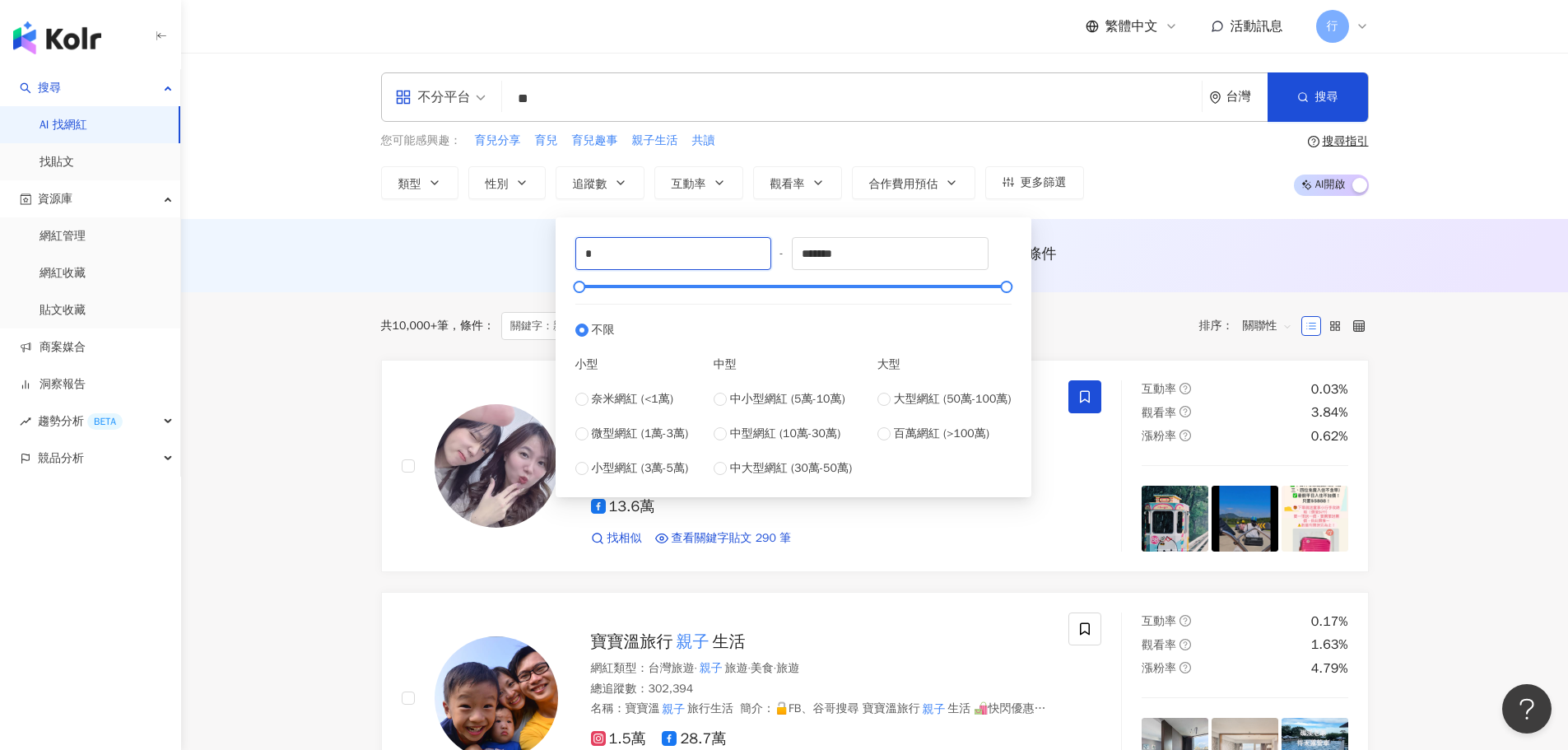 drag, startPoint x: 624, startPoint y: 251, endPoint x: 544, endPoint y: 251, distance: 80 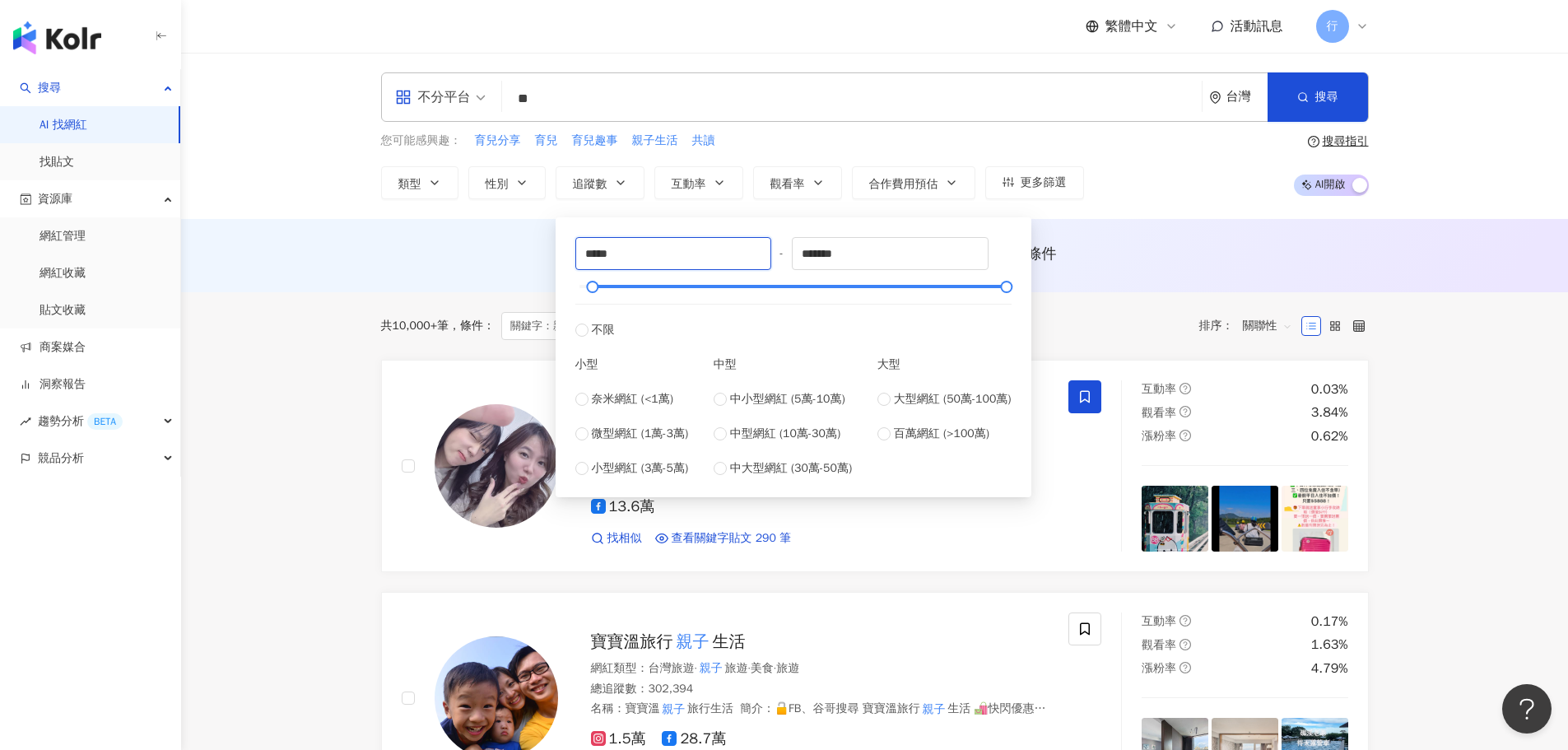 type on "*****" 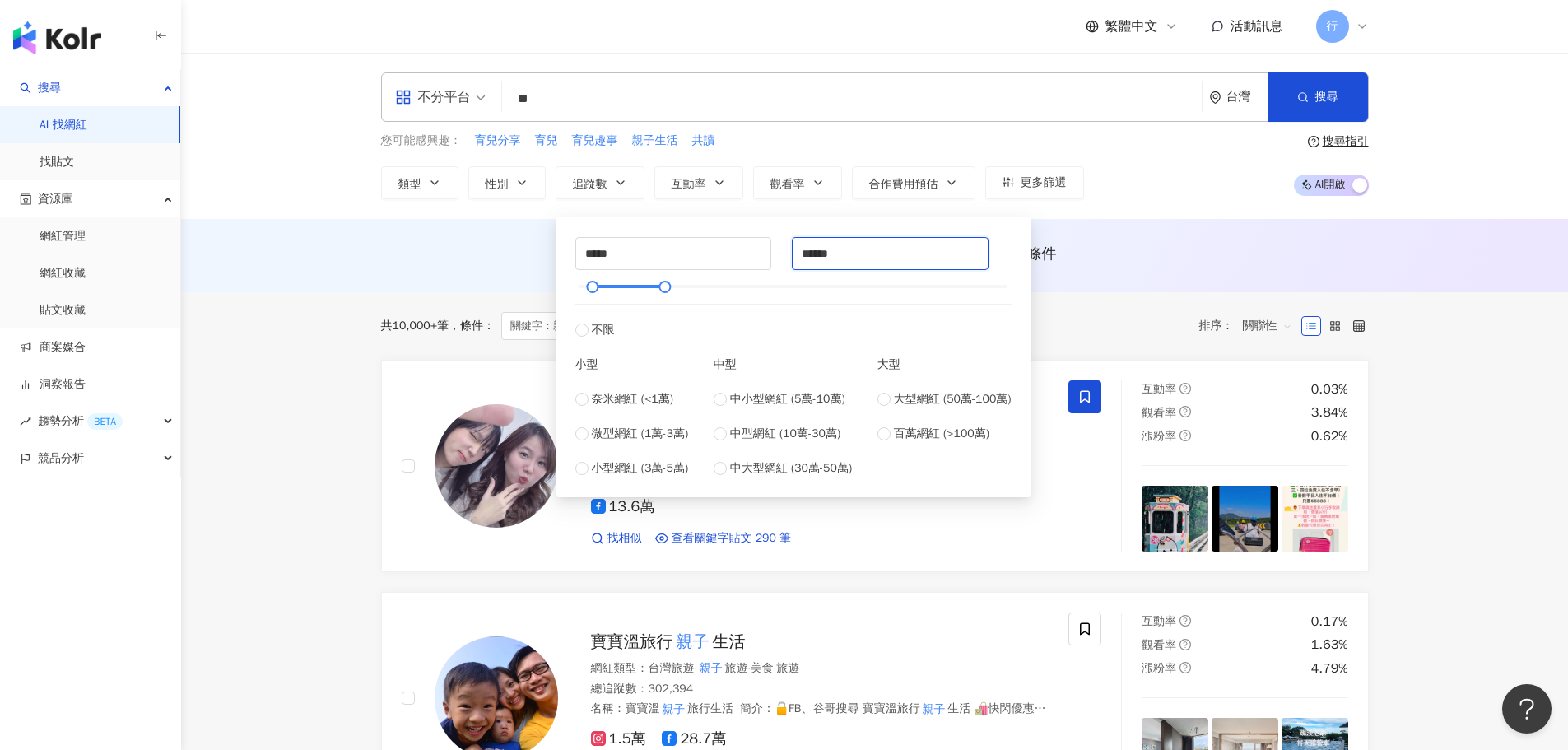 type on "******" 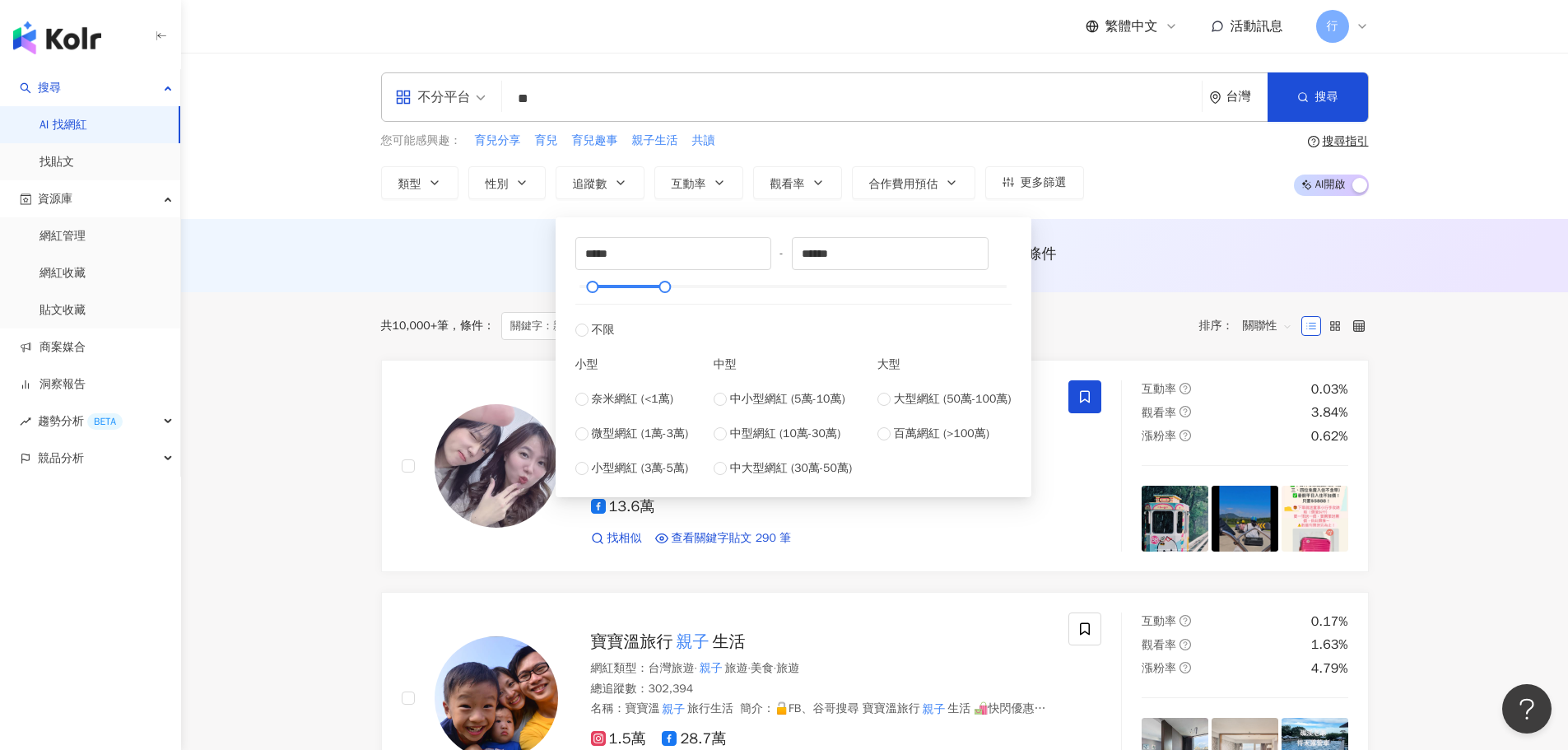 click on "AI 推薦 ： 無結果，請嘗試搜尋其他語言關鍵字或條件" at bounding box center [874, 255] 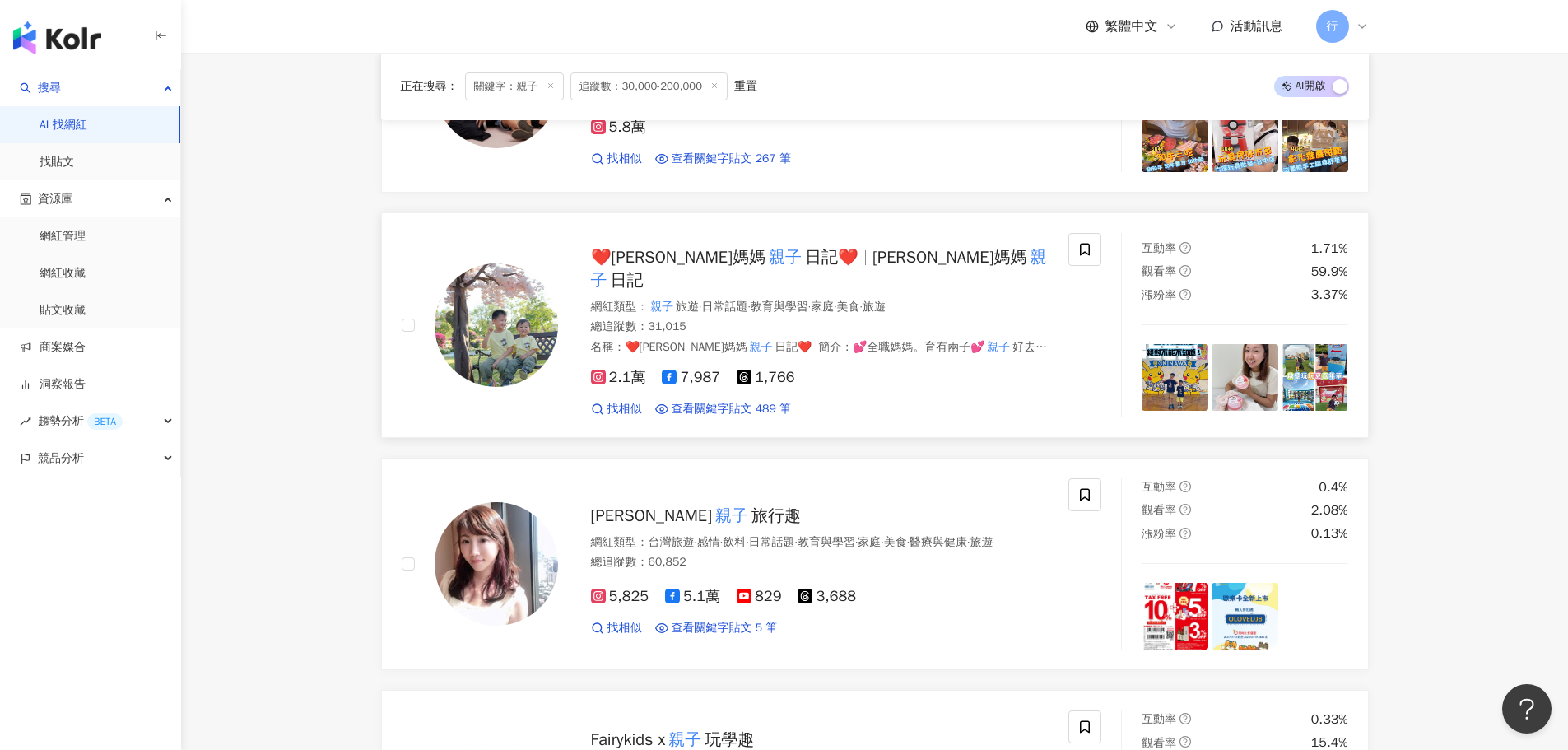 scroll, scrollTop: 1400, scrollLeft: 0, axis: vertical 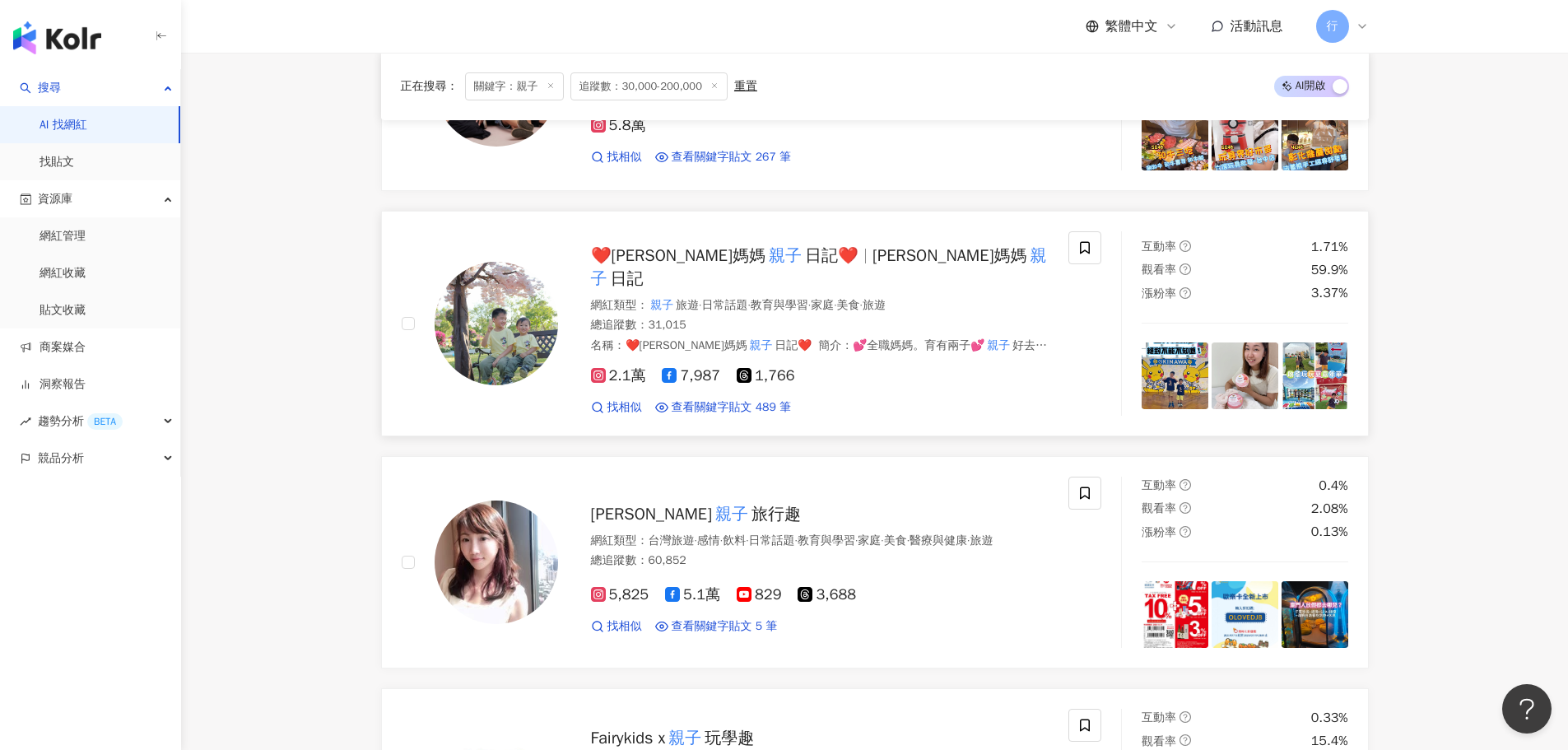 click on "親子" at bounding box center (785, 255) 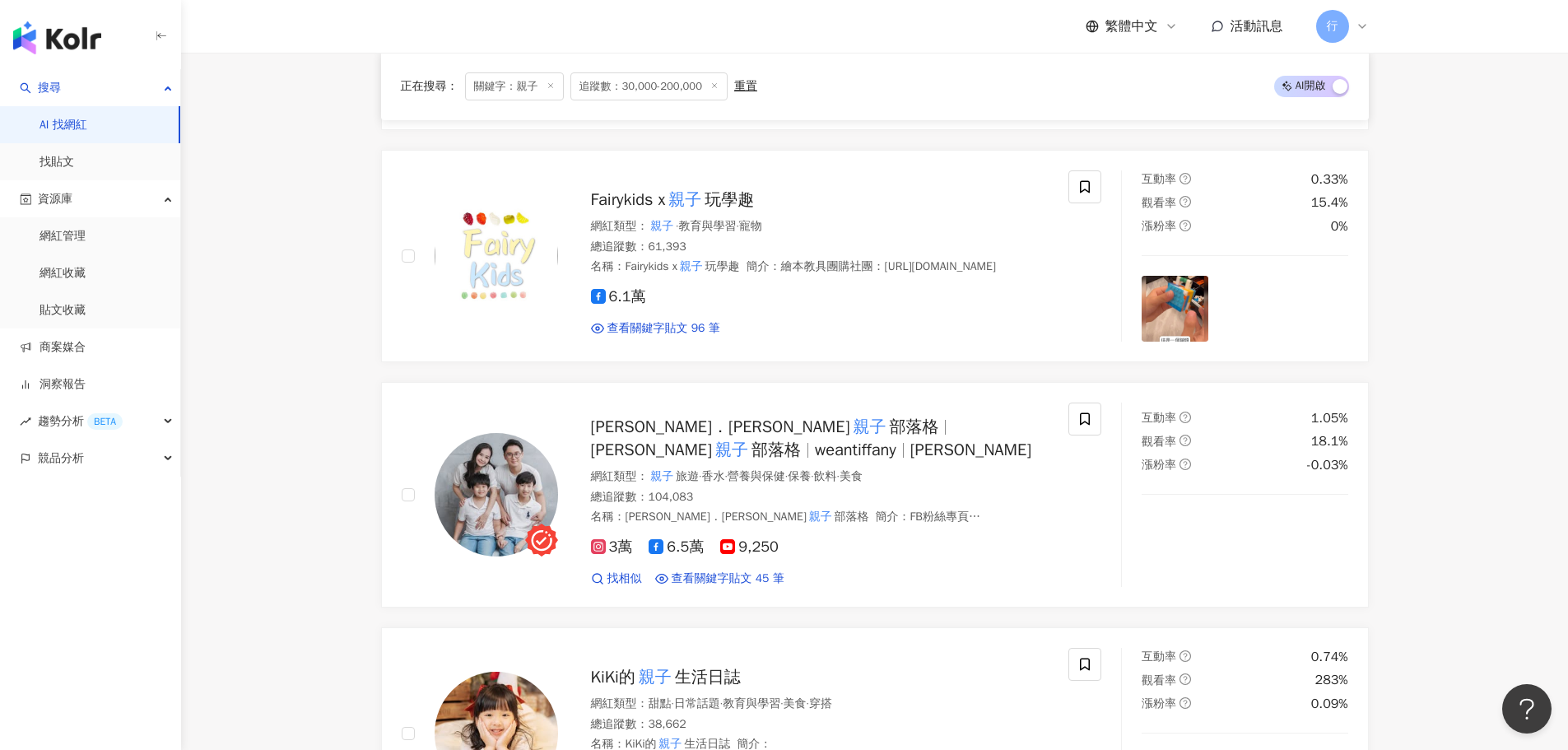 scroll, scrollTop: 1976, scrollLeft: 0, axis: vertical 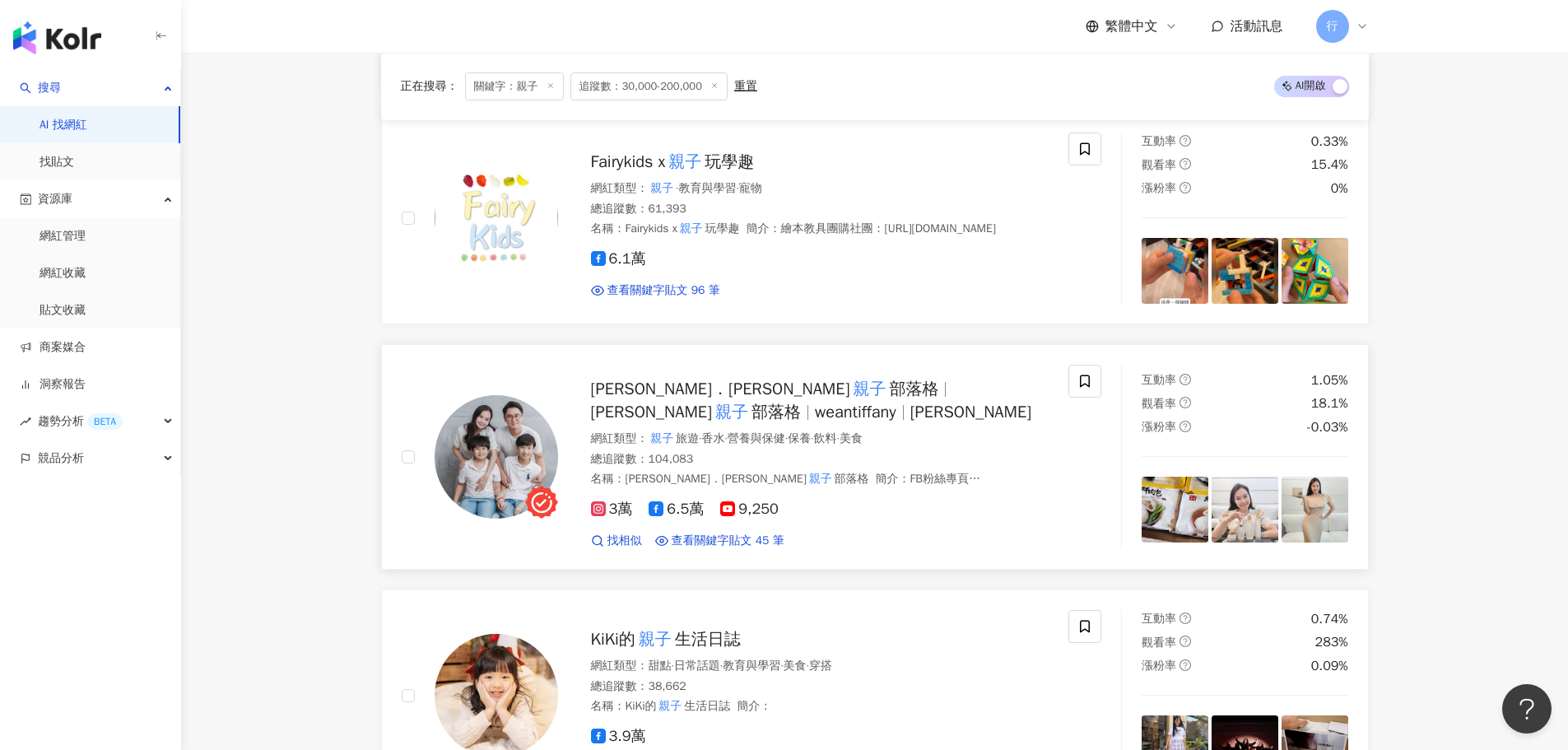 click on "部落格" at bounding box center (914, 389) 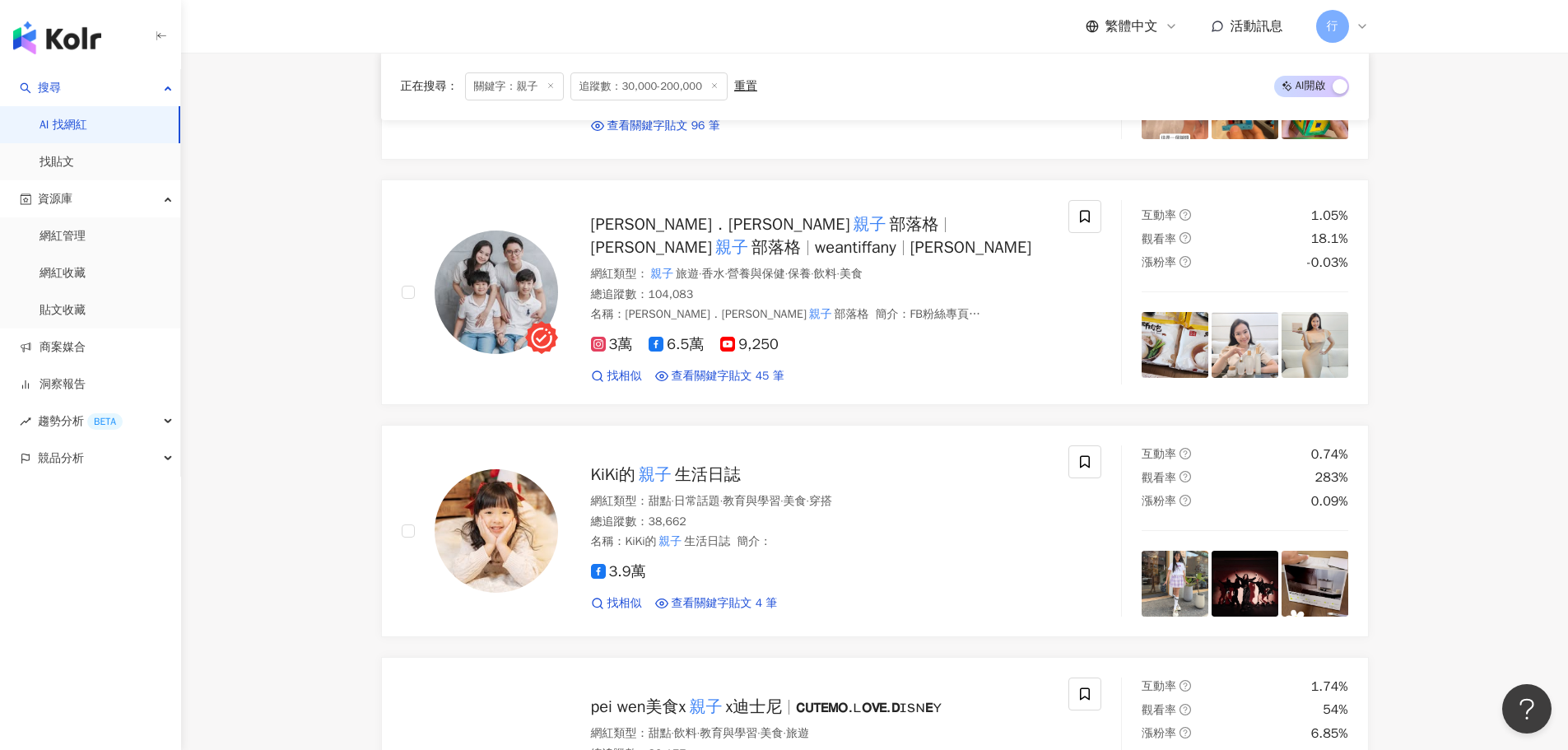 scroll, scrollTop: 2058, scrollLeft: 0, axis: vertical 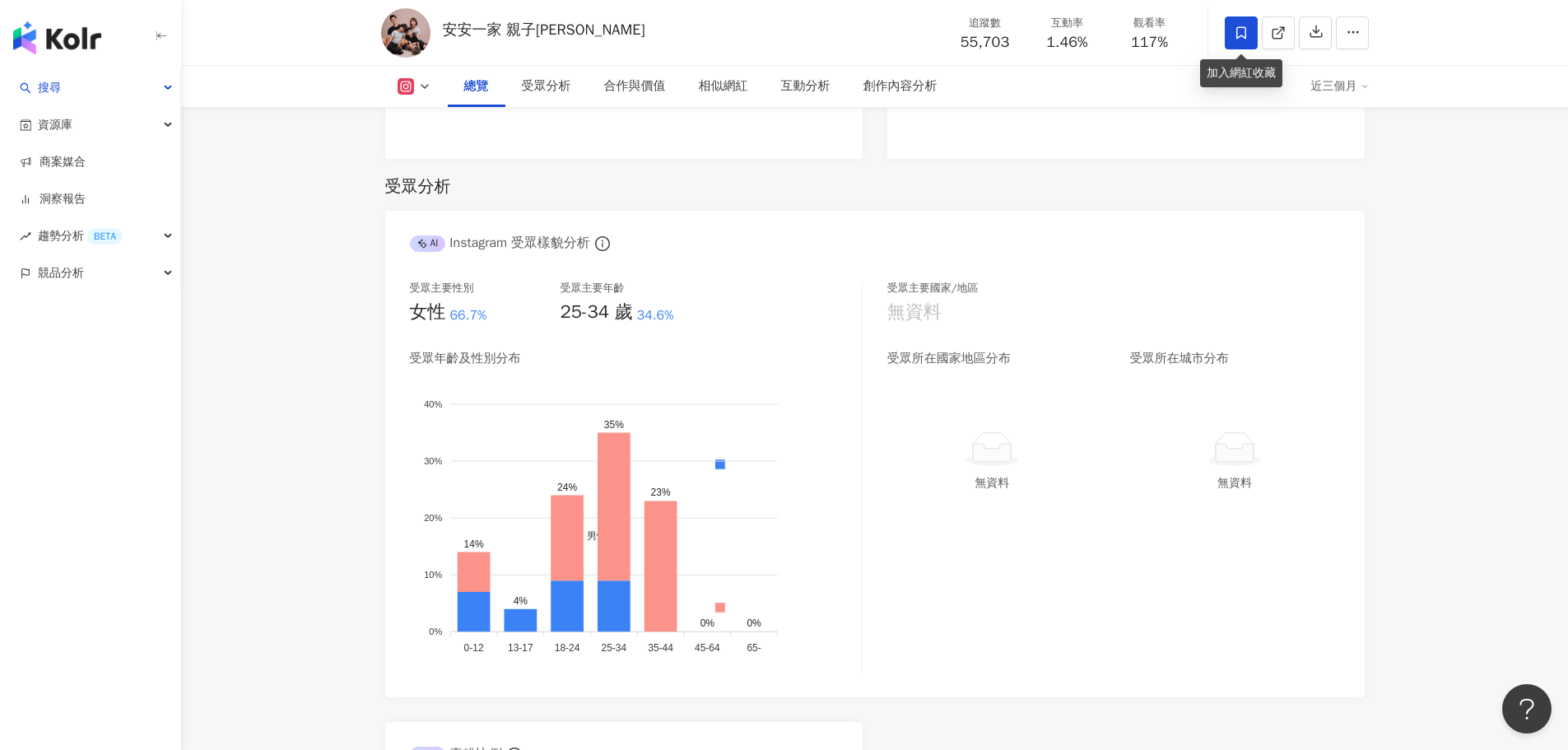 click 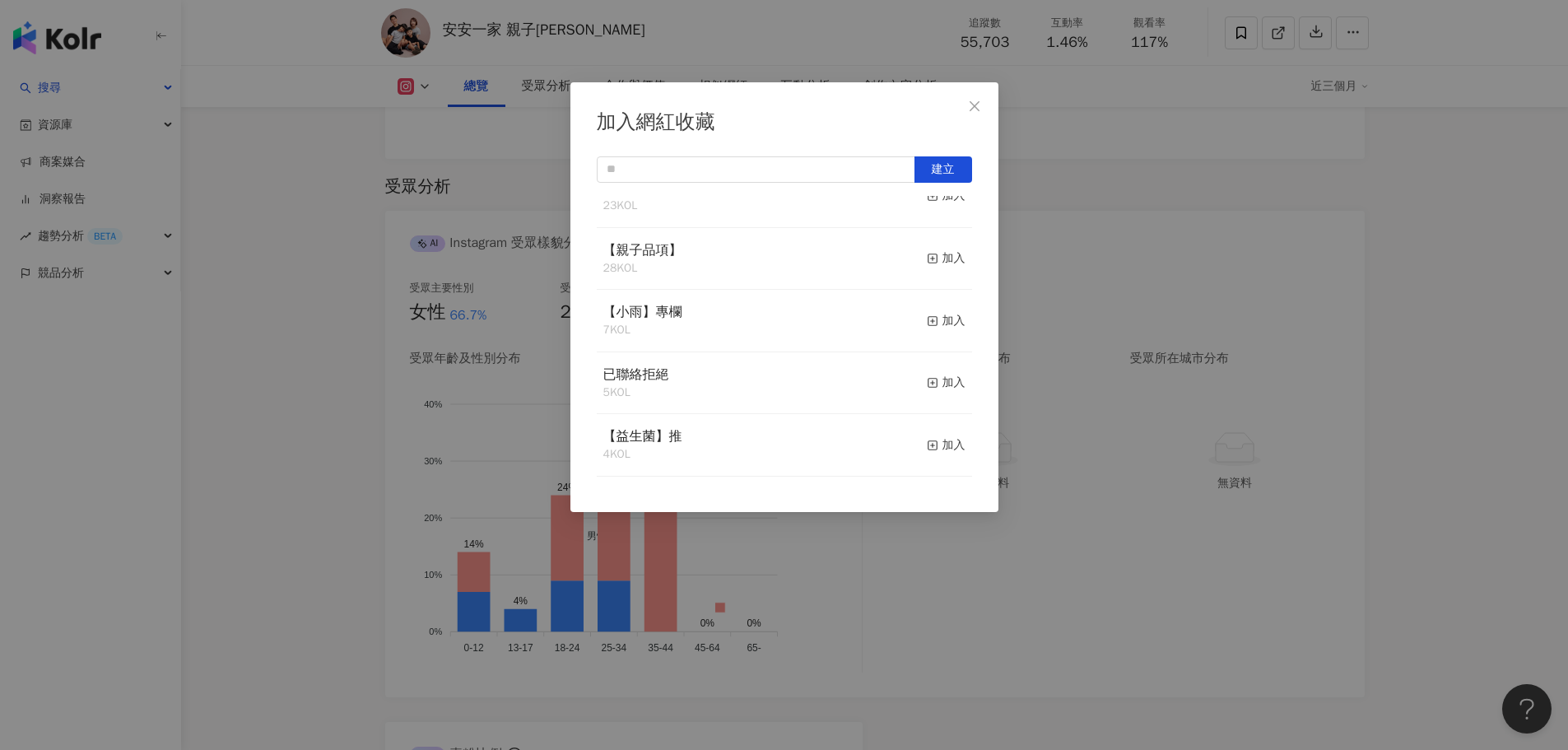 scroll, scrollTop: 1084, scrollLeft: 0, axis: vertical 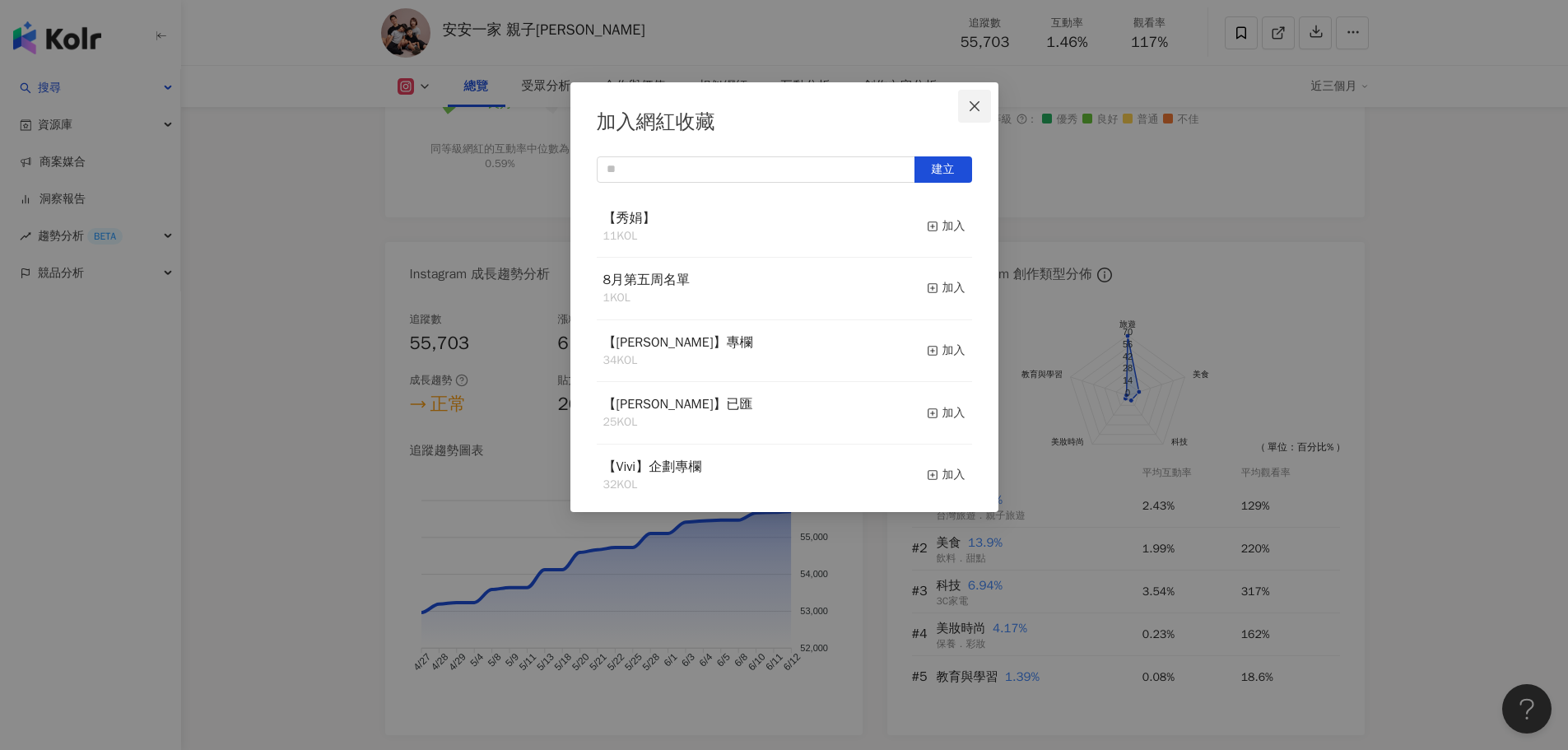 click 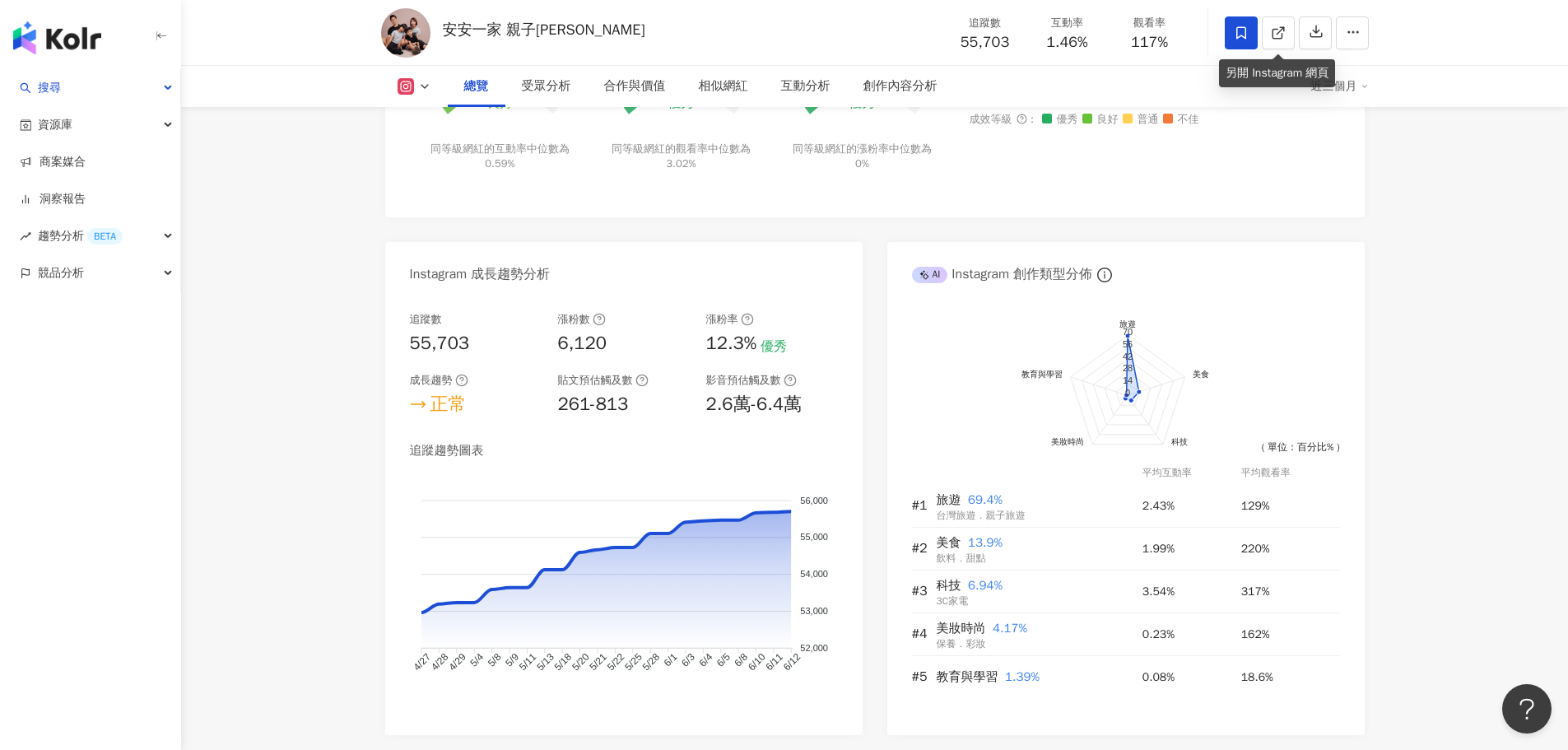 click 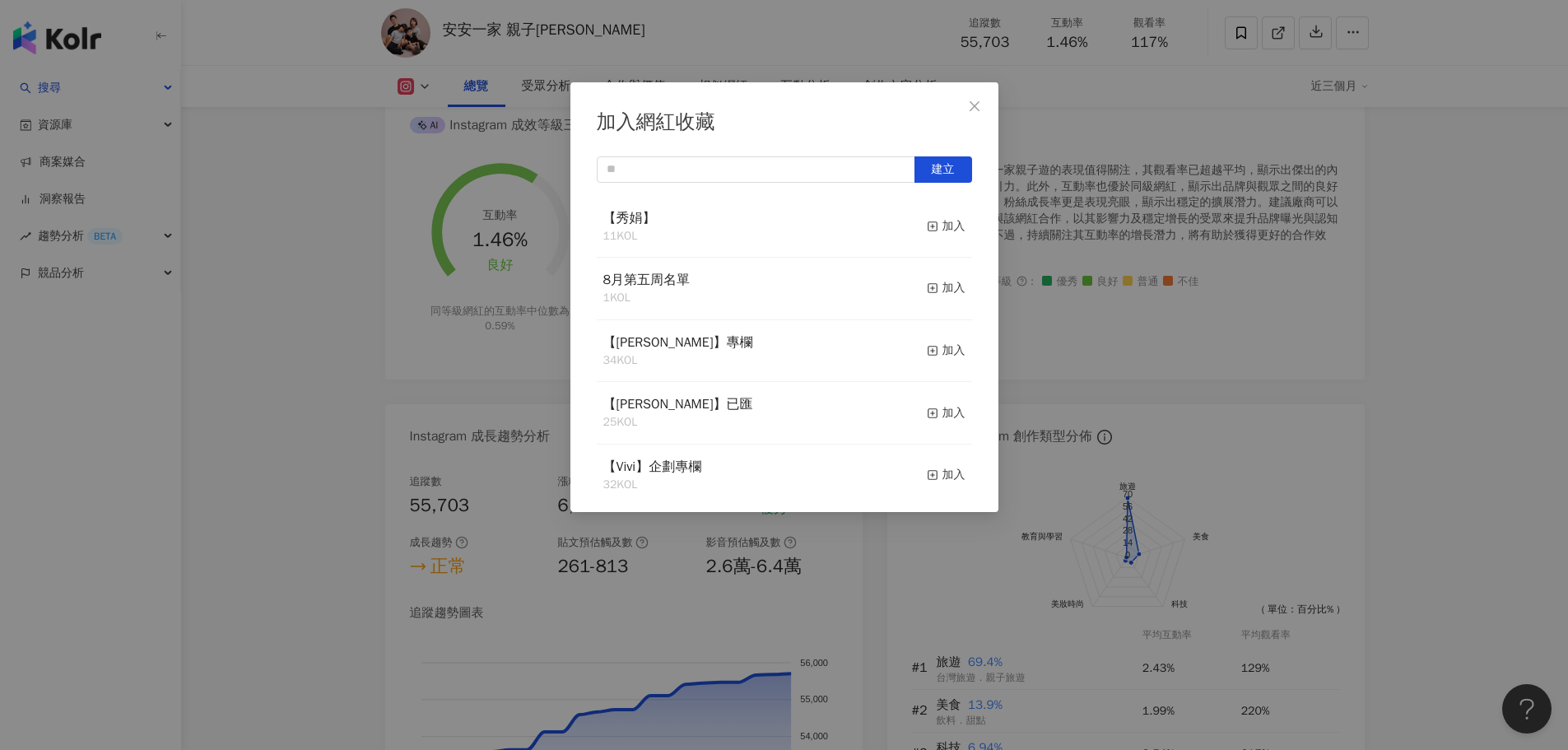 scroll, scrollTop: 617, scrollLeft: 0, axis: vertical 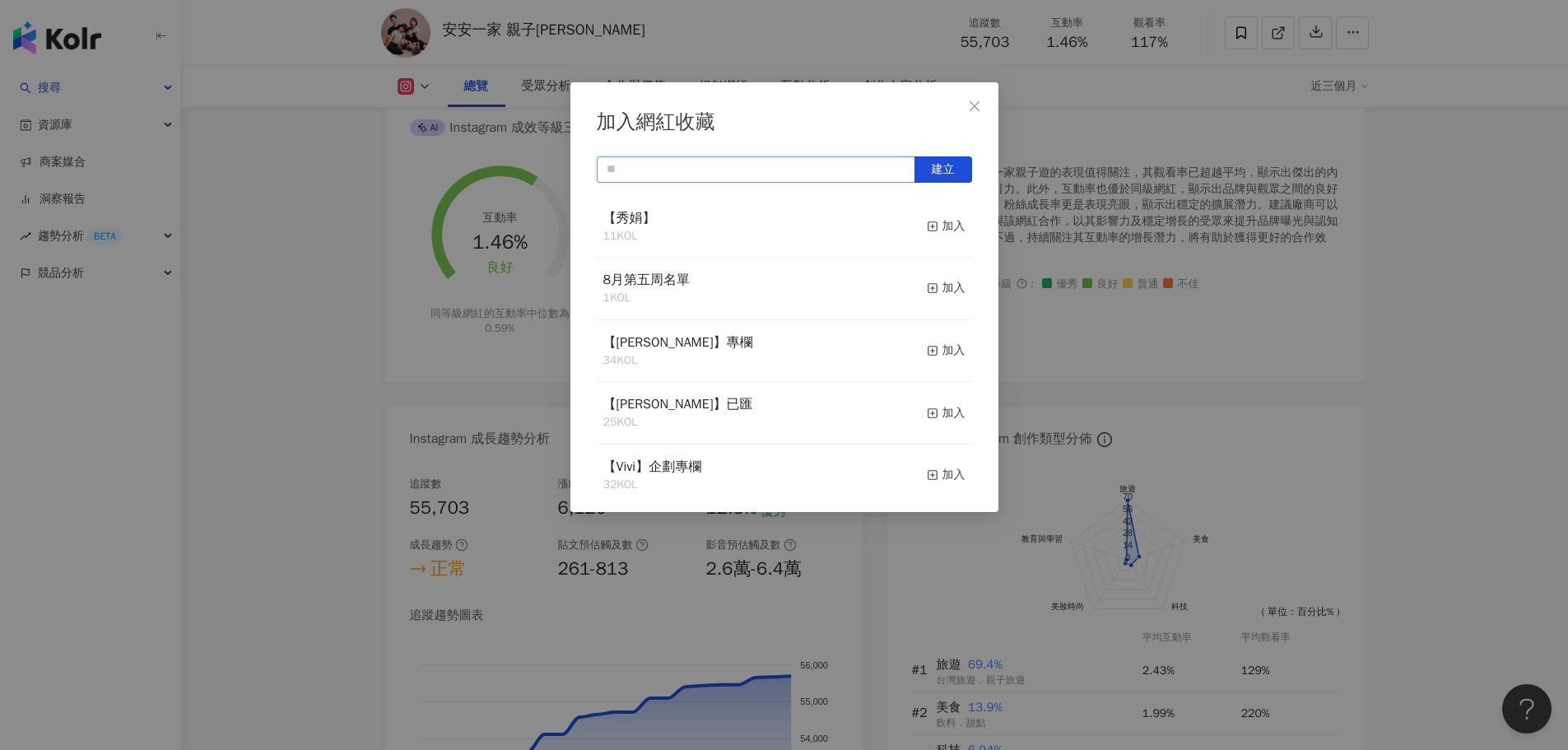 click at bounding box center (756, 170) 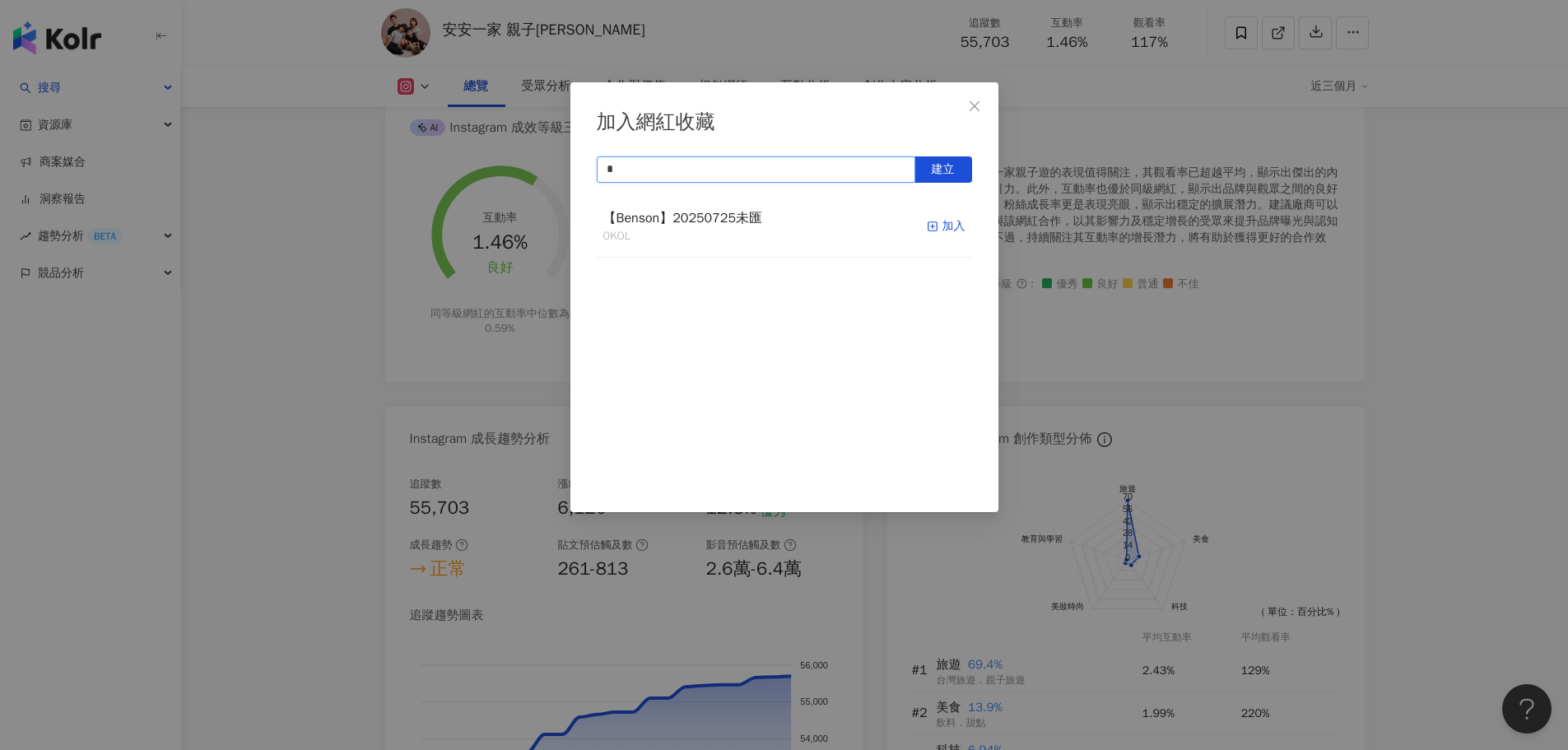 type on "*" 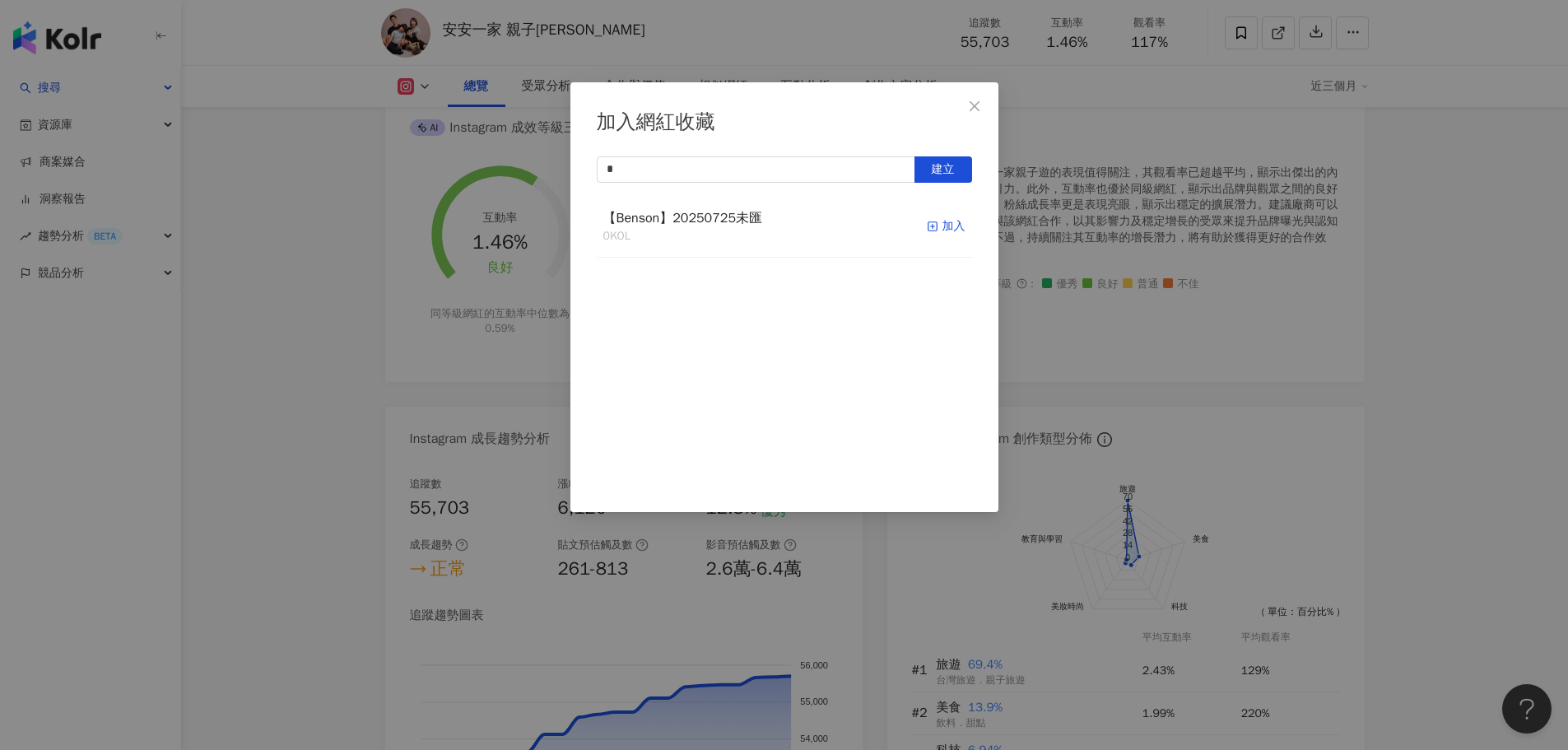 click on "加入" at bounding box center [946, 226] 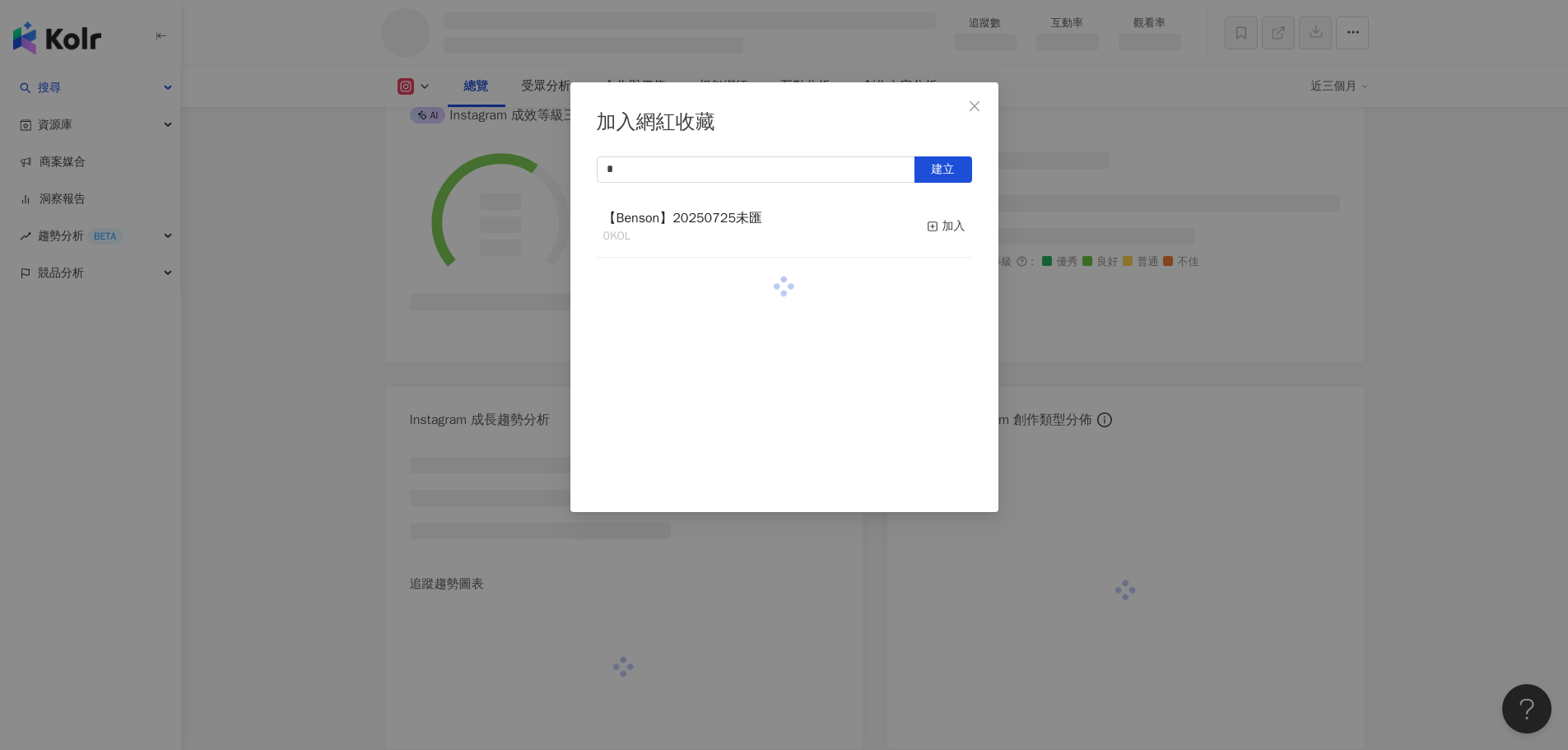 scroll, scrollTop: 676, scrollLeft: 0, axis: vertical 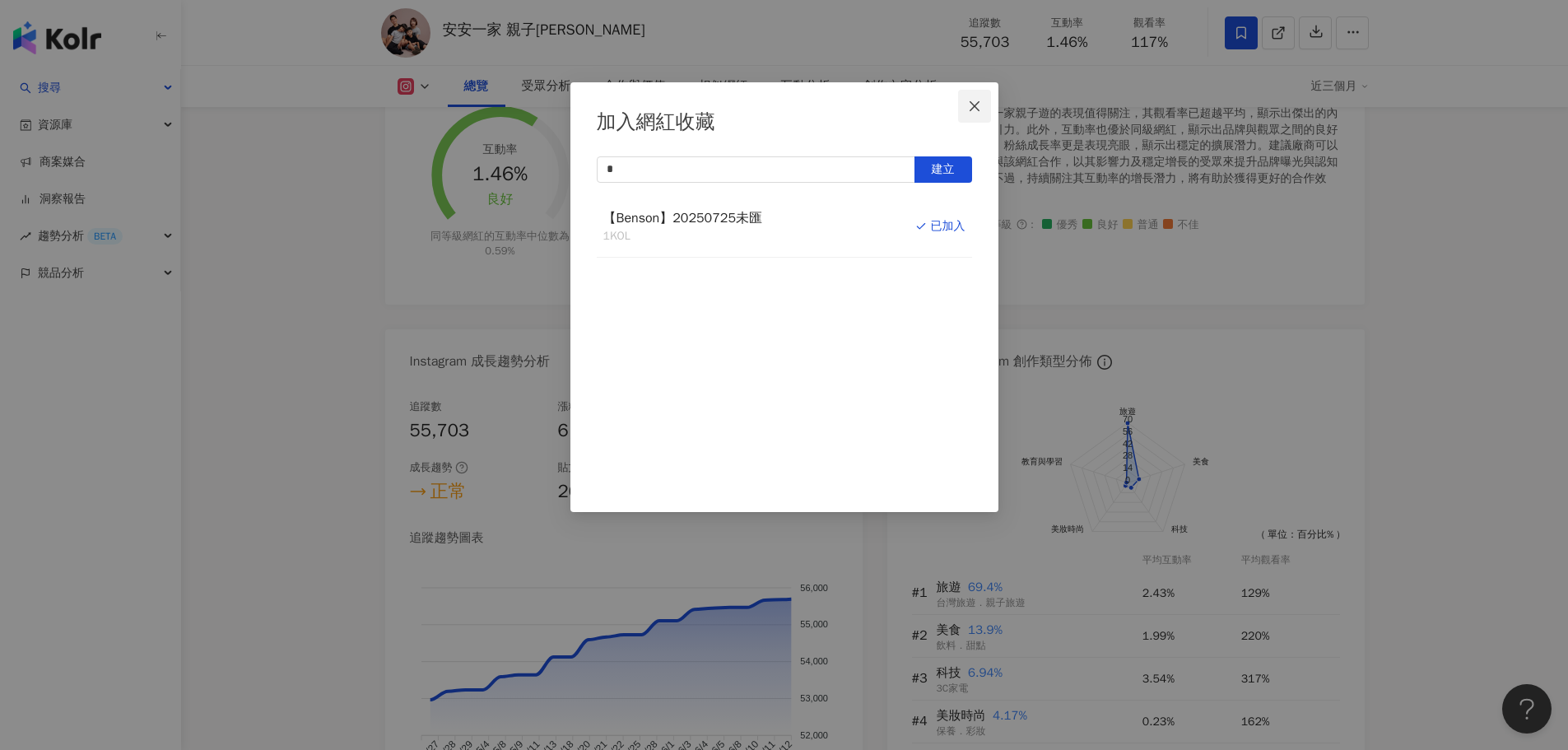 click 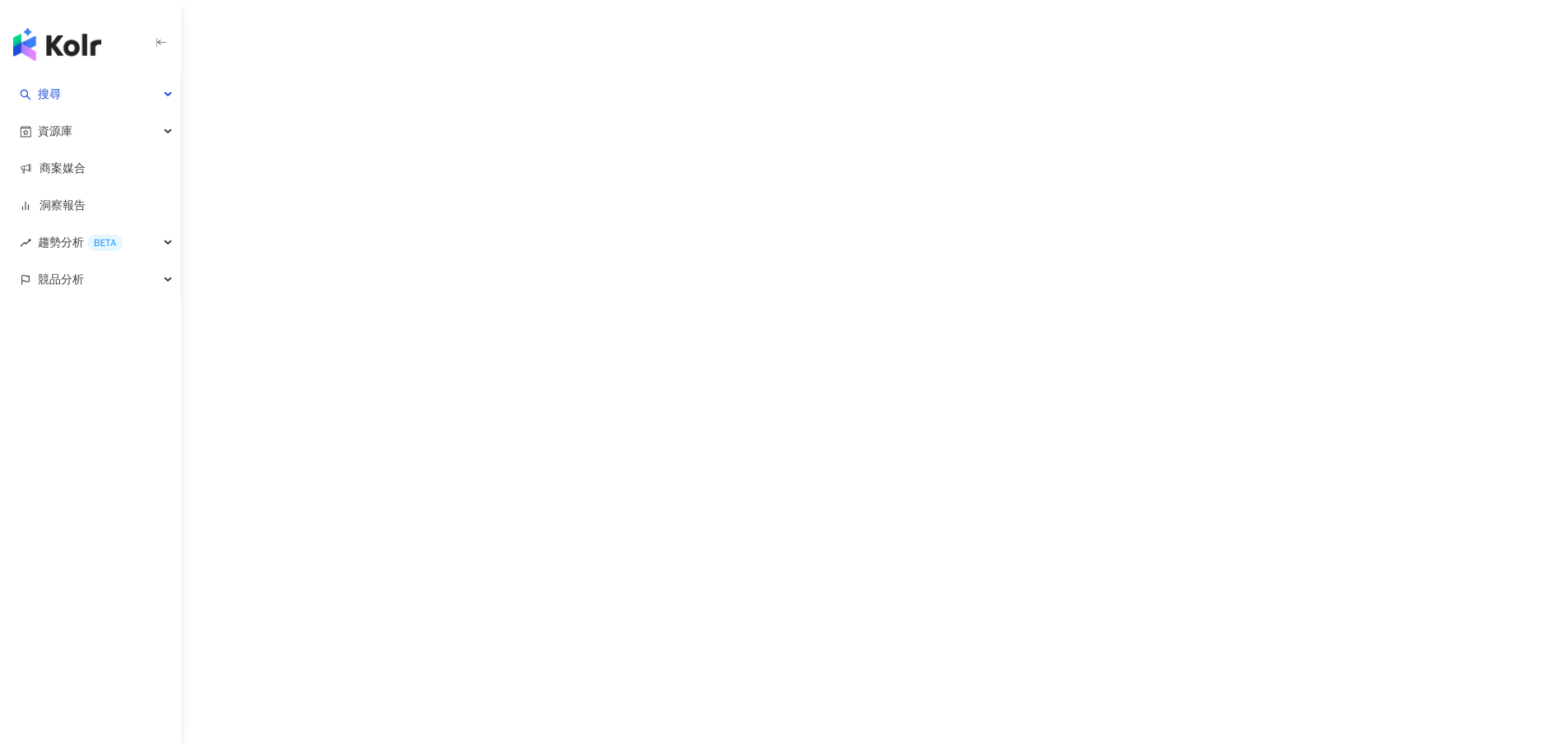 scroll, scrollTop: 0, scrollLeft: 0, axis: both 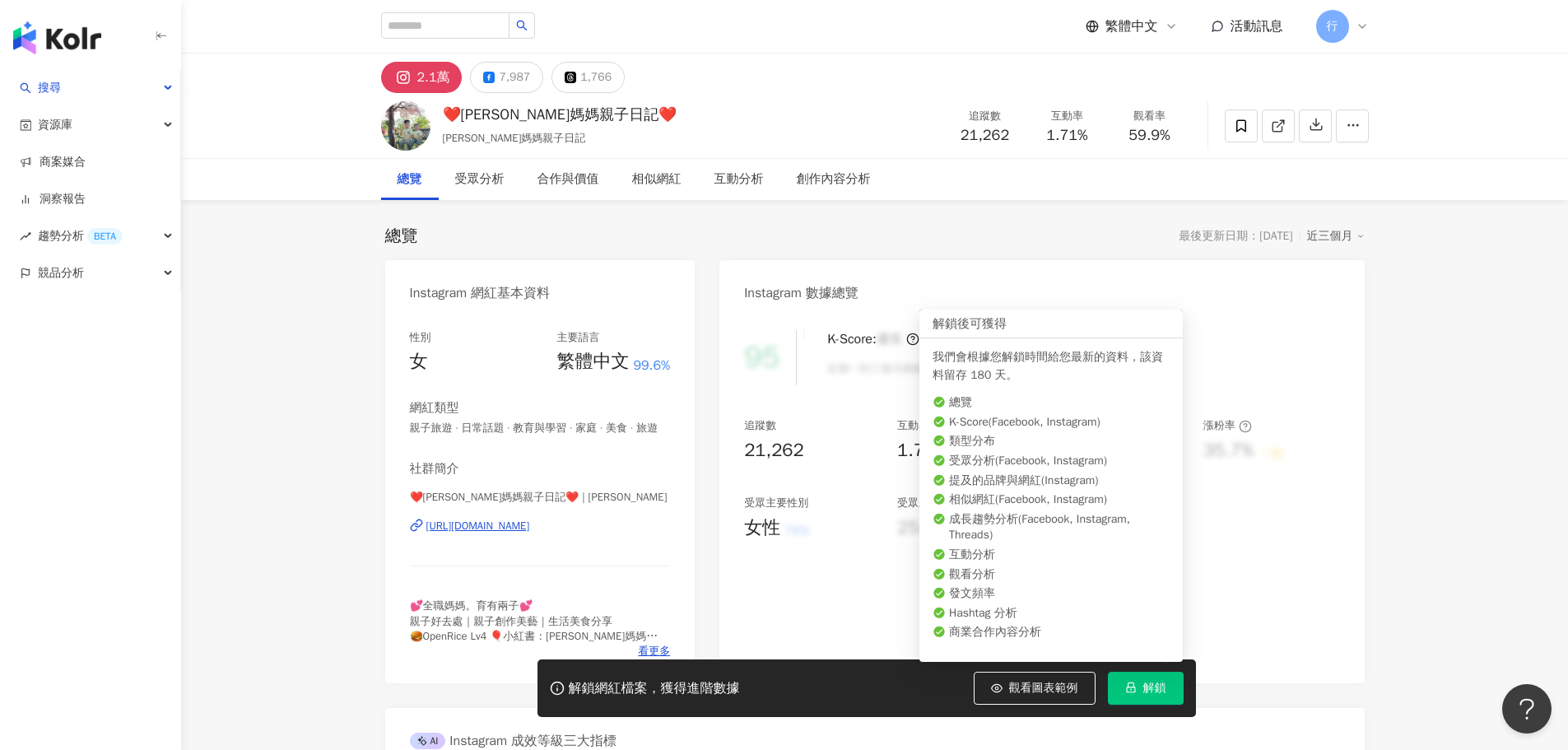 click on "解鎖" at bounding box center (1155, 688) 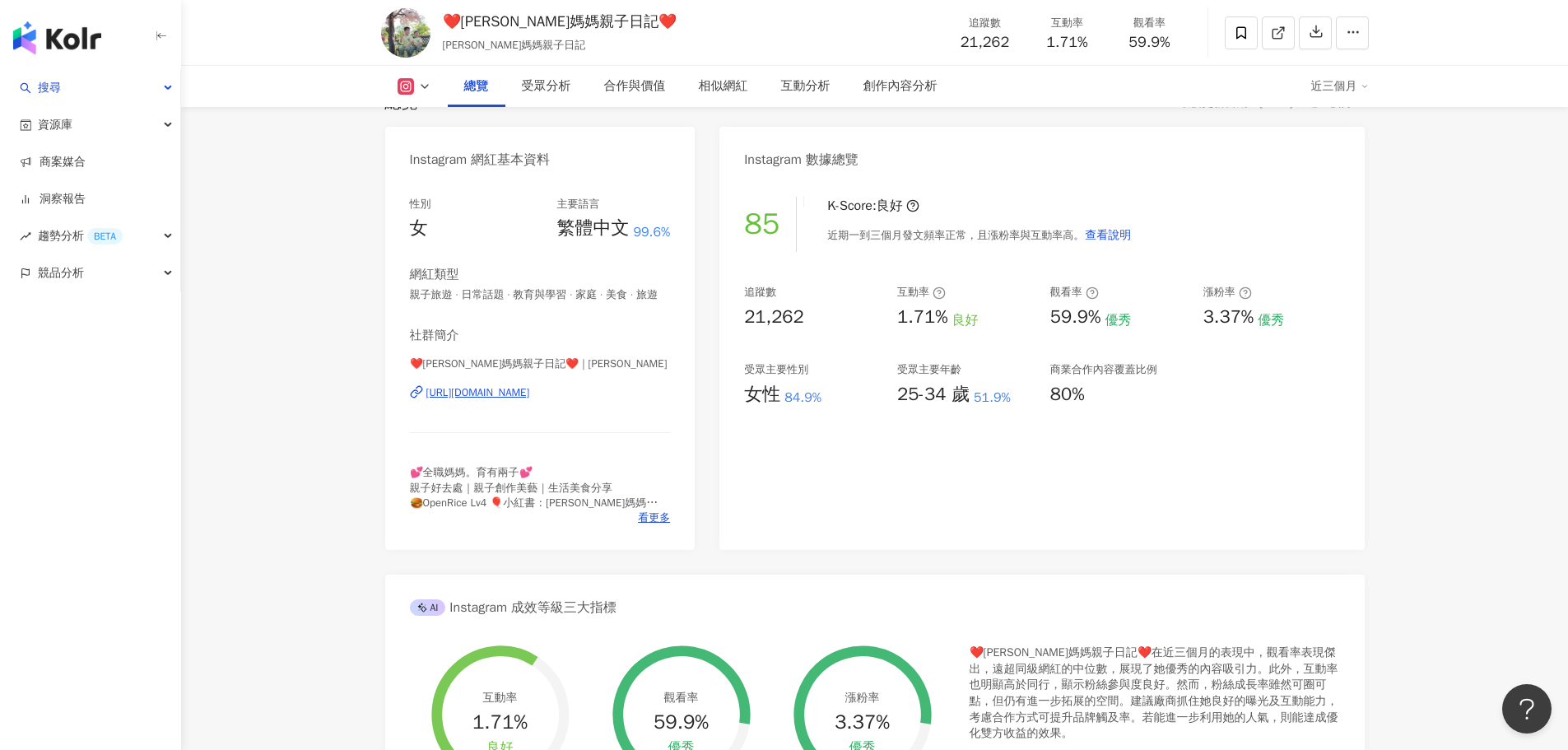 scroll, scrollTop: 0, scrollLeft: 0, axis: both 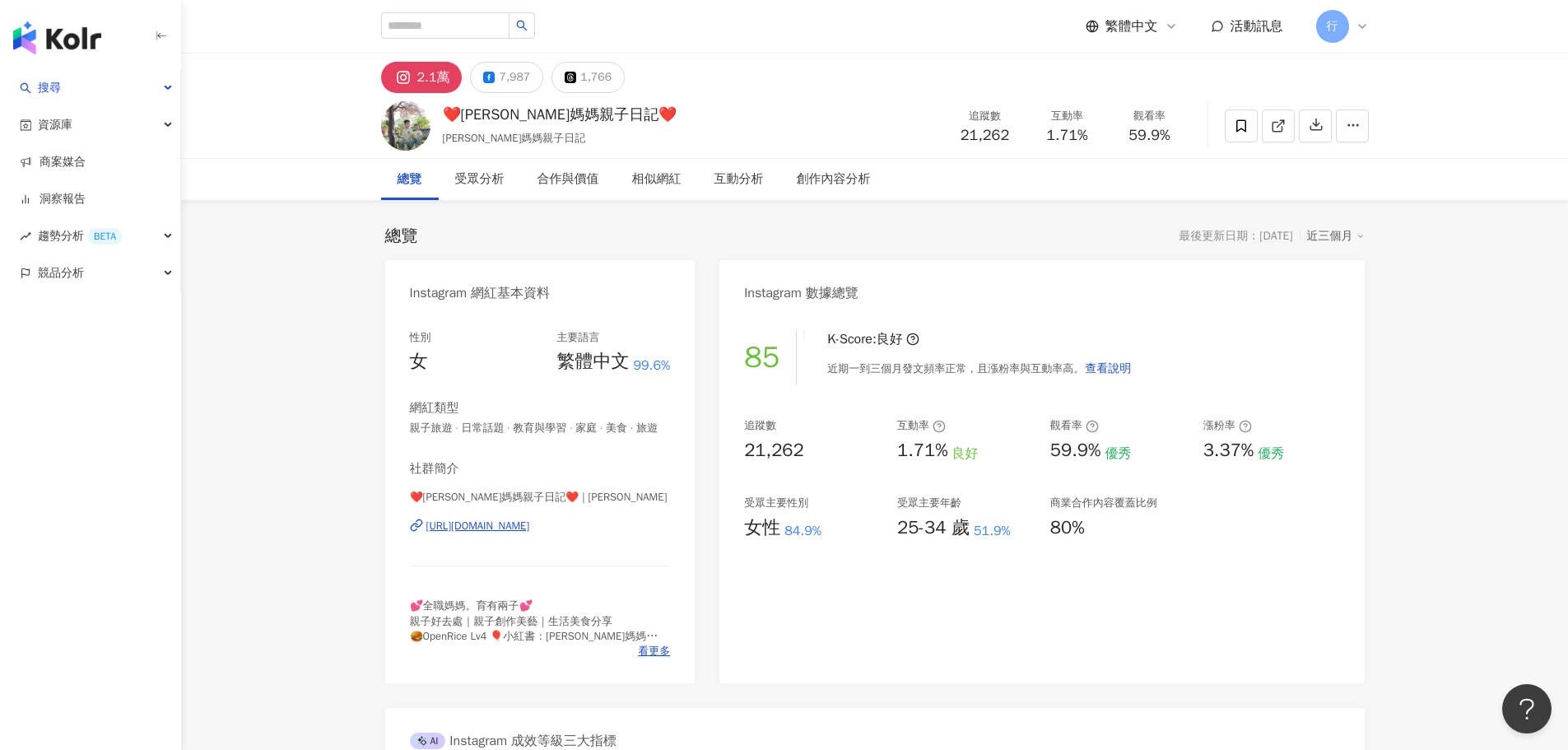 click on "https://www.instagram.com/annie_mama_diary/" at bounding box center [478, 526] 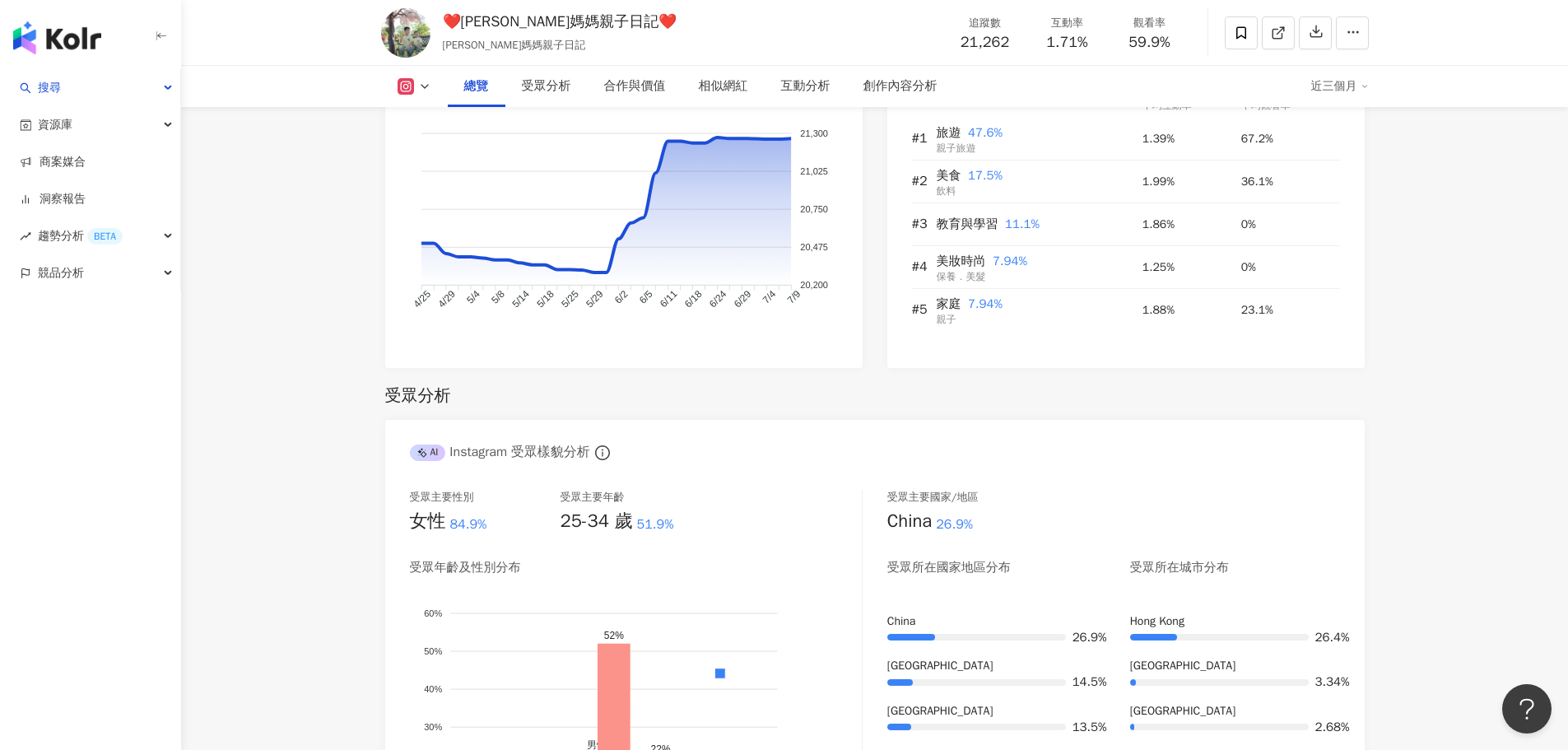 scroll, scrollTop: 1317, scrollLeft: 0, axis: vertical 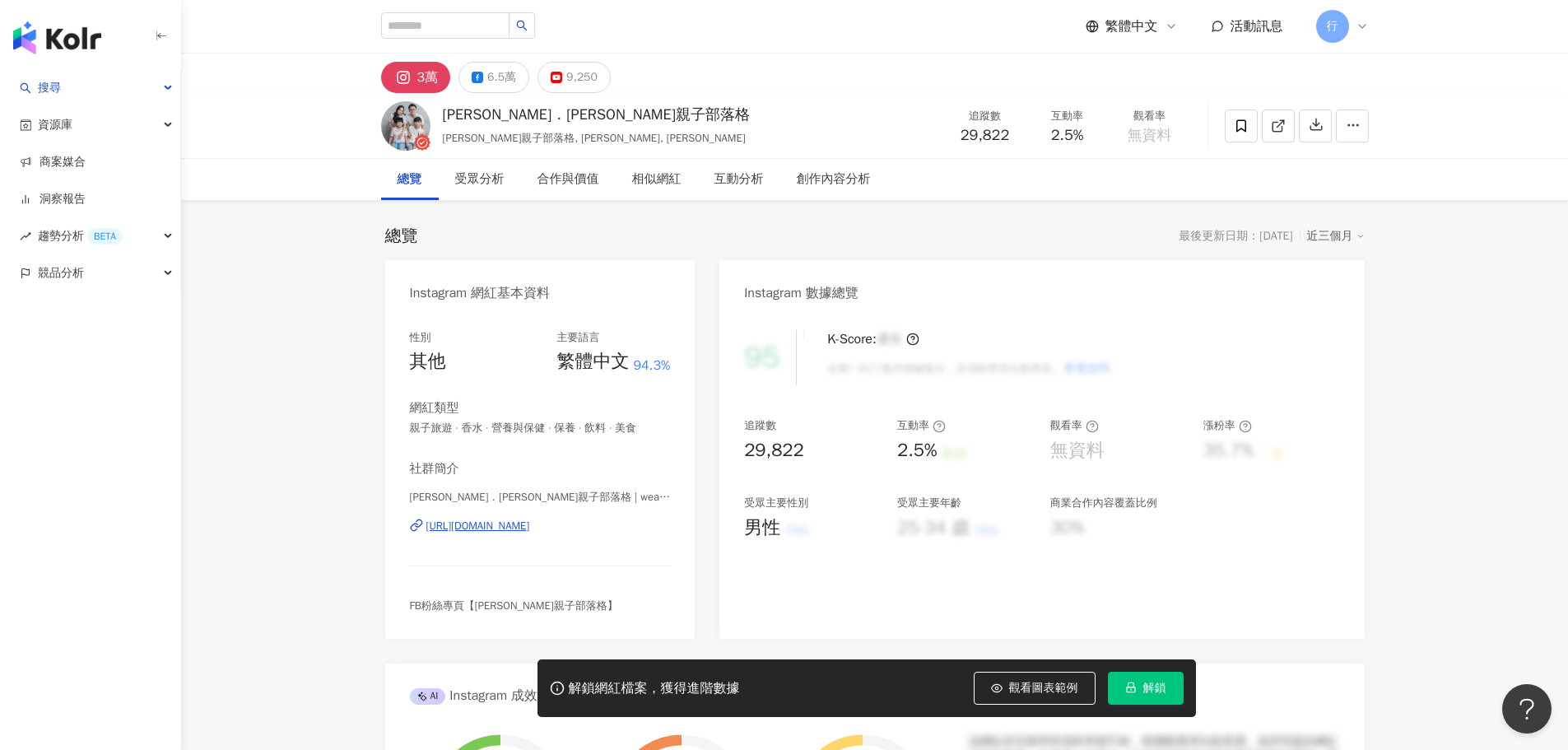 click on "[URL][DOMAIN_NAME]" at bounding box center [478, 526] 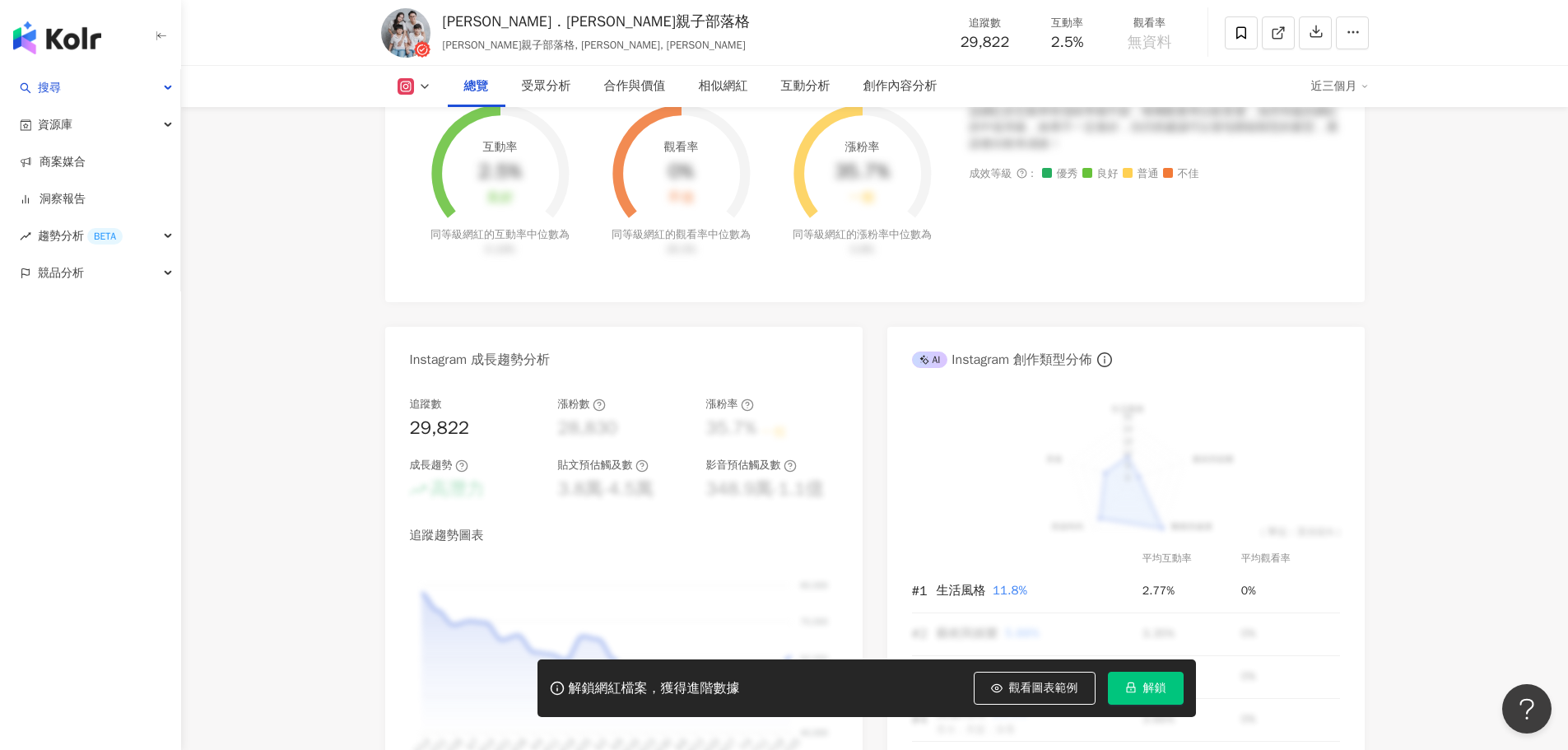 scroll, scrollTop: 659, scrollLeft: 0, axis: vertical 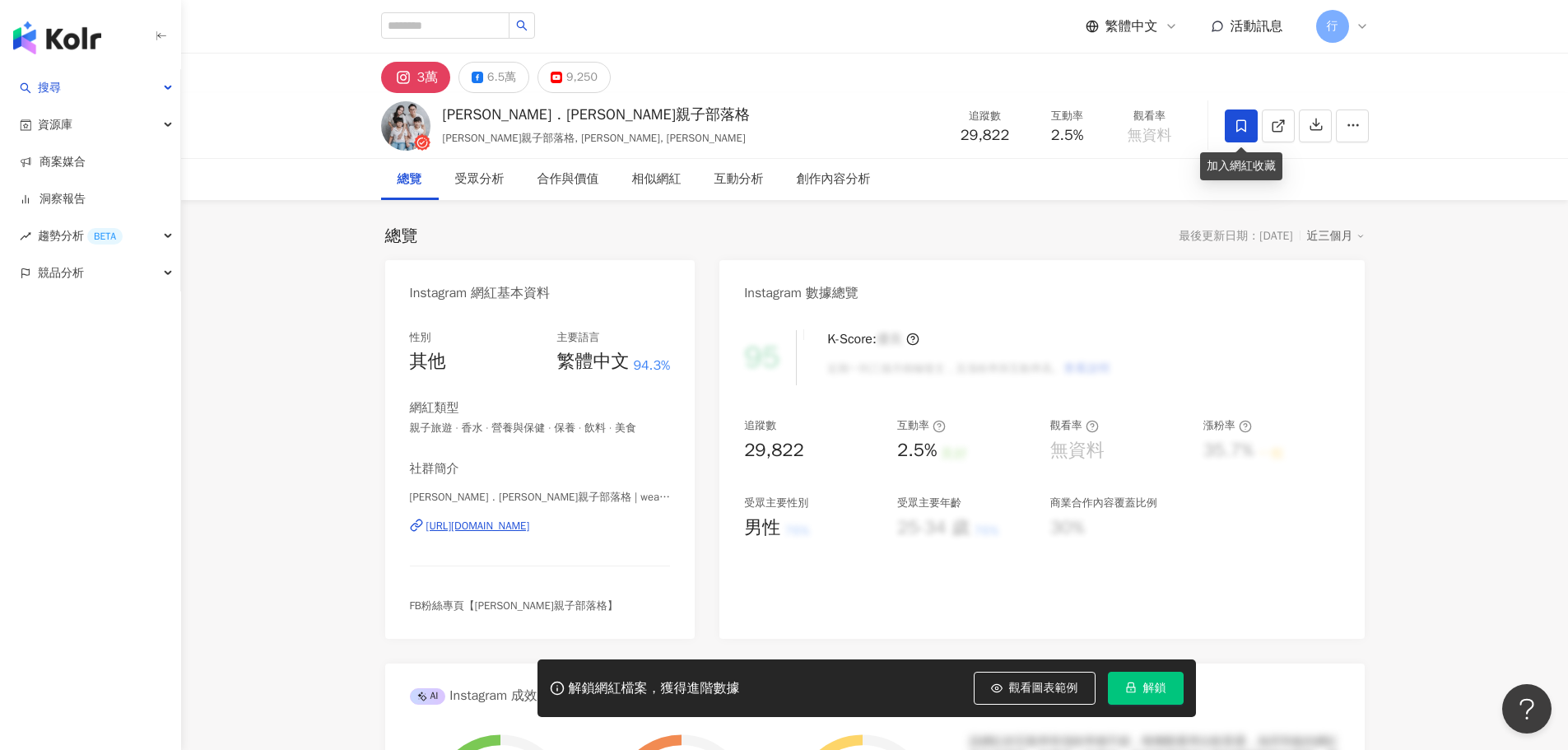 click 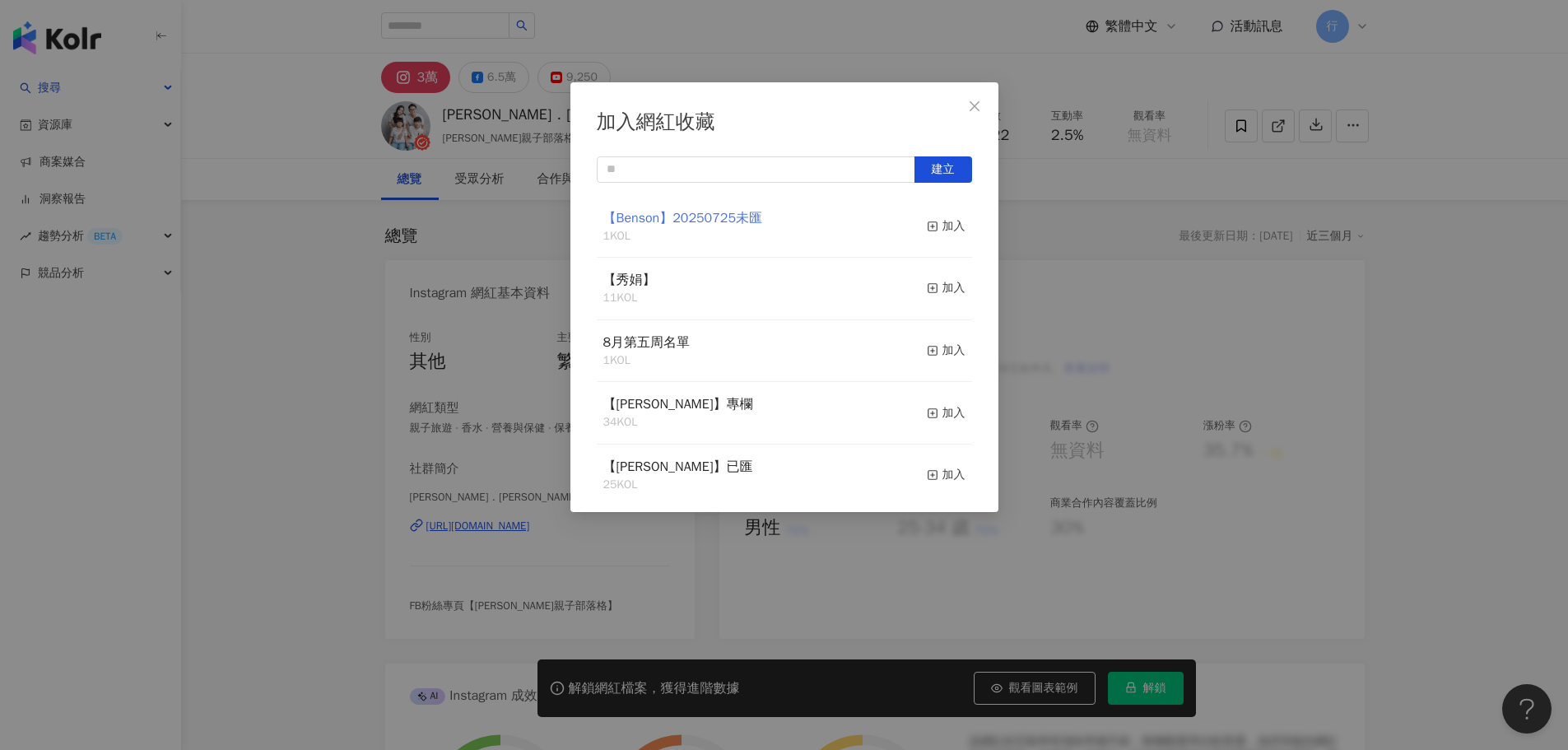 click on "【Benson】20250725未匯" at bounding box center (682, 218) 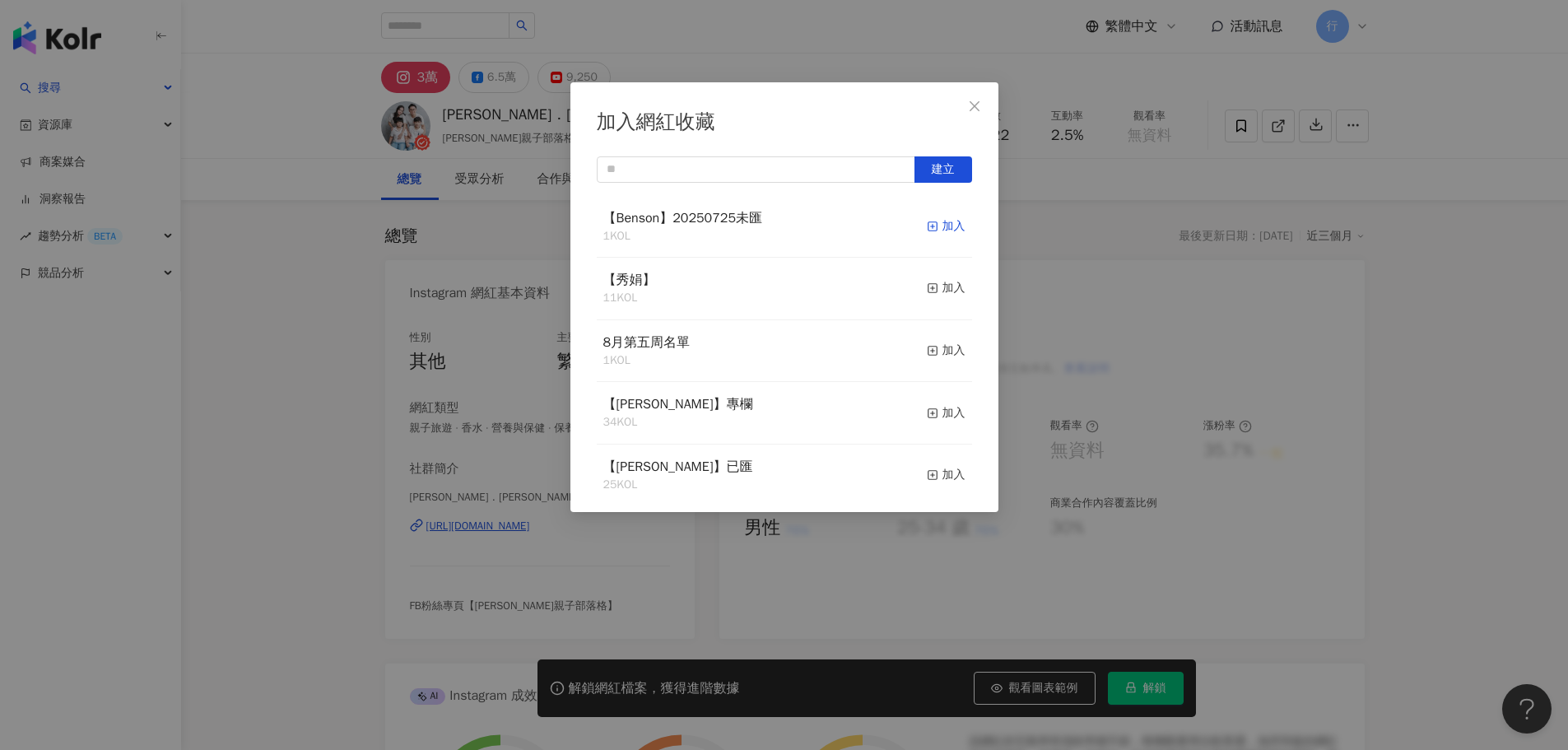 click on "加入" at bounding box center [946, 226] 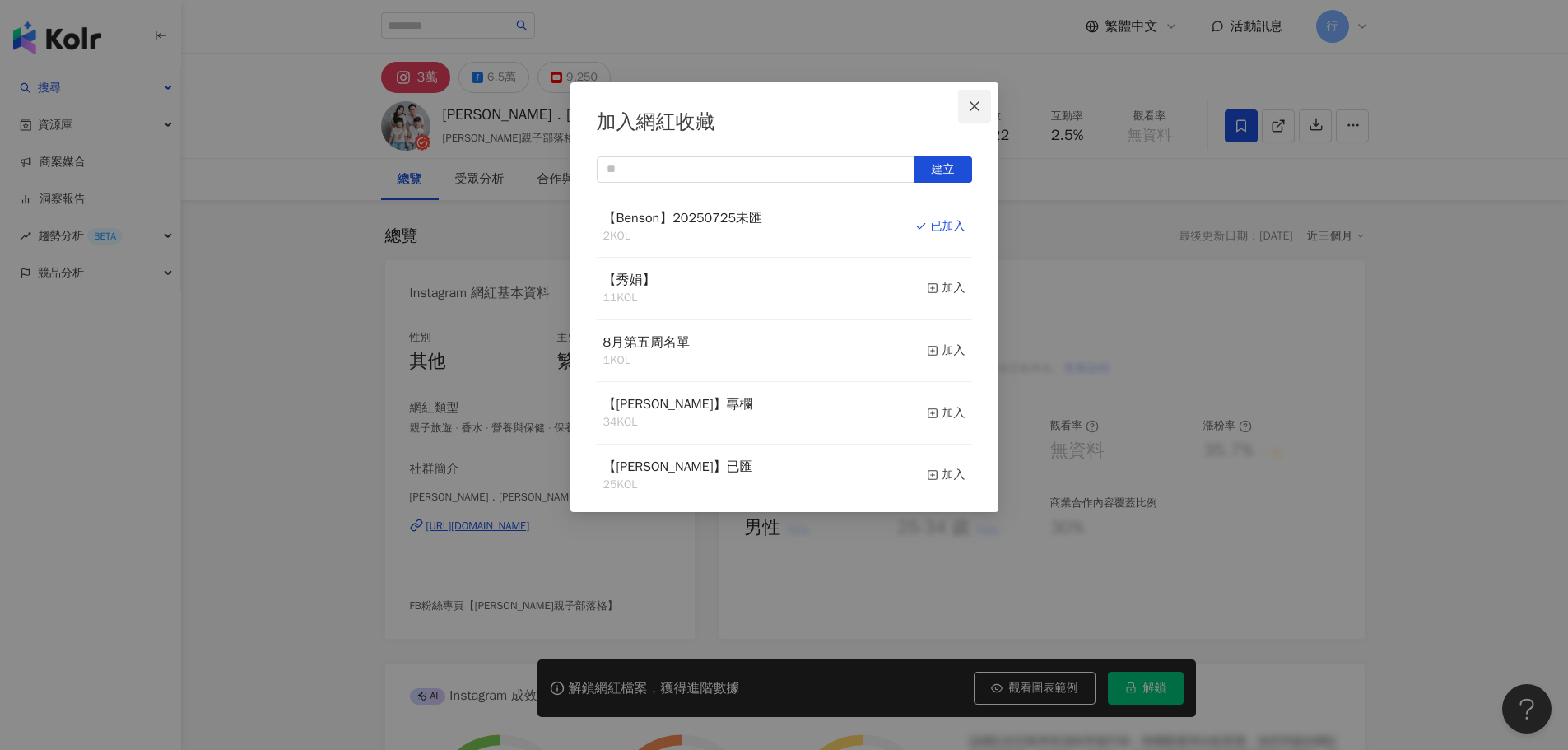 click 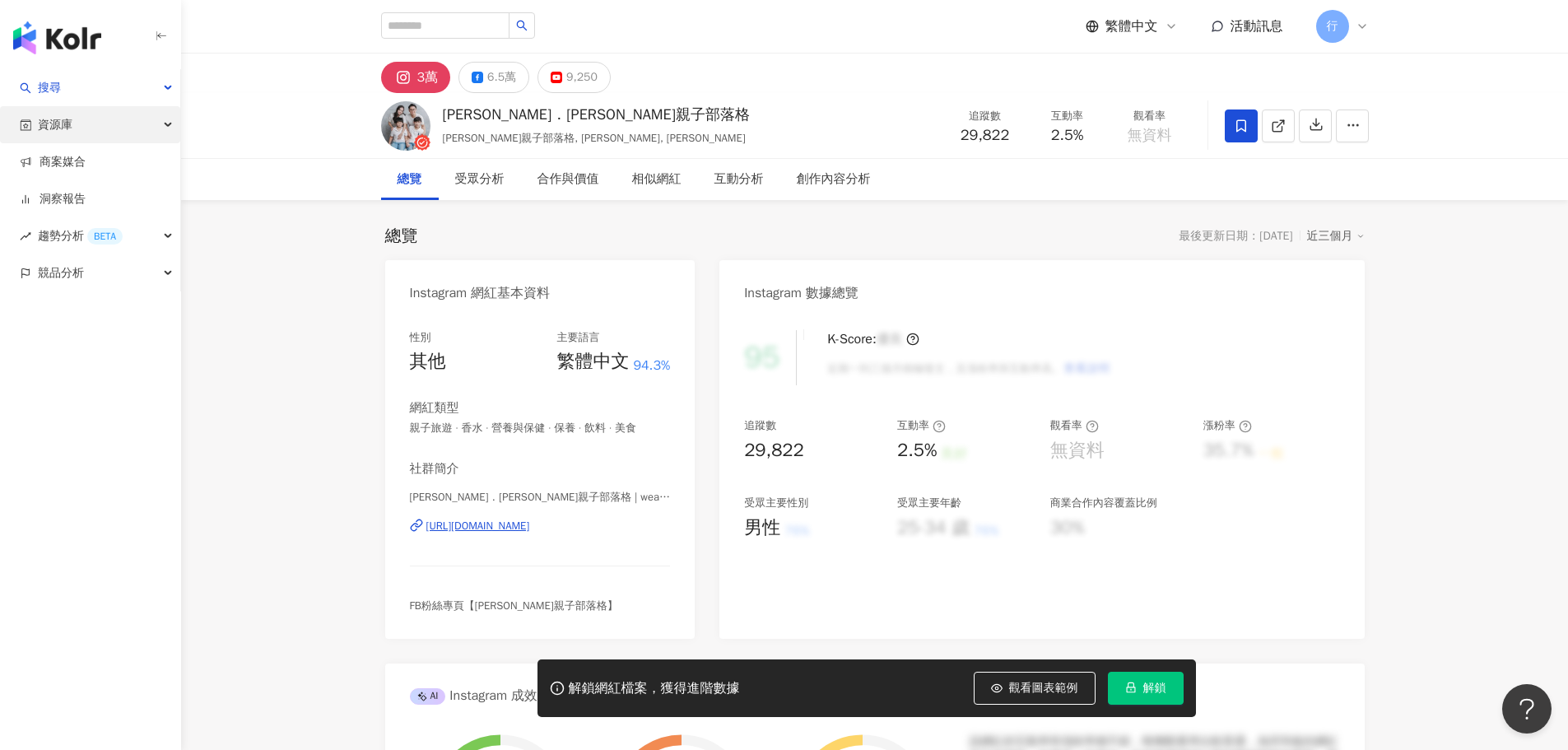 click on "資源庫" at bounding box center (90, 124) 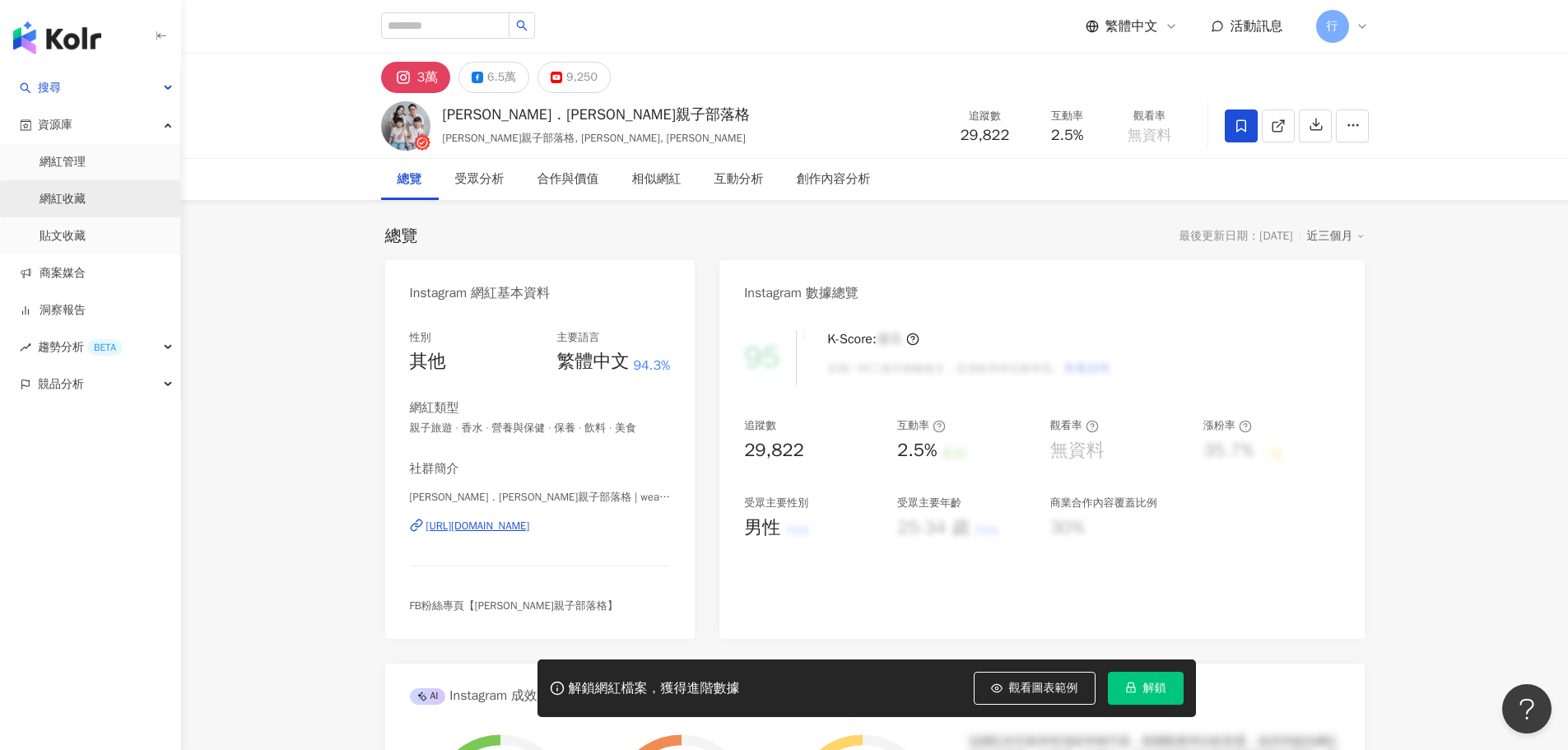 click on "網紅收藏" at bounding box center [63, 199] 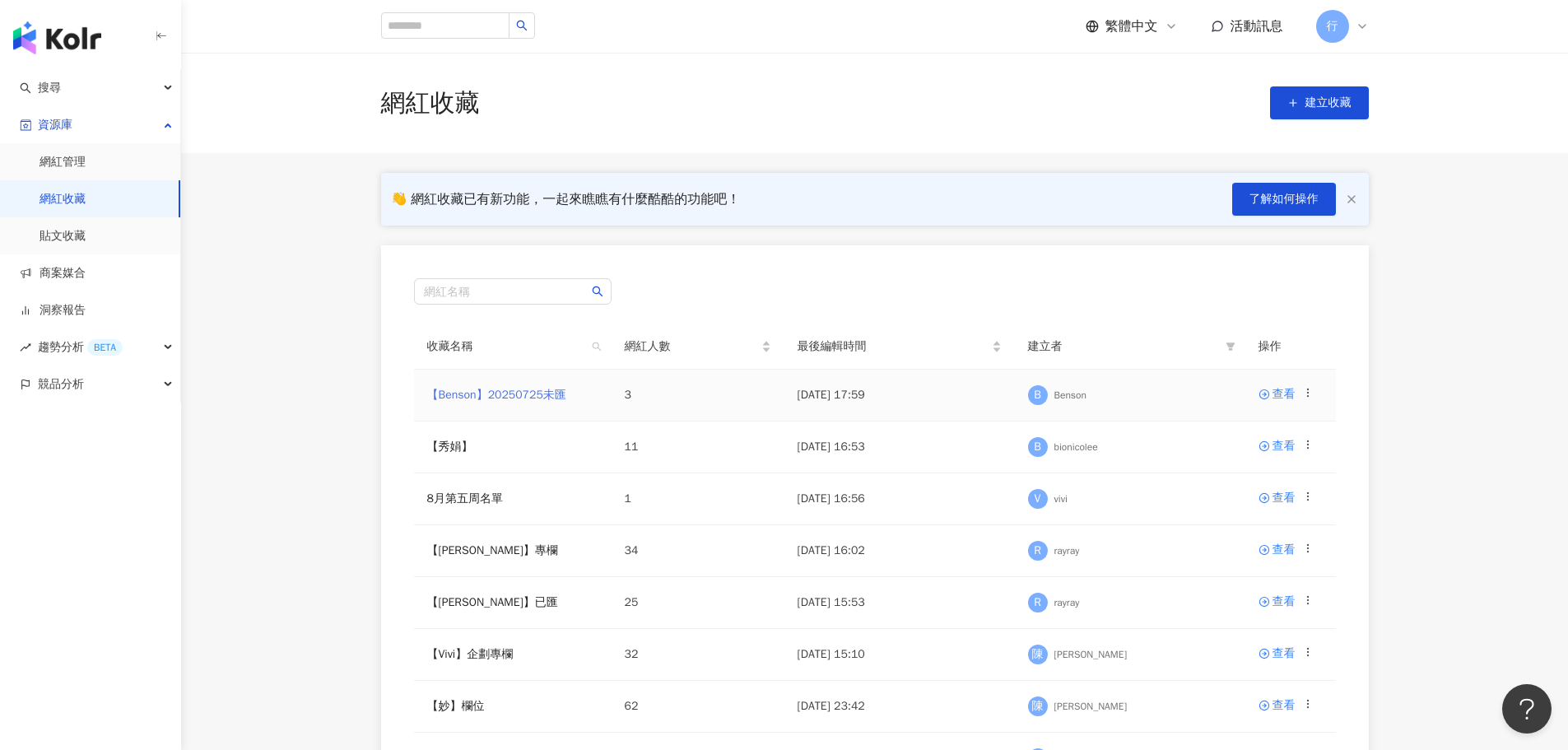 click on "【Benson】20250725未匯" at bounding box center [496, 394] 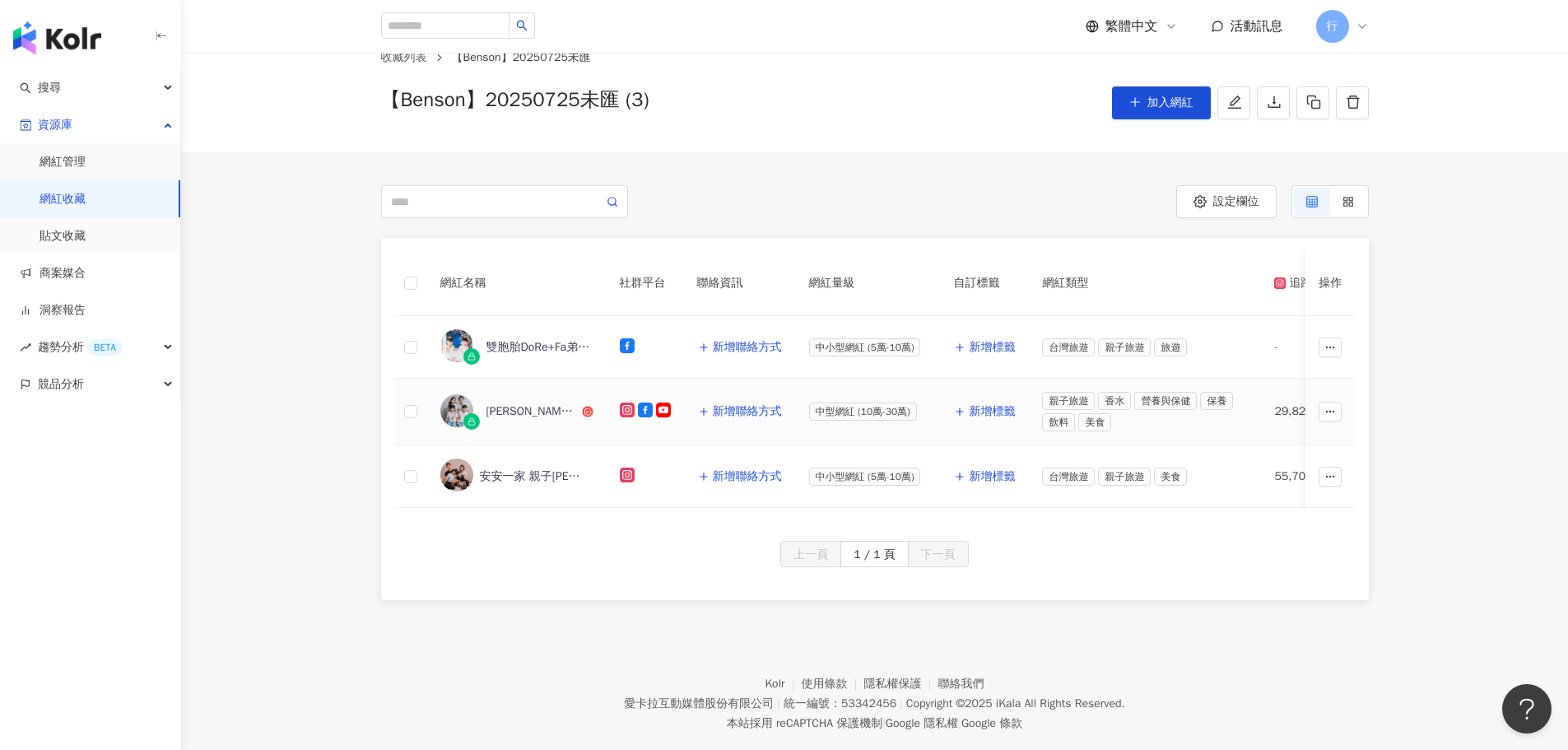 scroll, scrollTop: 0, scrollLeft: 0, axis: both 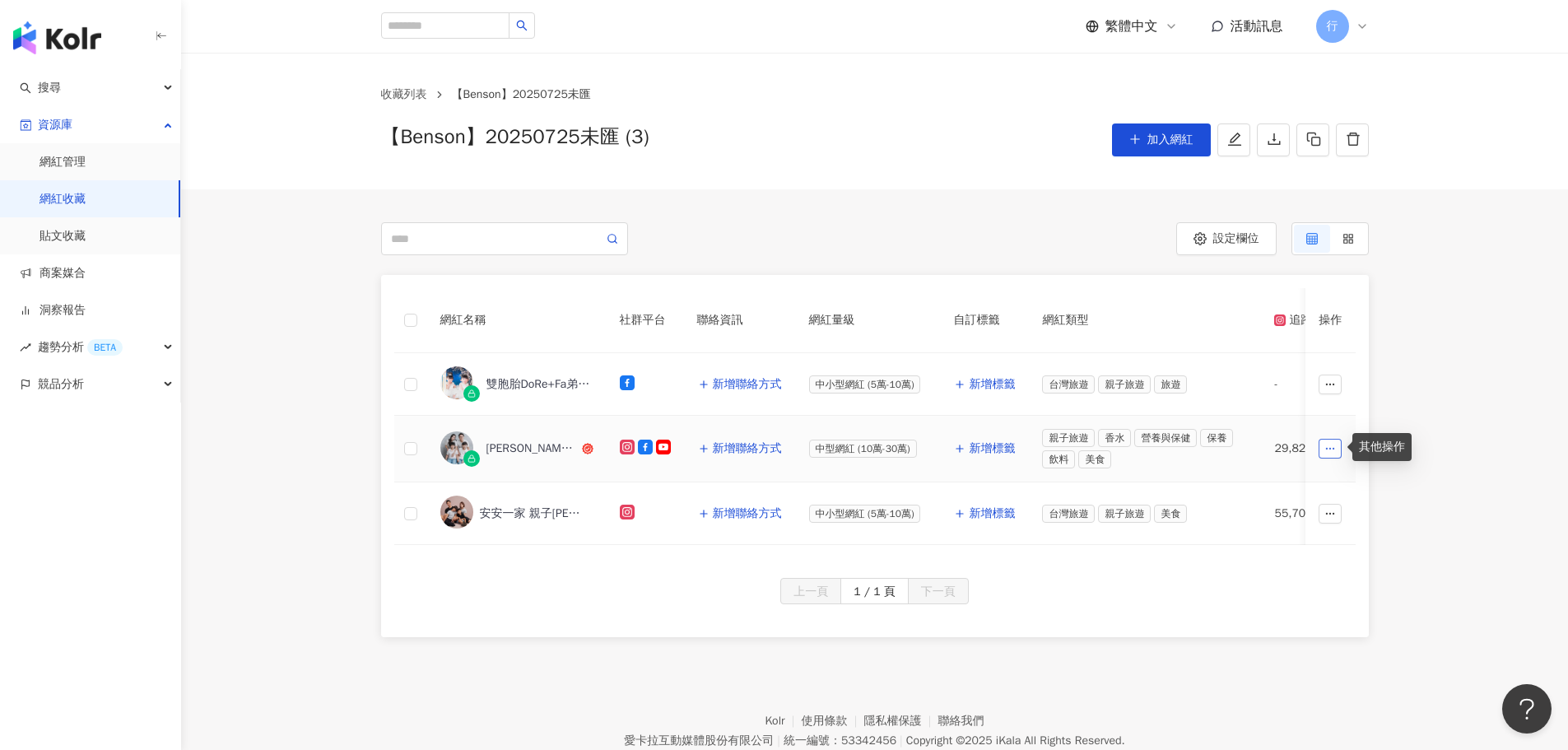 click 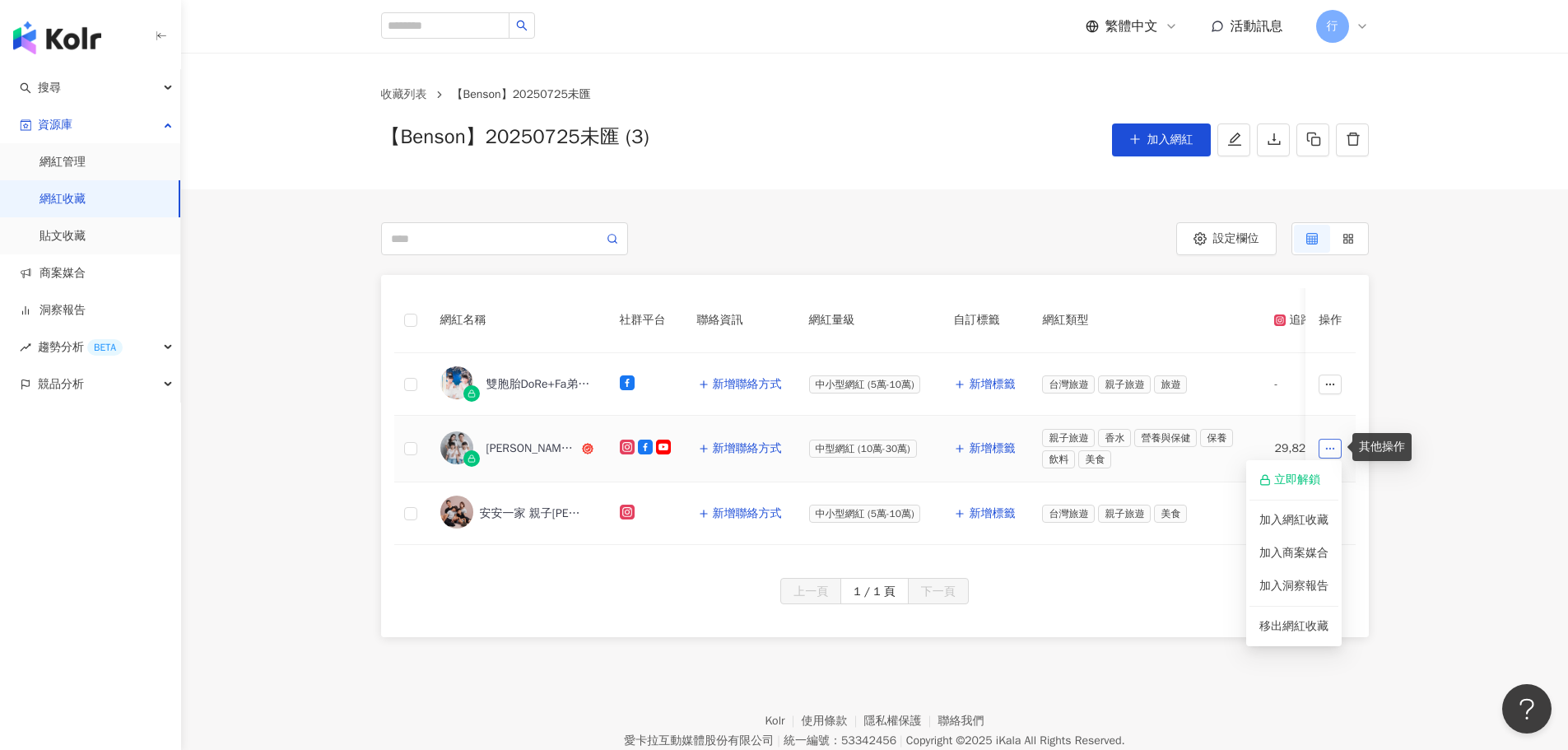 click 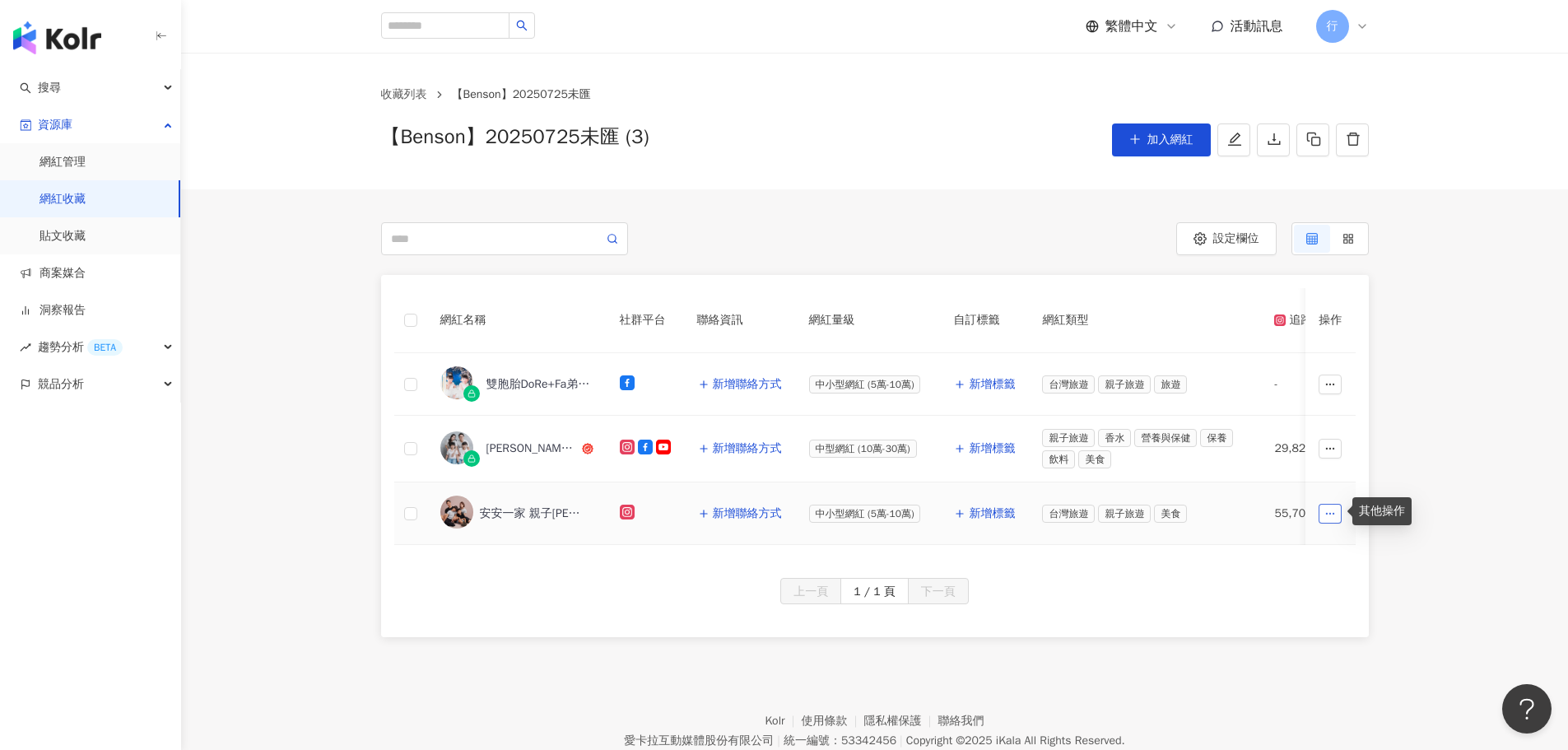 click 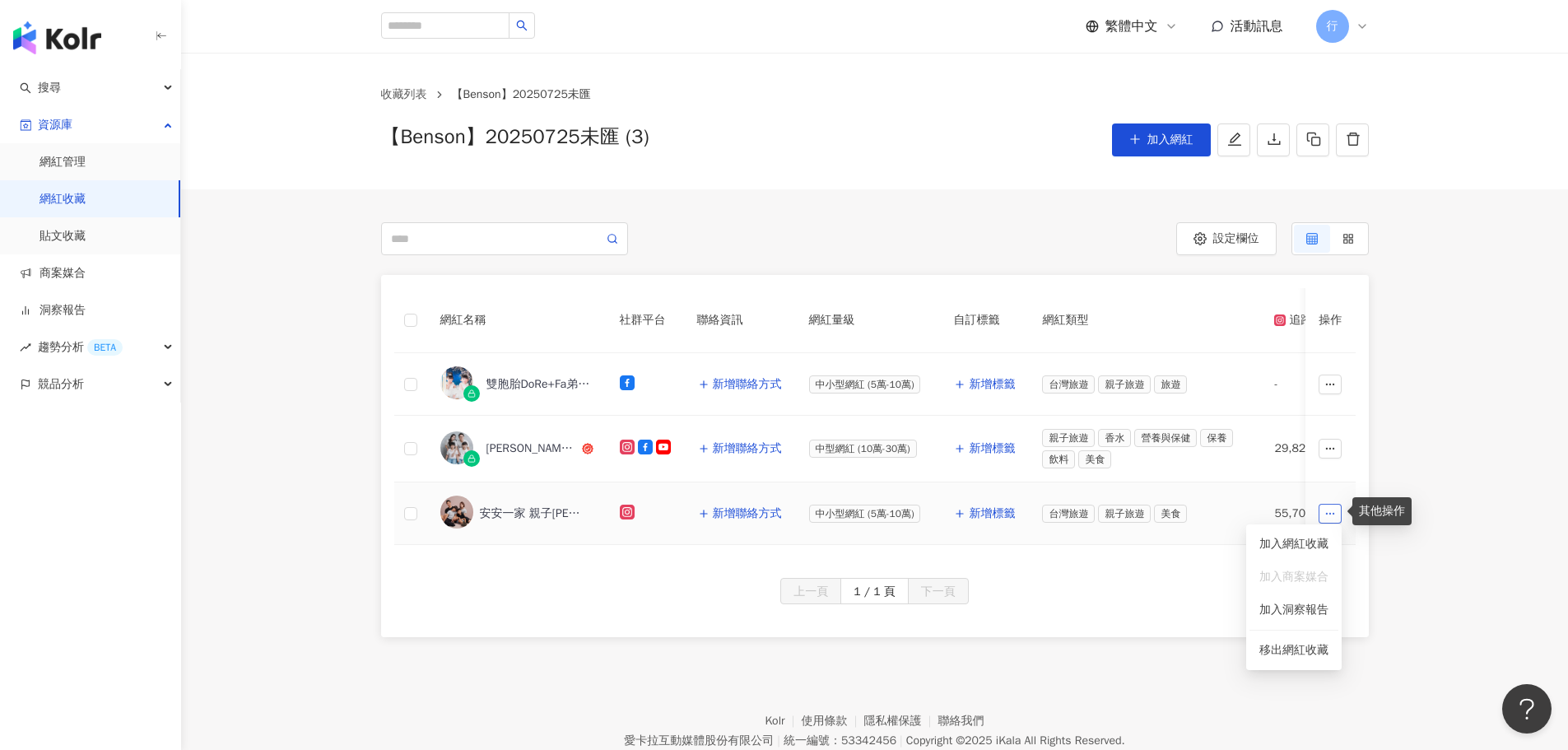 click 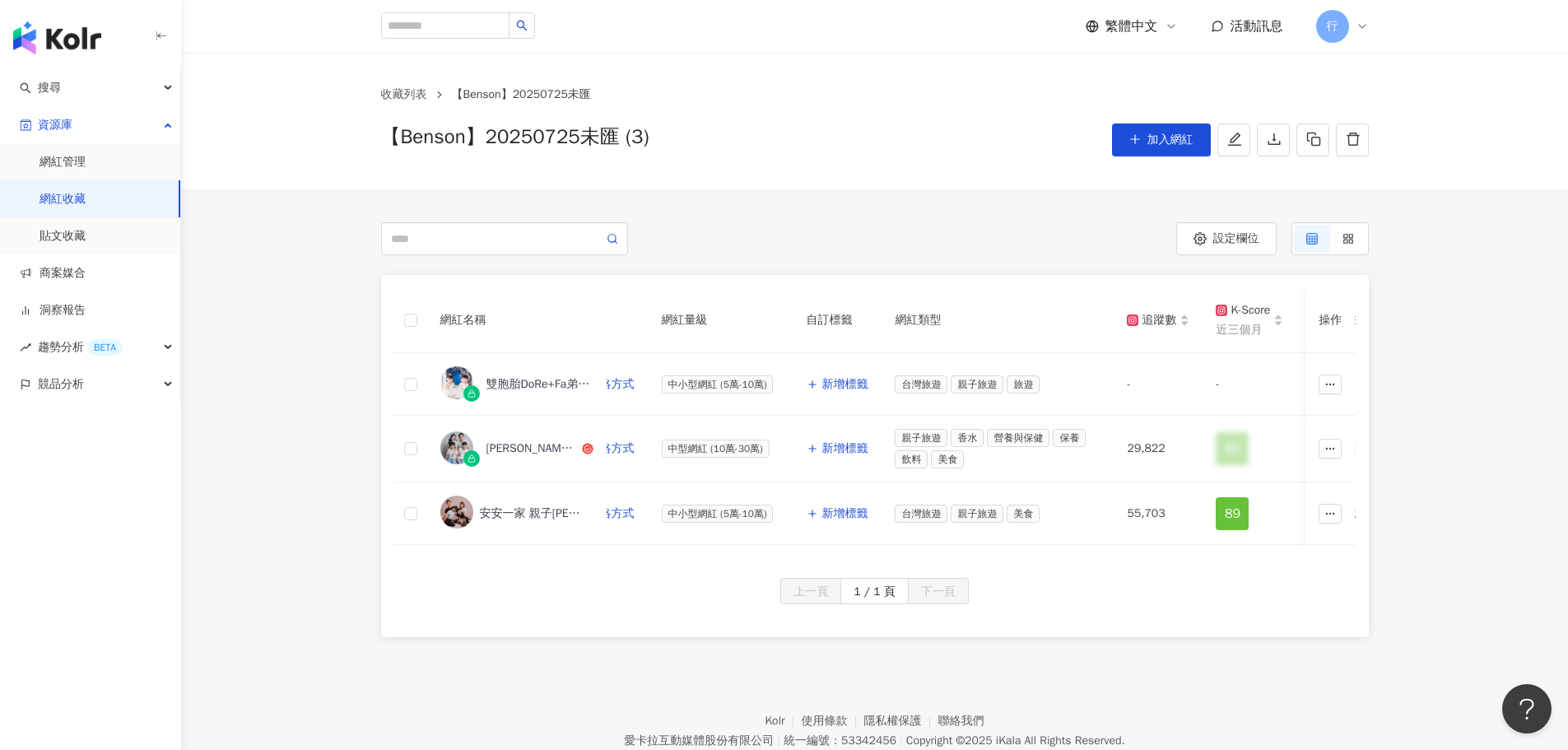 scroll, scrollTop: 0, scrollLeft: 0, axis: both 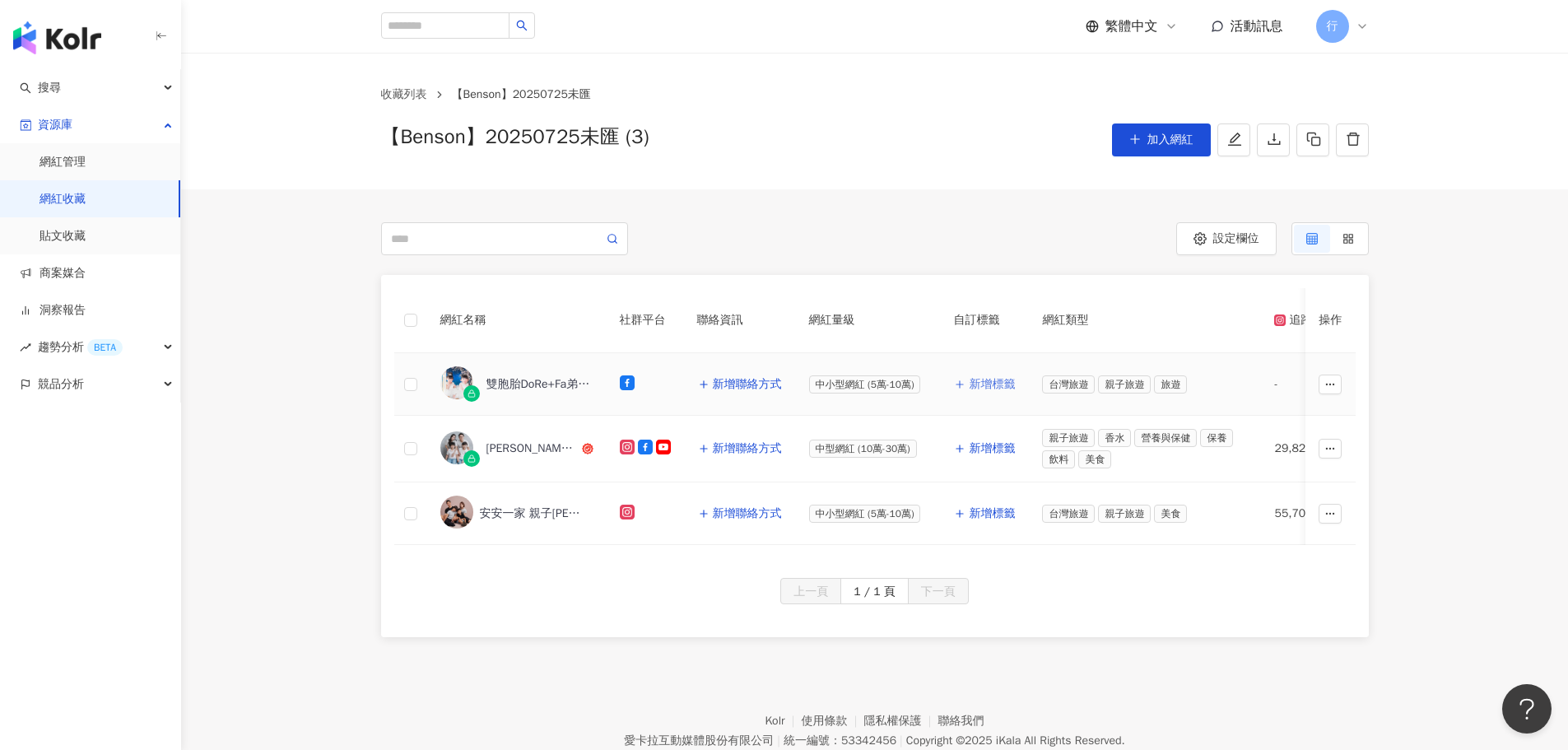 click on "新增標籤" at bounding box center [992, 384] 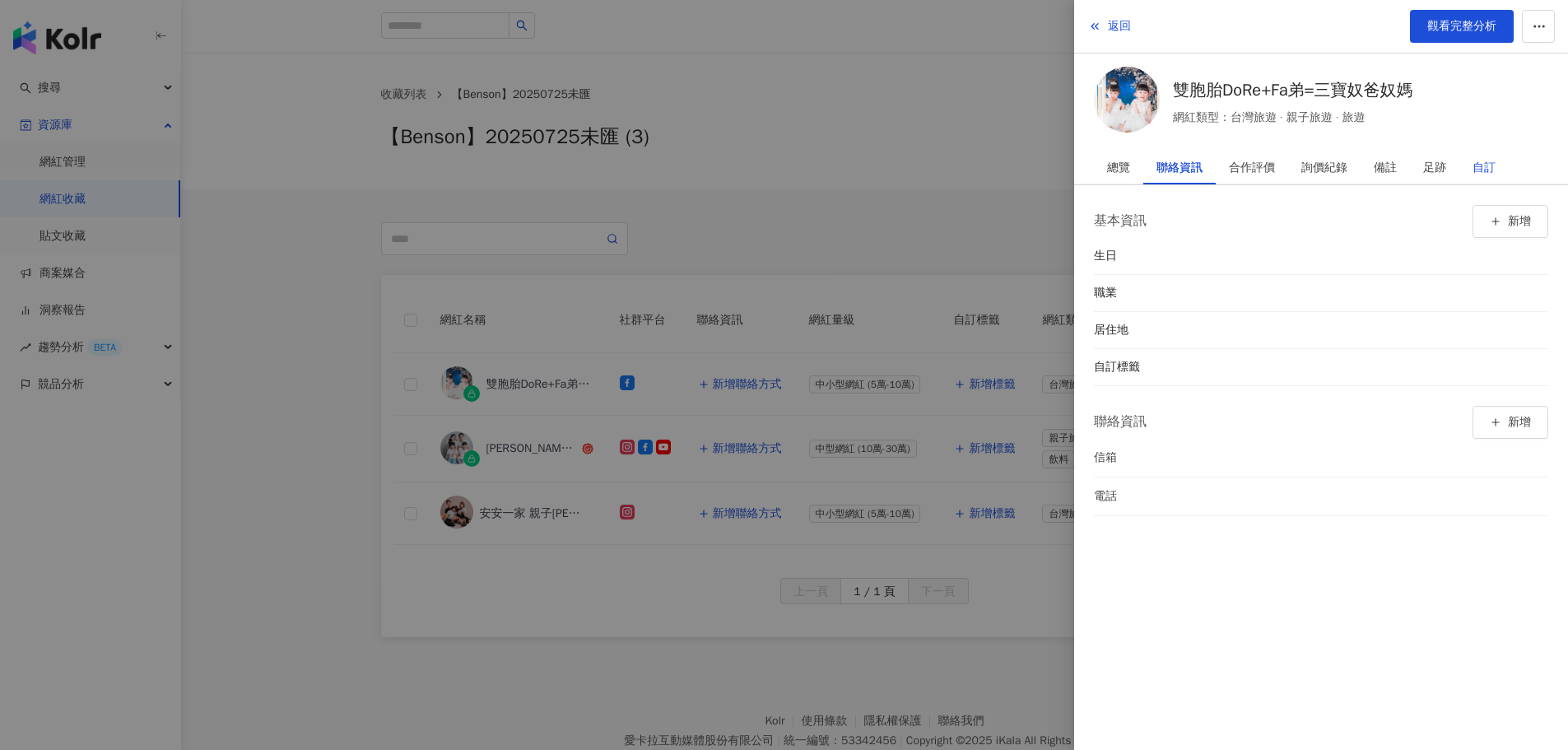 click on "自訂" at bounding box center (1484, 168) 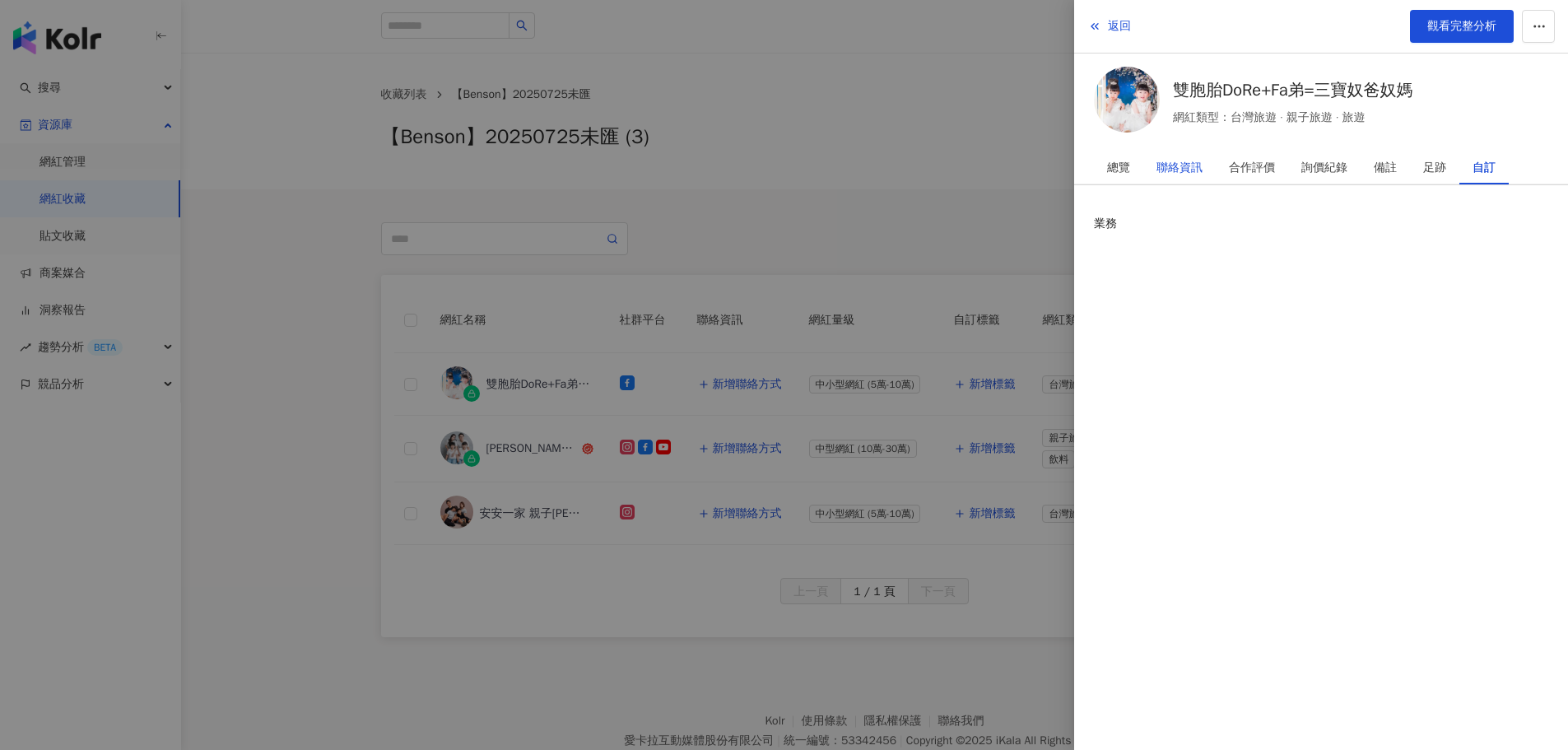 click on "聯絡資訊" at bounding box center (1179, 168) 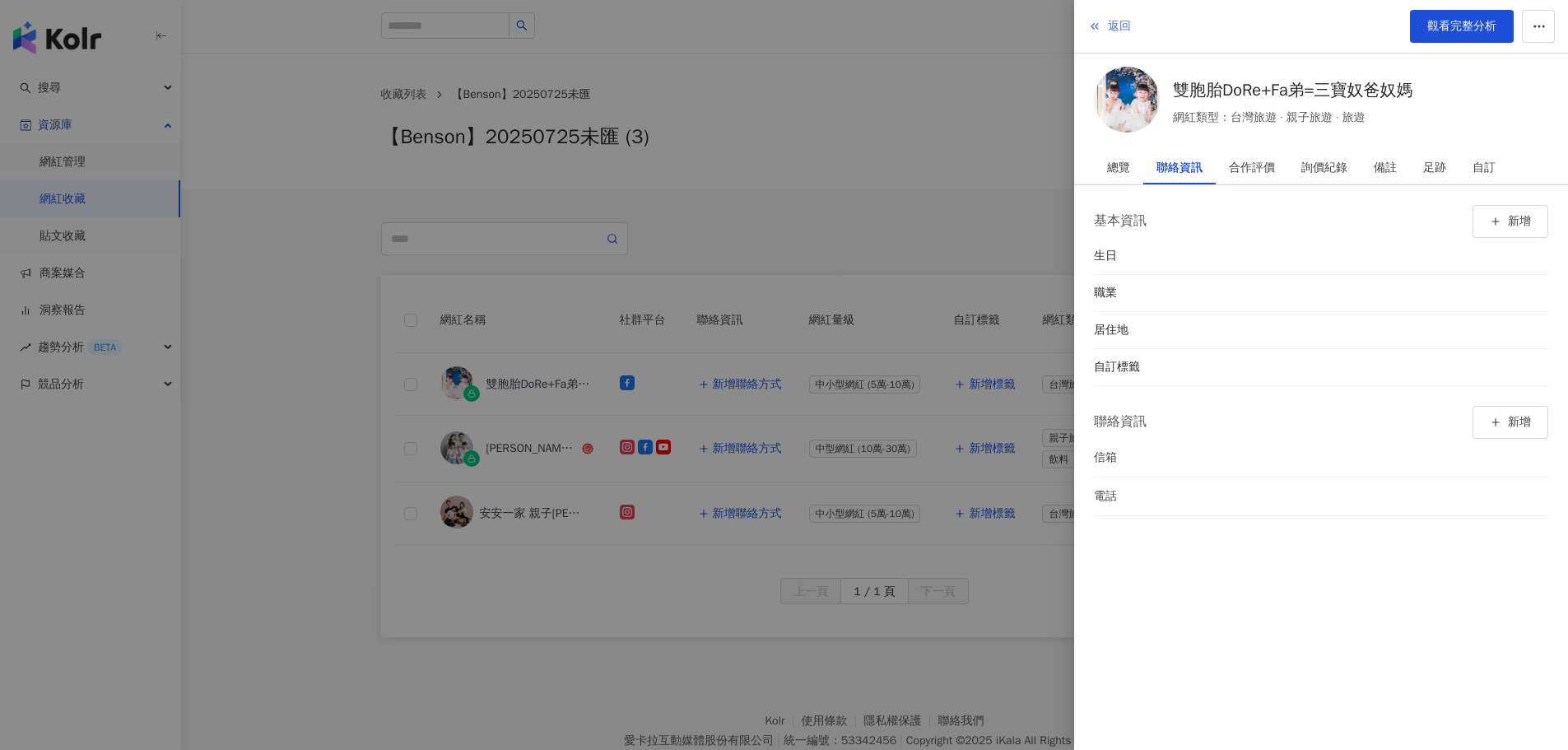 click on "返回" at bounding box center (1119, 26) 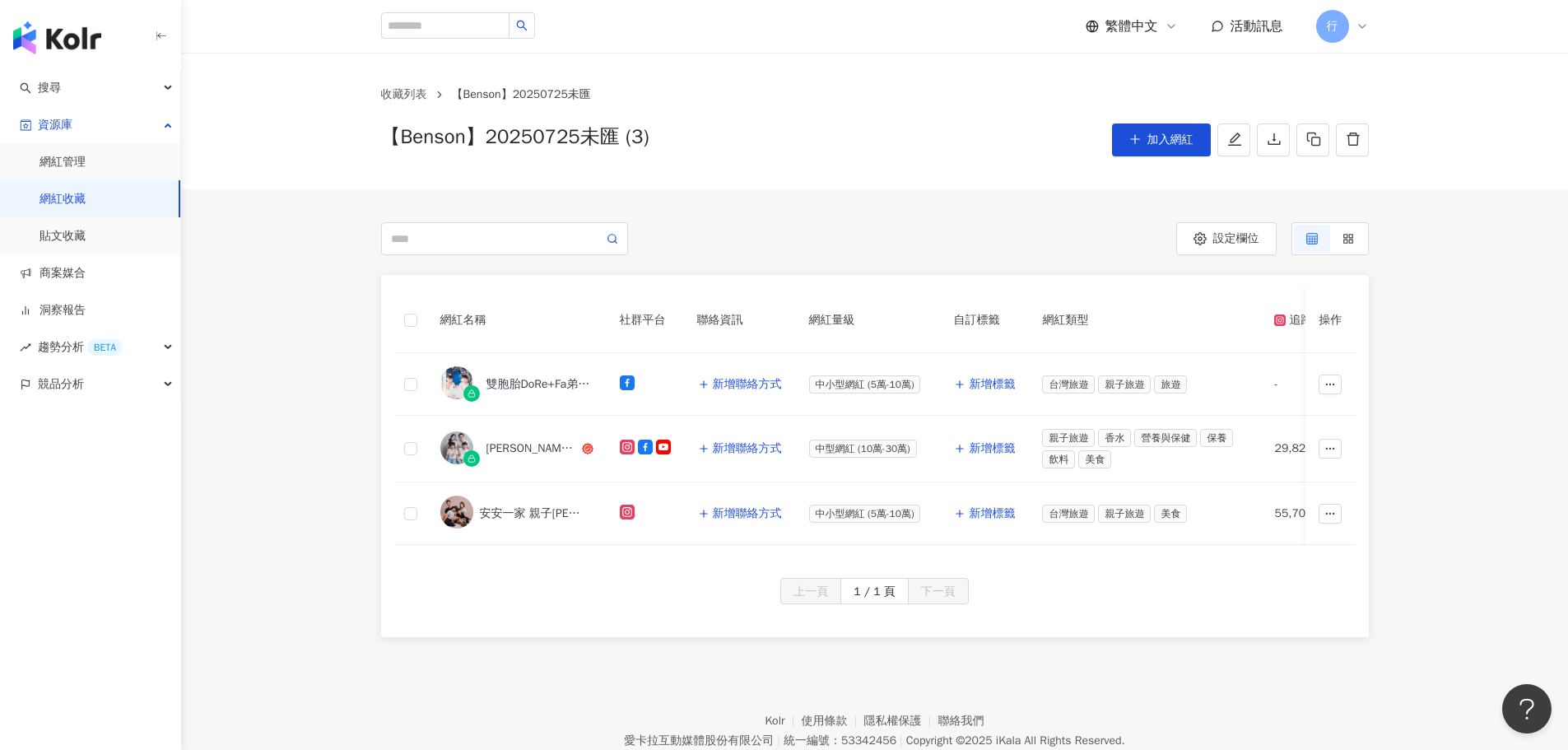 click on "網紅名稱 社群平台 聯絡資訊 網紅量級 自訂標籤 網紅類型 追蹤數 K-Score 近三個月 受眾主要年齡 受眾主要性別 互動率 近三個月 Reels 互動率 近三個月 Reels 觀看率 近三個月 漲粉率 近三個月 已加入的收藏夾 已加入的商案媒合 已加入的洞察報告 最新足跡 操作                                         雙胞胎DoRe+Fa弟=三寶奴爸奴媽 新增聯絡方式 中小型網紅 (5萬-10萬) 新增標籤 台灣旅遊 親子旅遊 旅遊 - - - - - - - - 1 個 - - 新增至收藏夾  【Benson】20250725未匯 陳瑜．鏞鏞甫甫親子部落格 新增聯絡方式 中型網紅 (10萬-30萬) 新增標籤 親子旅遊 香水 營養與保健 保養 飲料 美食 29,822 85 20-24 歲 (46.7%) 男性 (46.7%) 2.5% 0.02% 0% 50% 1 個 - - 新增至收藏夾  【Benson】20250725未匯 安安一家 親子遊 新增聯絡方式 中小型網紅 (5萬-10萬) 新增標籤 台灣旅遊 親子旅遊 美食 55,703 89 25-34 歲 (34.6%)" at bounding box center (874, 456) 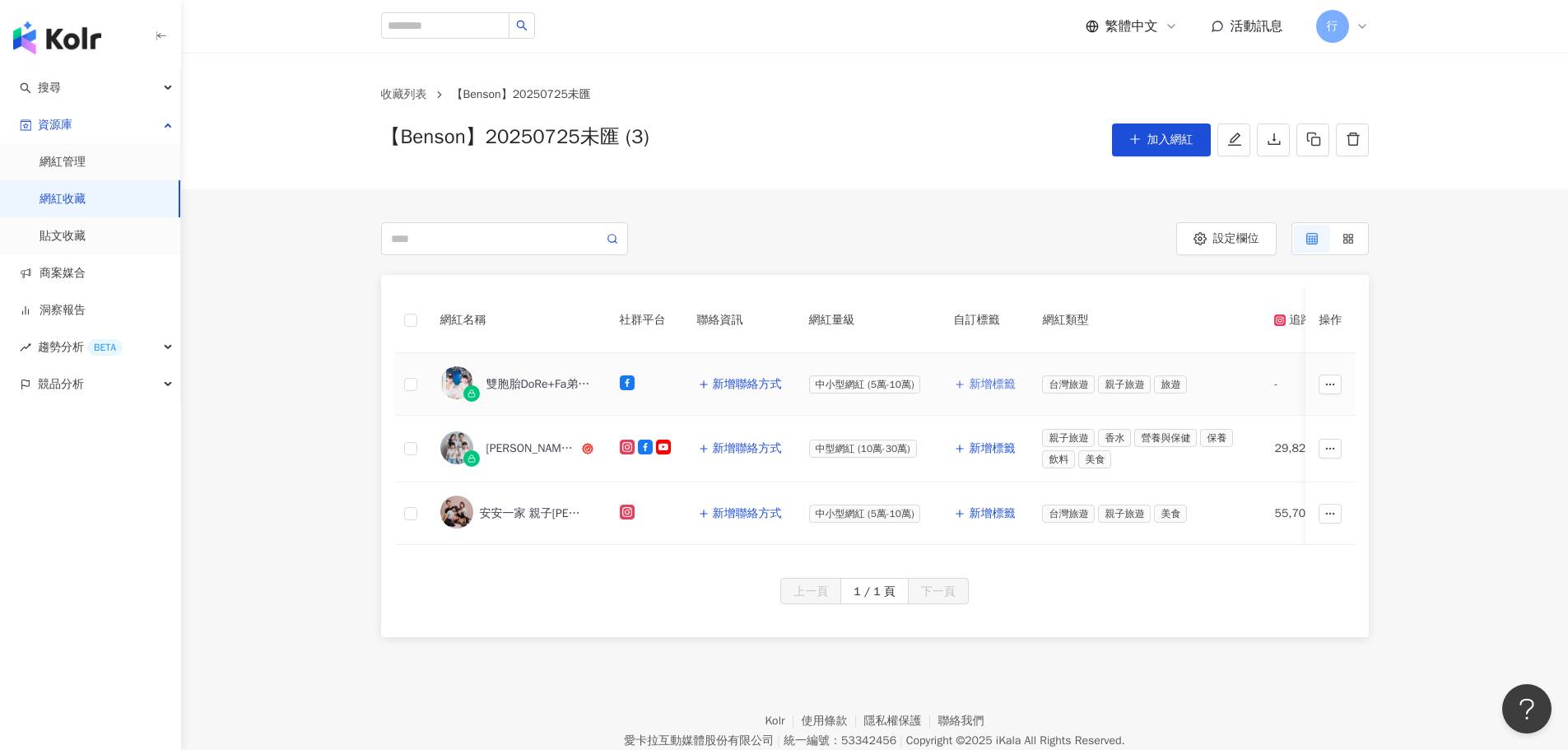 click on "新增標籤" at bounding box center (992, 384) 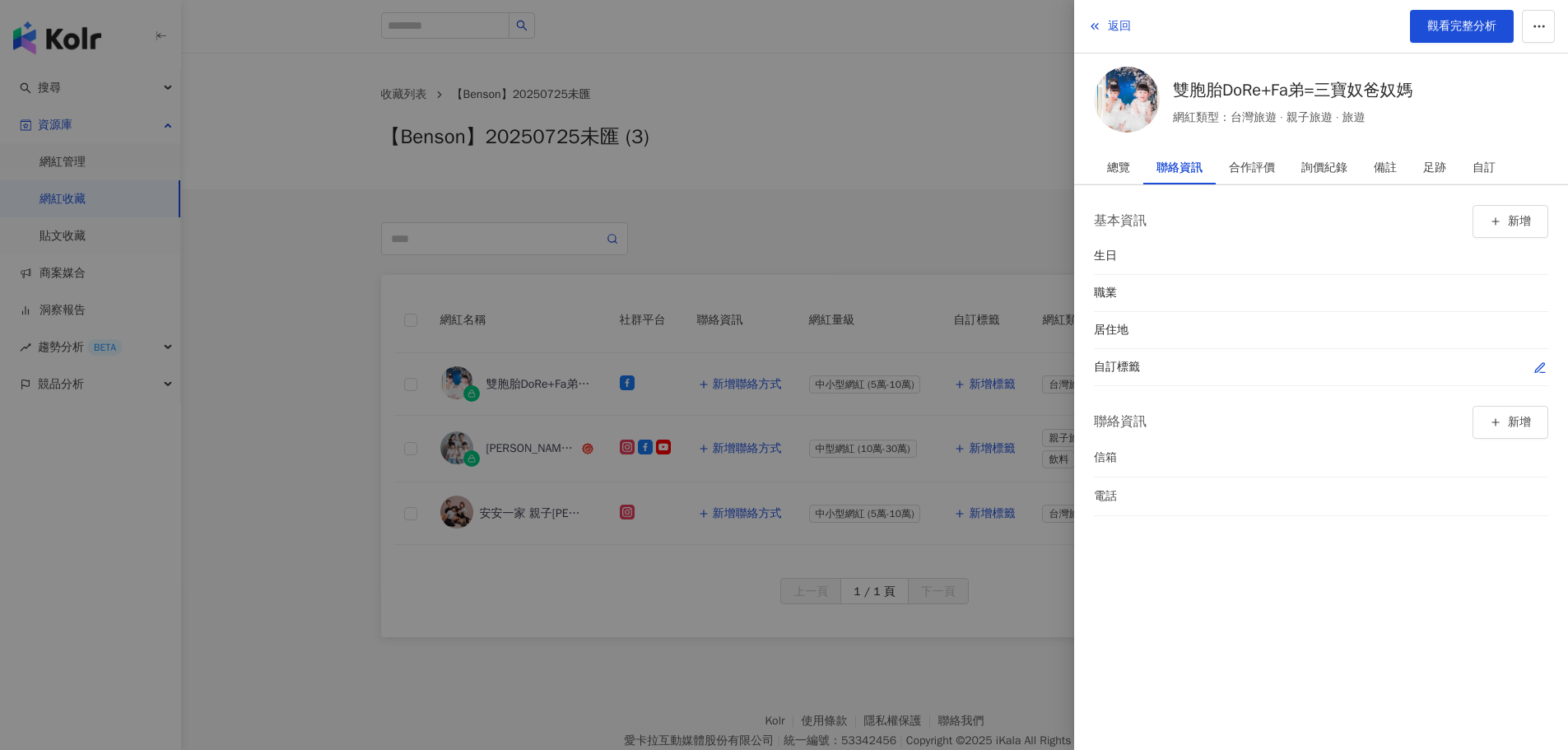 click on "自訂標籤" at bounding box center [1321, 367] 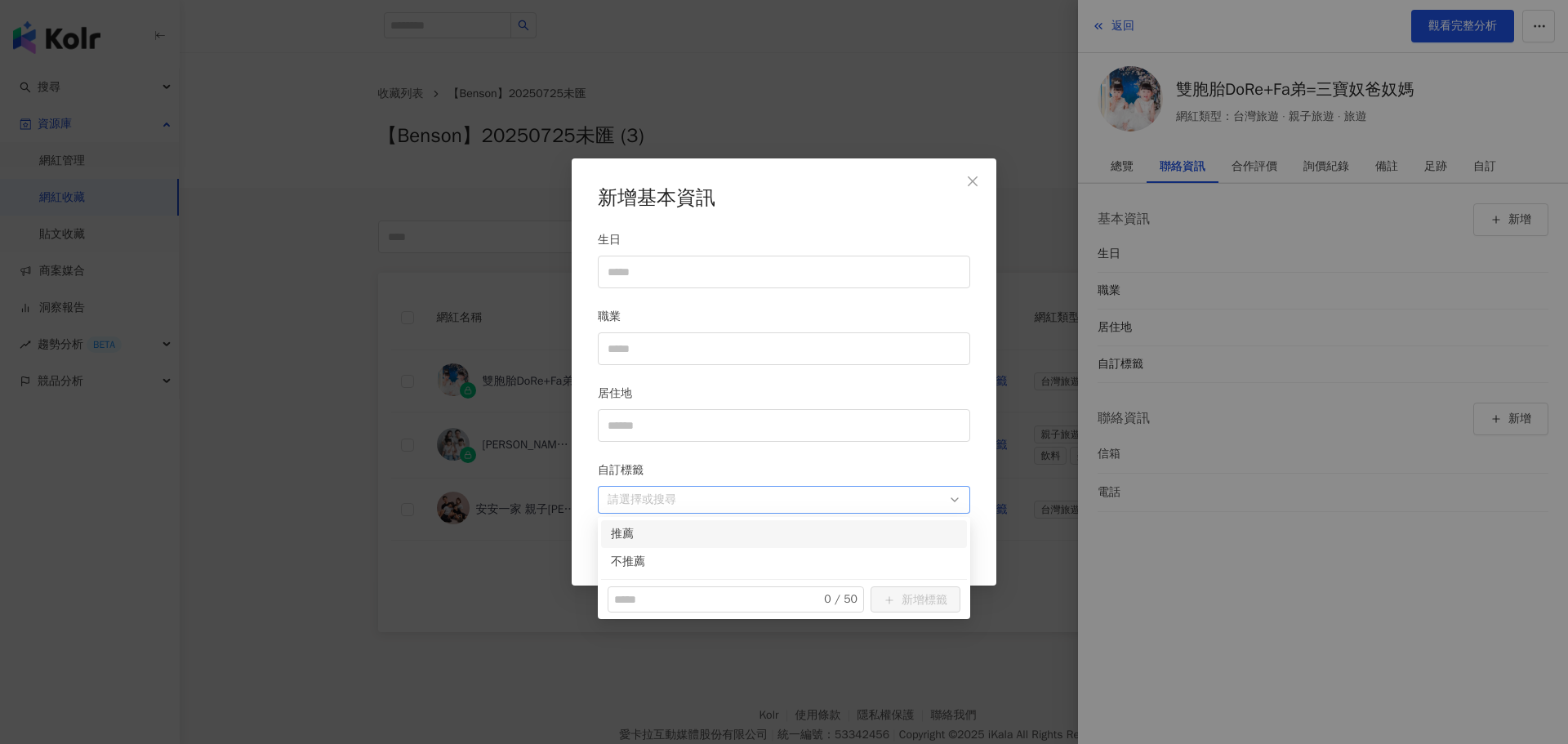 click at bounding box center (775, 500) 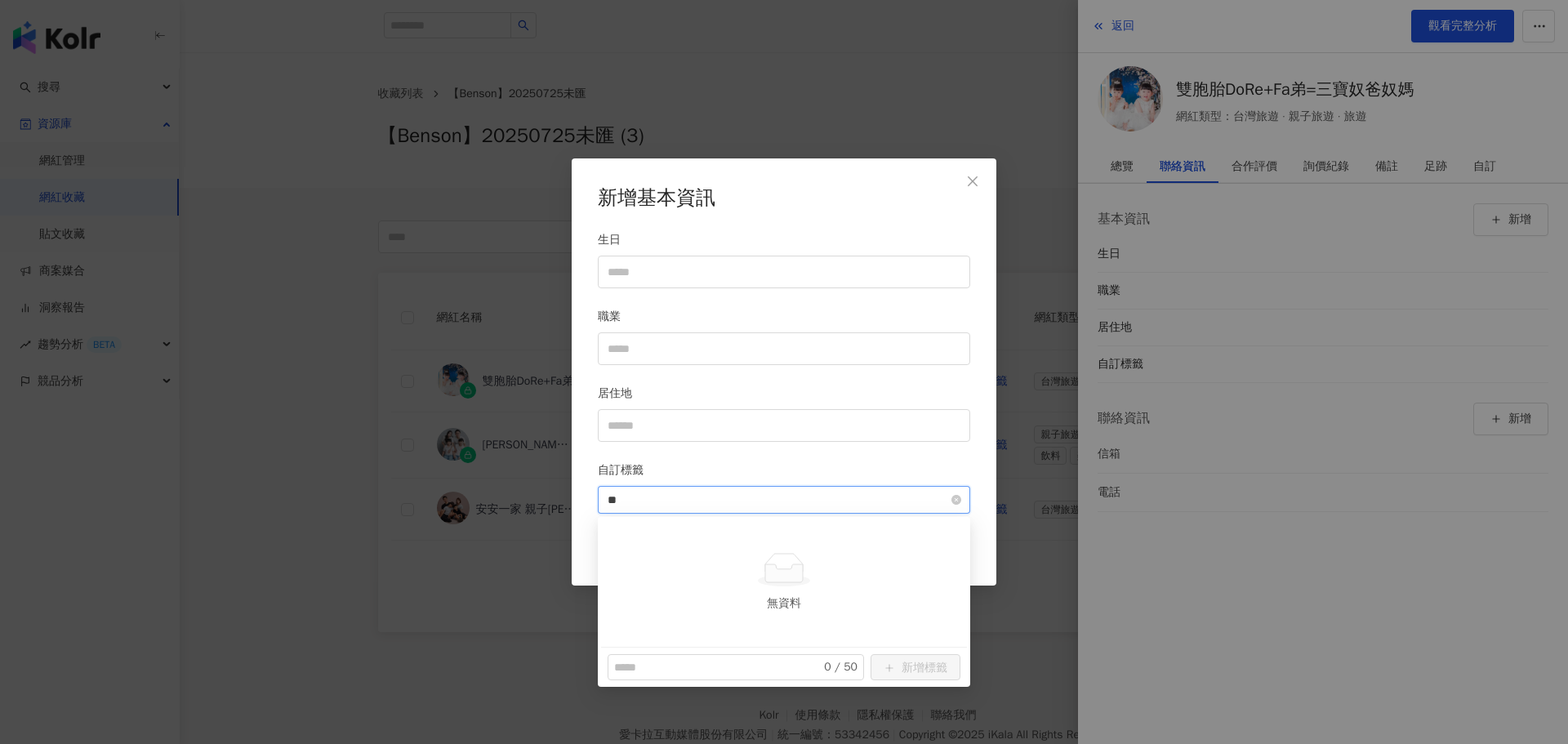 type on "*" 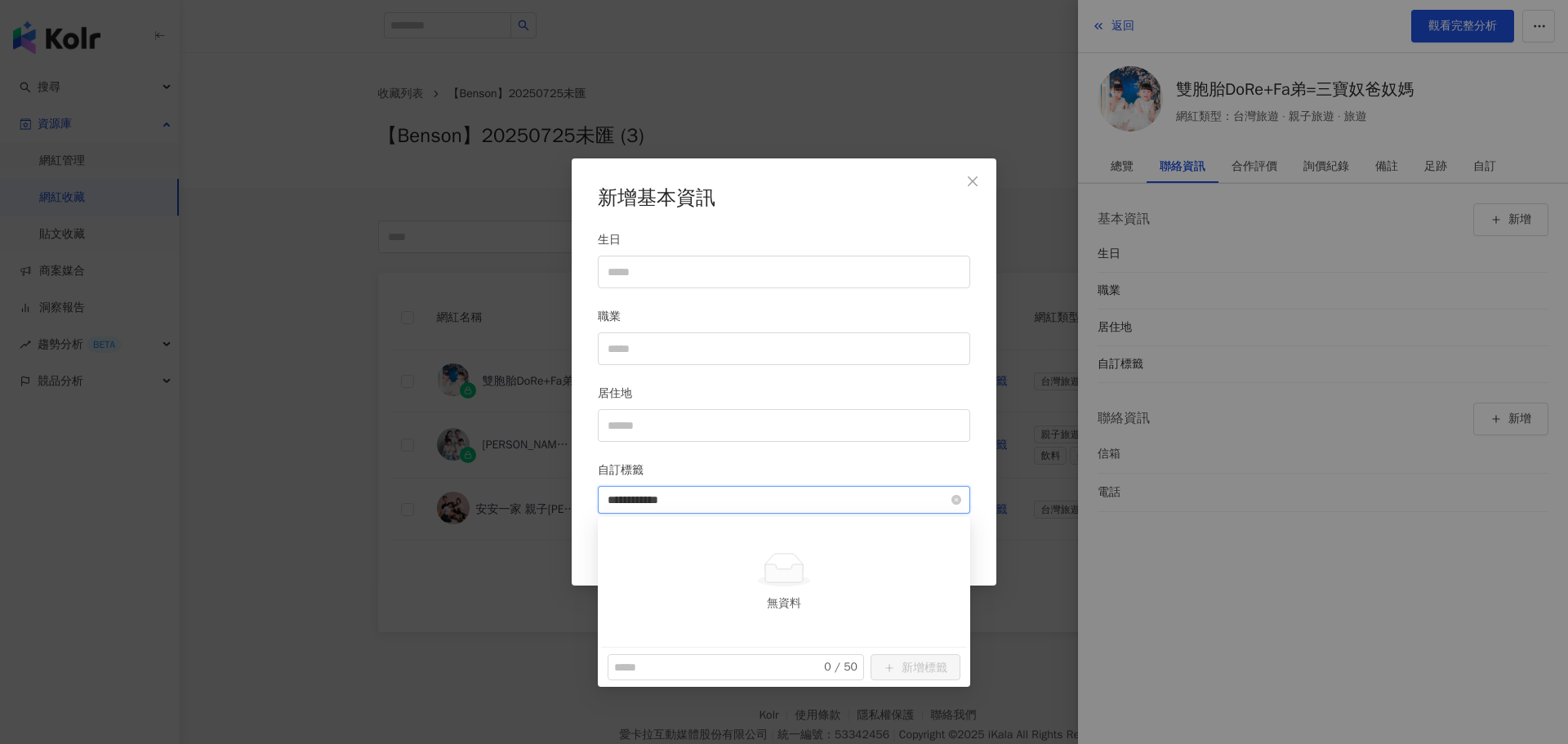 type on "**********" 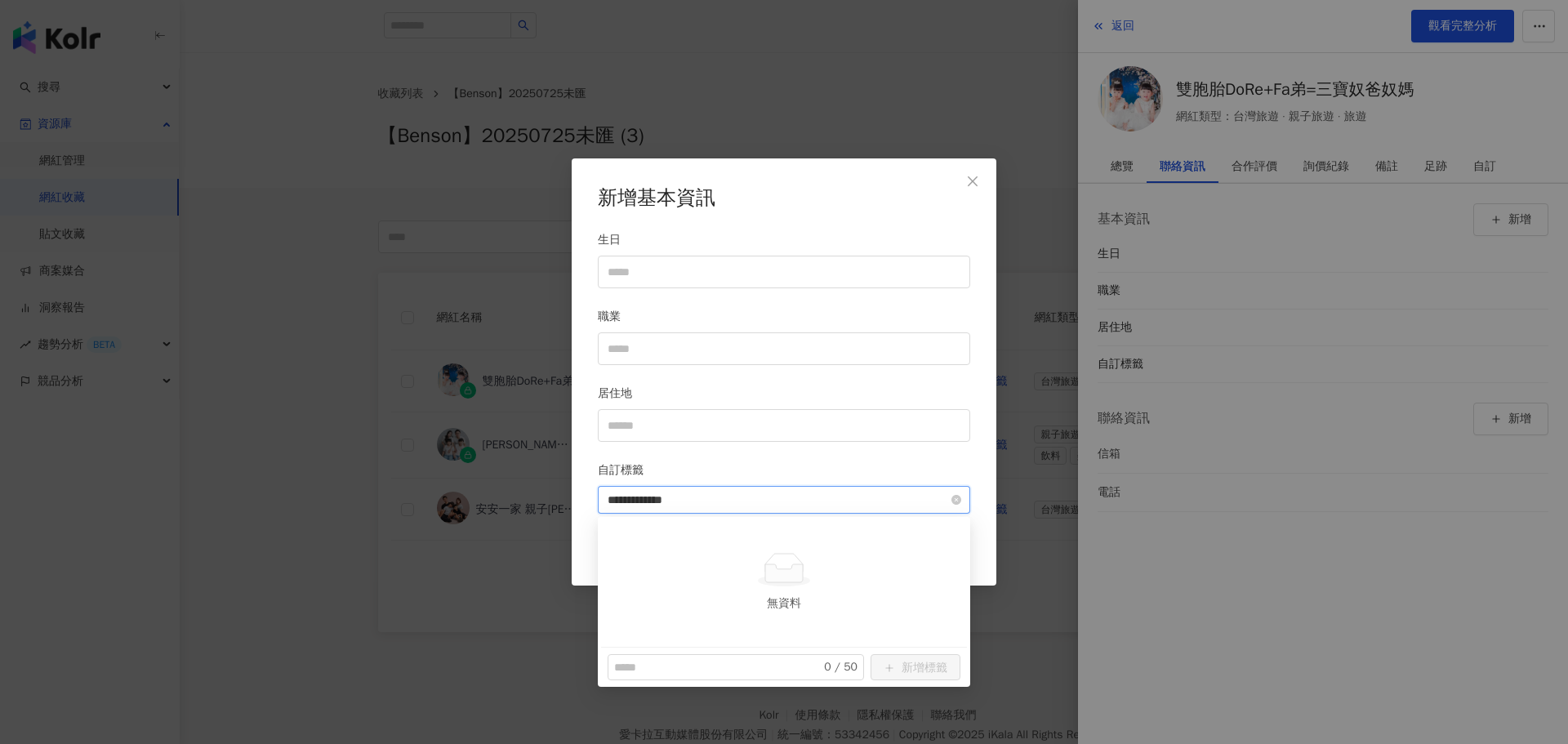 type 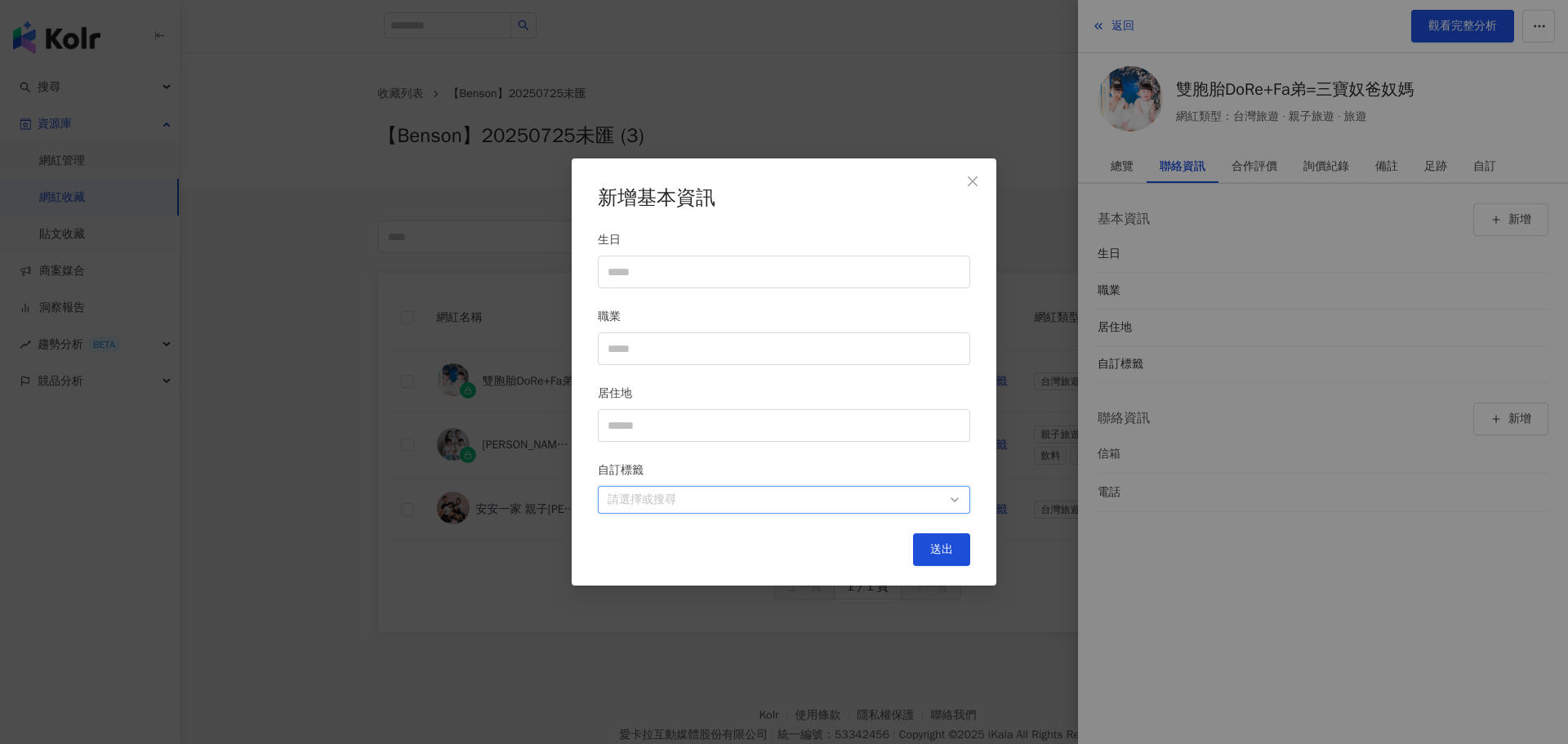 drag, startPoint x: 768, startPoint y: 497, endPoint x: 536, endPoint y: 491, distance: 232.07757 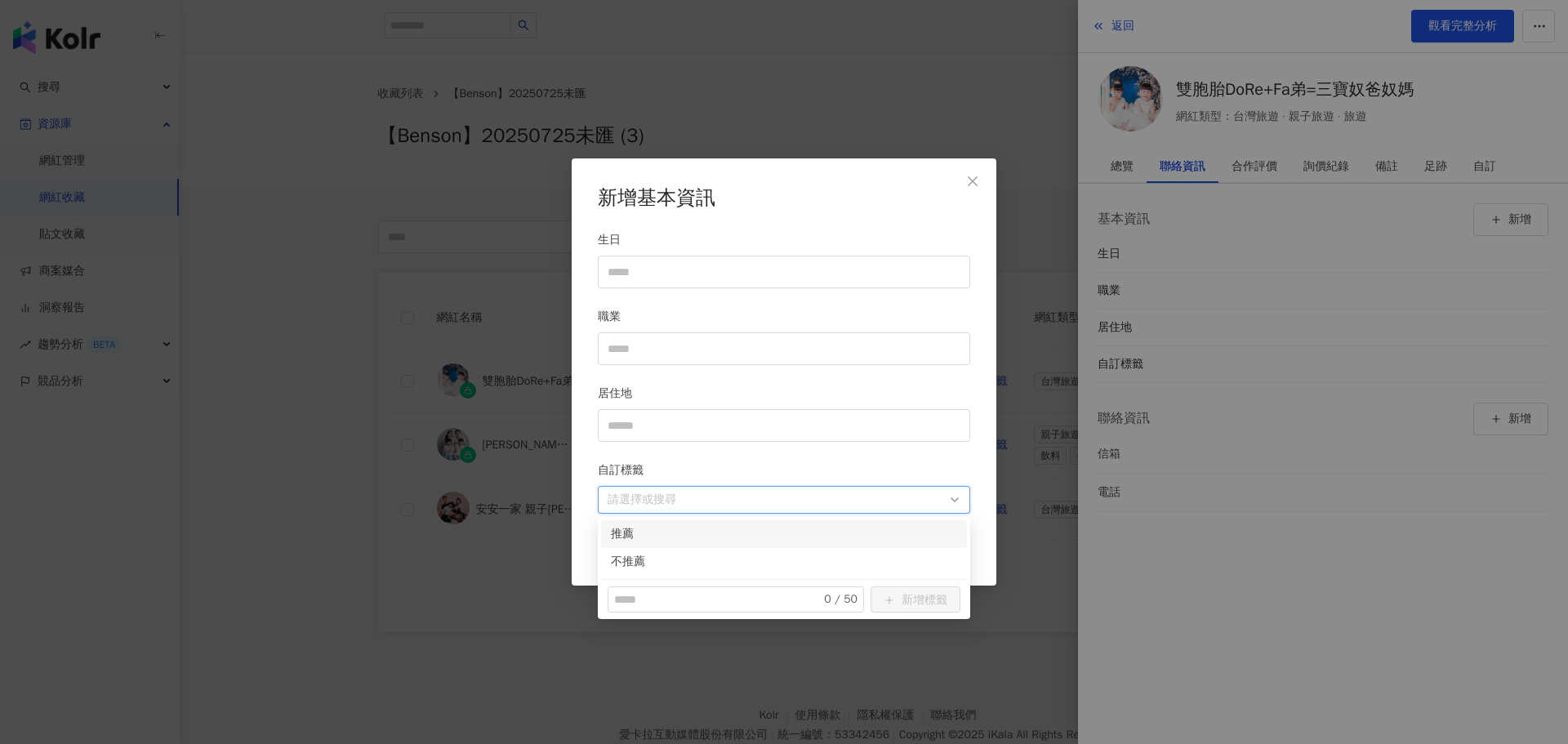 click on "請選擇或搜尋" at bounding box center [784, 500] 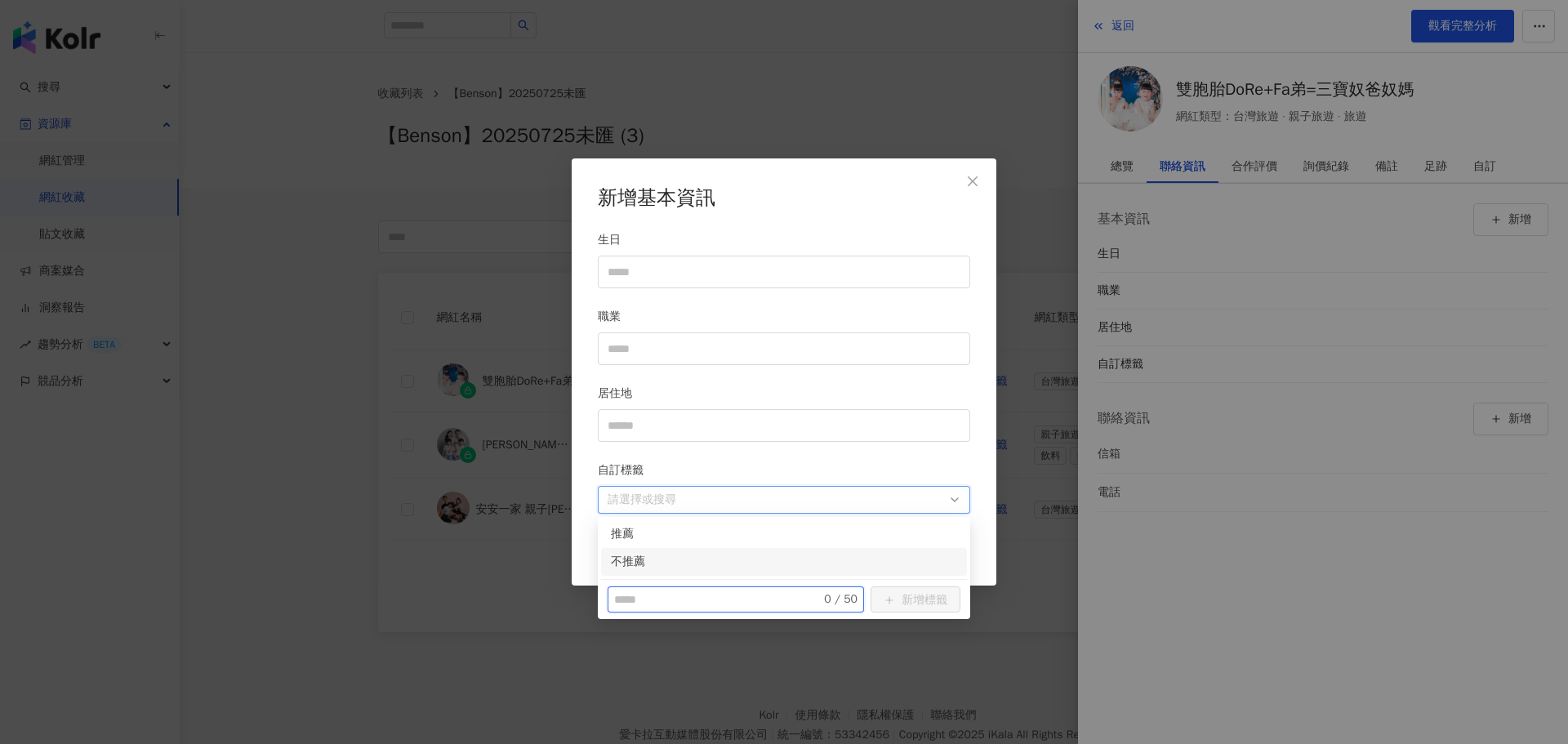 click at bounding box center [707, 599] 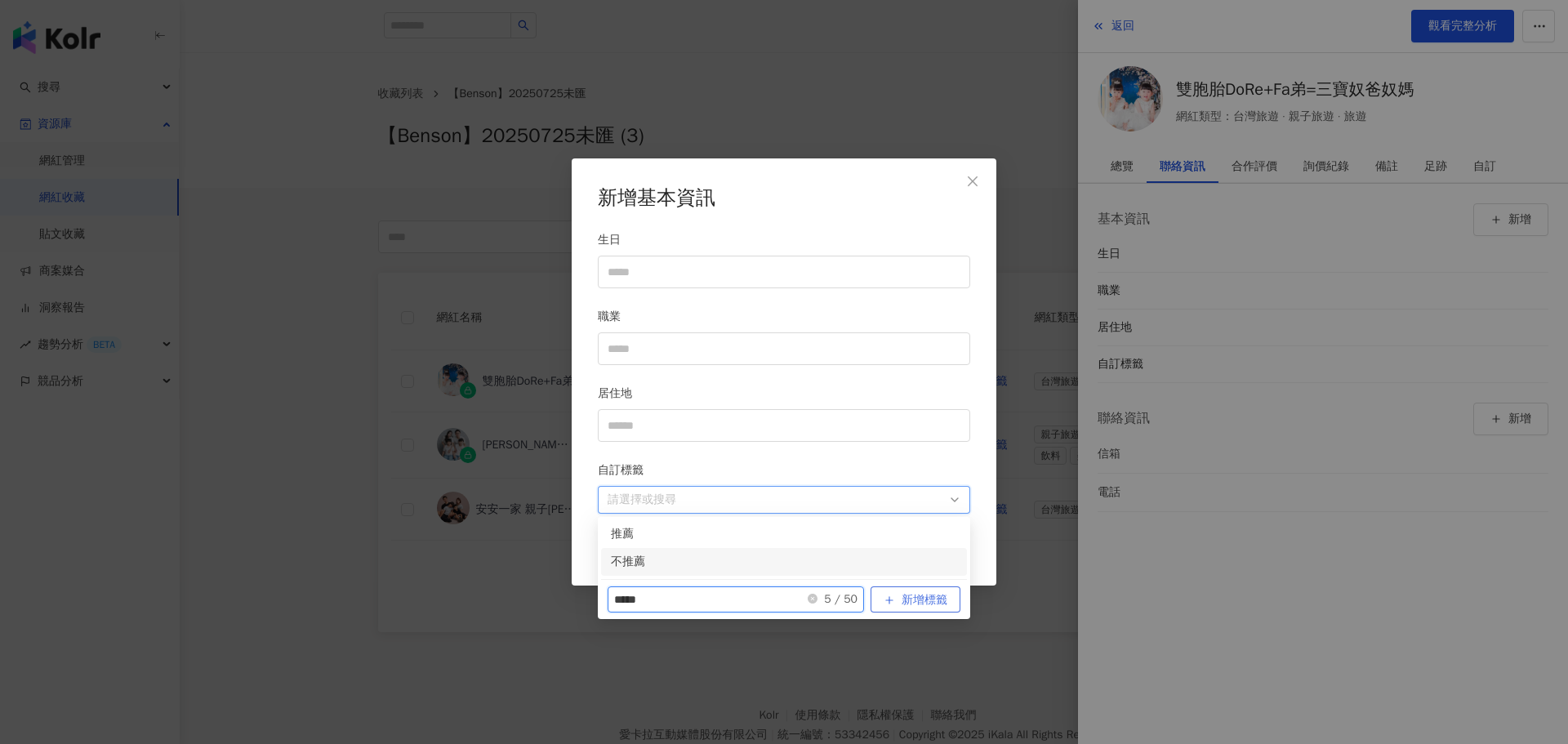 type on "*****" 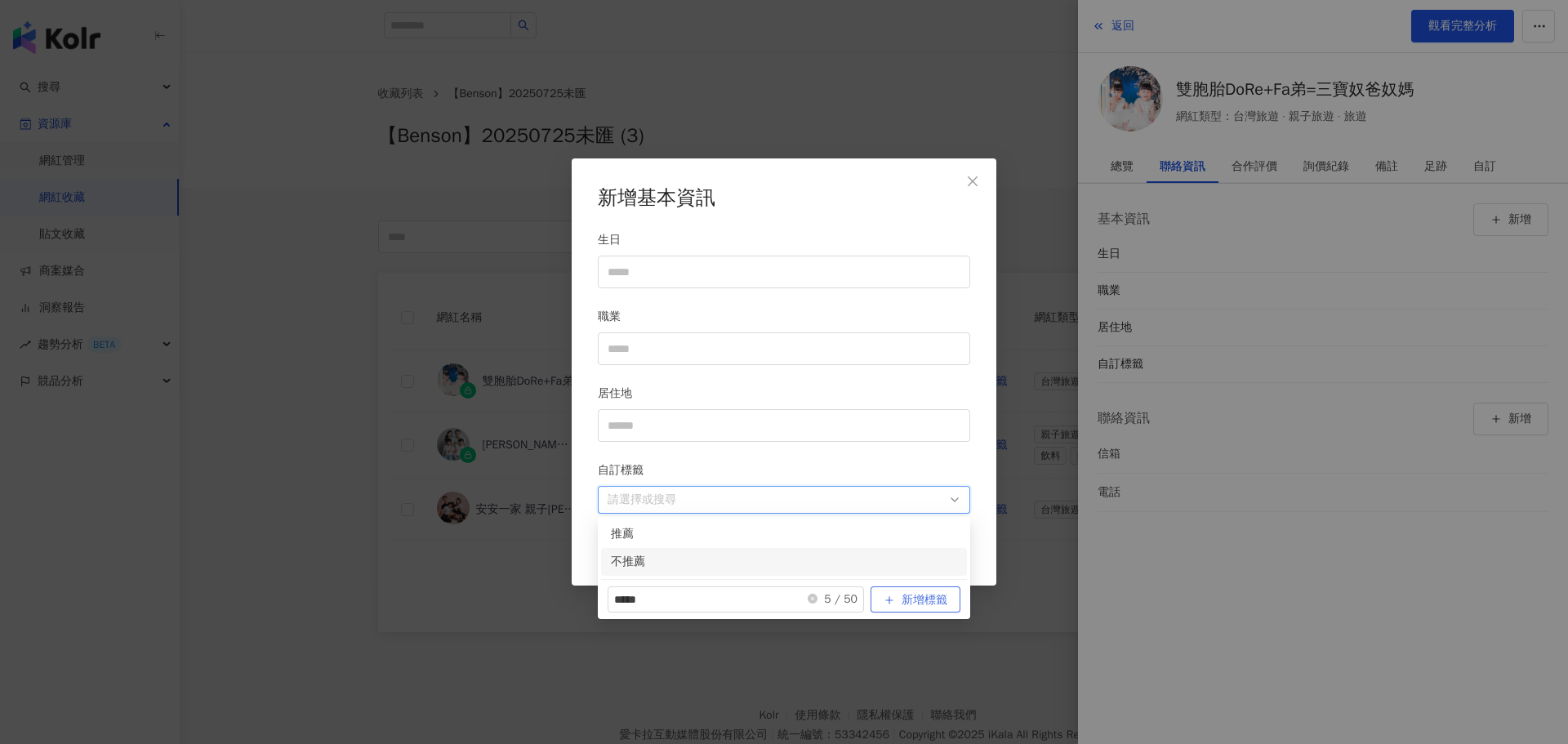 click on "新增標籤" at bounding box center [924, 600] 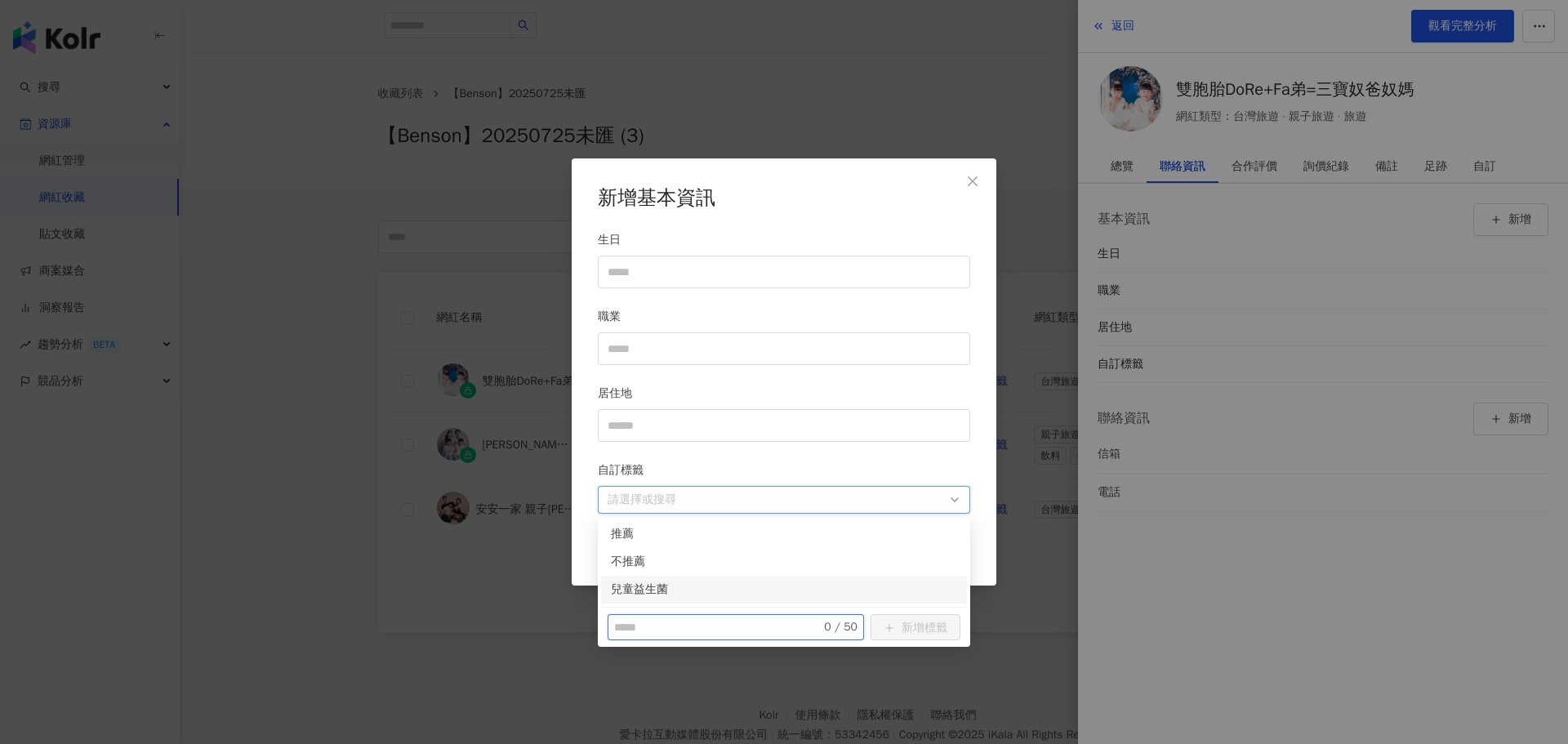 click at bounding box center (707, 627) 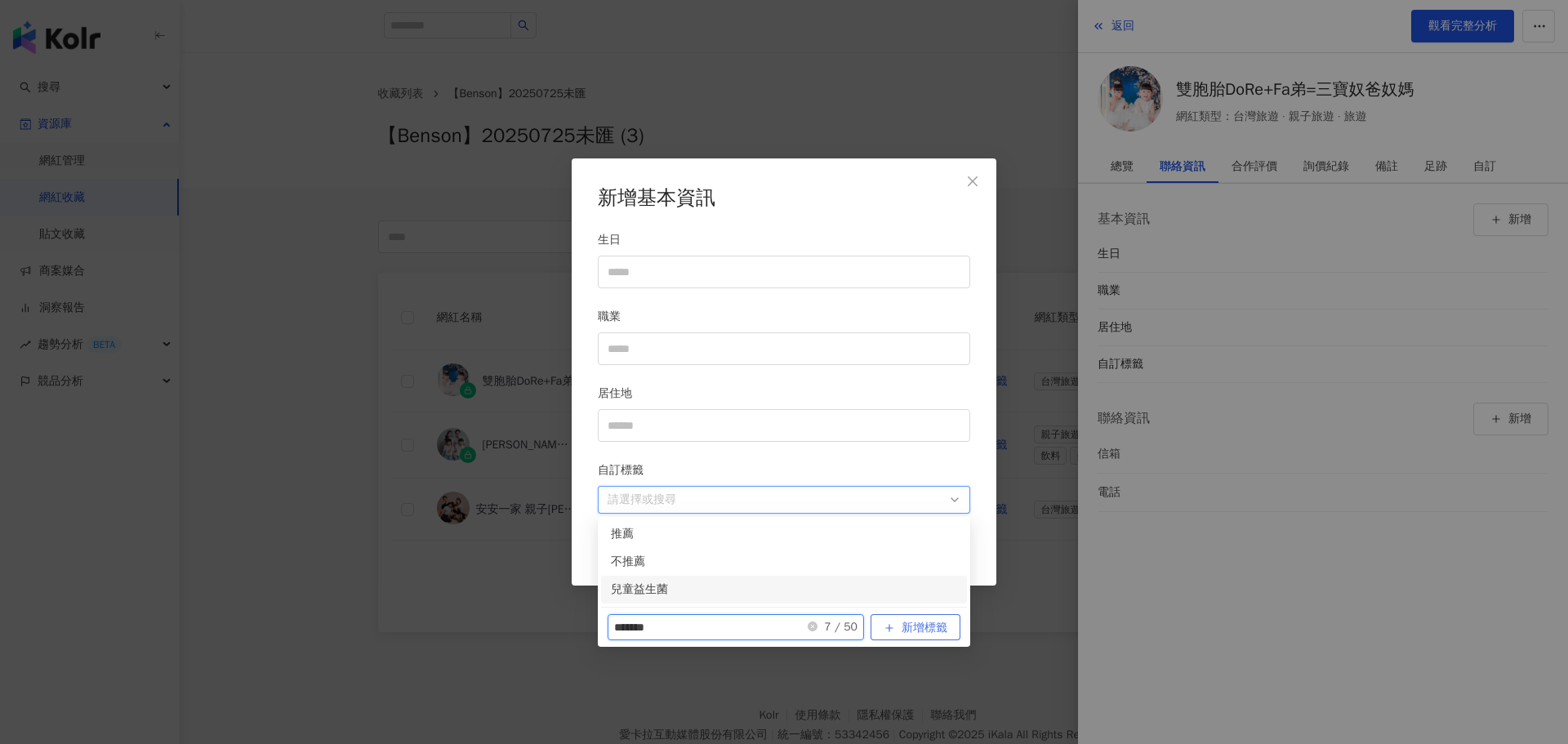 type on "*******" 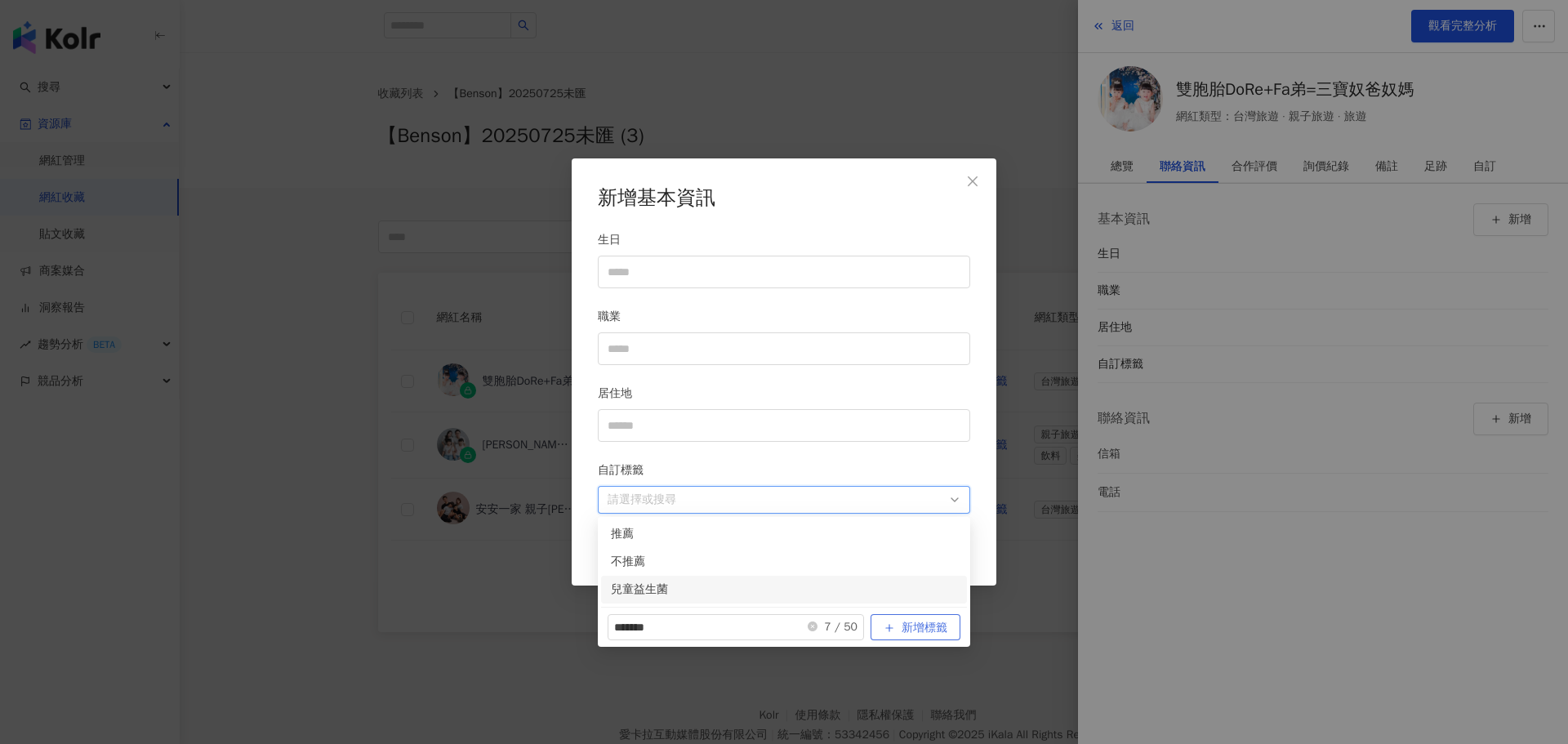 click on "新增標籤" at bounding box center [924, 628] 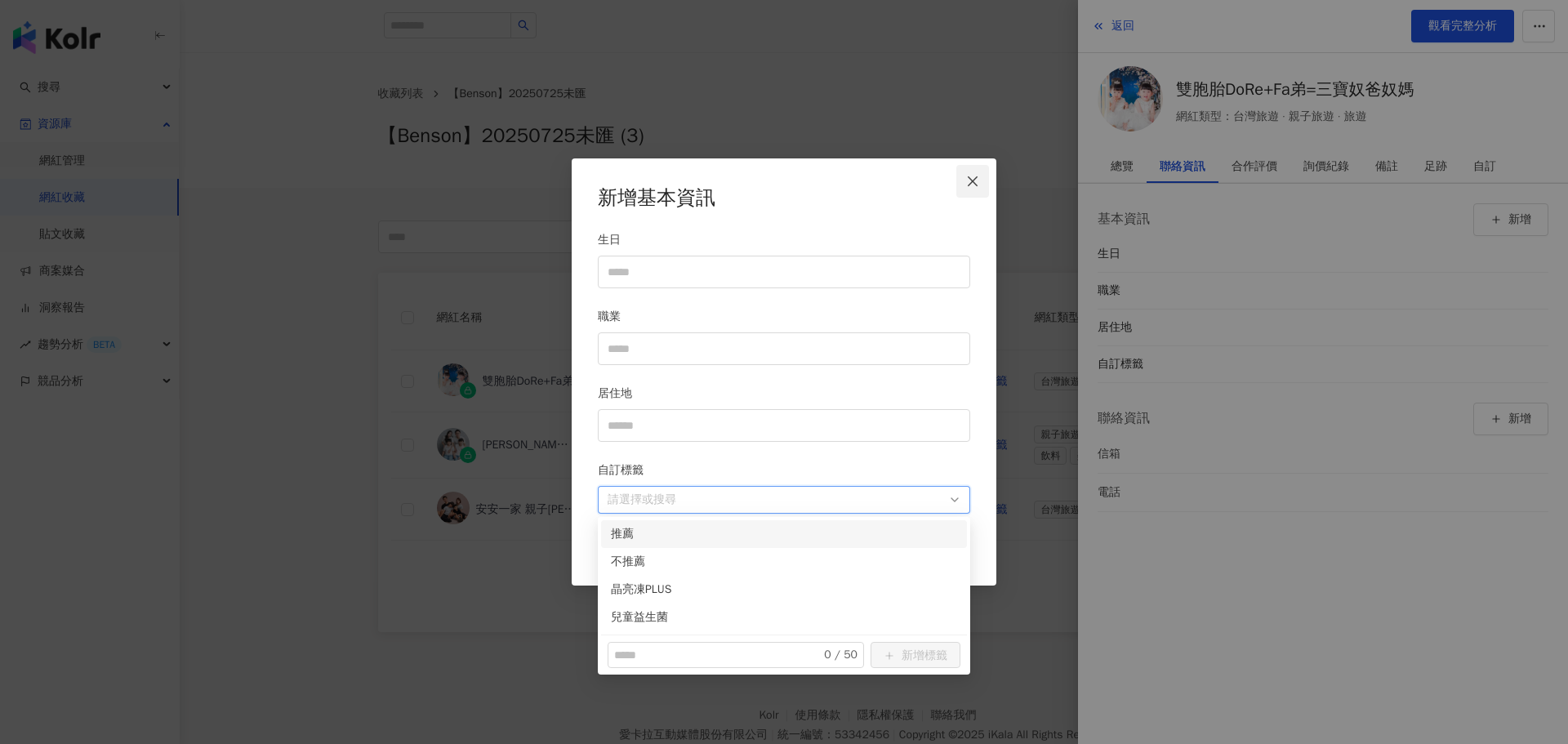 click 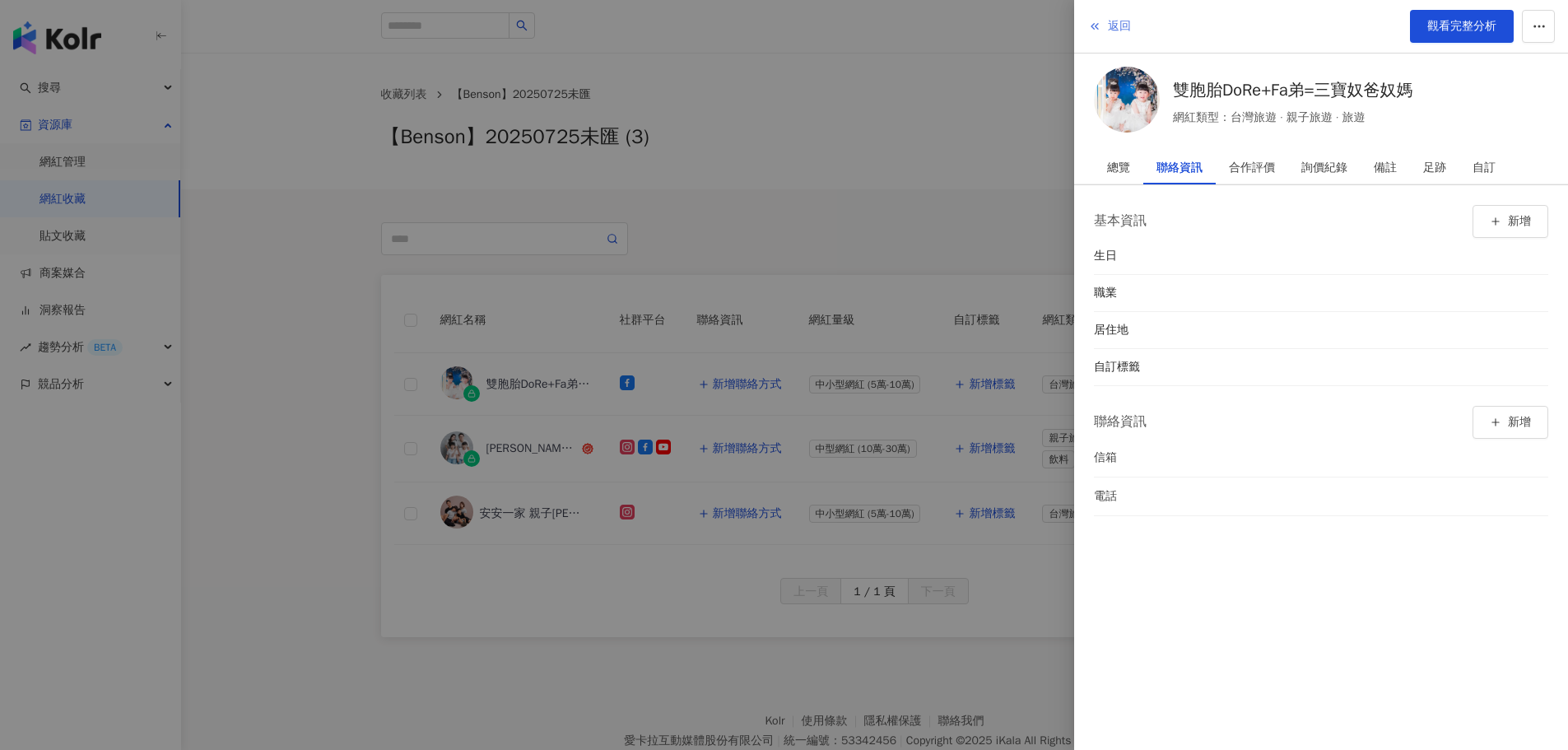 click on "返回" at bounding box center [1119, 26] 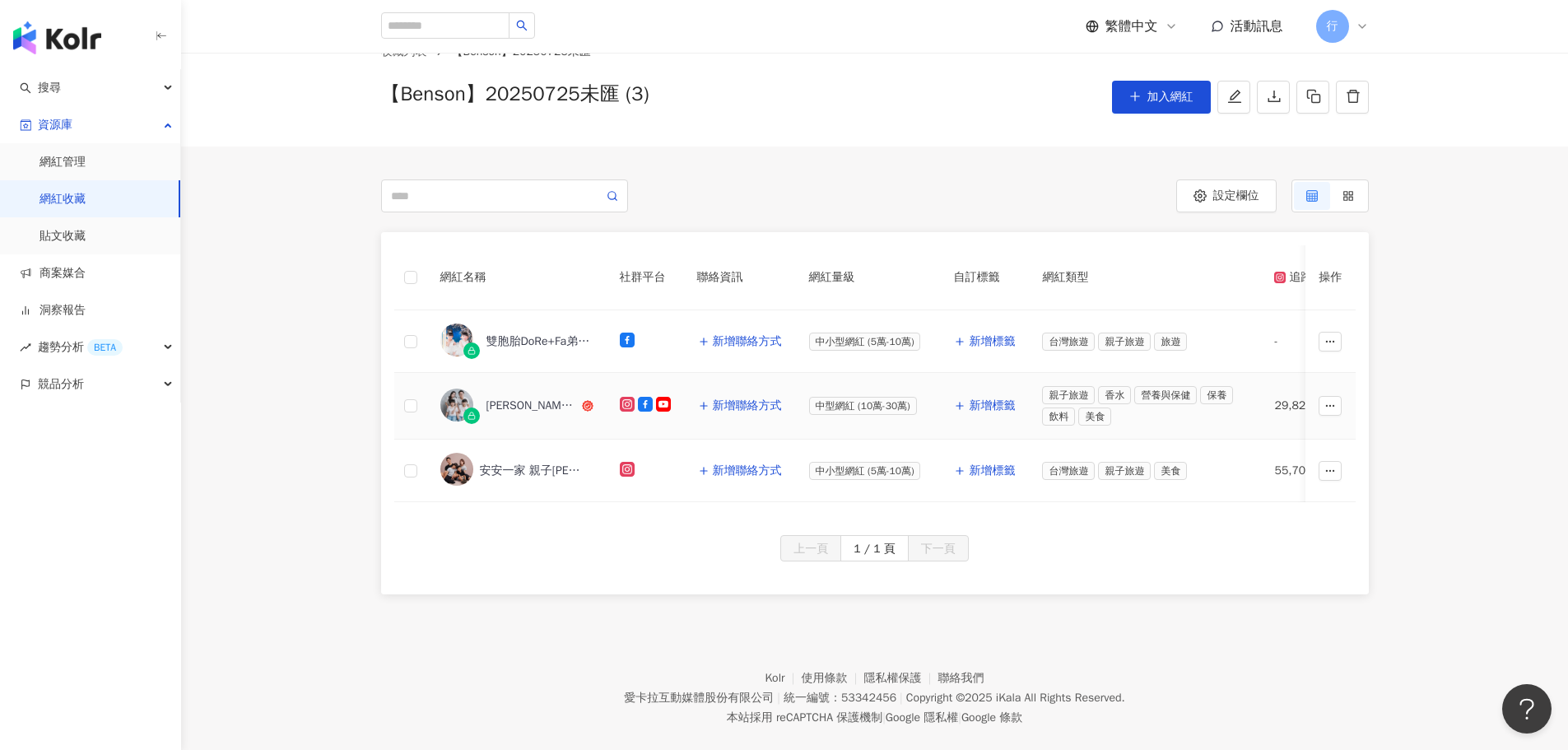 scroll, scrollTop: 79, scrollLeft: 0, axis: vertical 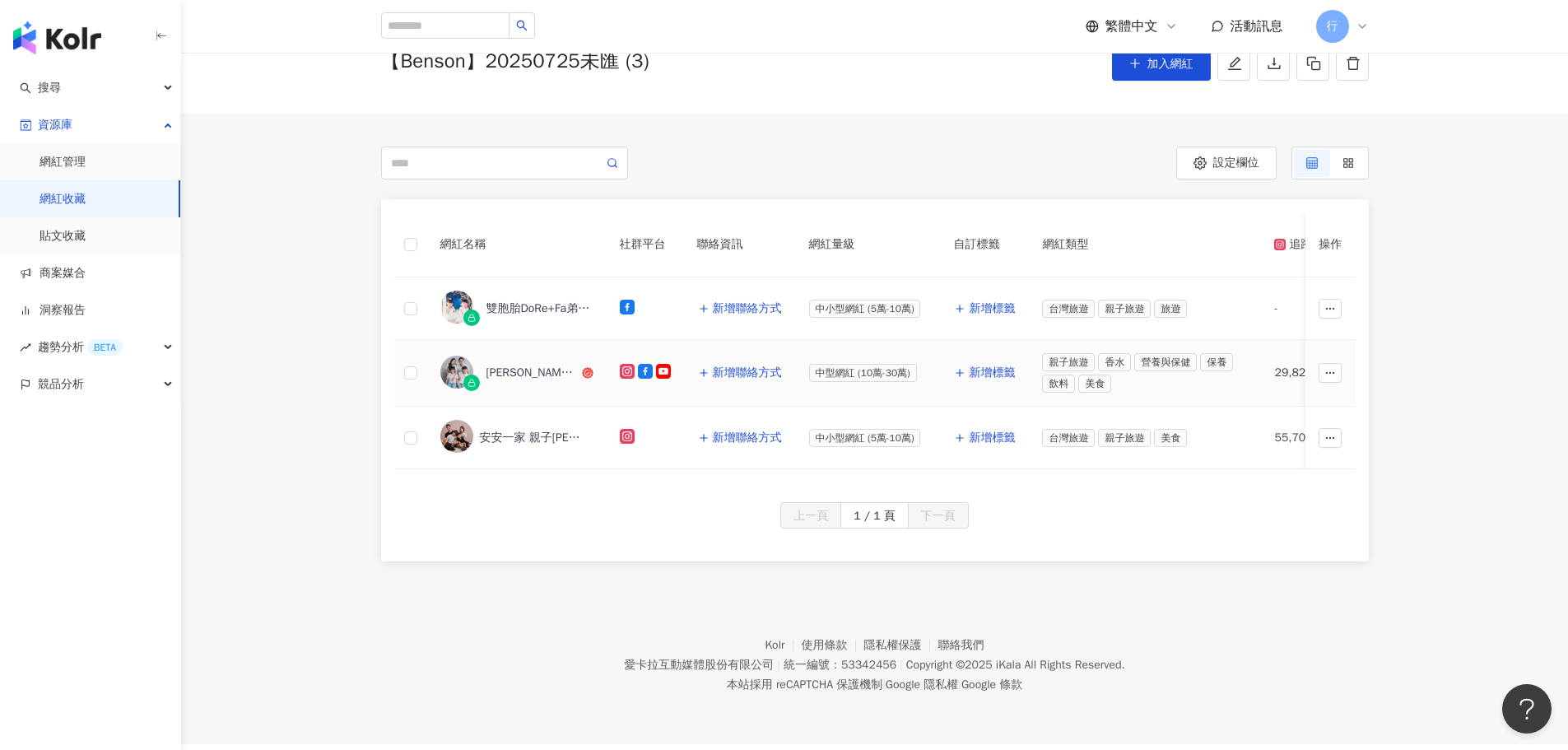 type 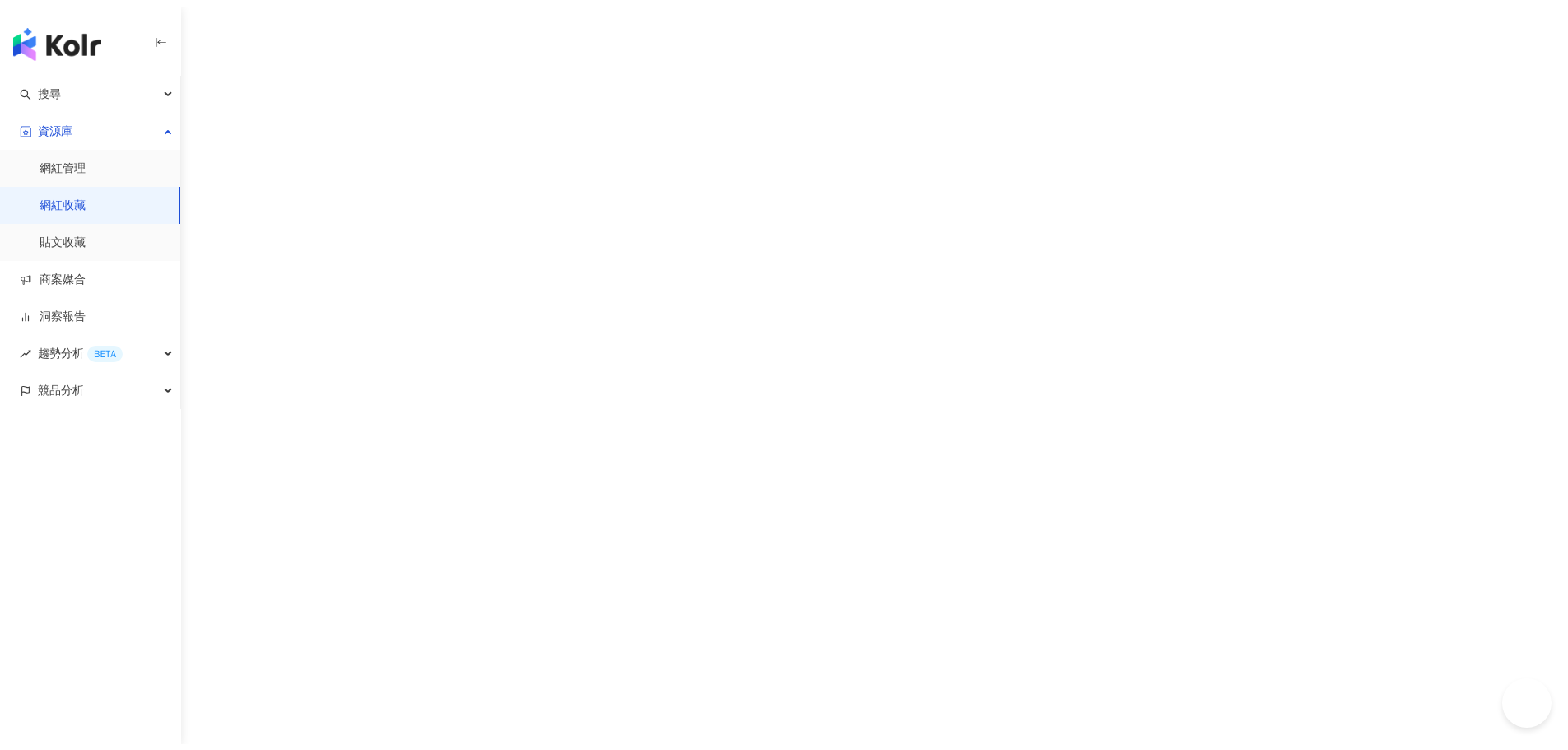 scroll, scrollTop: 0, scrollLeft: 0, axis: both 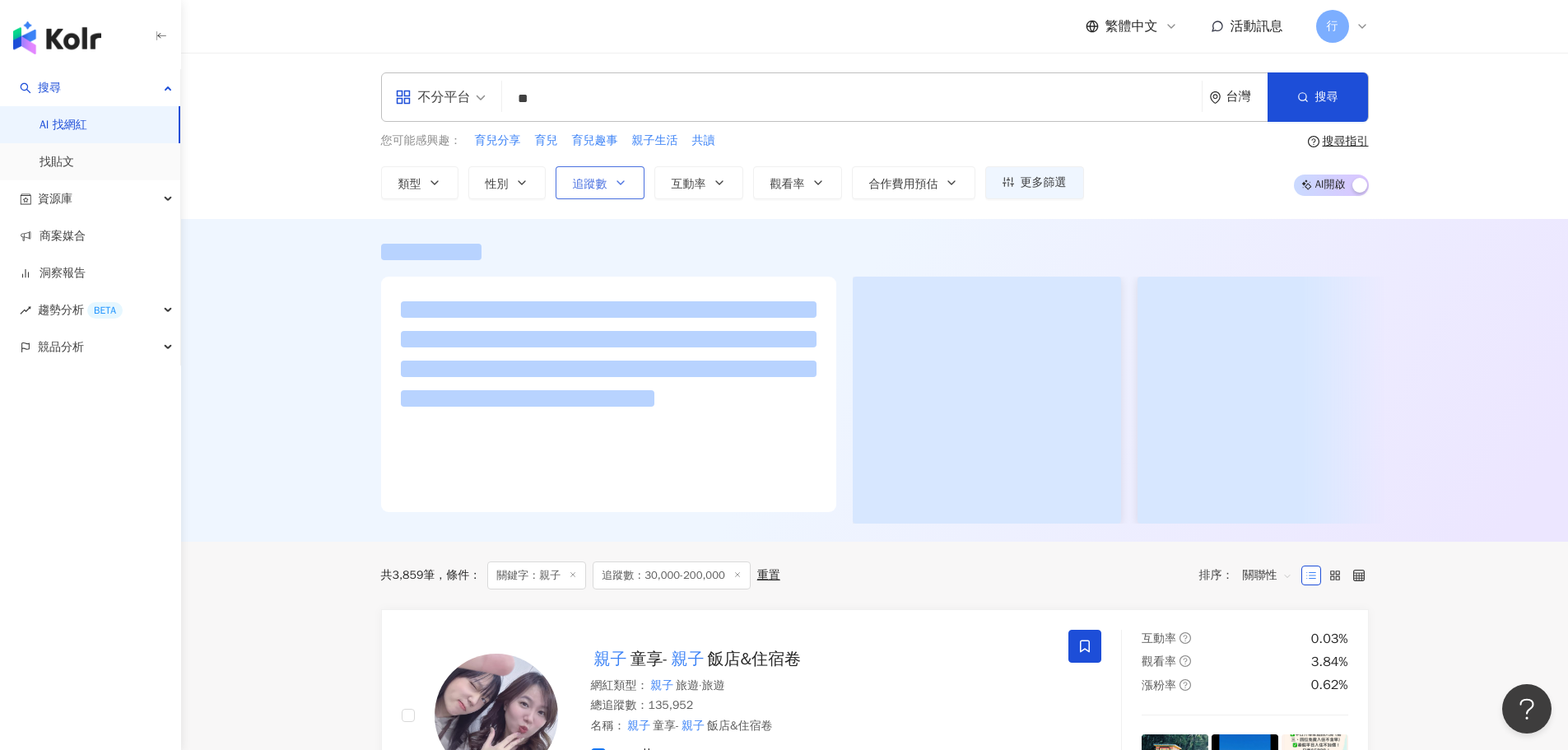 click 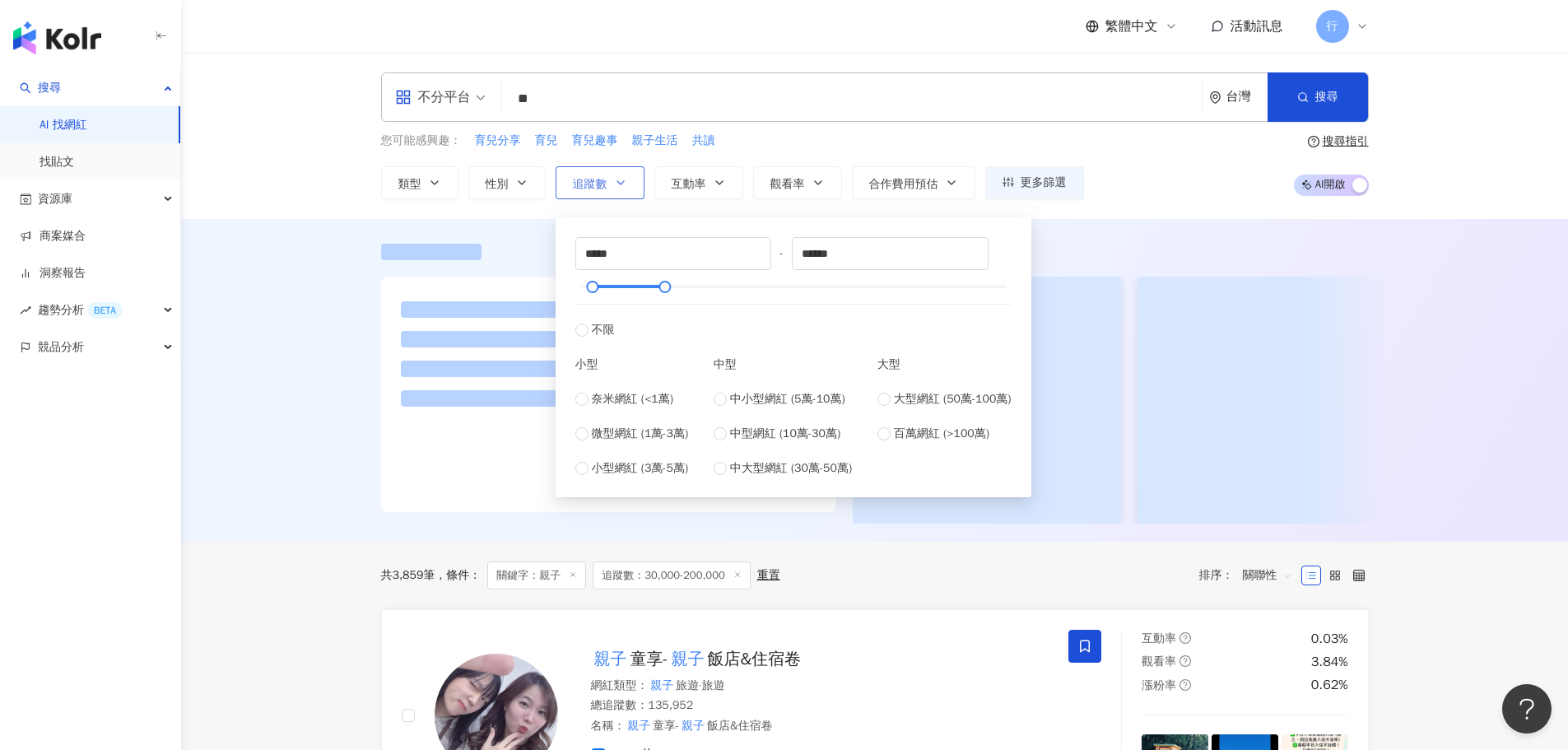 click 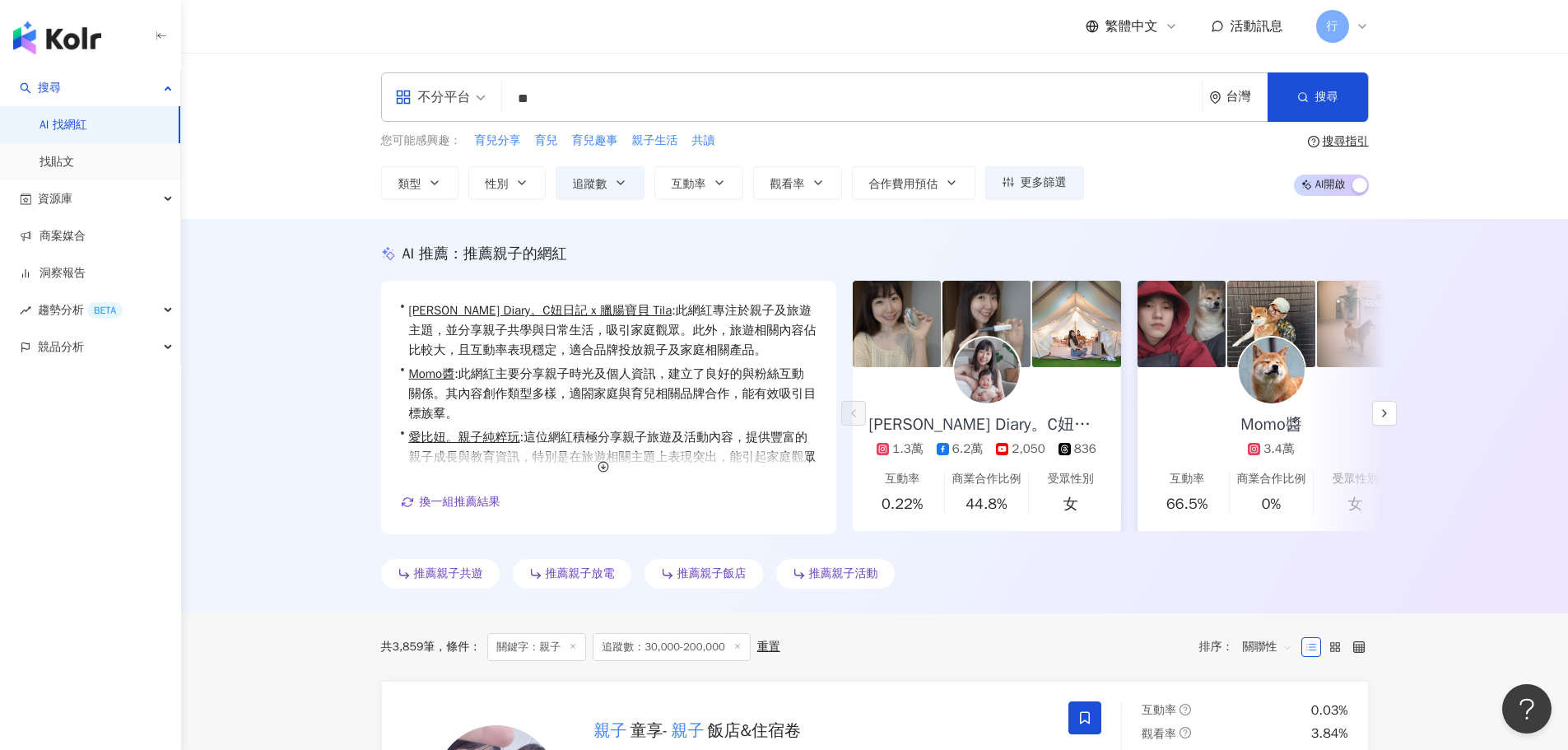click on "AI 推薦 ： 推薦親子的網紅 • Claire's Diary。C妞日記 x 臘腸寶貝 Tila  :  此網紅專注於親子及旅遊主題，並分享親子共學與日常生活，吸引家庭觀眾。此外，旅遊相關內容佔比較大，且互動率表現穩定，適合品牌投放親子及家庭相關產品。 • Momo醬  :  此網紅主要分享親子時光及個人資訊，建立了良好的與粉絲互動關係。其內容創作類型多樣，適閤家庭與育兒相關品牌合作，能有效吸引目標族羣。 • 愛比妞。親子純粹玩  :  這位網紅積極分享親子旅遊及活動內容，提供豐富的親子成長與教育資訊，特別是在旅遊相關主題上表現突出，能引起家庭觀眾的共鳴和互動，有助於提升親子活動的知名度與參與度。 換一組推薦結果 對您有幫助嗎？ Claire's Diary。C妞日記 x 臘腸寶貝 Tila 1.3萬 6.2萬 2,050 836 互動率 0.22% 商業合作比例 44.8% 受眾性別 女 Momo醬 3.4萬 互動率 66.5% 0% 受眾性別" at bounding box center (874, 416) 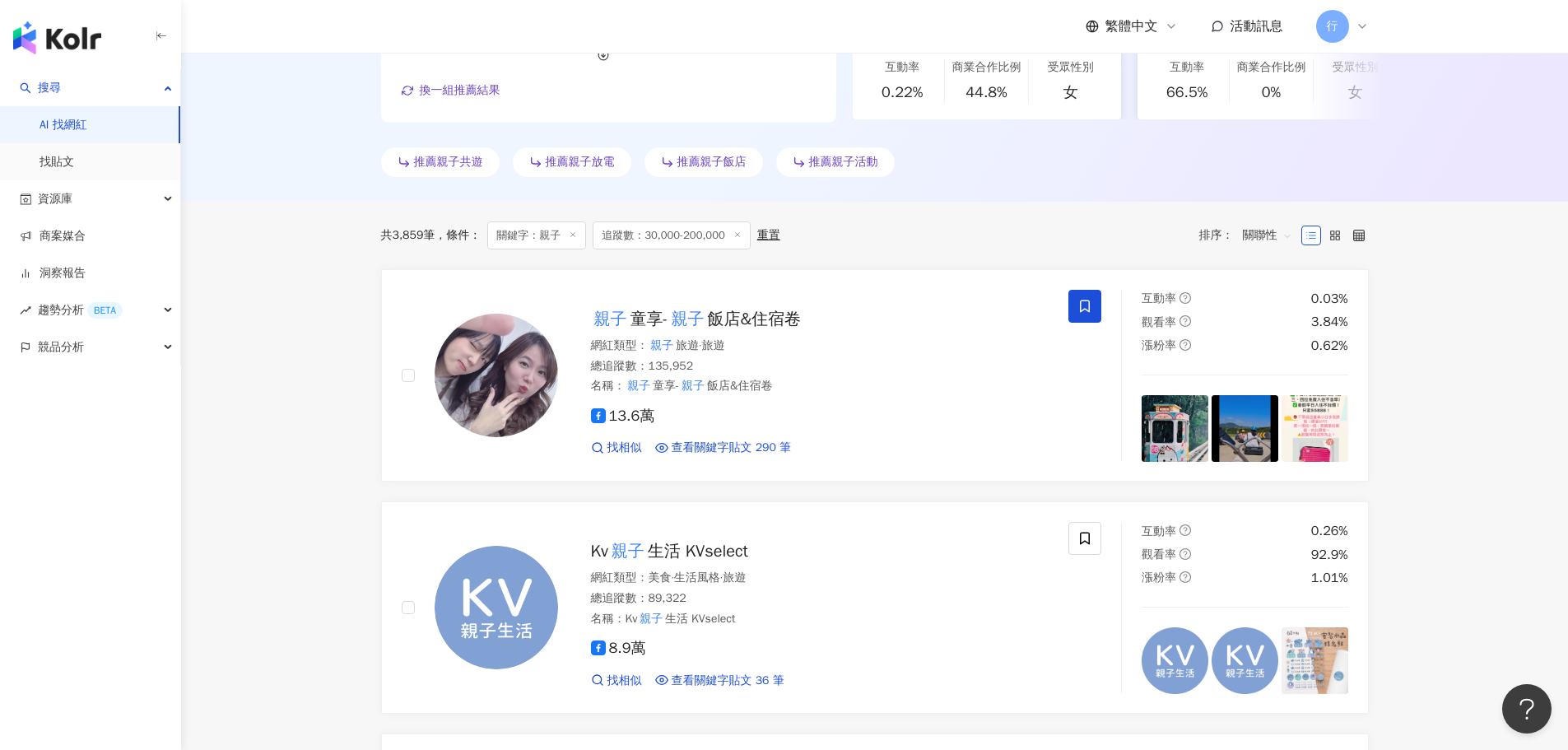 scroll, scrollTop: 0, scrollLeft: 0, axis: both 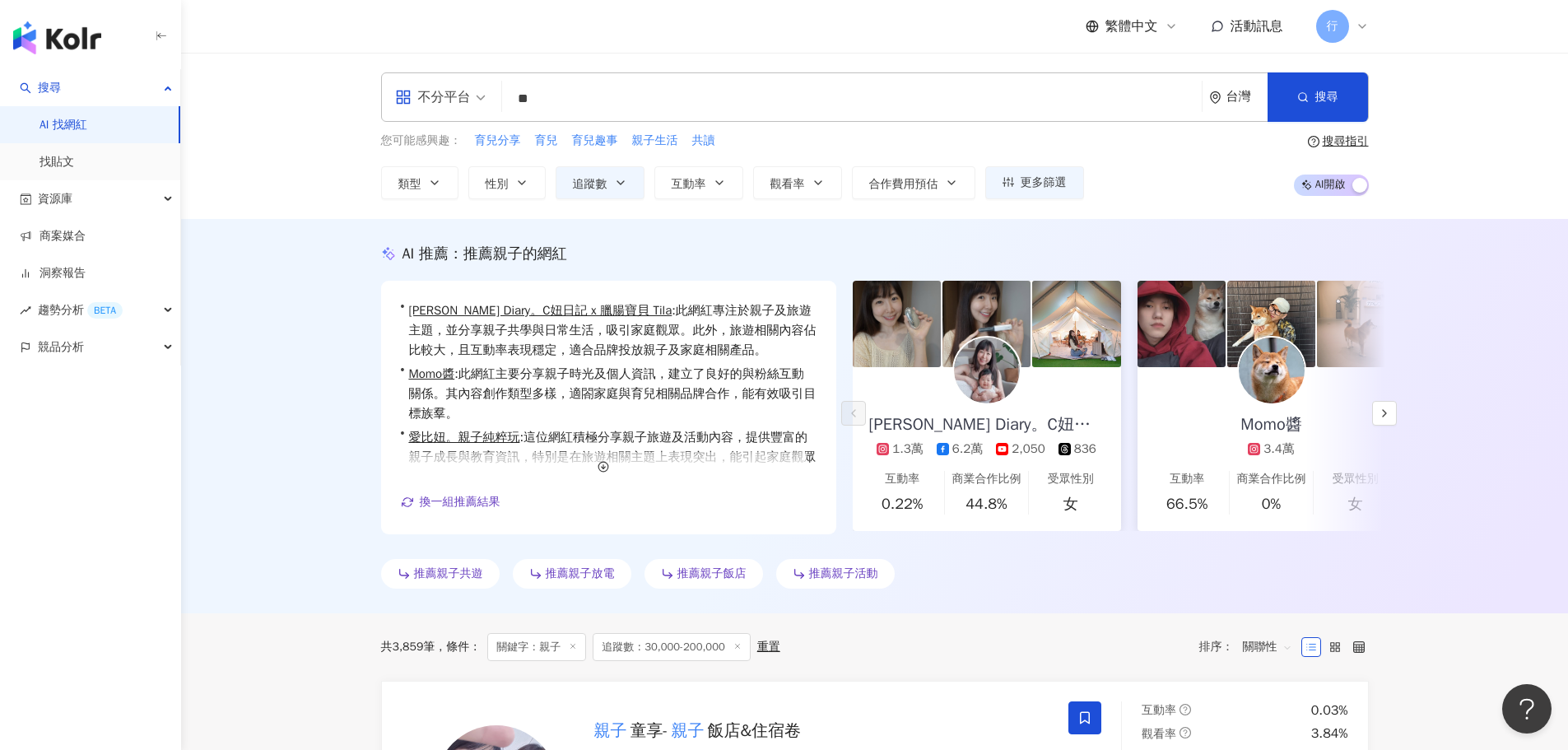 click on "**" at bounding box center [852, 99] 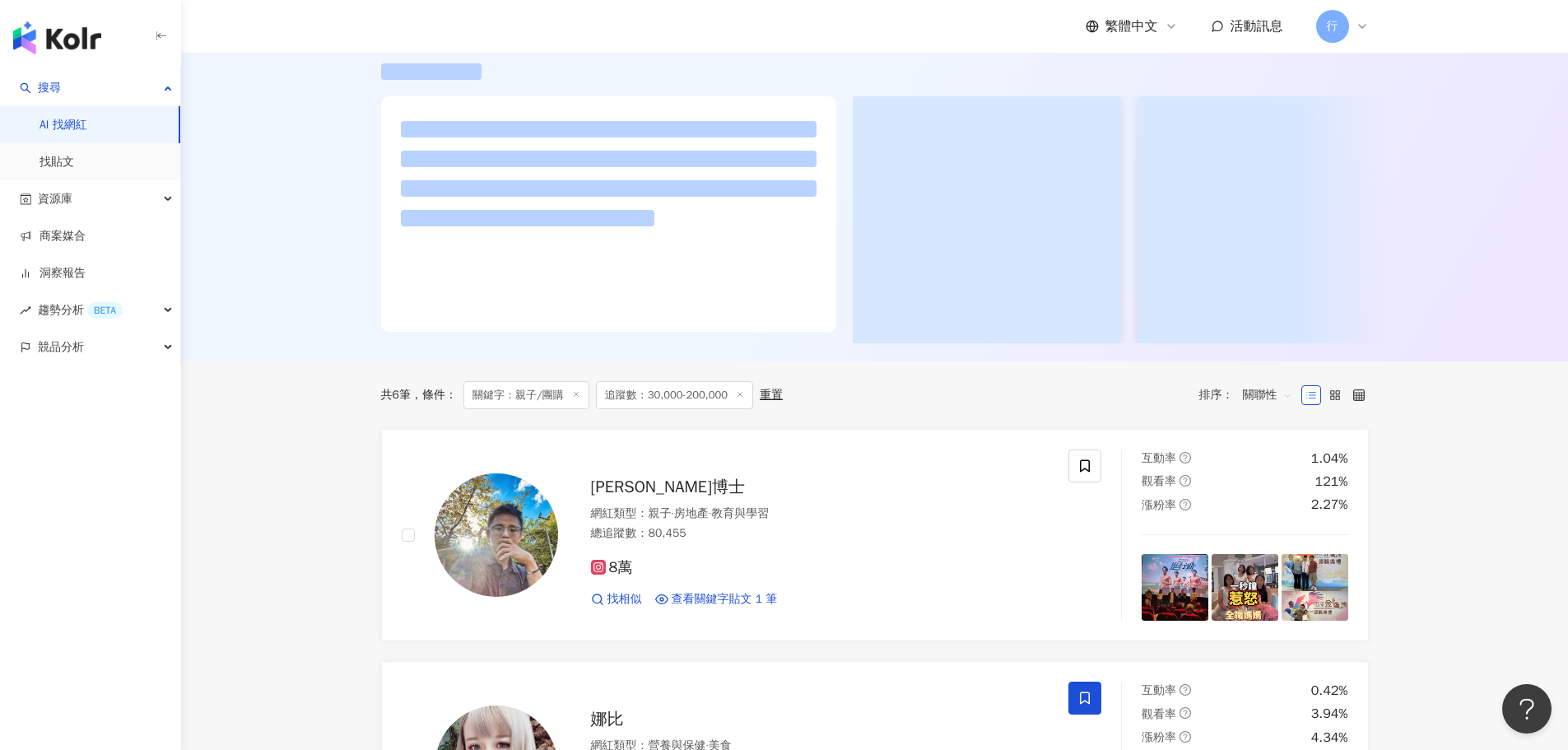 scroll, scrollTop: 247, scrollLeft: 0, axis: vertical 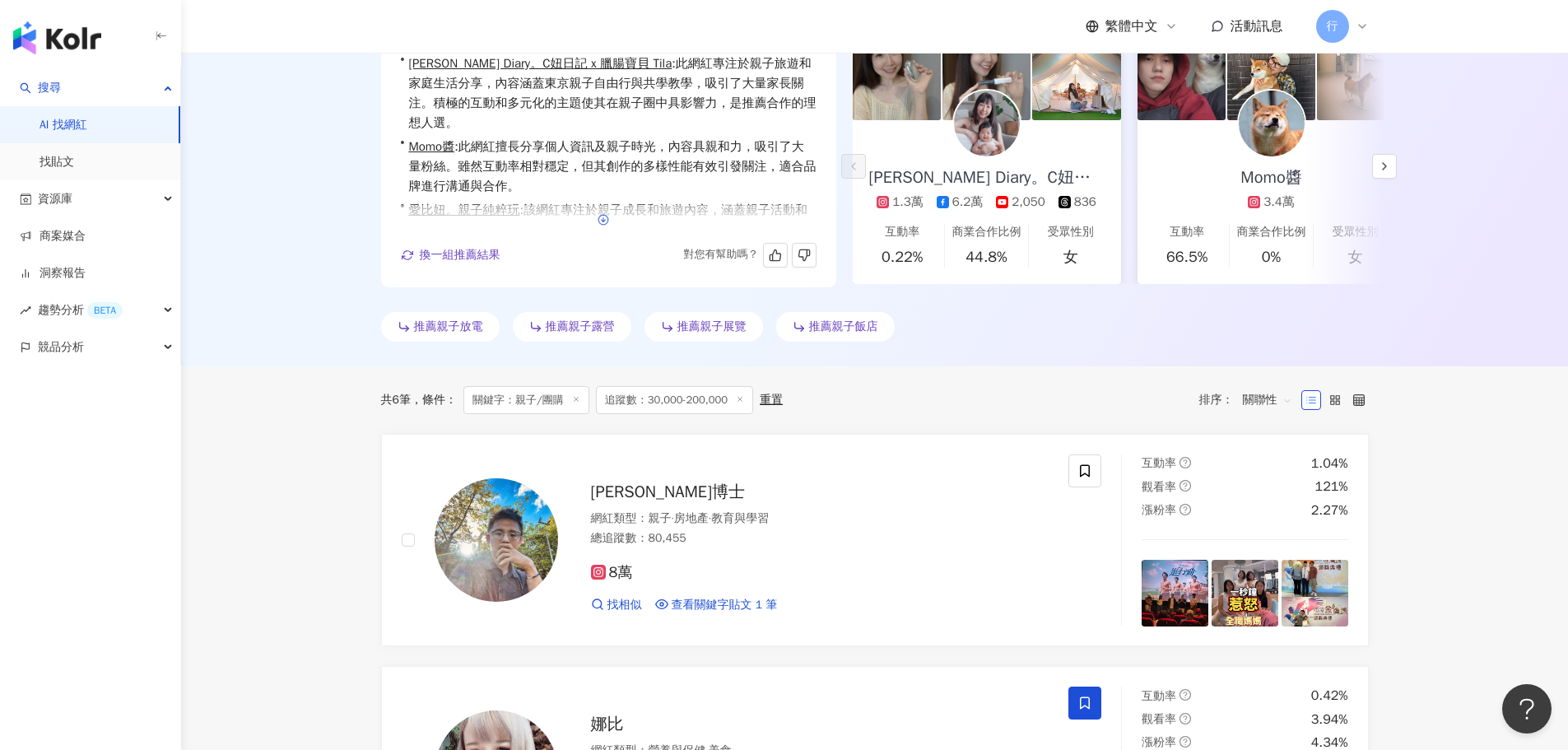click 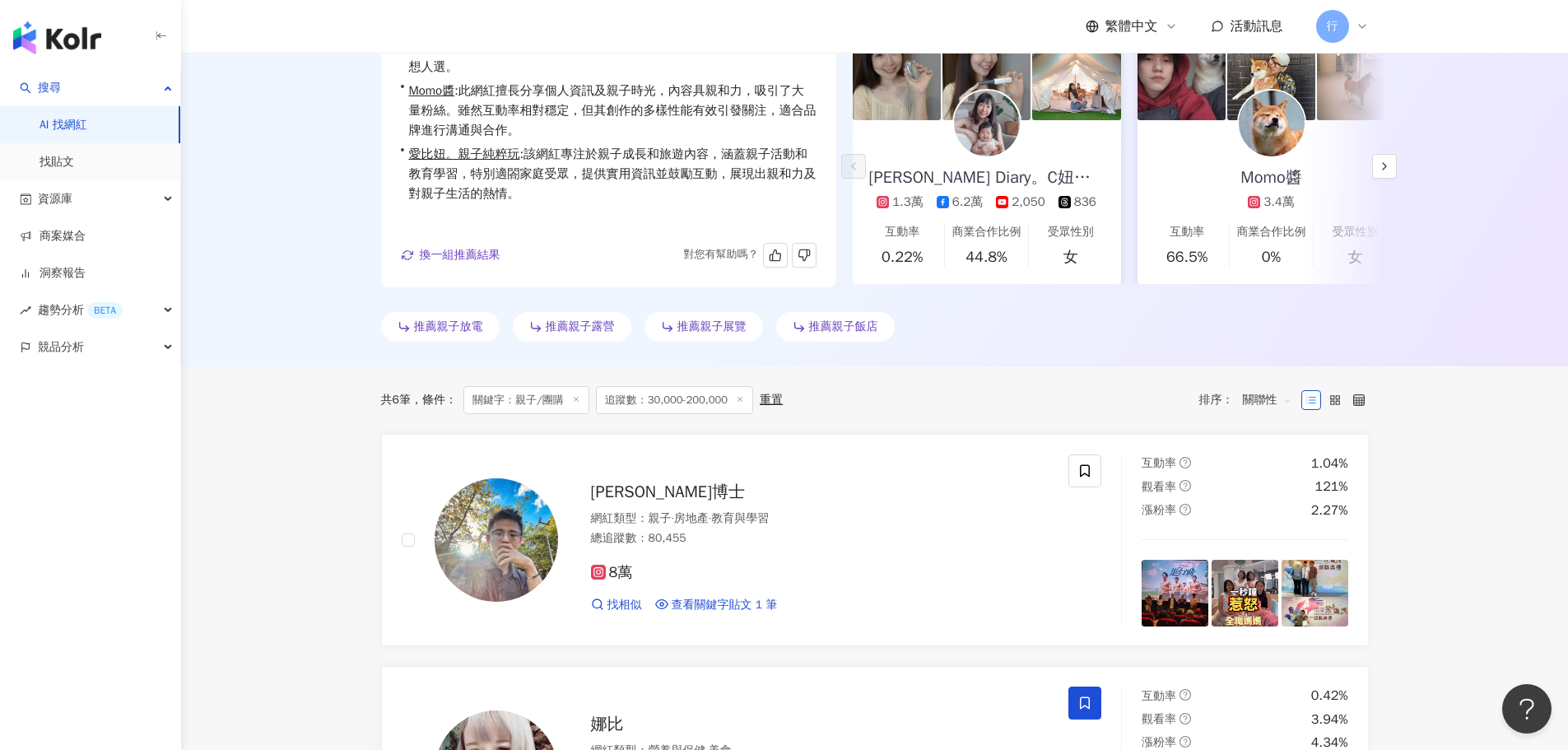 scroll, scrollTop: 60, scrollLeft: 0, axis: vertical 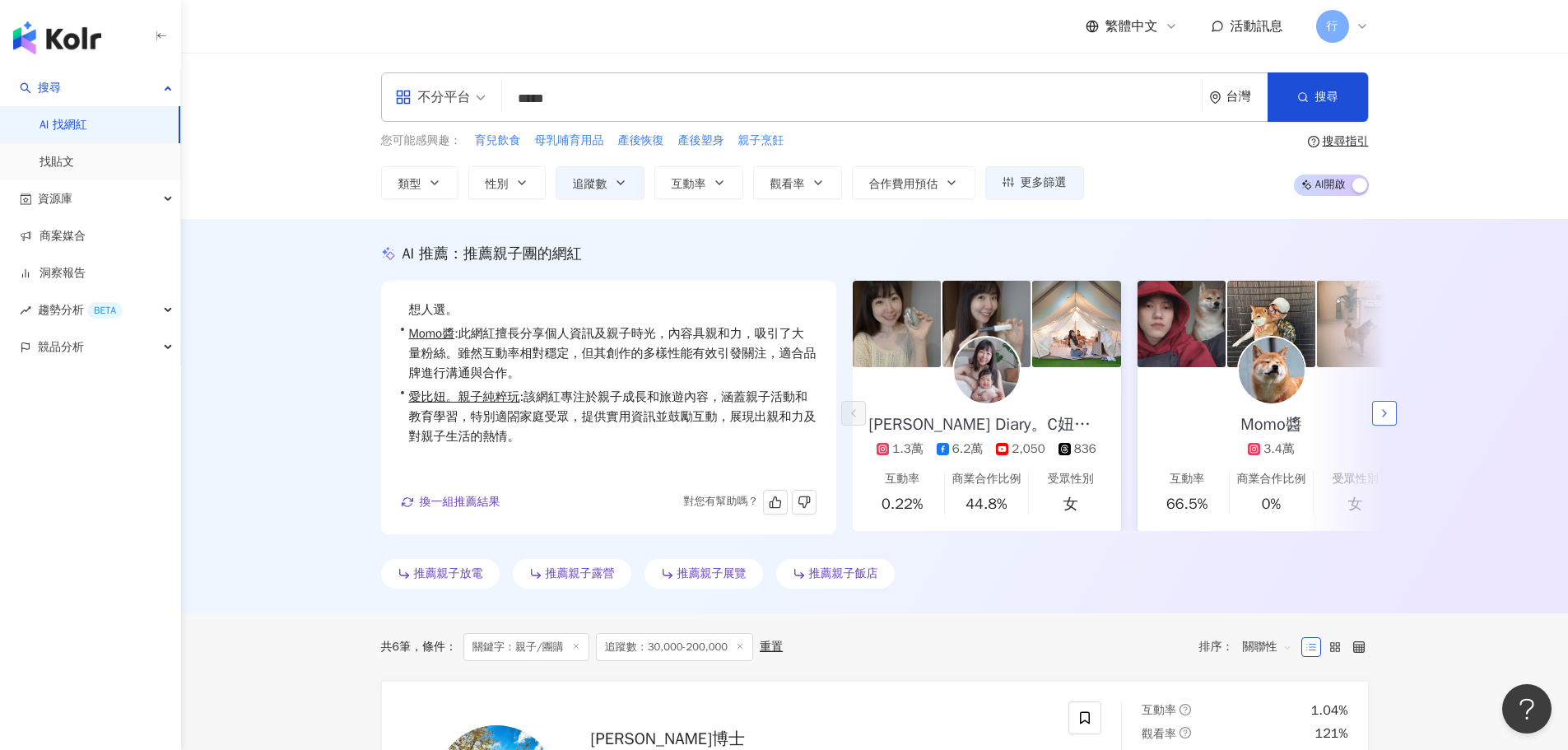 click at bounding box center (1384, 413) 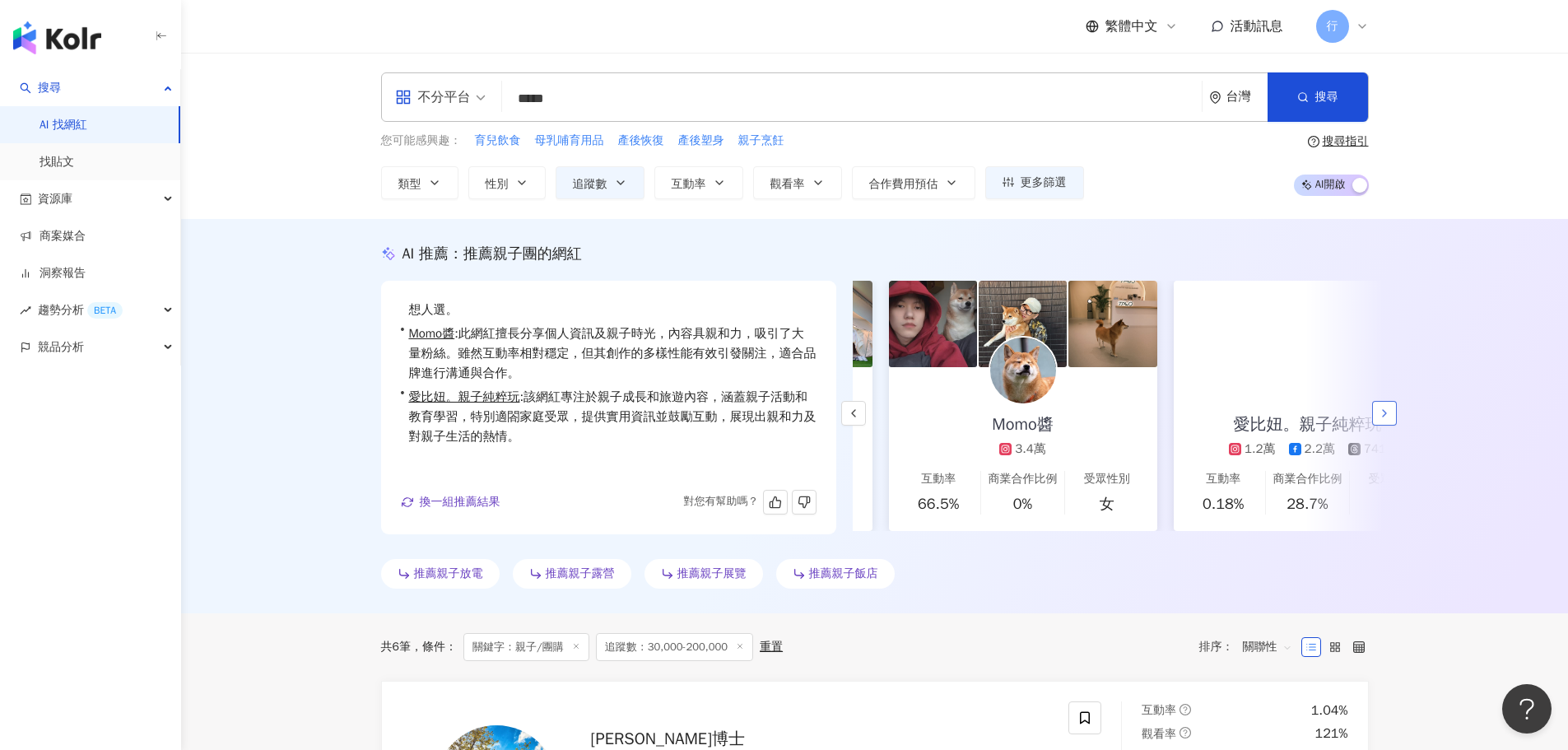 scroll, scrollTop: 0, scrollLeft: 285, axis: horizontal 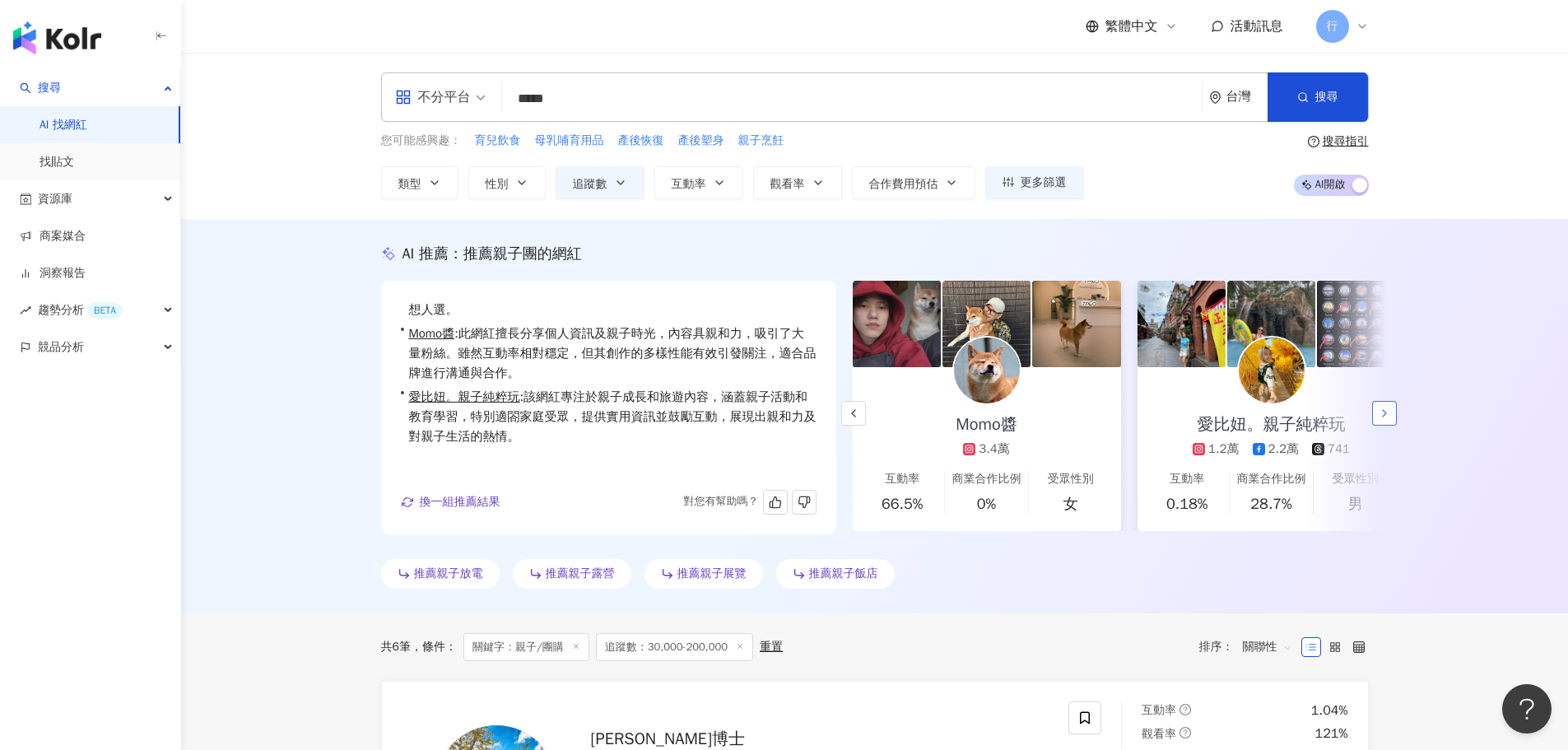 click at bounding box center [1384, 413] 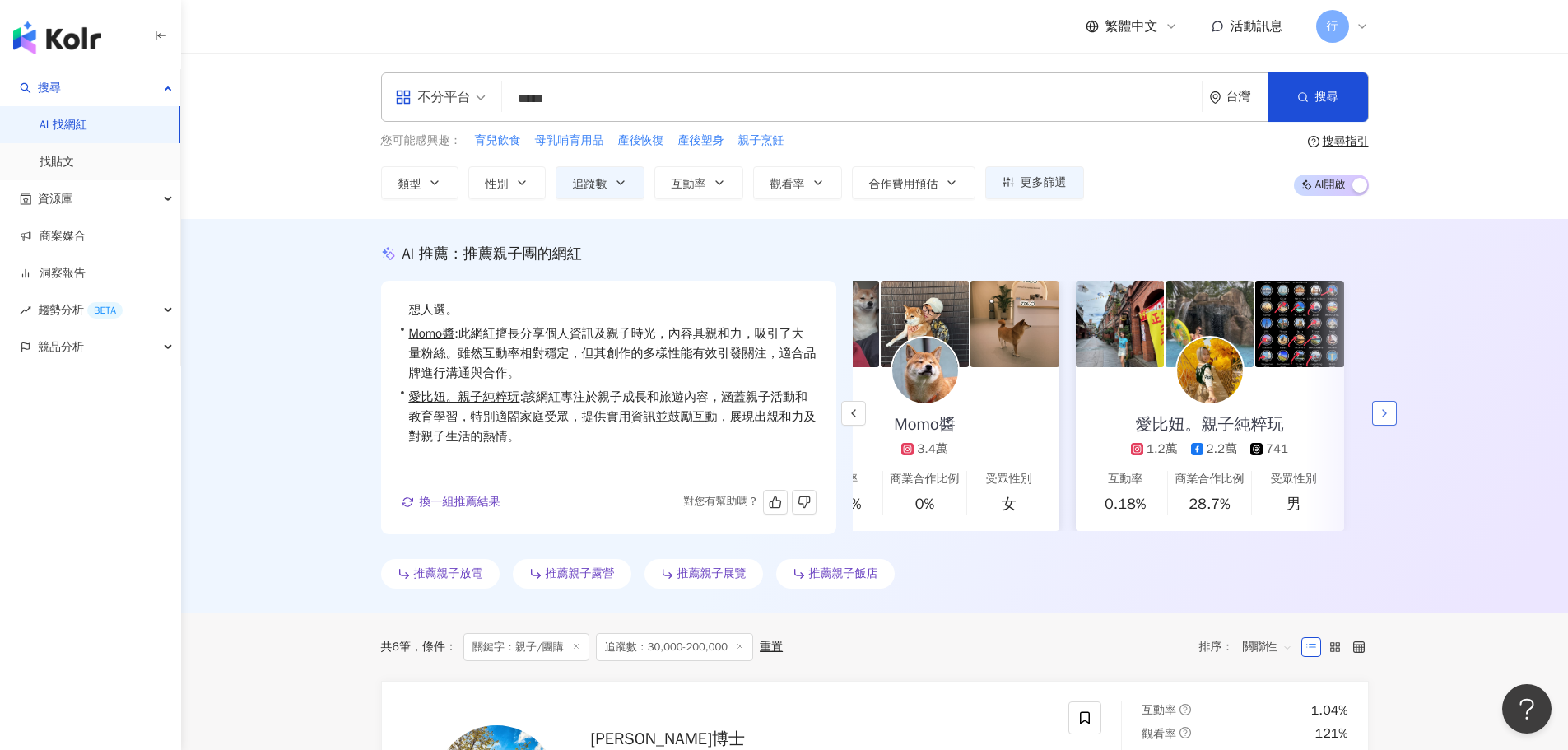 scroll, scrollTop: 0, scrollLeft: 355, axis: horizontal 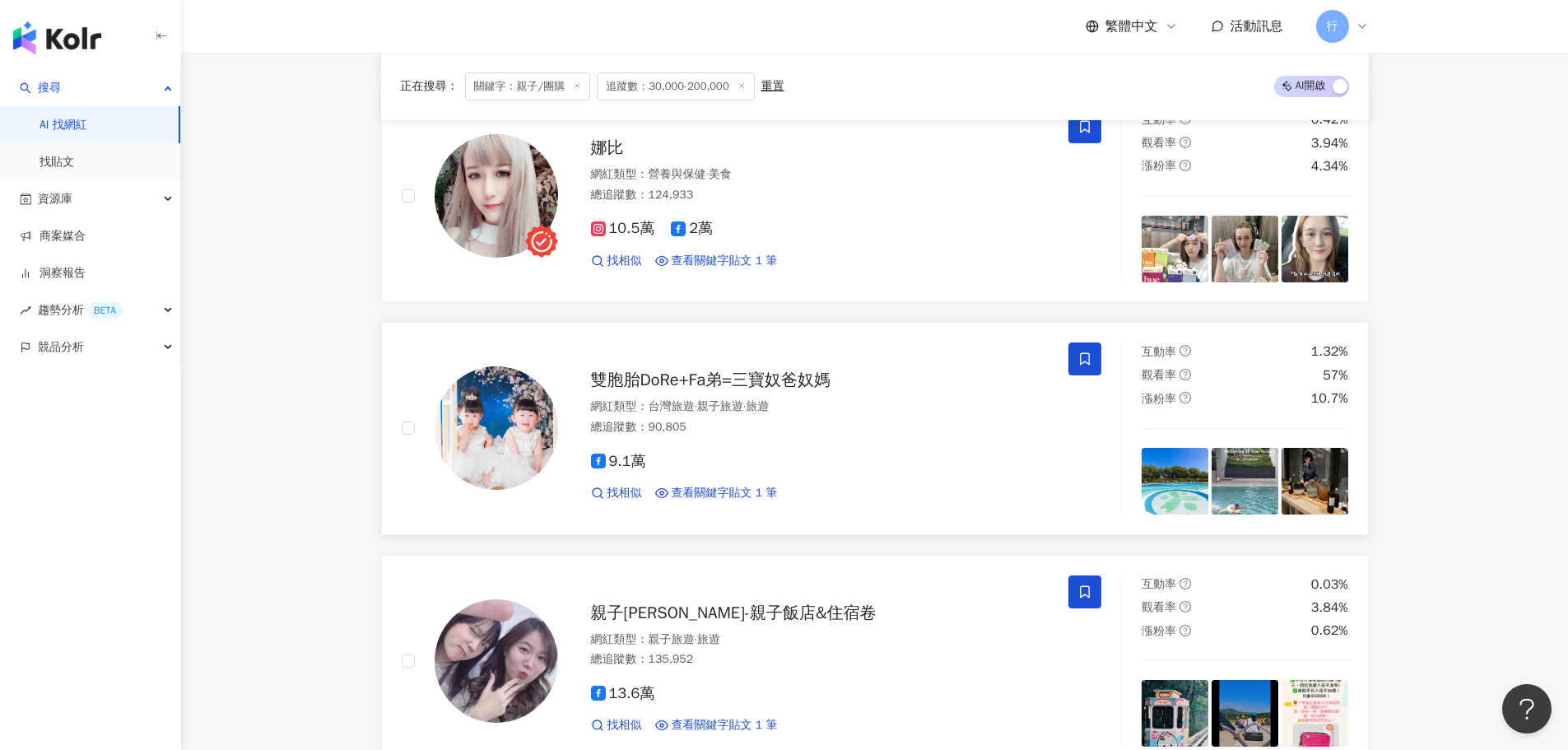 click 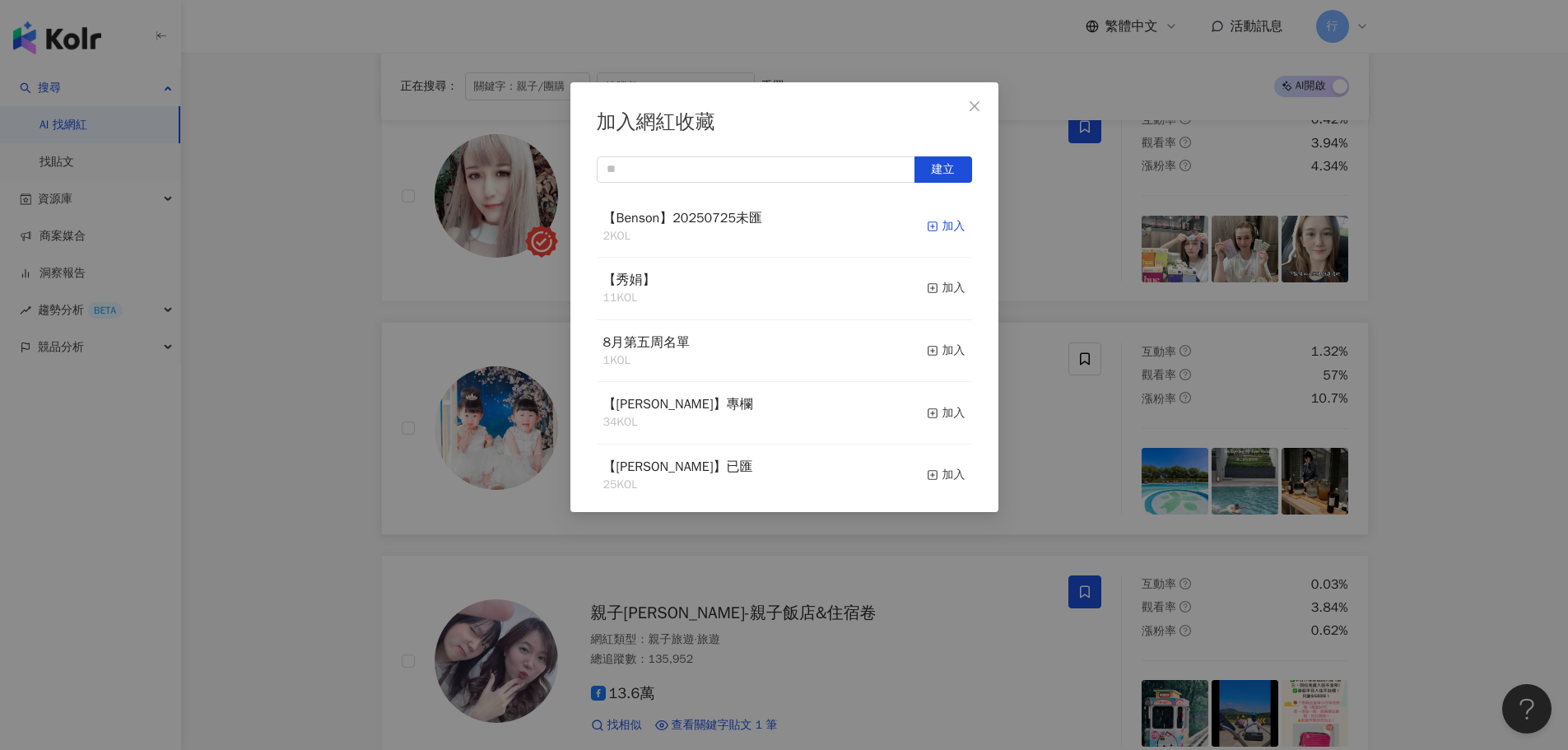 click on "加入" at bounding box center [946, 226] 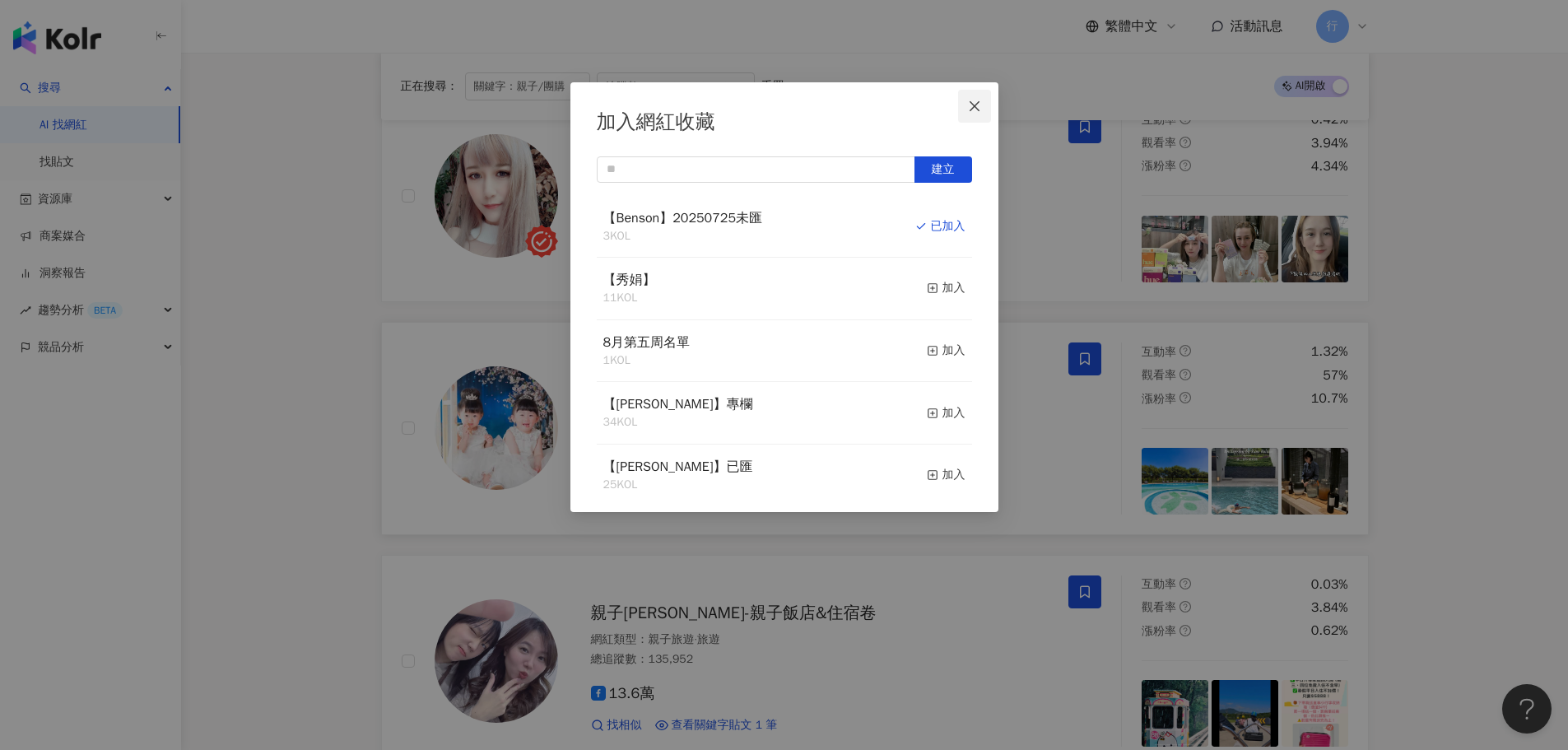click 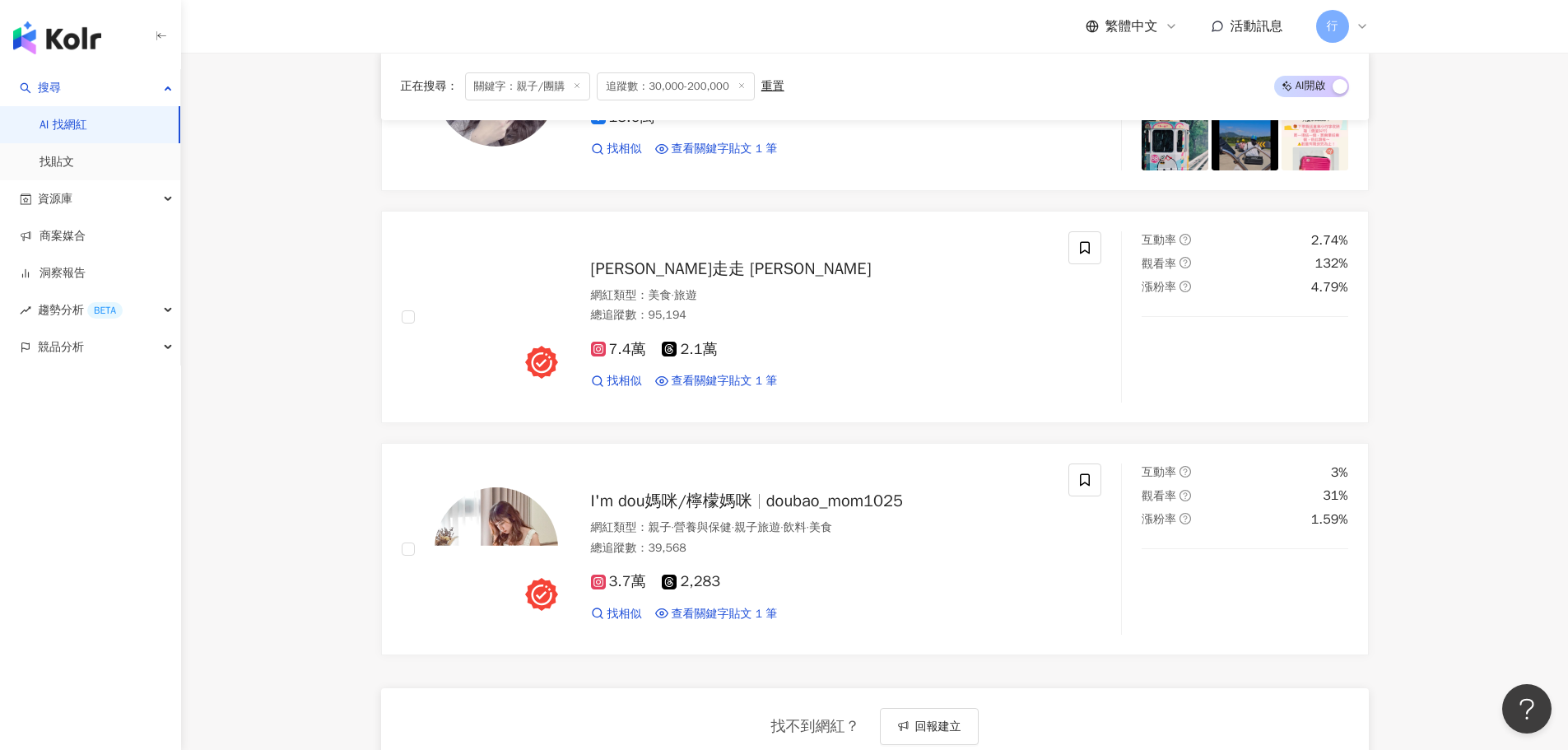 scroll, scrollTop: 1317, scrollLeft: 0, axis: vertical 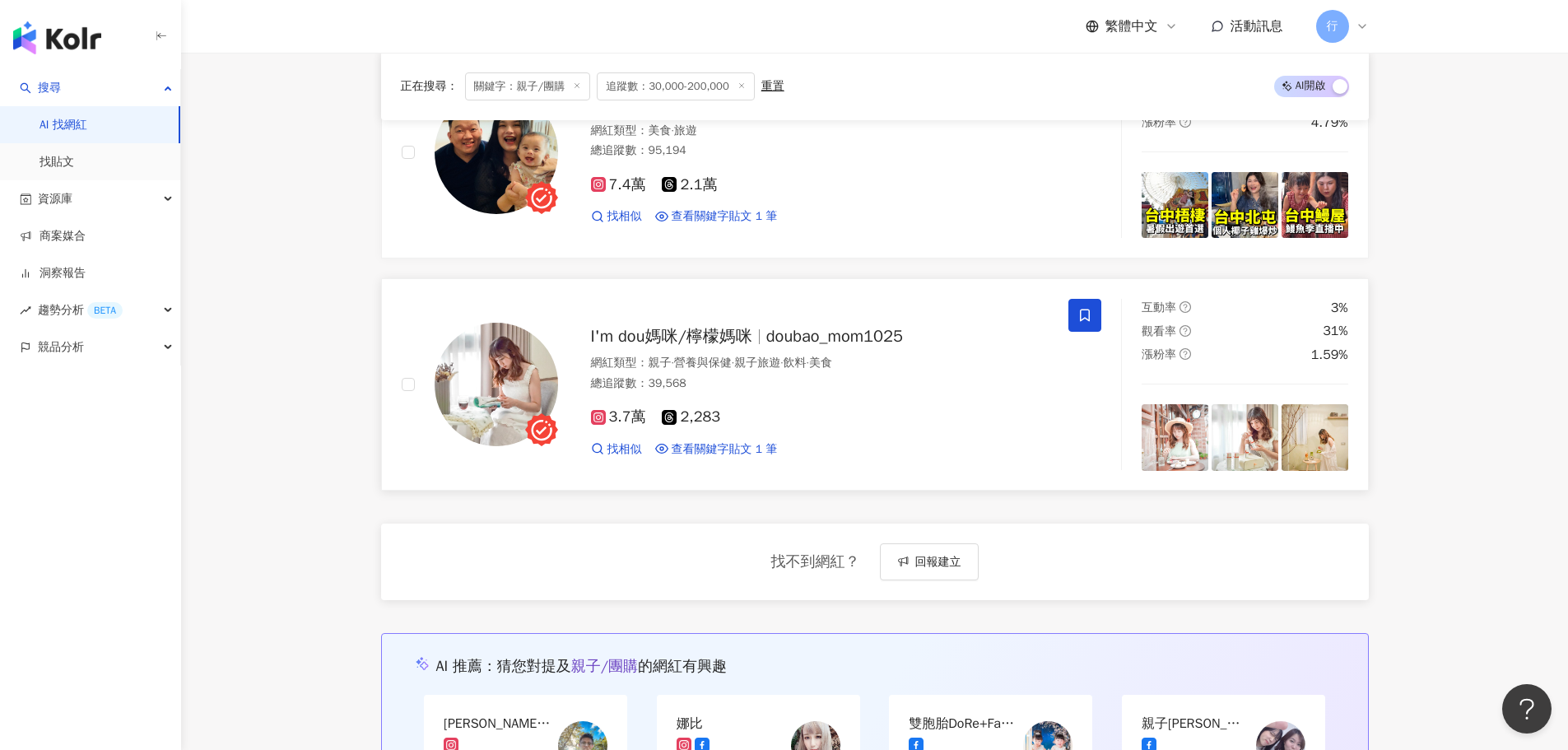 click at bounding box center [1085, 315] 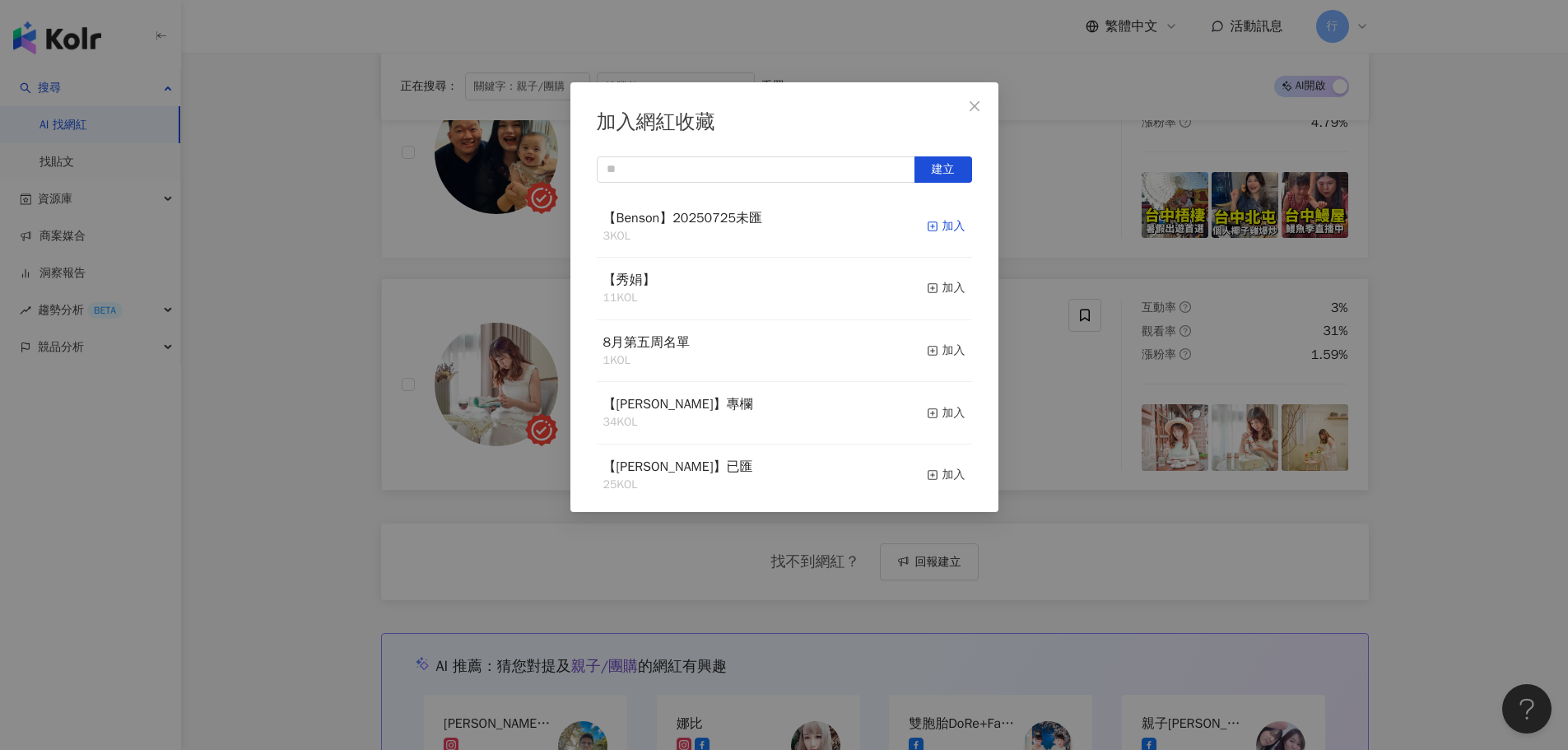 click on "加入" at bounding box center (946, 226) 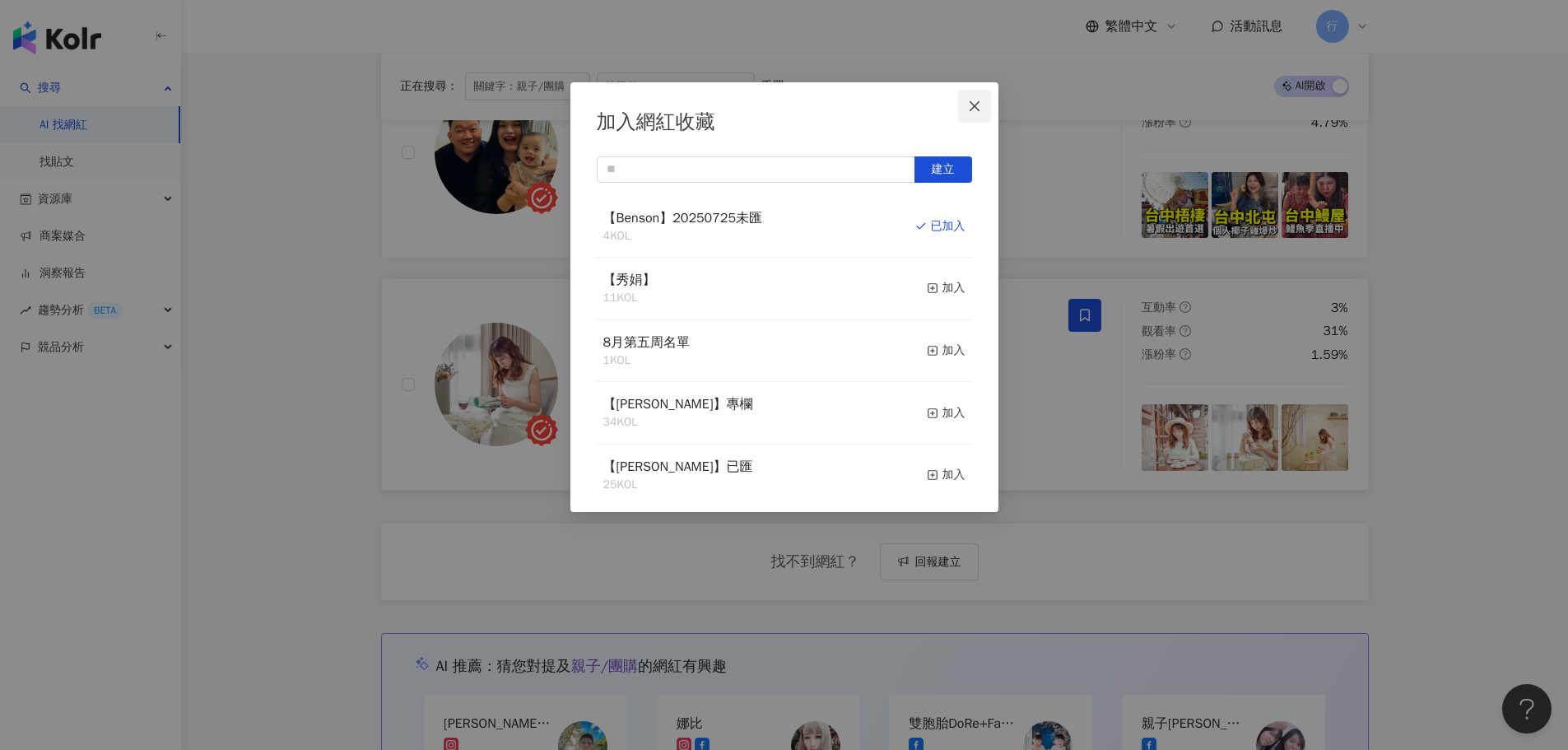 click 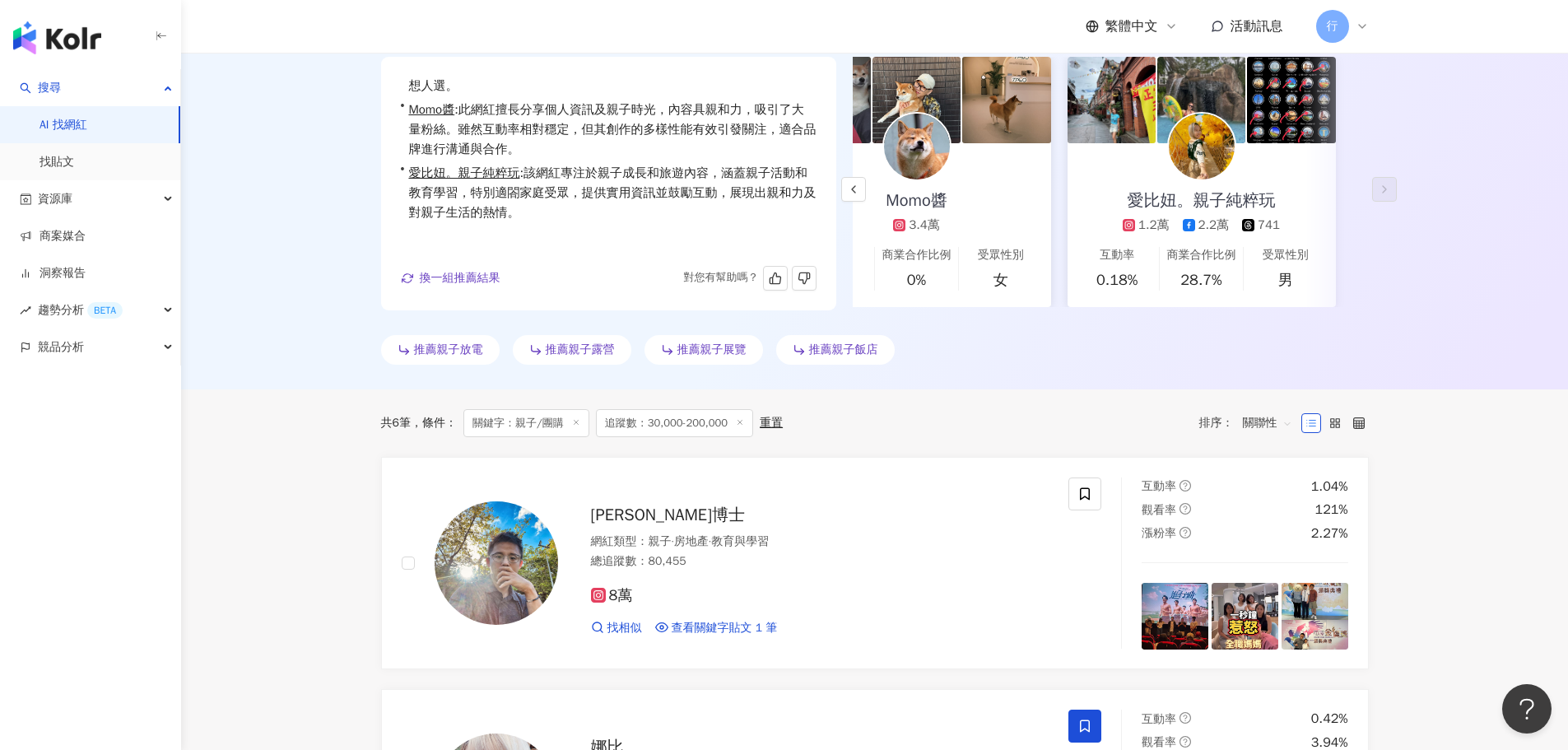 scroll, scrollTop: 0, scrollLeft: 0, axis: both 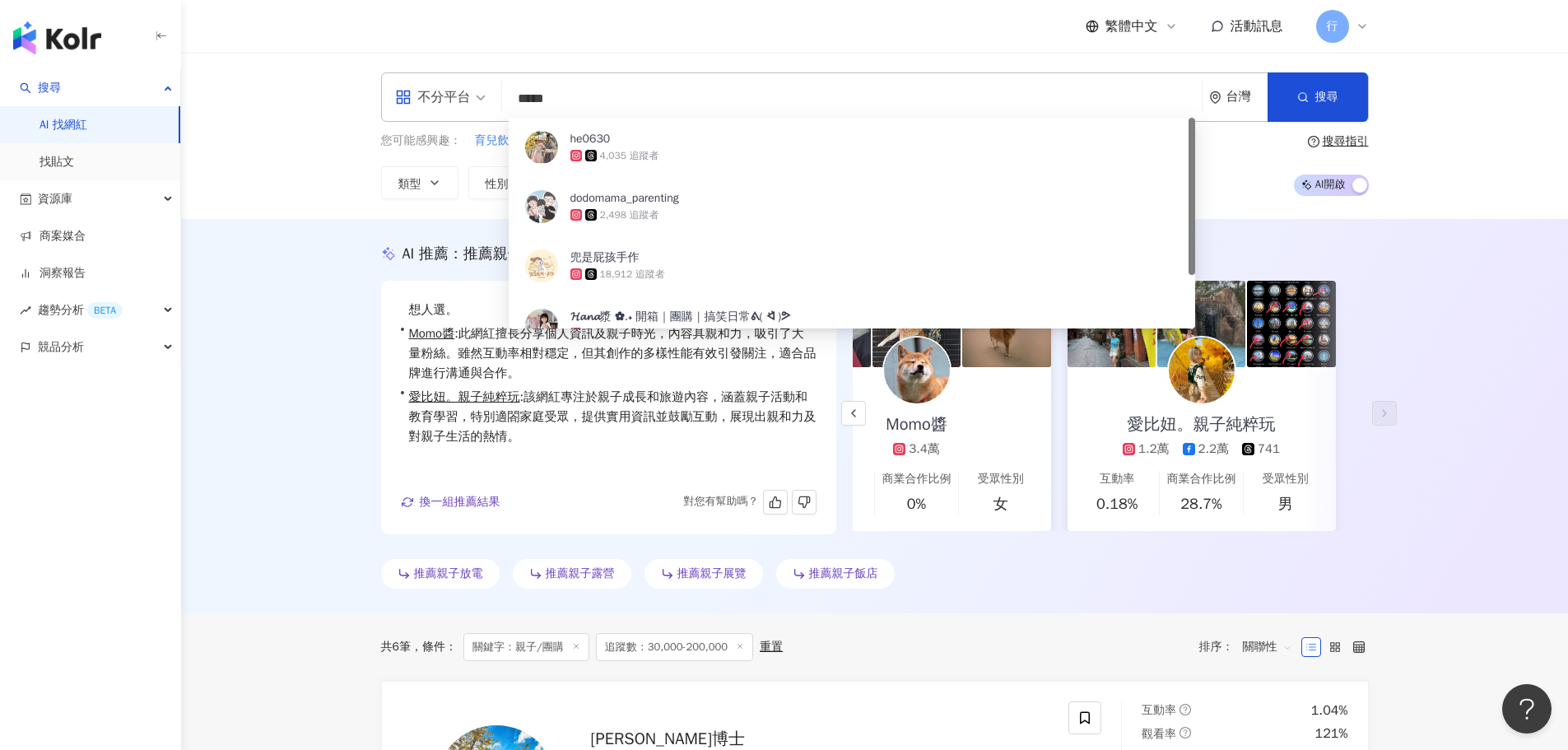 drag, startPoint x: 580, startPoint y: 100, endPoint x: 515, endPoint y: 98, distance: 65.03076 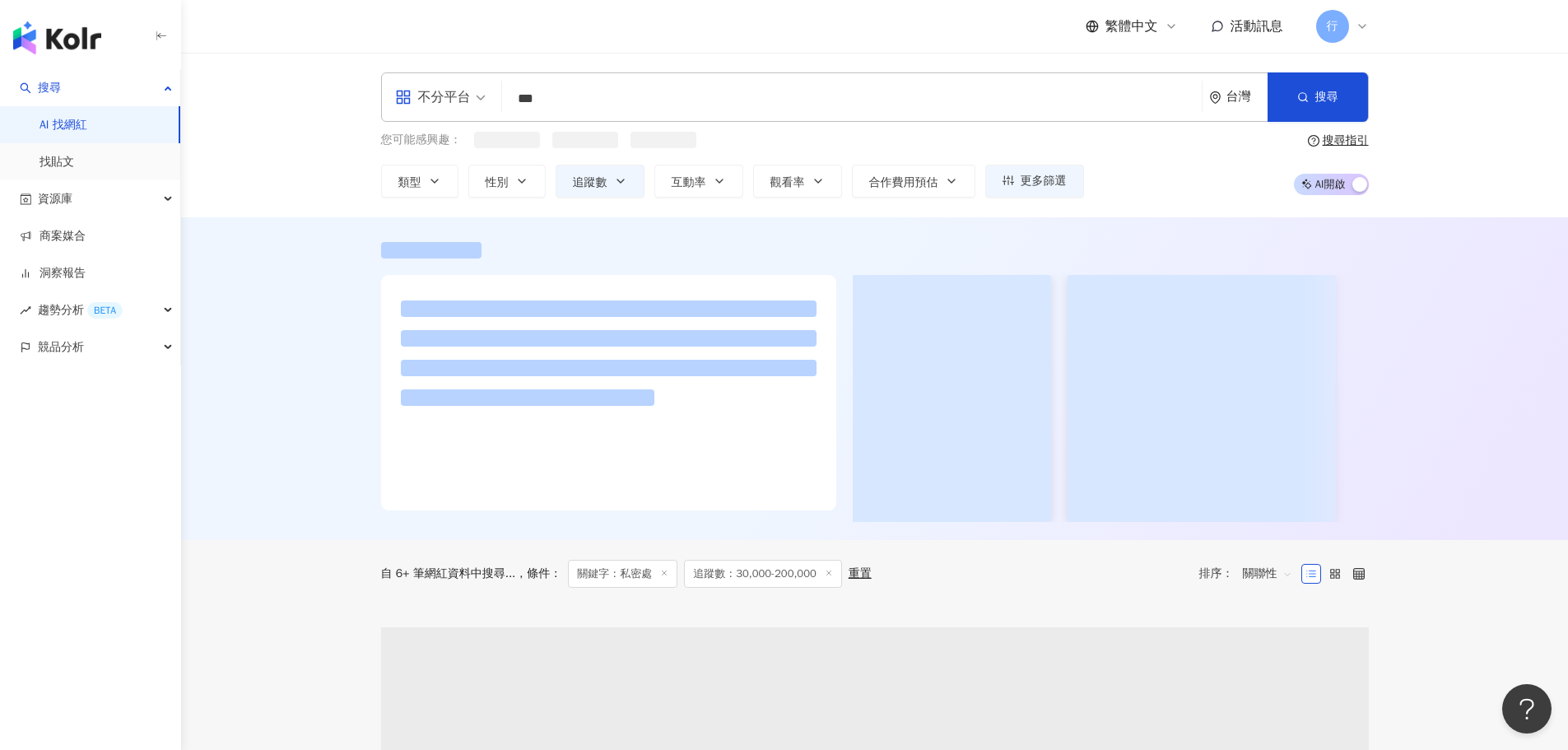 scroll, scrollTop: 0, scrollLeft: 0, axis: both 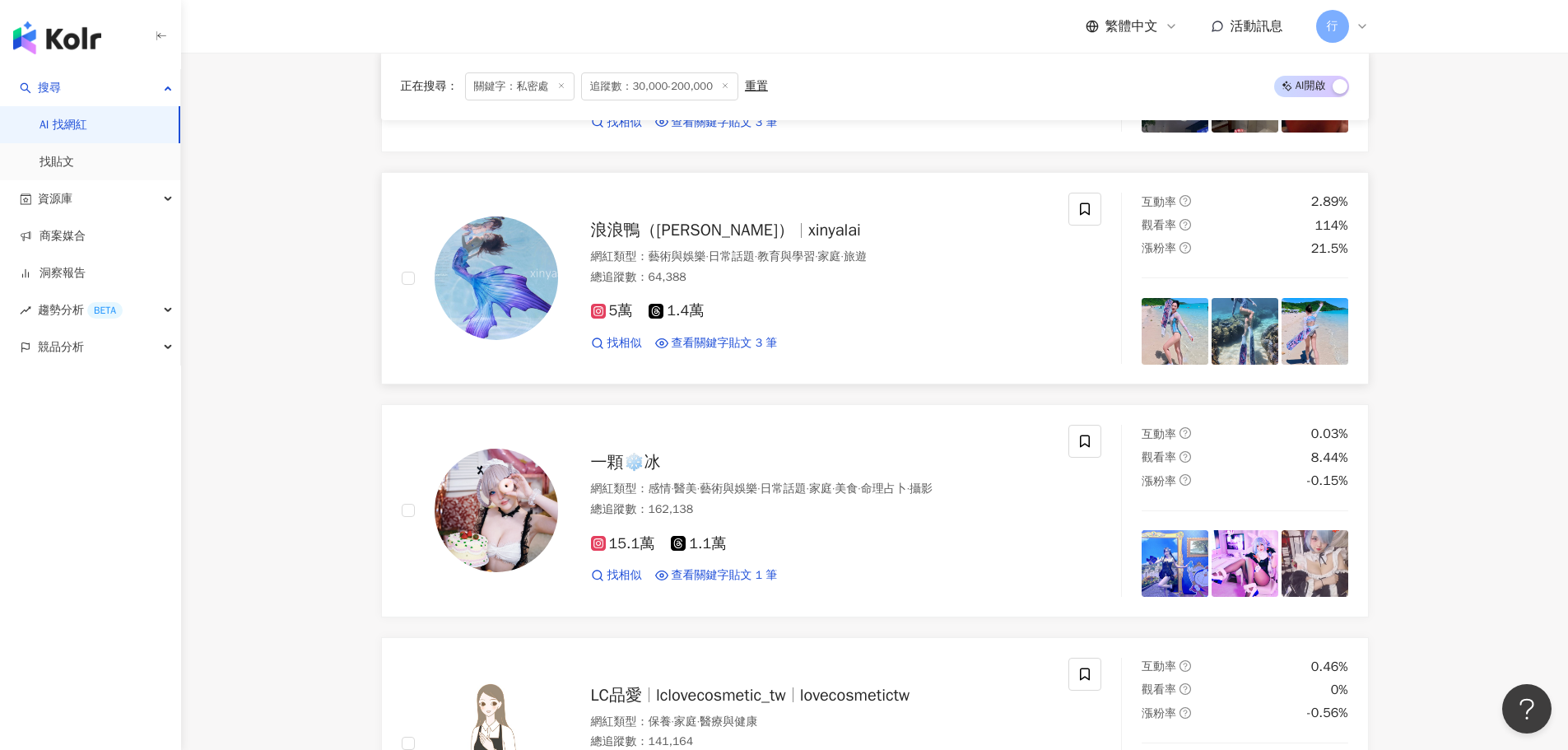 type on "***" 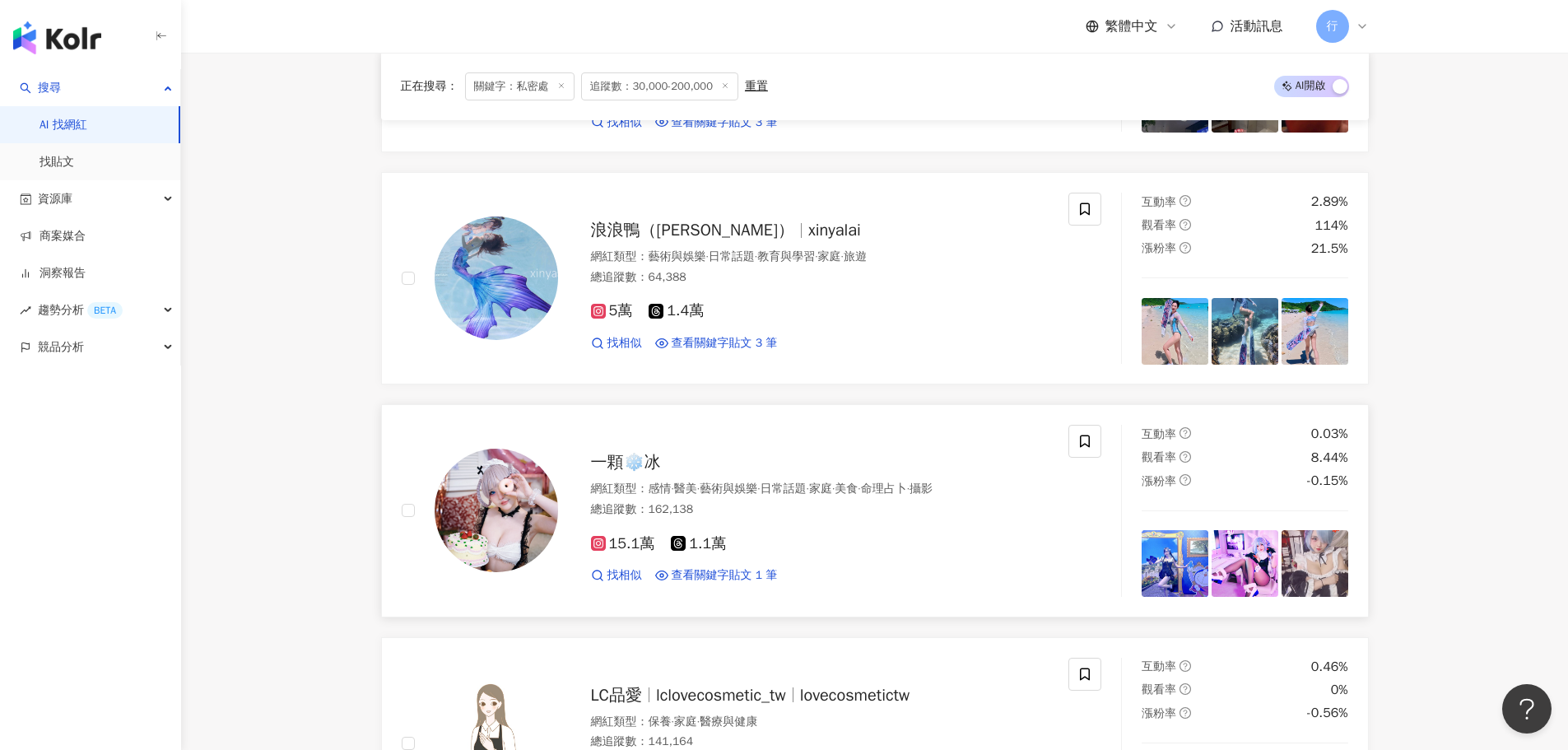 click on "一顆❄️冰" at bounding box center (626, 462) 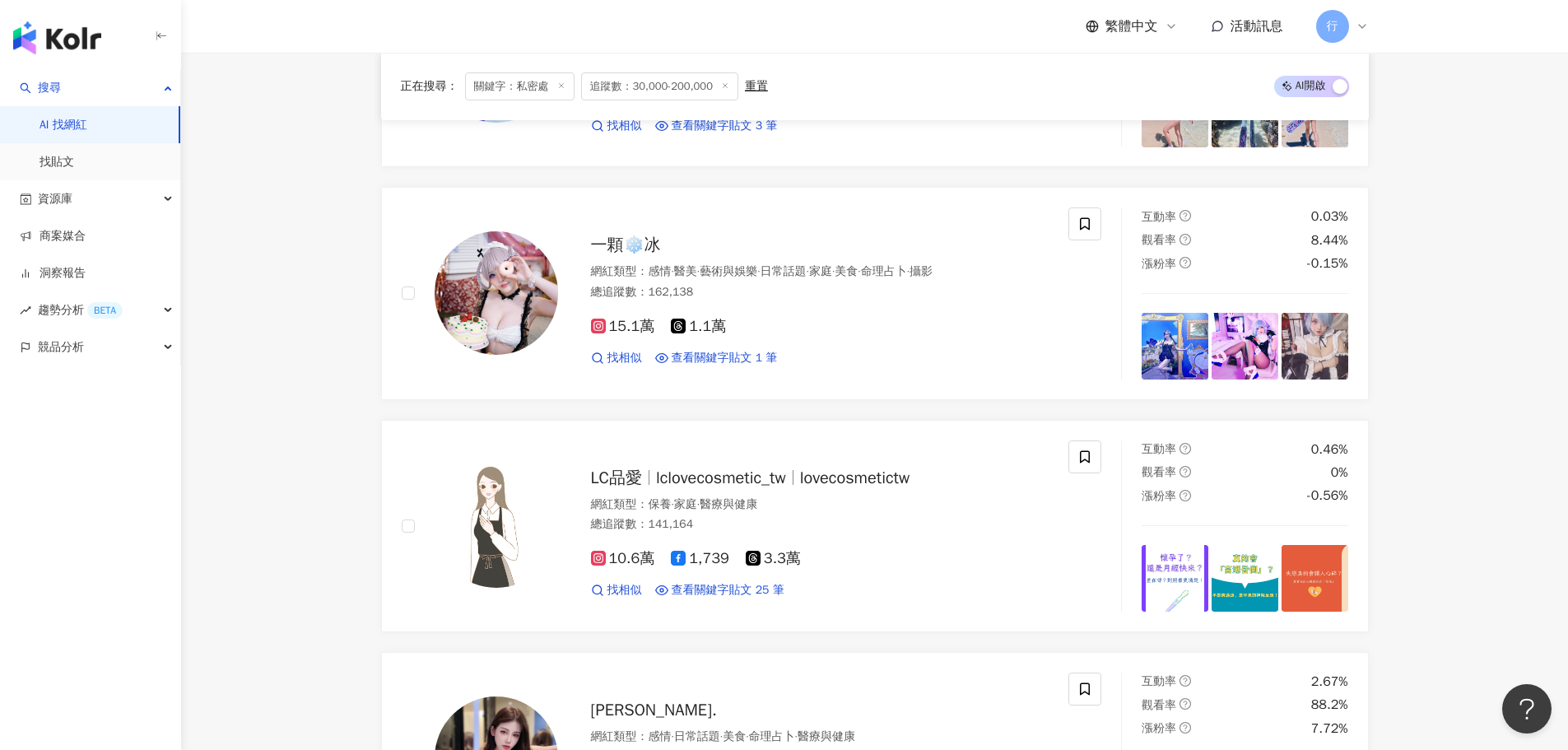 scroll, scrollTop: 988, scrollLeft: 0, axis: vertical 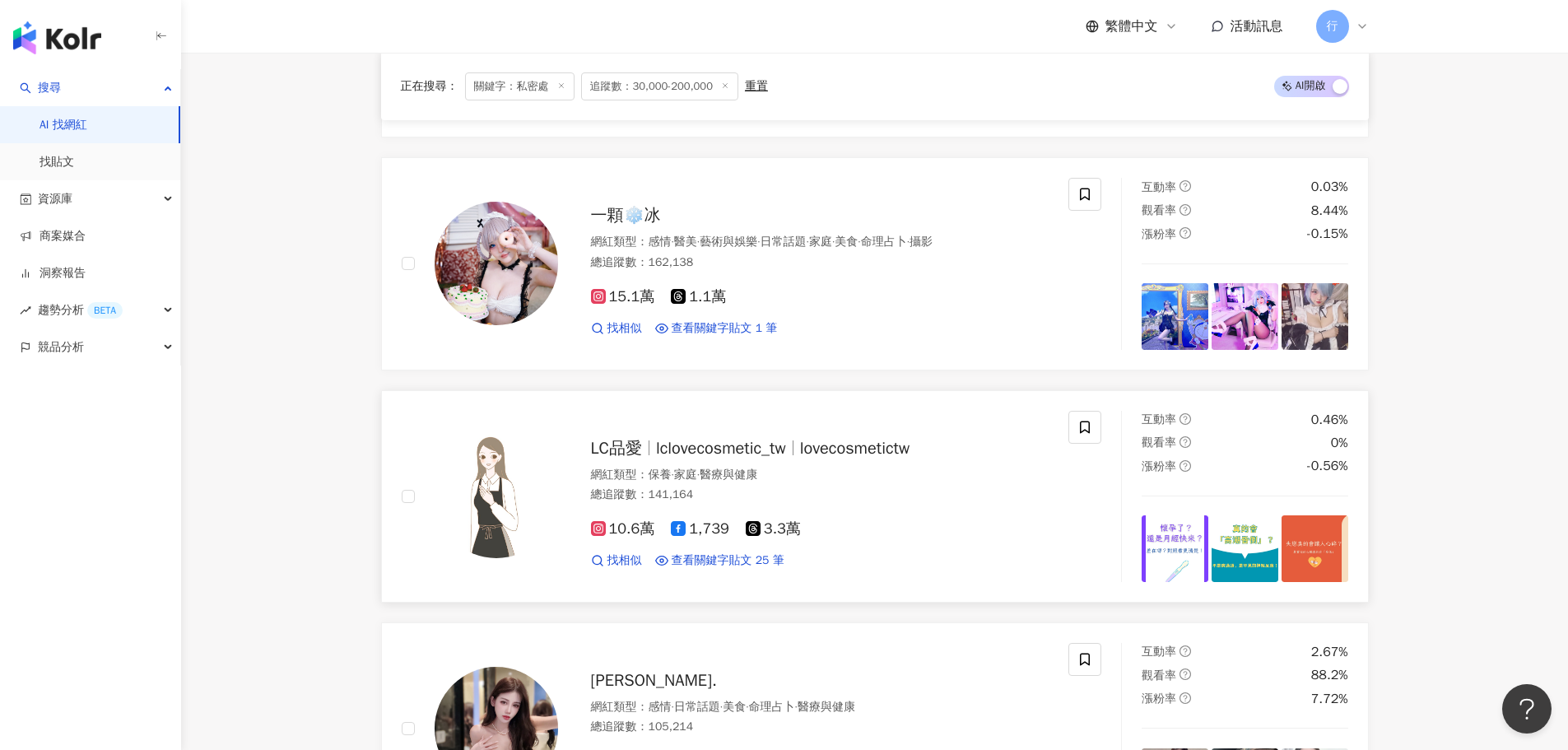 click on "lclovecosmetic_tw" at bounding box center [721, 448] 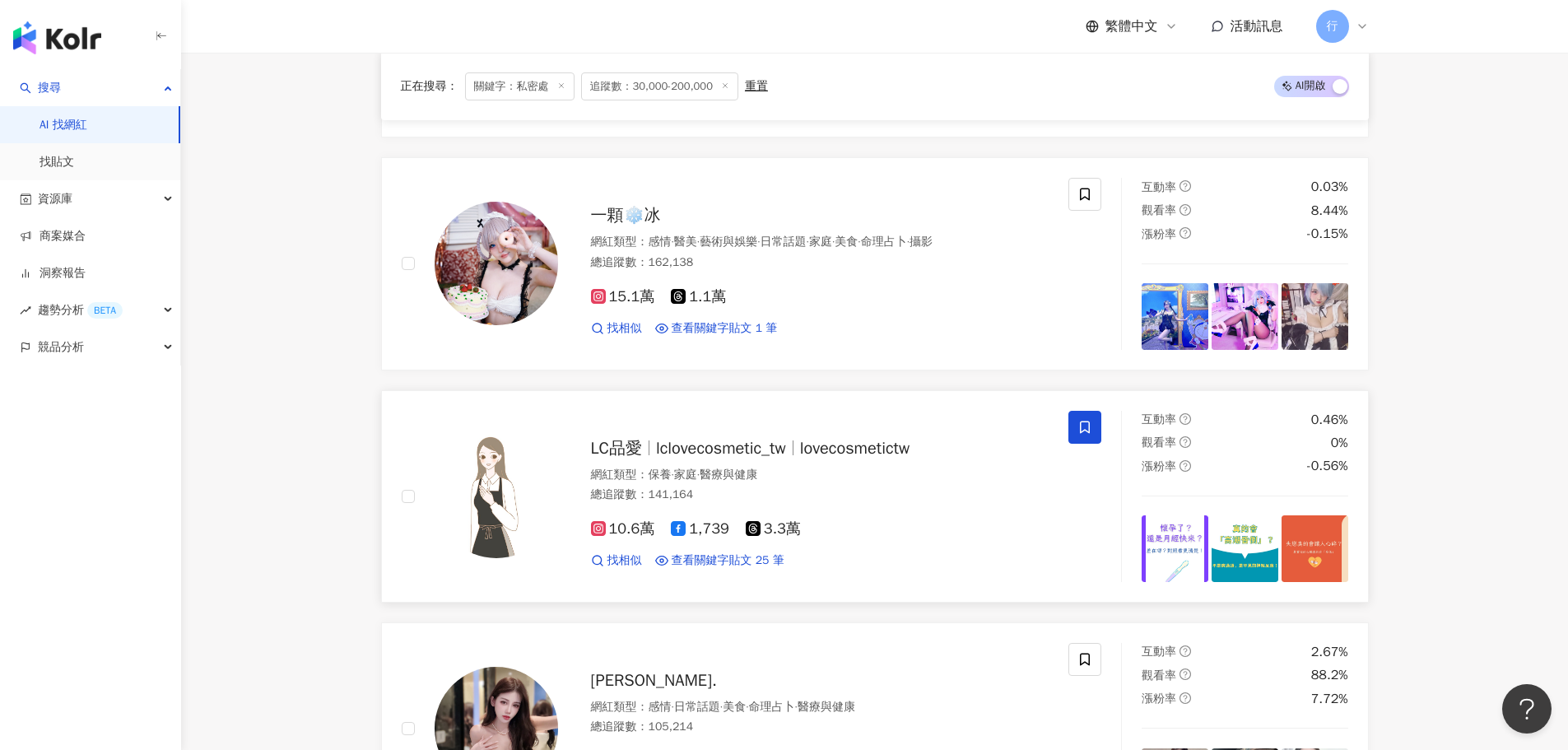 click 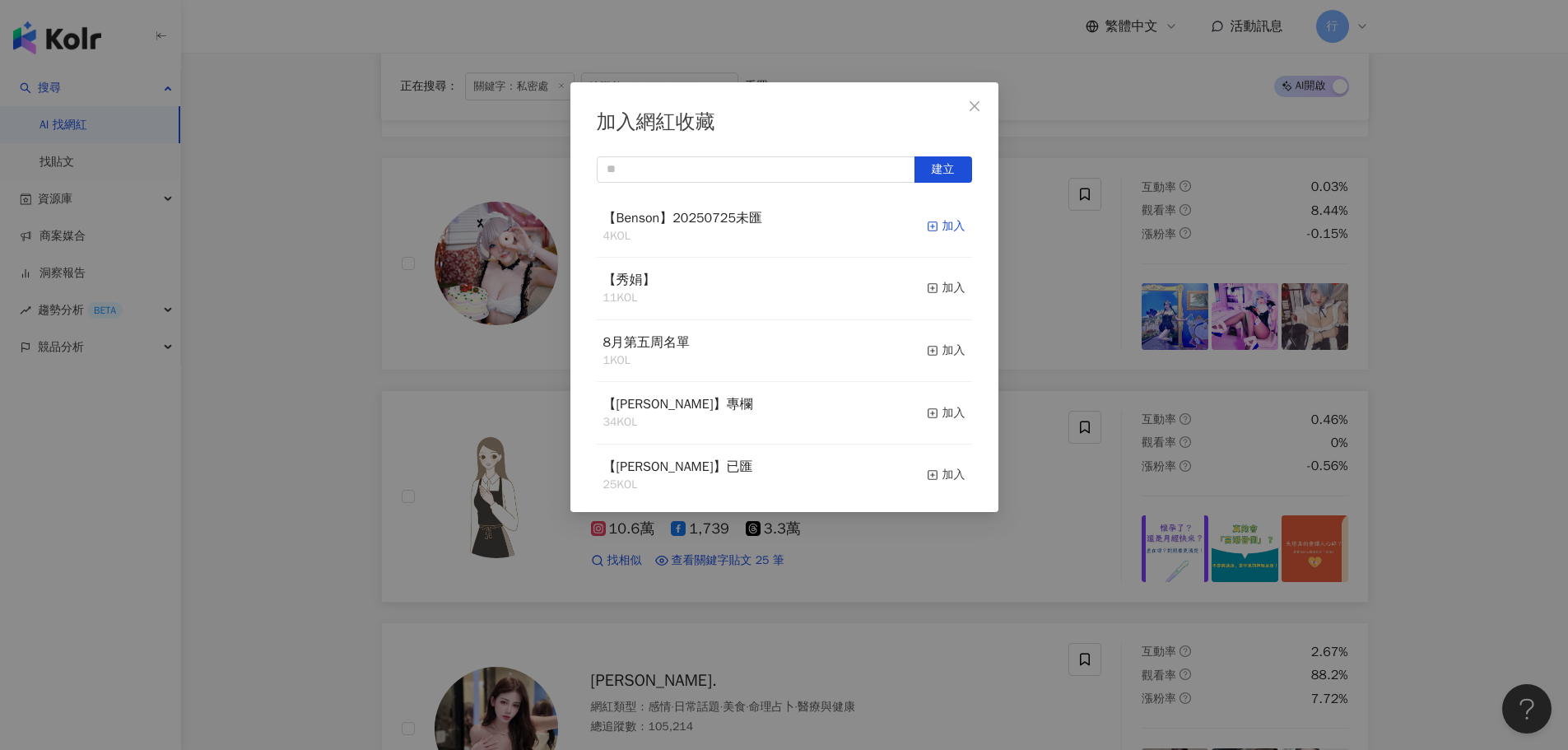 click on "加入" at bounding box center [946, 226] 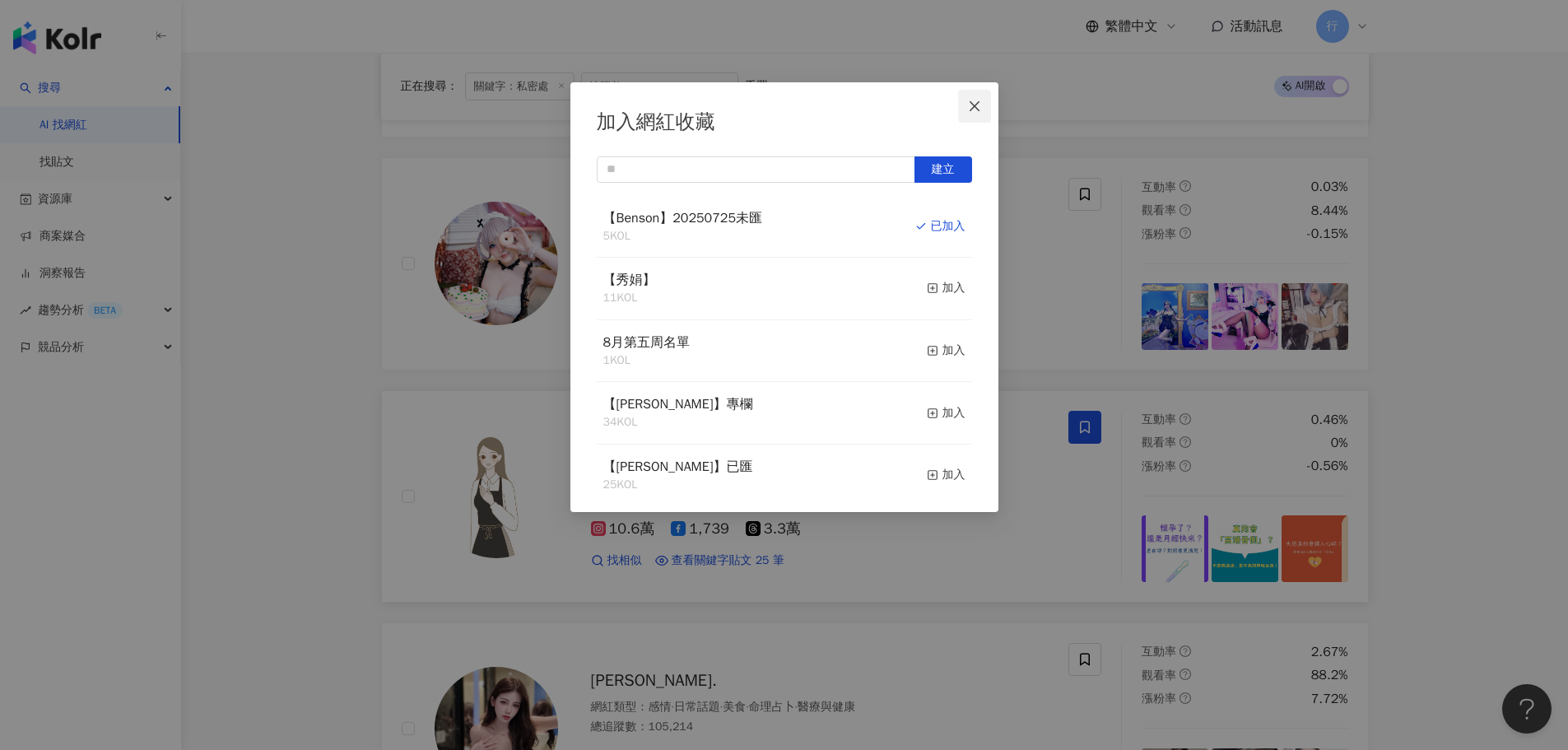 click 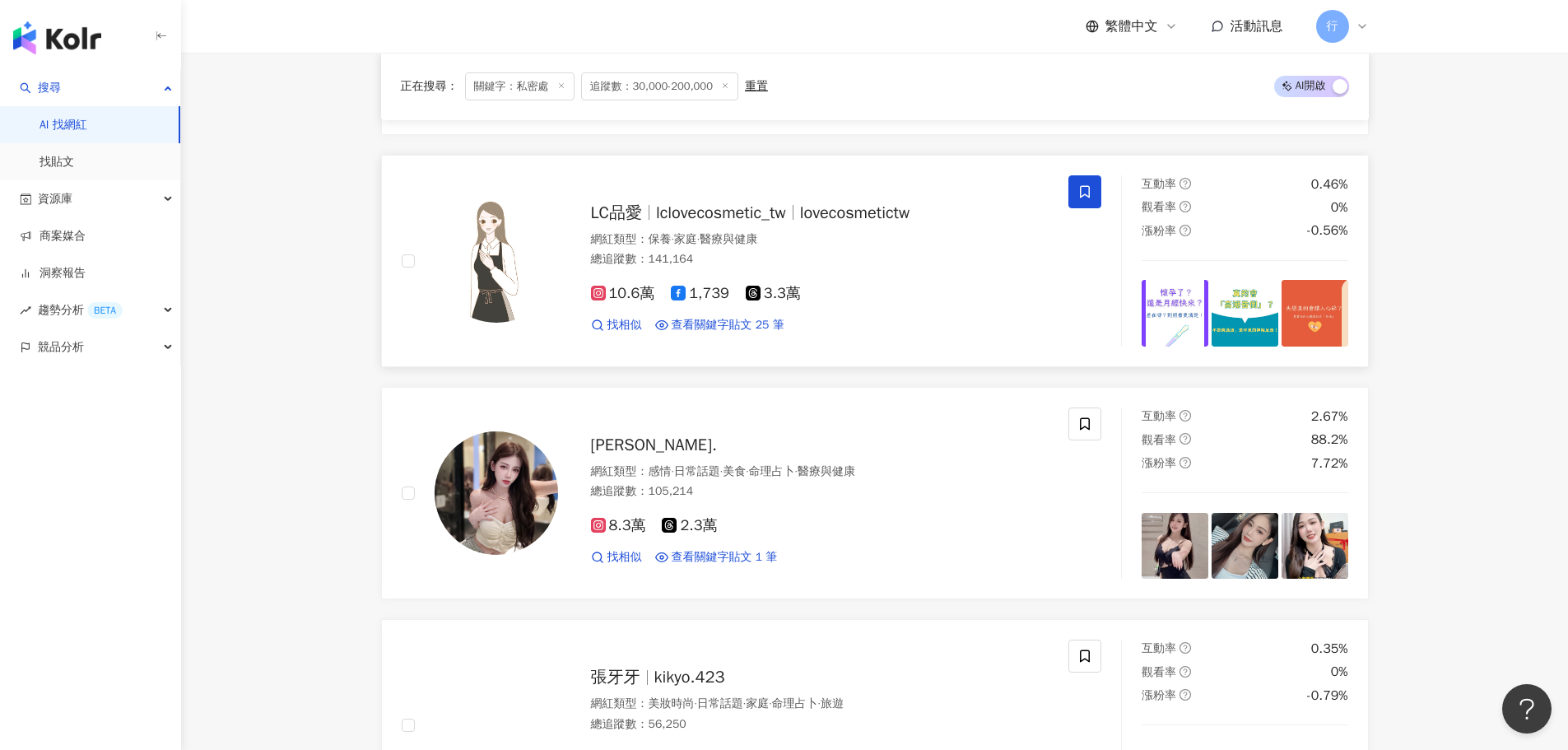 scroll, scrollTop: 1235, scrollLeft: 0, axis: vertical 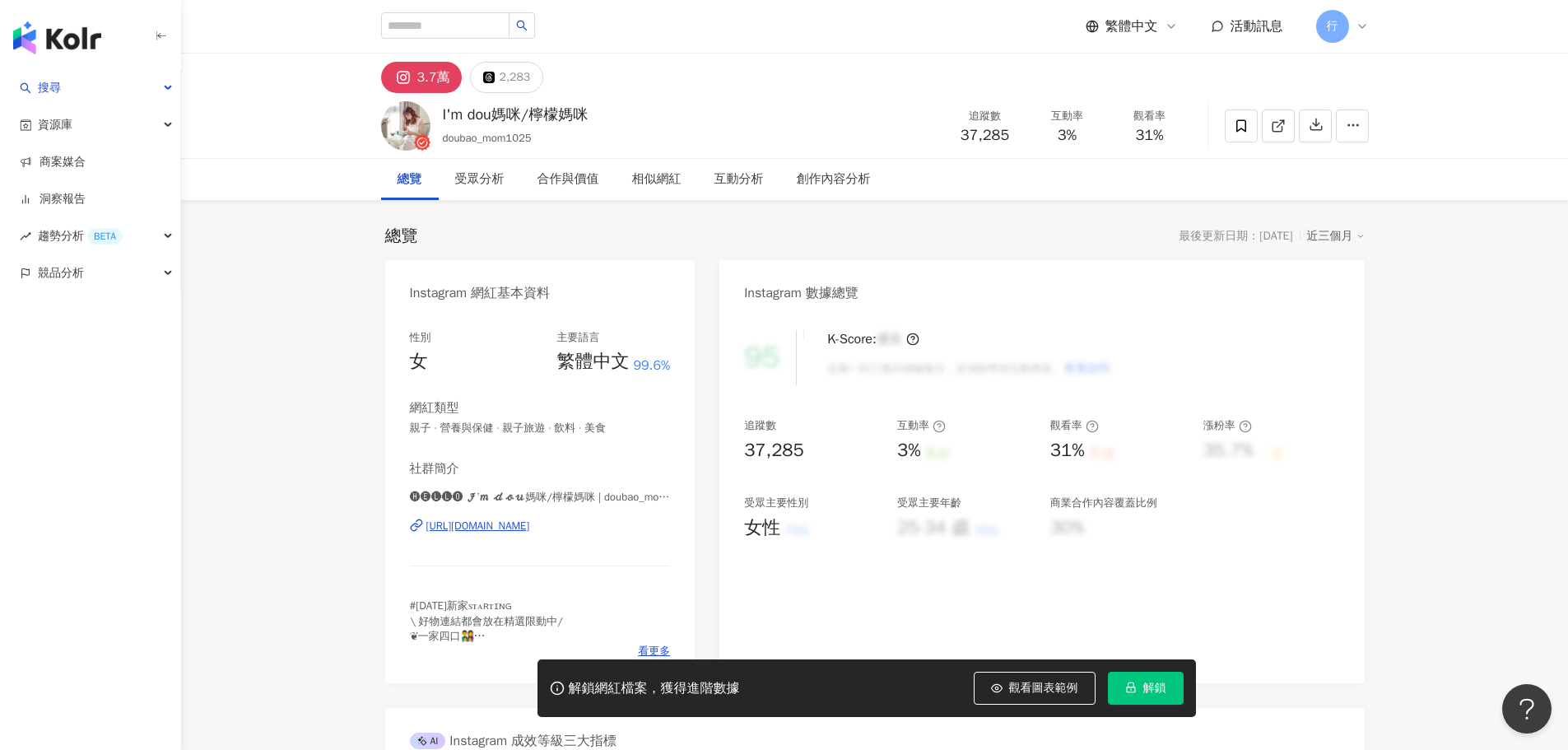 click on "[URL][DOMAIN_NAME]" at bounding box center (478, 526) 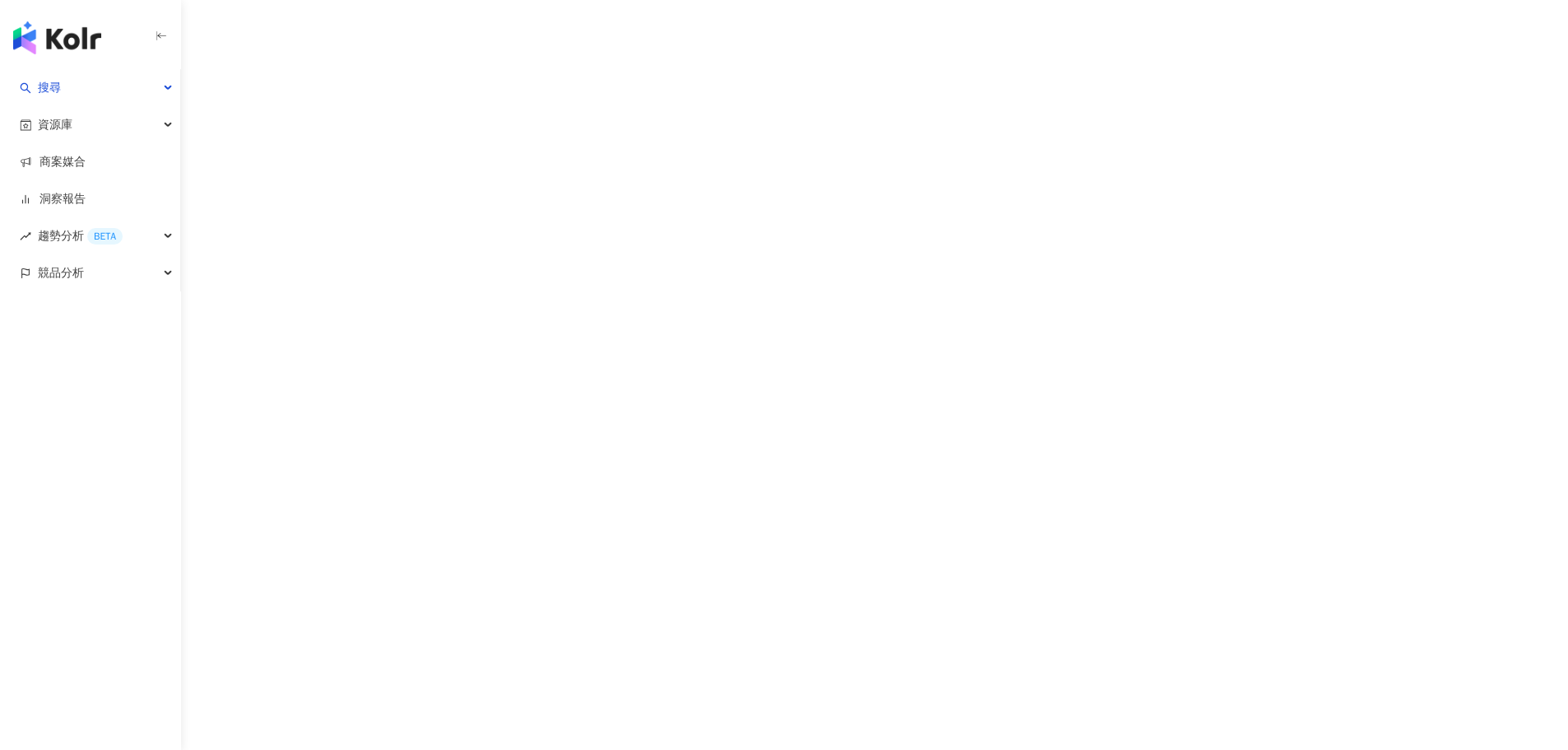 scroll, scrollTop: 0, scrollLeft: 0, axis: both 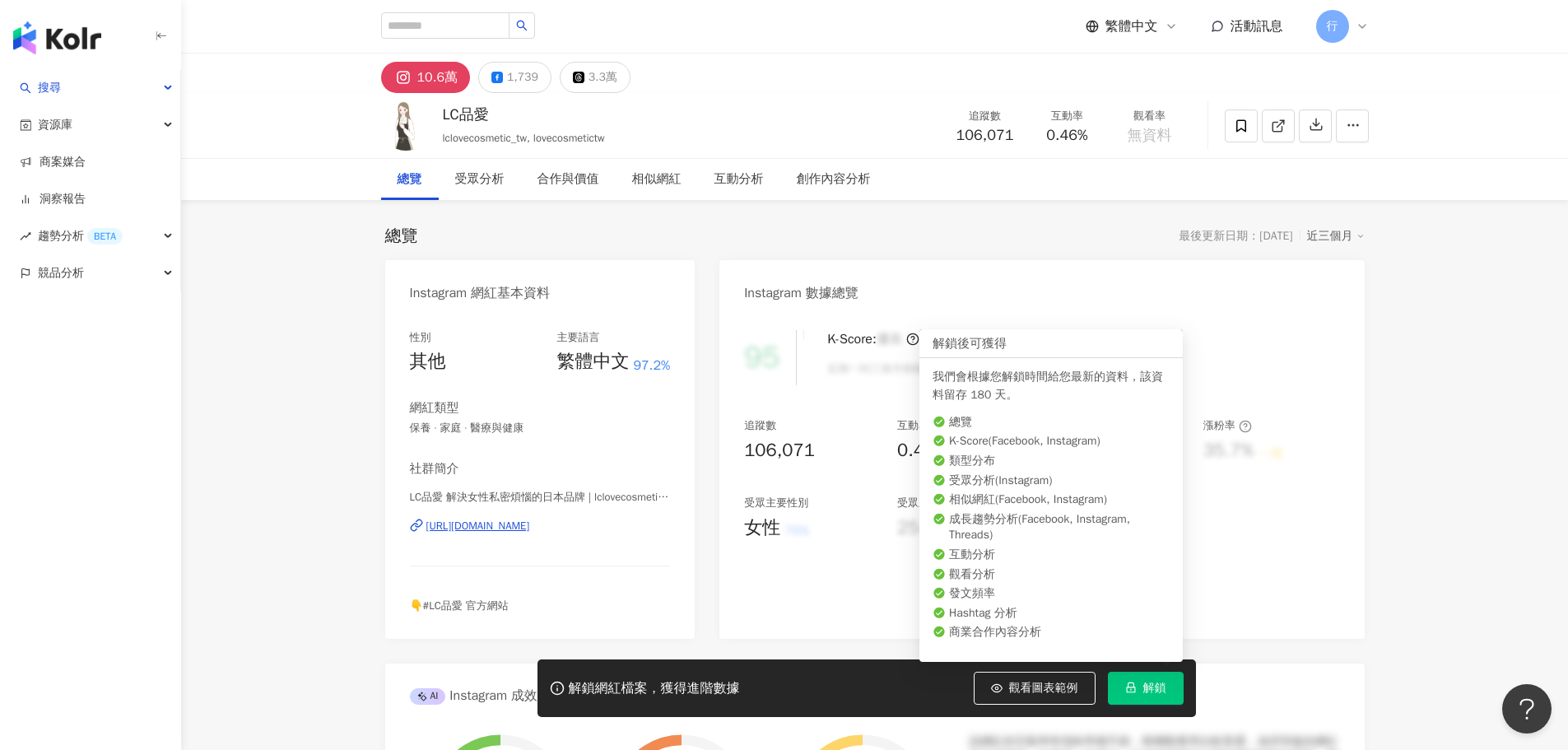 click on "解鎖" at bounding box center (1155, 688) 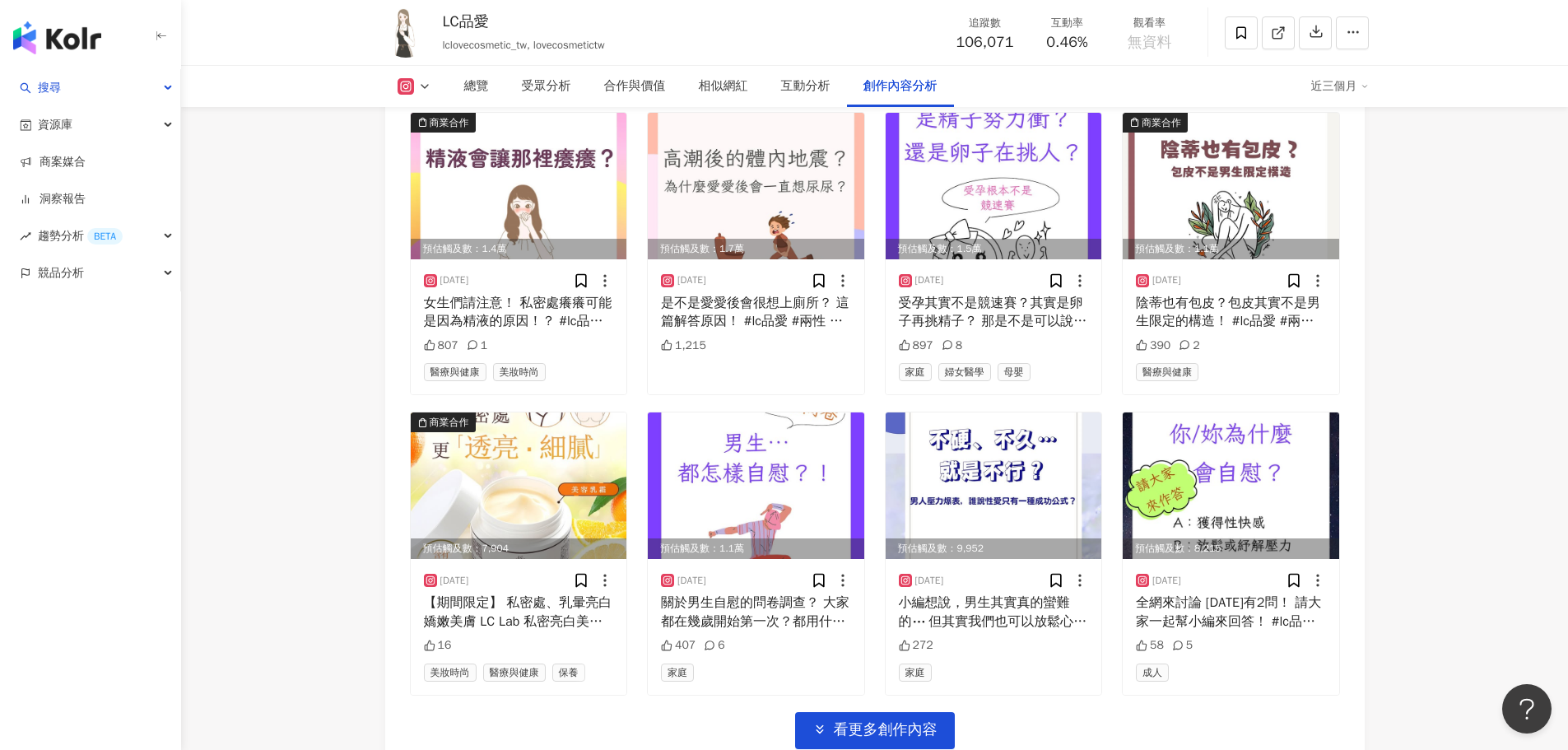 scroll, scrollTop: 5351, scrollLeft: 0, axis: vertical 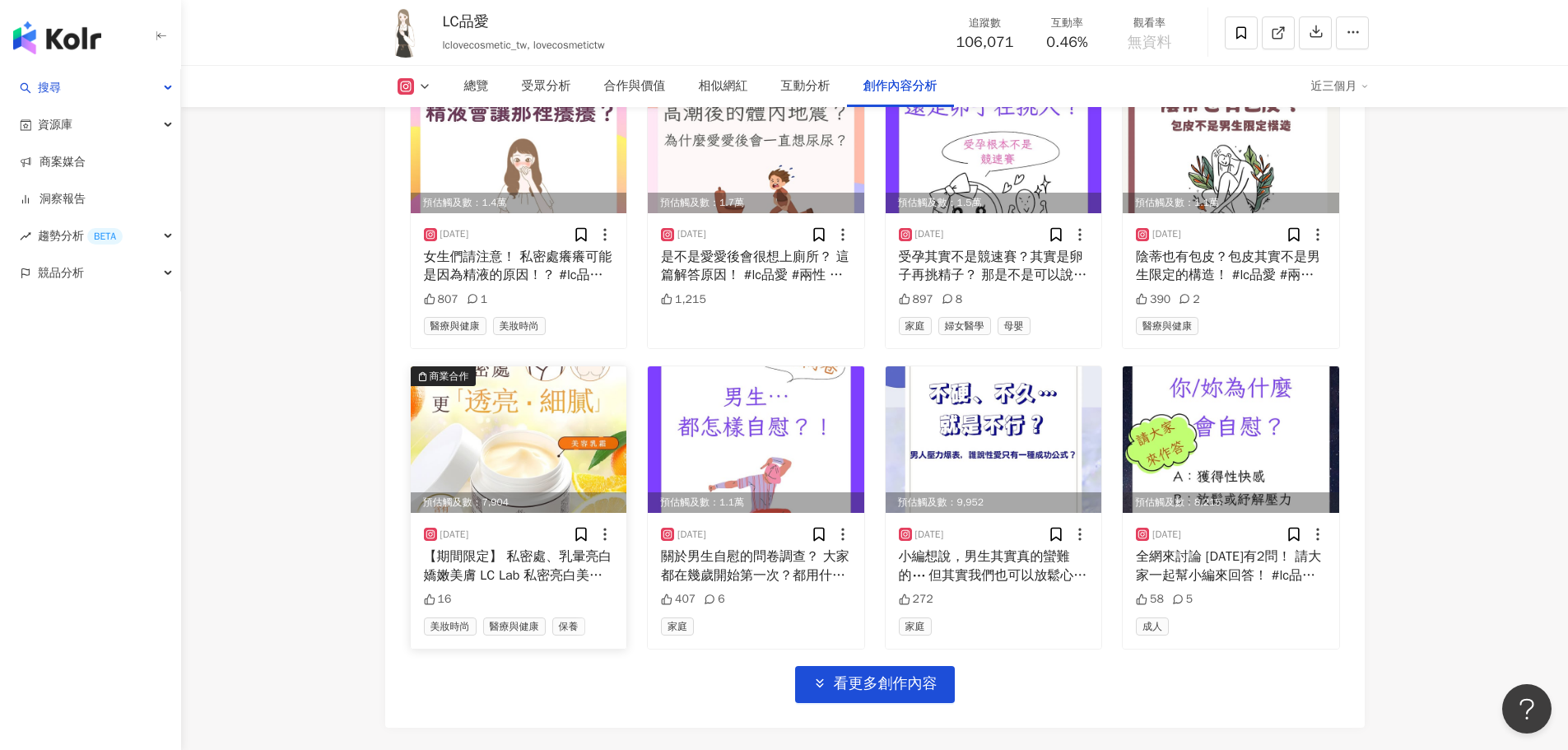 click at bounding box center (519, 440) 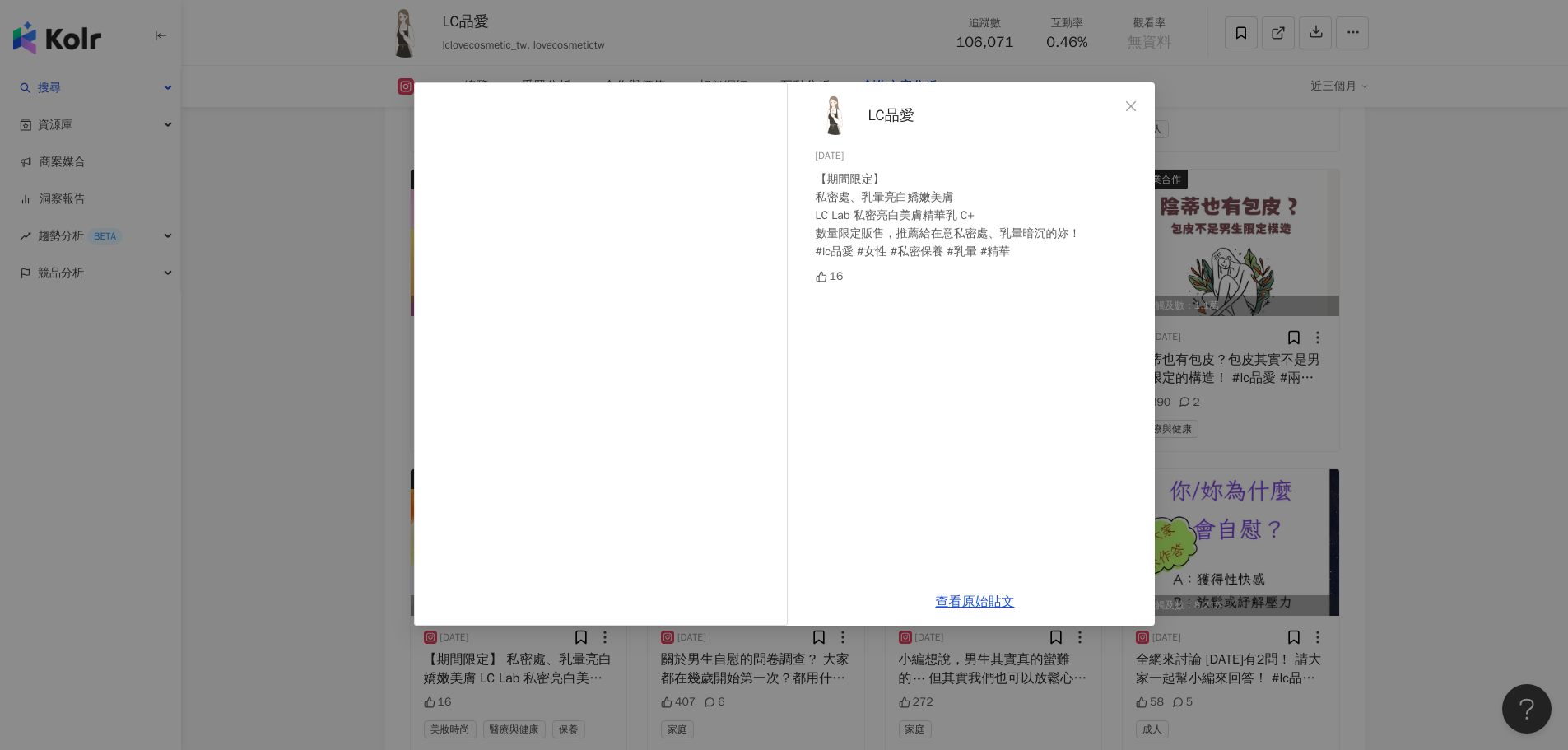 scroll, scrollTop: 5175, scrollLeft: 0, axis: vertical 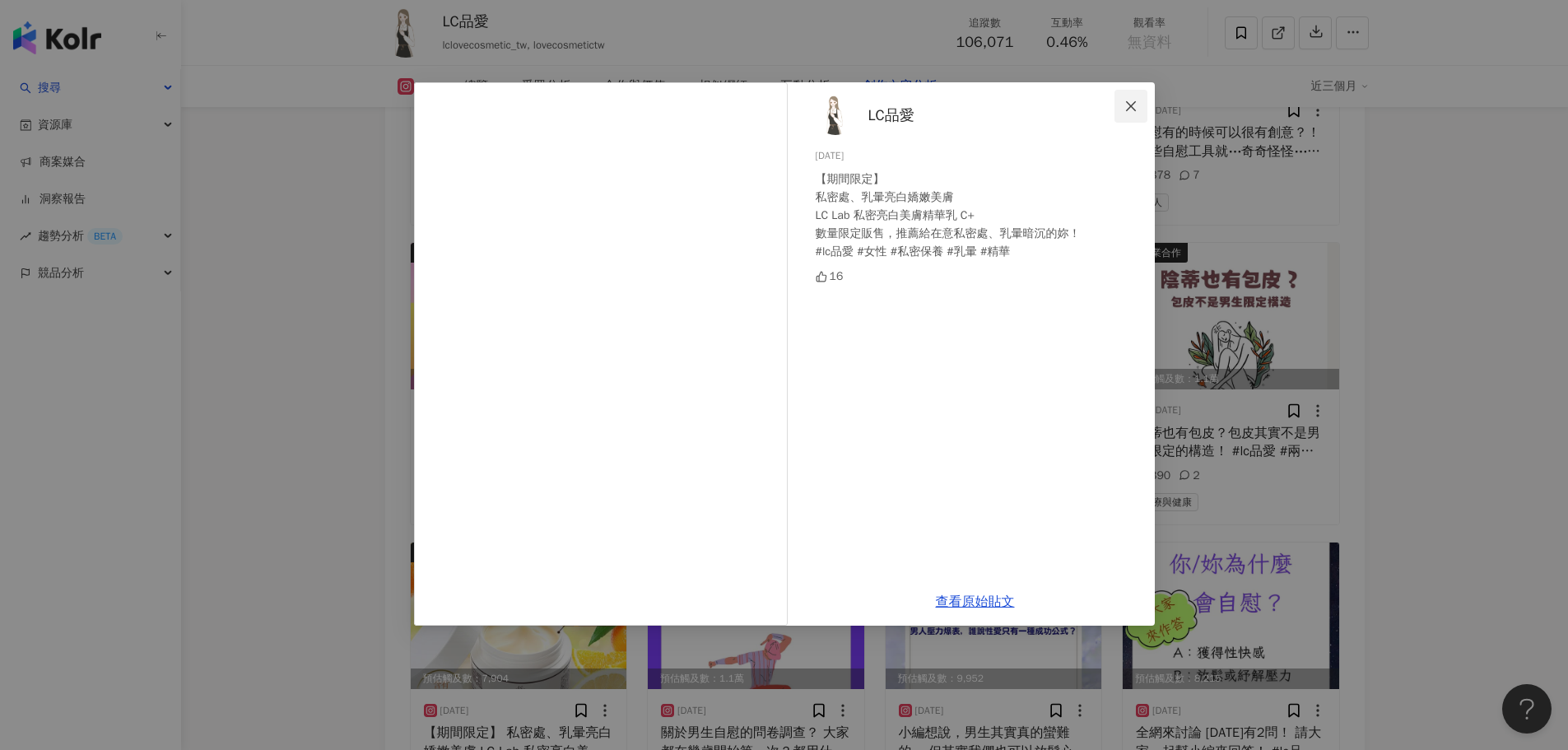 click 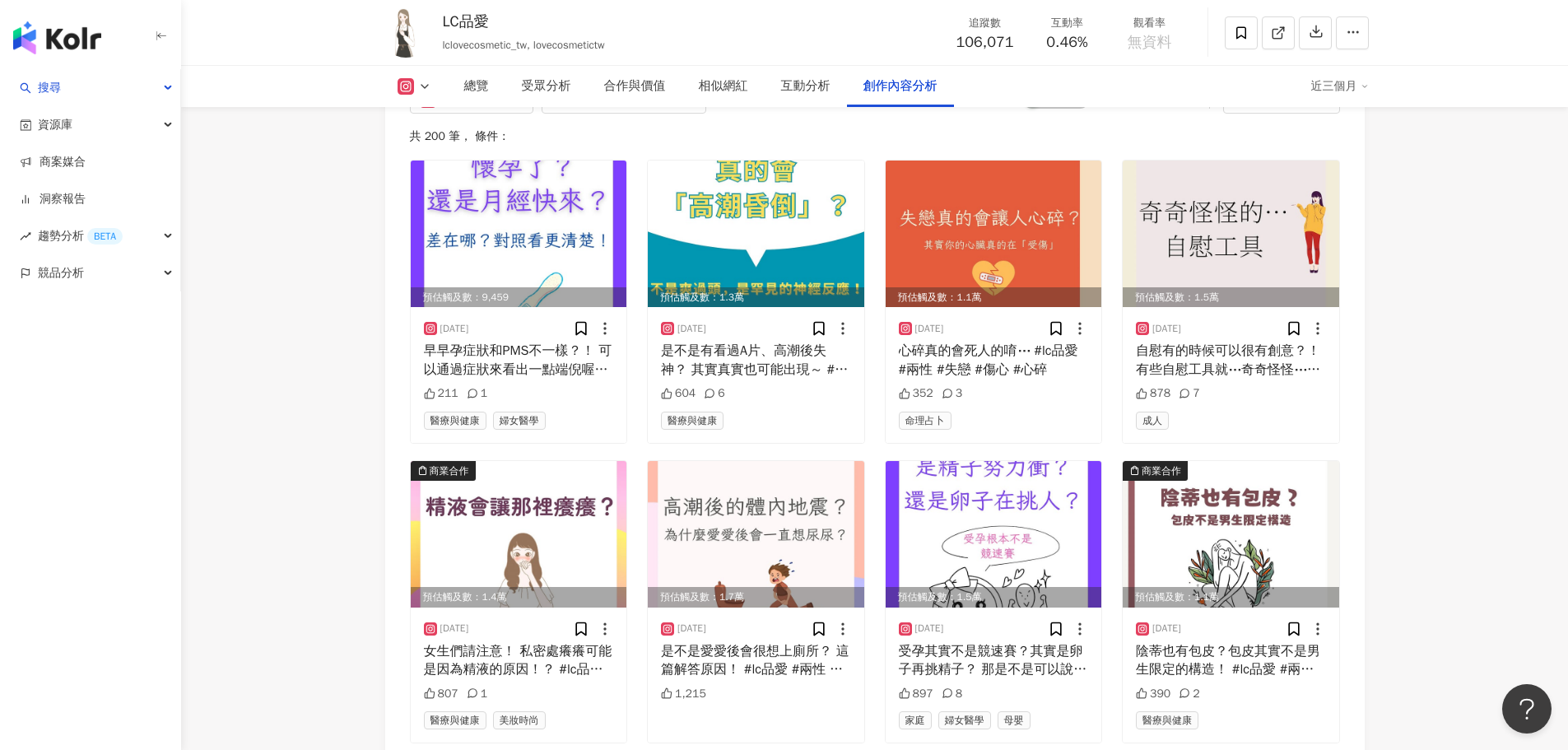 scroll, scrollTop: 4928, scrollLeft: 0, axis: vertical 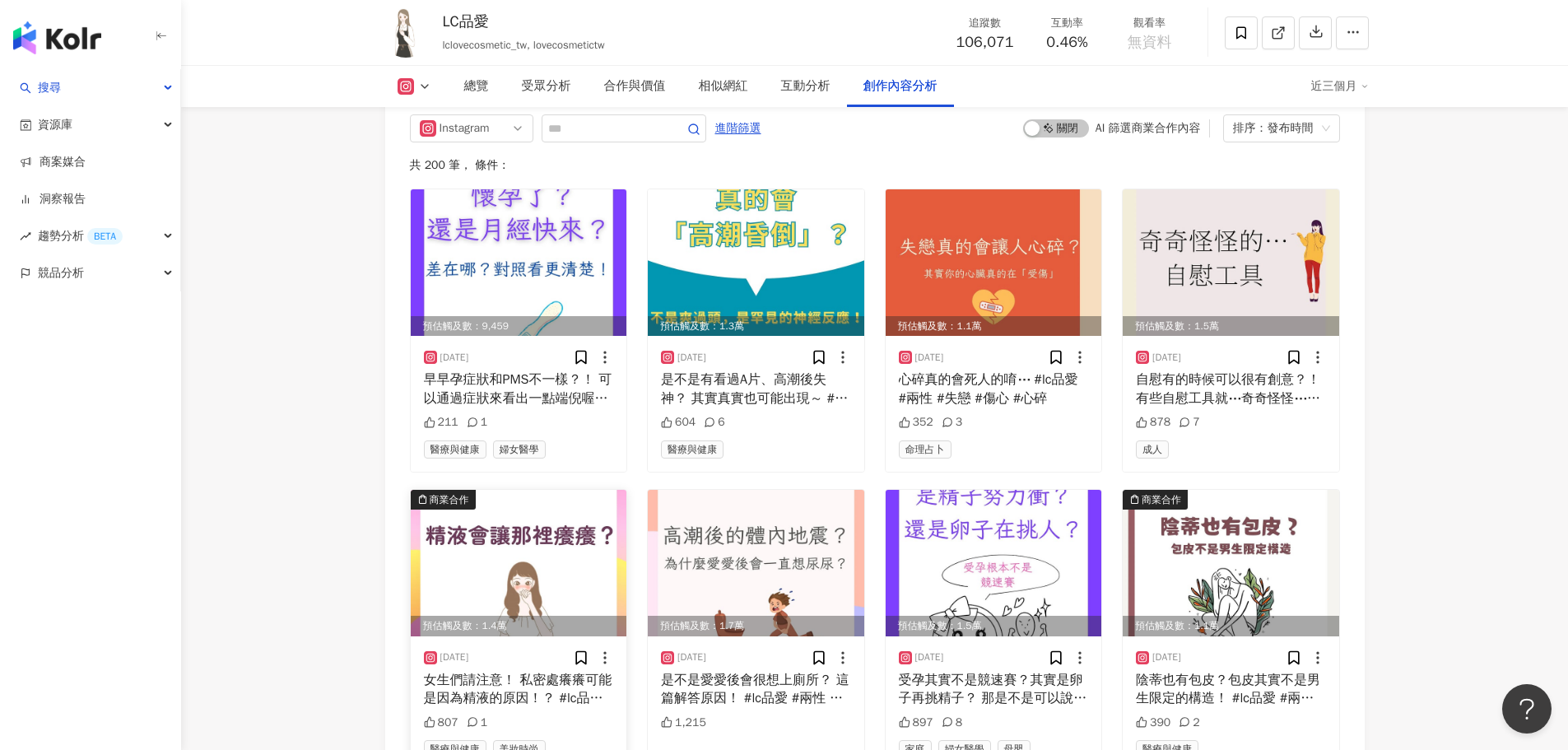 click at bounding box center [519, 563] 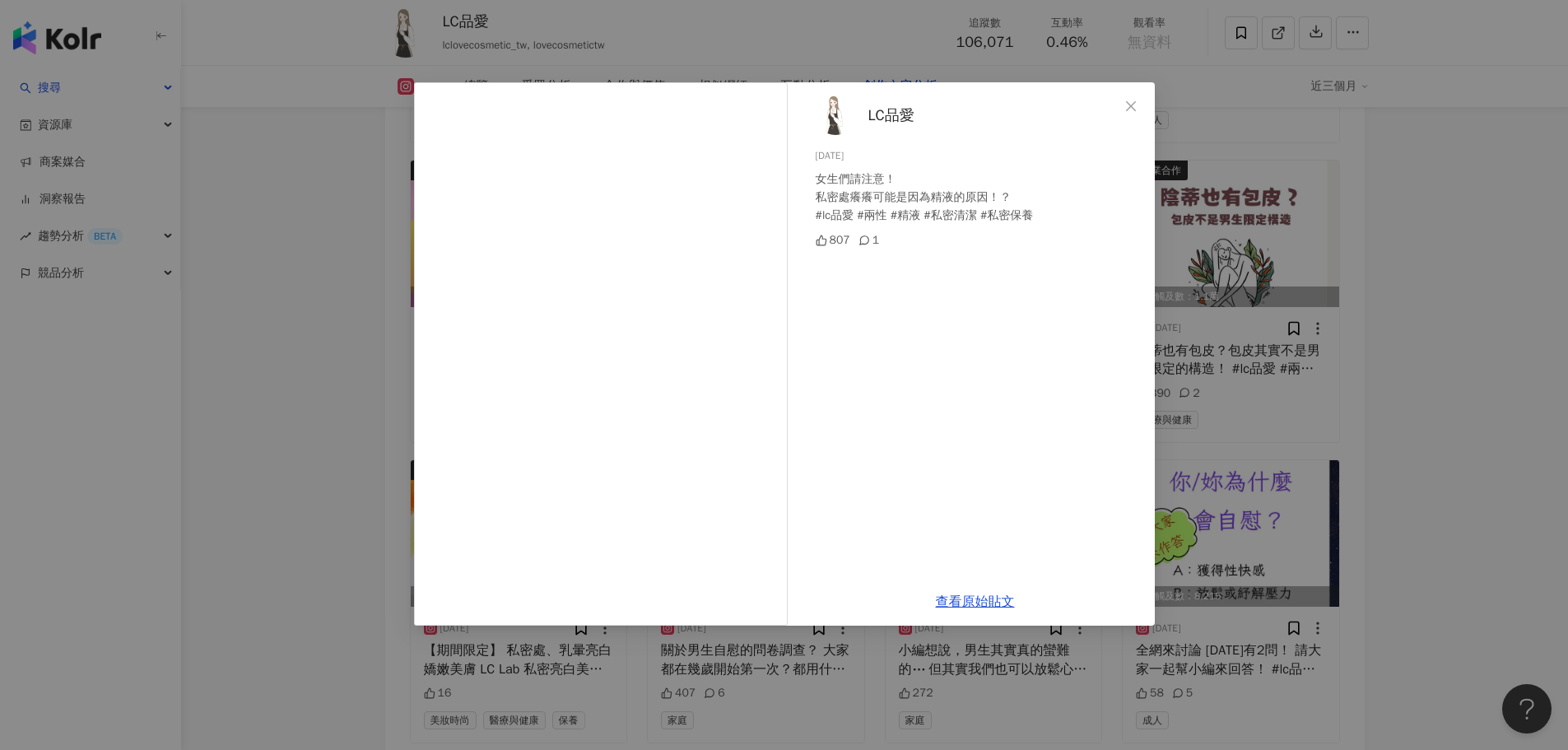 scroll, scrollTop: 5175, scrollLeft: 0, axis: vertical 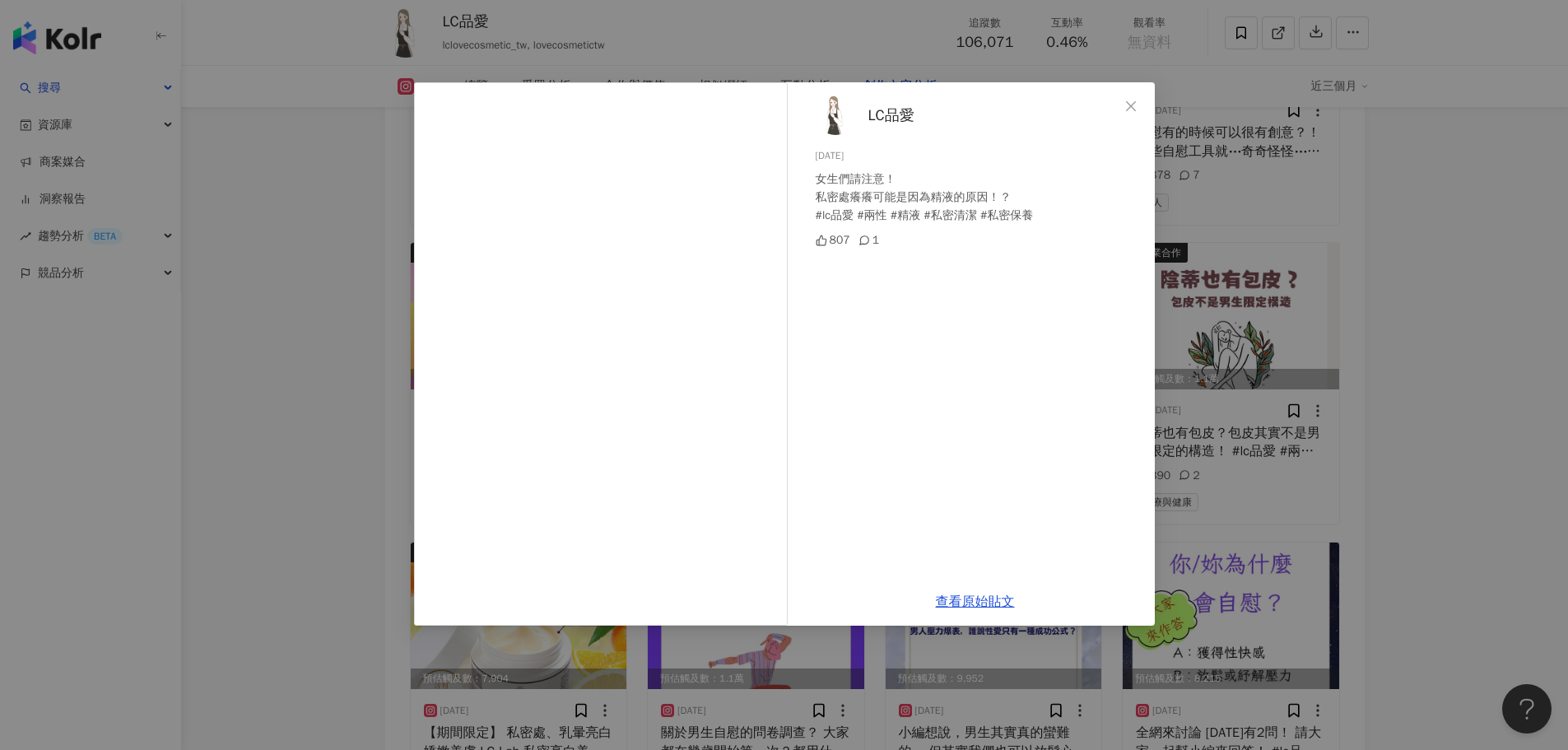 click on "LC品愛 2025/7/9 女生們請注意！
私密處癢癢可能是因為精液的原因！？
#lc品愛 #兩性 #精液 #私密清潔 #私密保養 807 1 查看原始貼文" at bounding box center [784, 375] 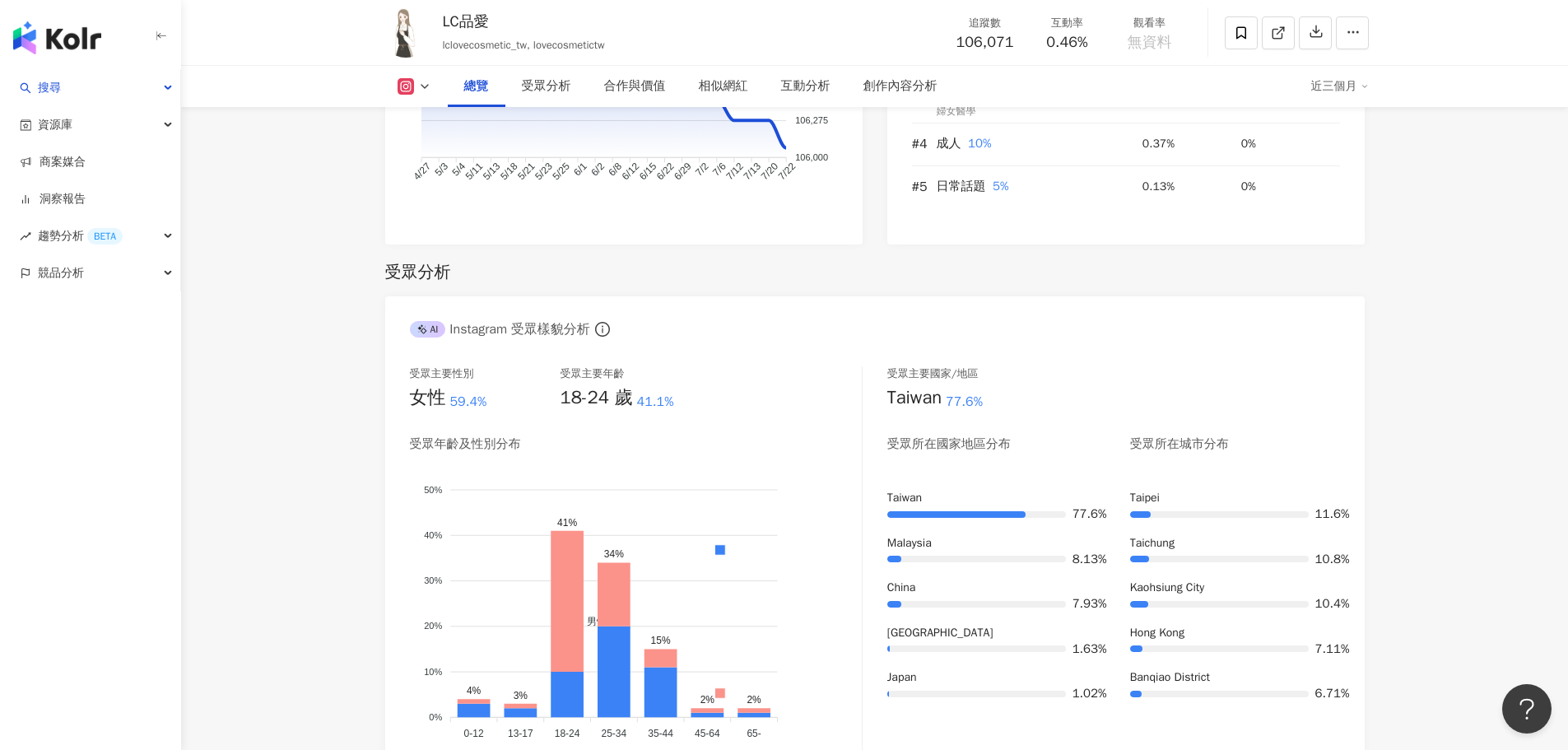 scroll, scrollTop: 812, scrollLeft: 0, axis: vertical 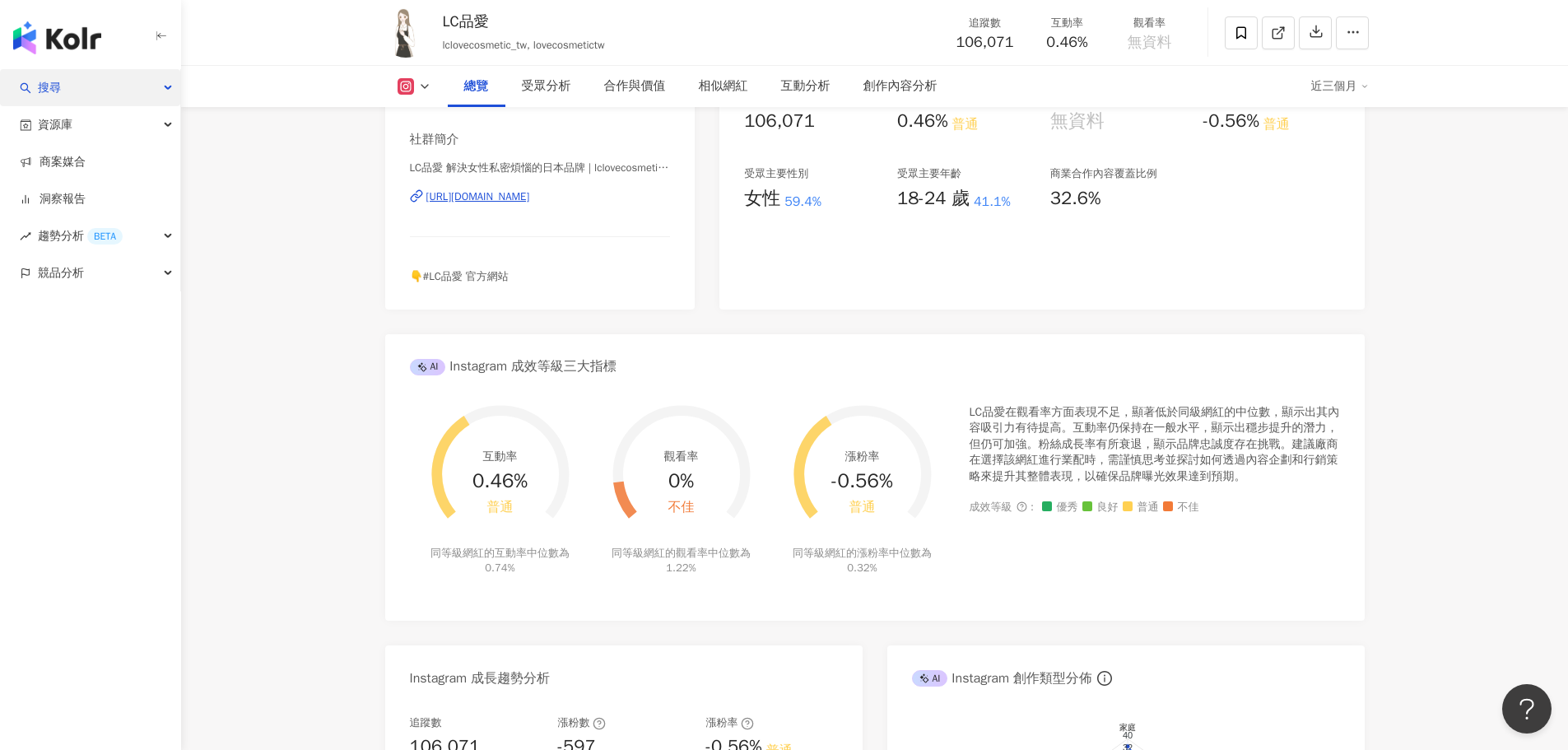 click on "搜尋" at bounding box center (49, 87) 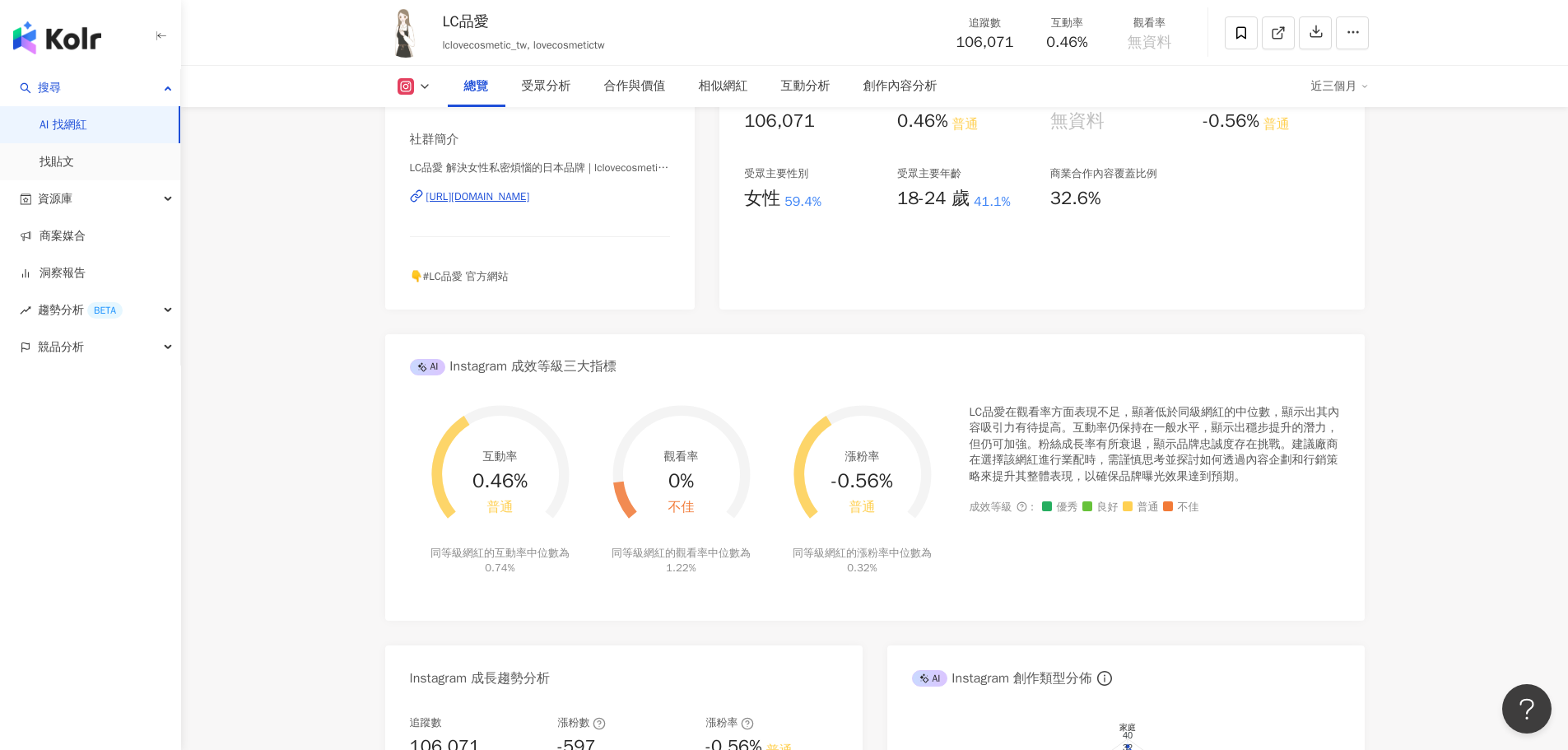 click on "AI 找網紅" at bounding box center [63, 125] 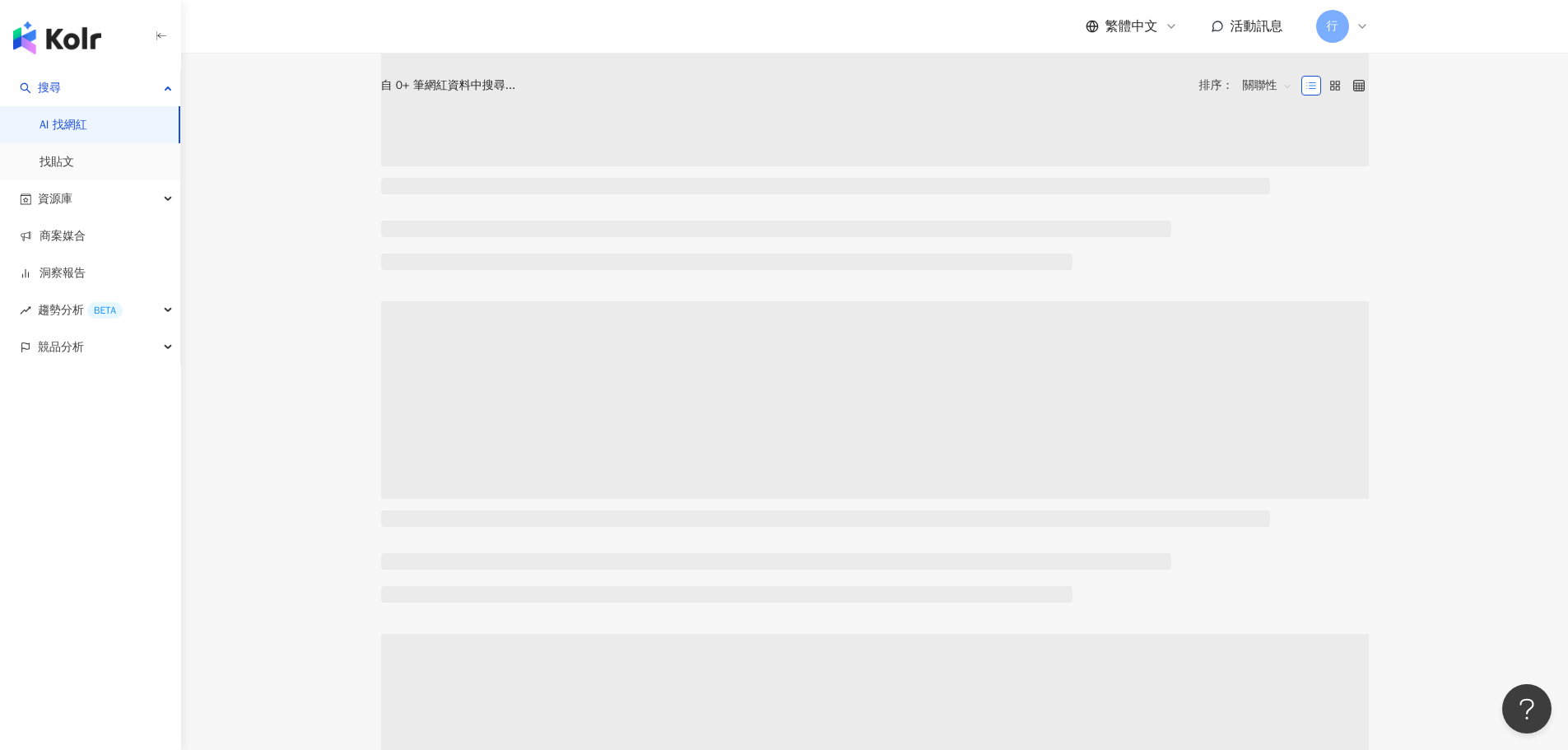 scroll, scrollTop: 0, scrollLeft: 0, axis: both 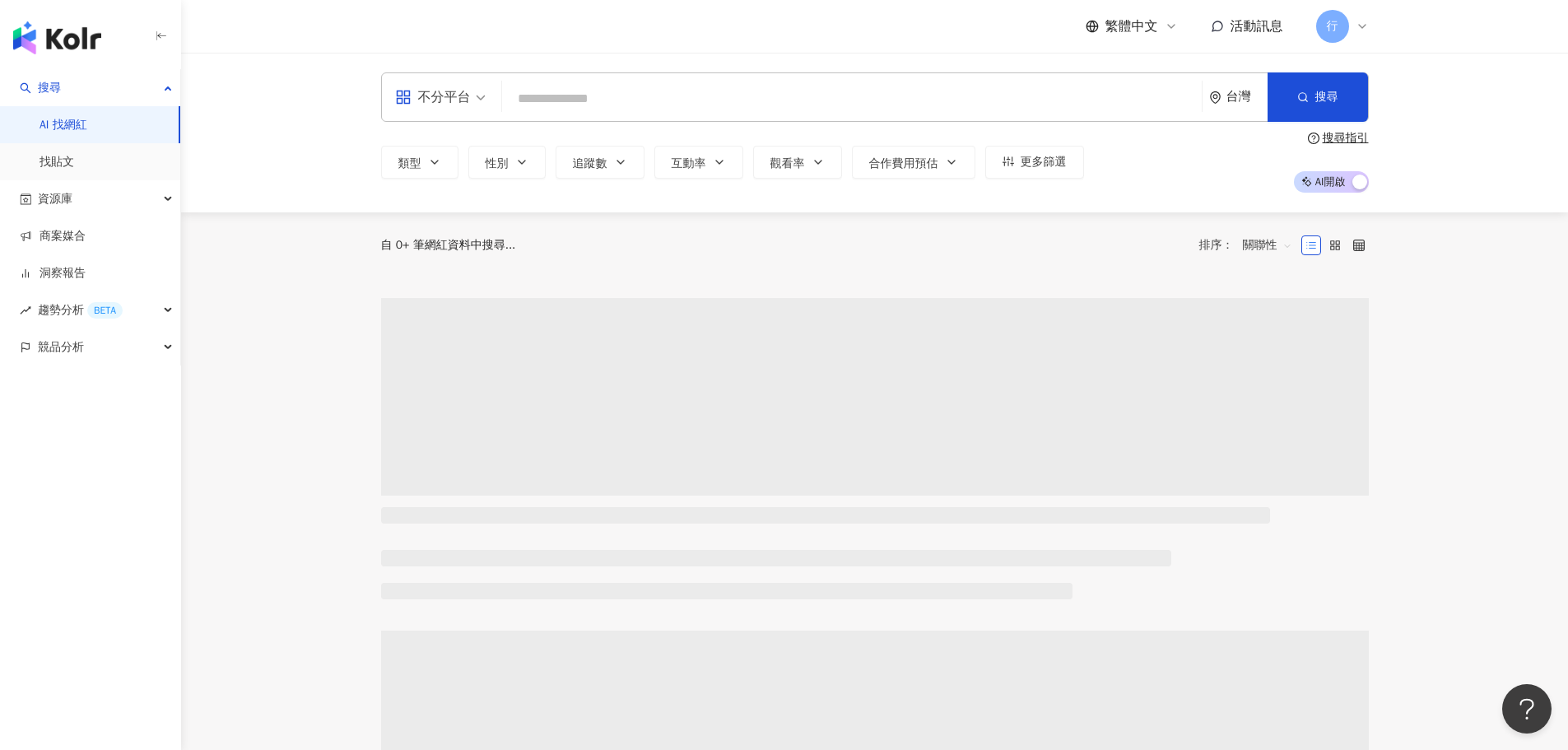 click at bounding box center (852, 99) 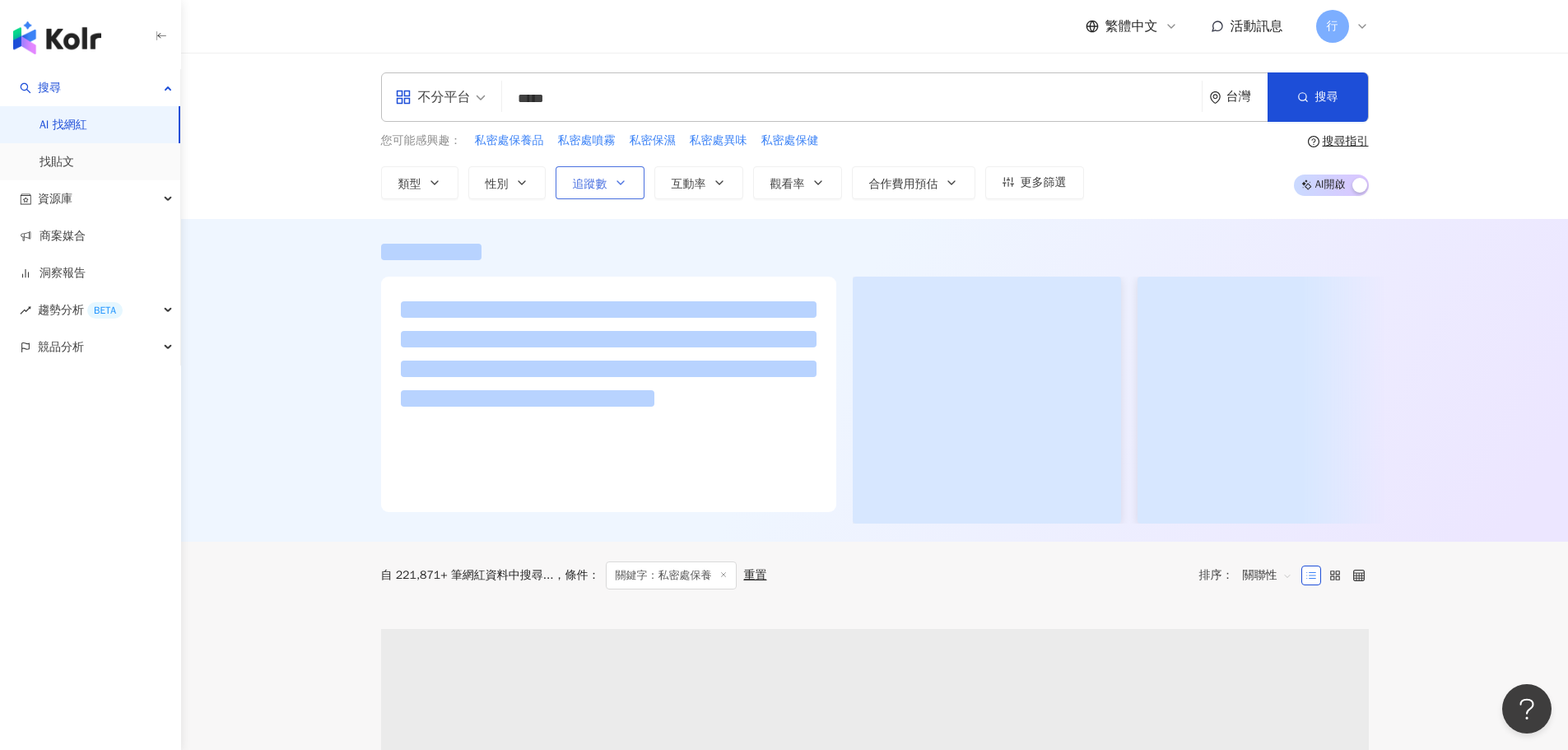 type on "*****" 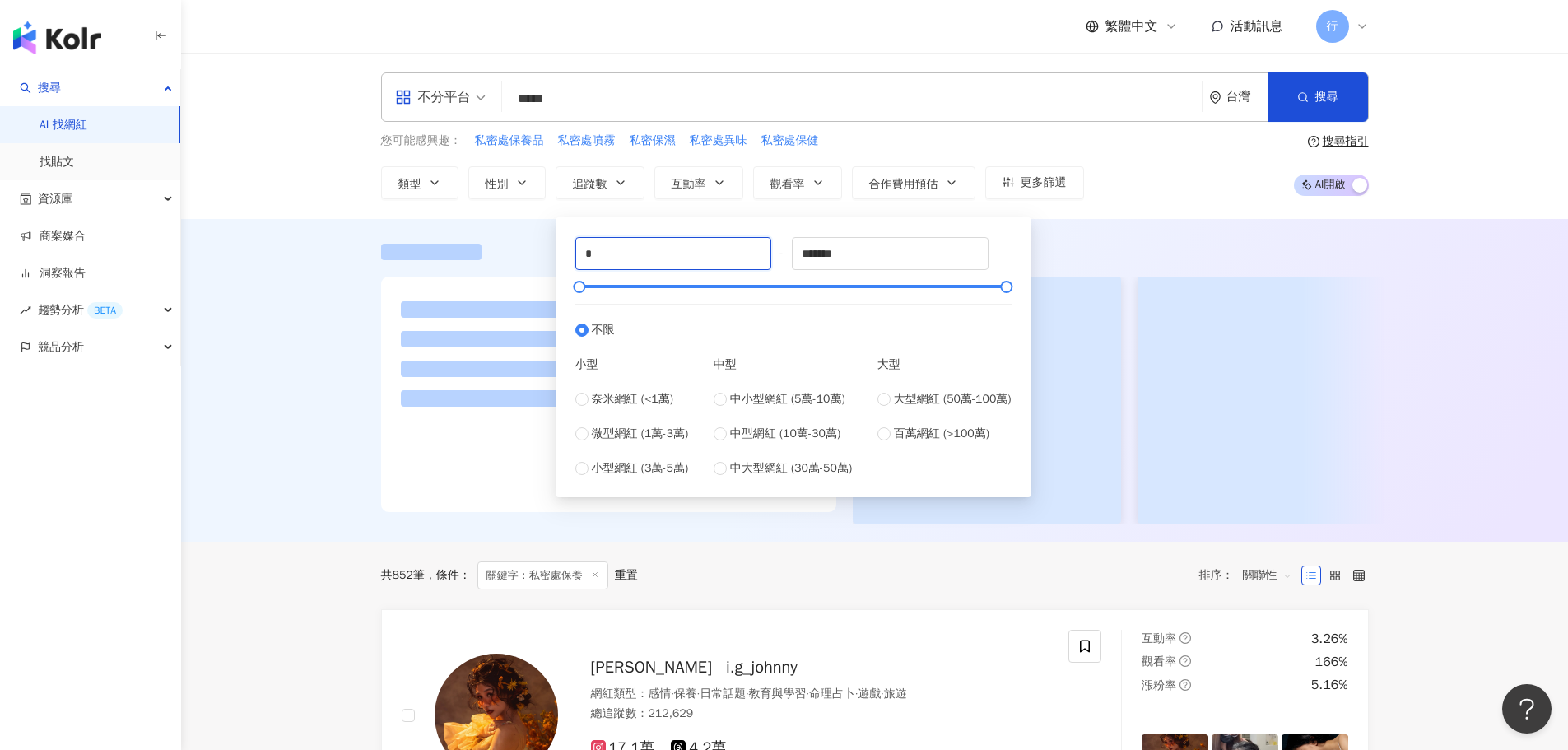 drag, startPoint x: 616, startPoint y: 256, endPoint x: 547, endPoint y: 256, distance: 69 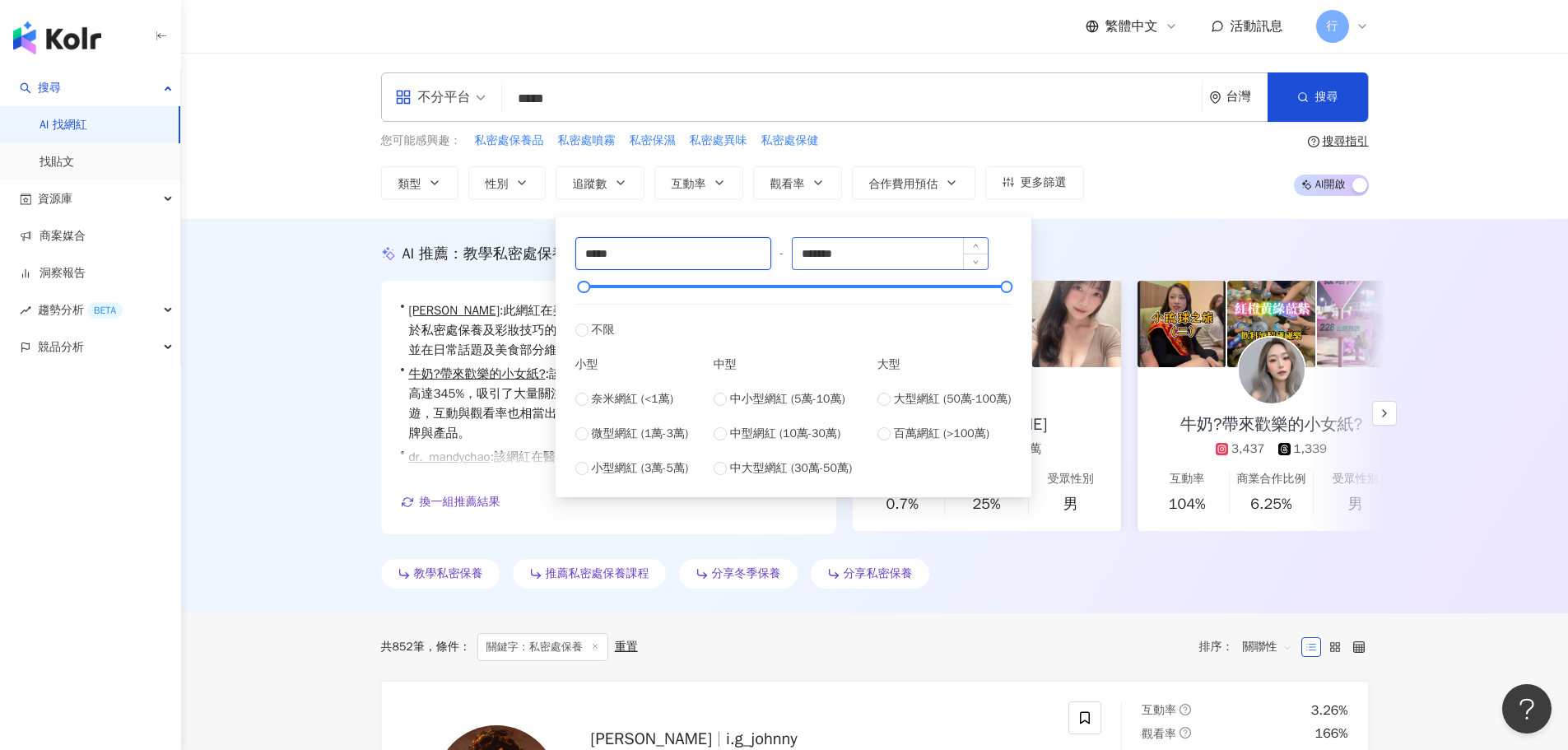 type on "*****" 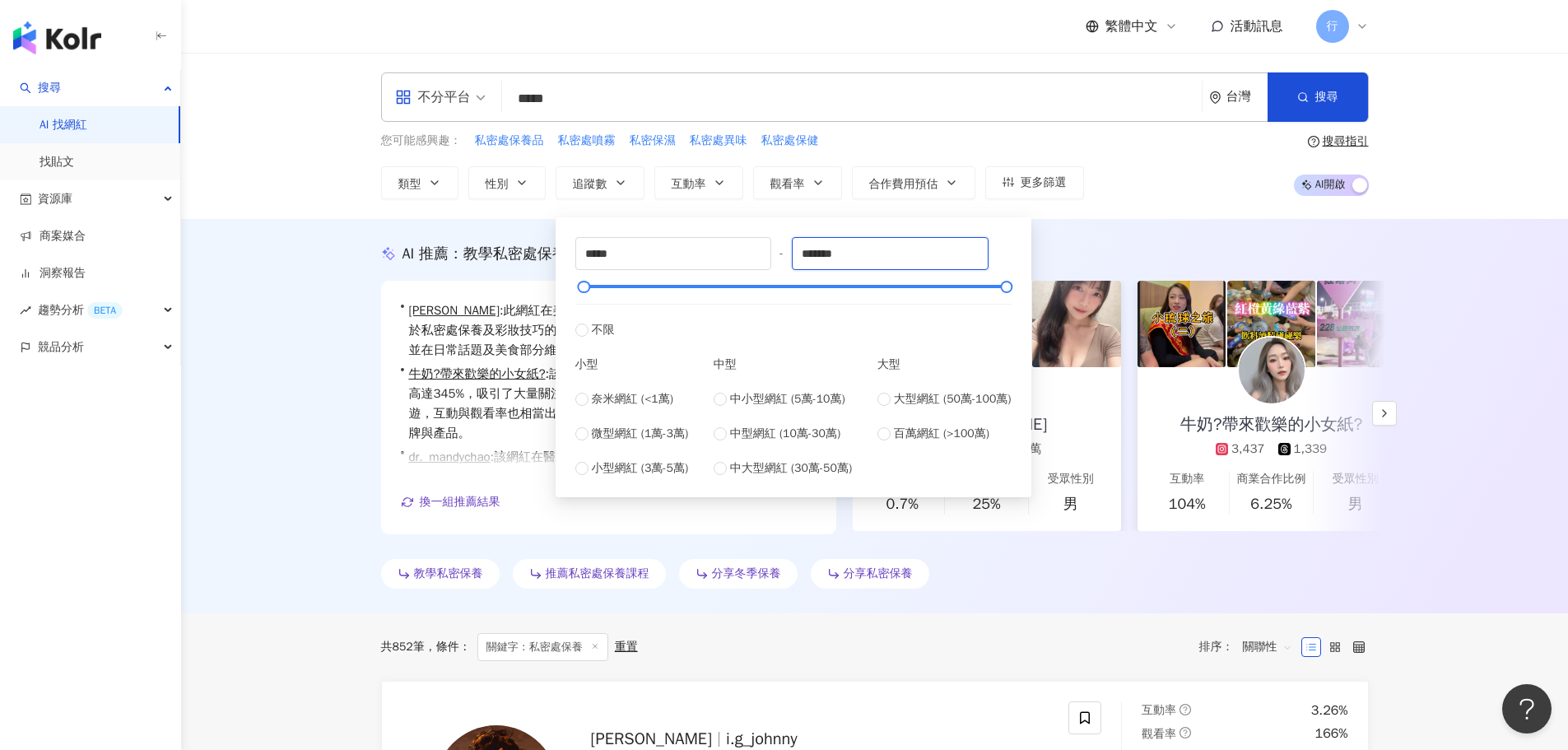 drag, startPoint x: 868, startPoint y: 249, endPoint x: 774, endPoint y: 249, distance: 94 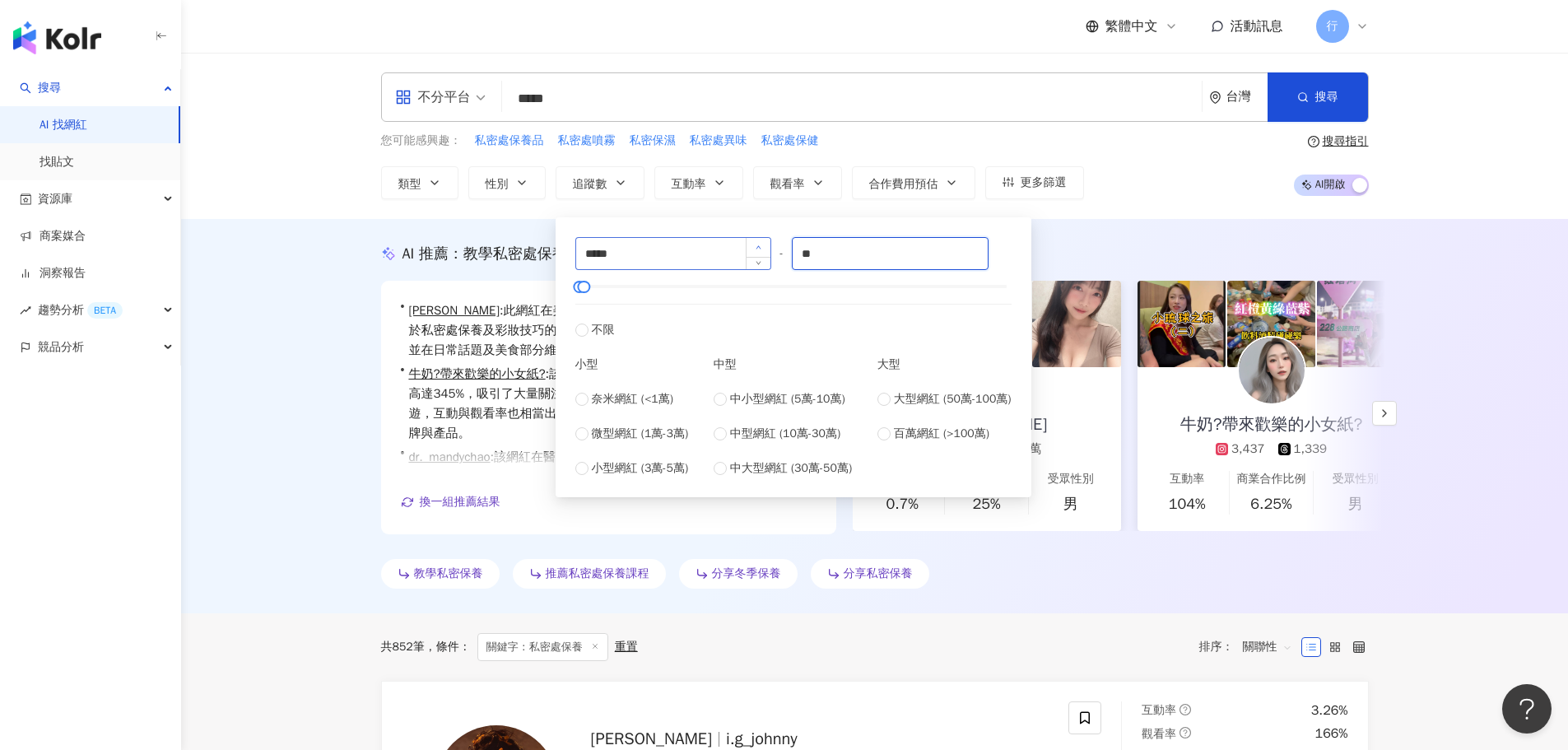 type on "*" 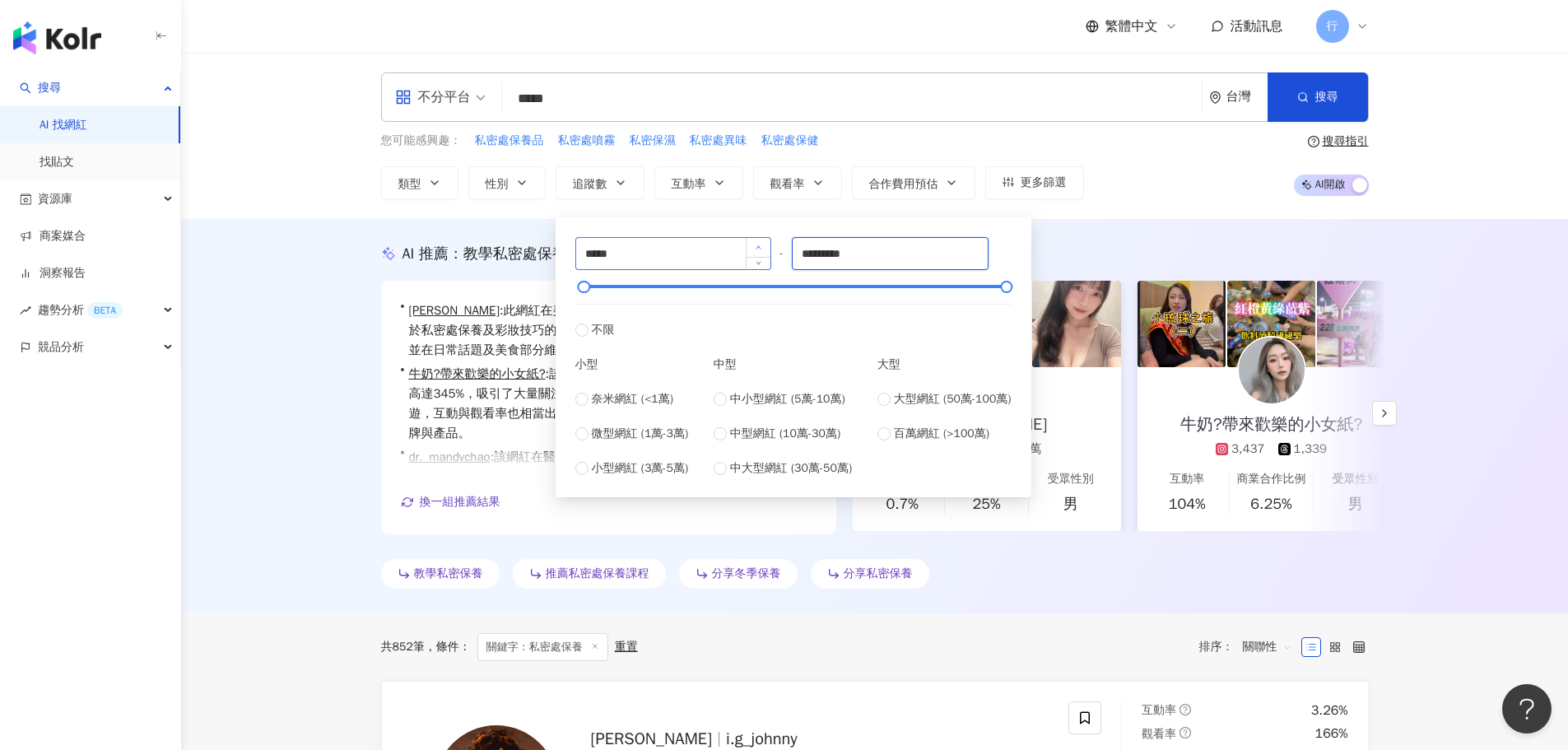 type on "*********" 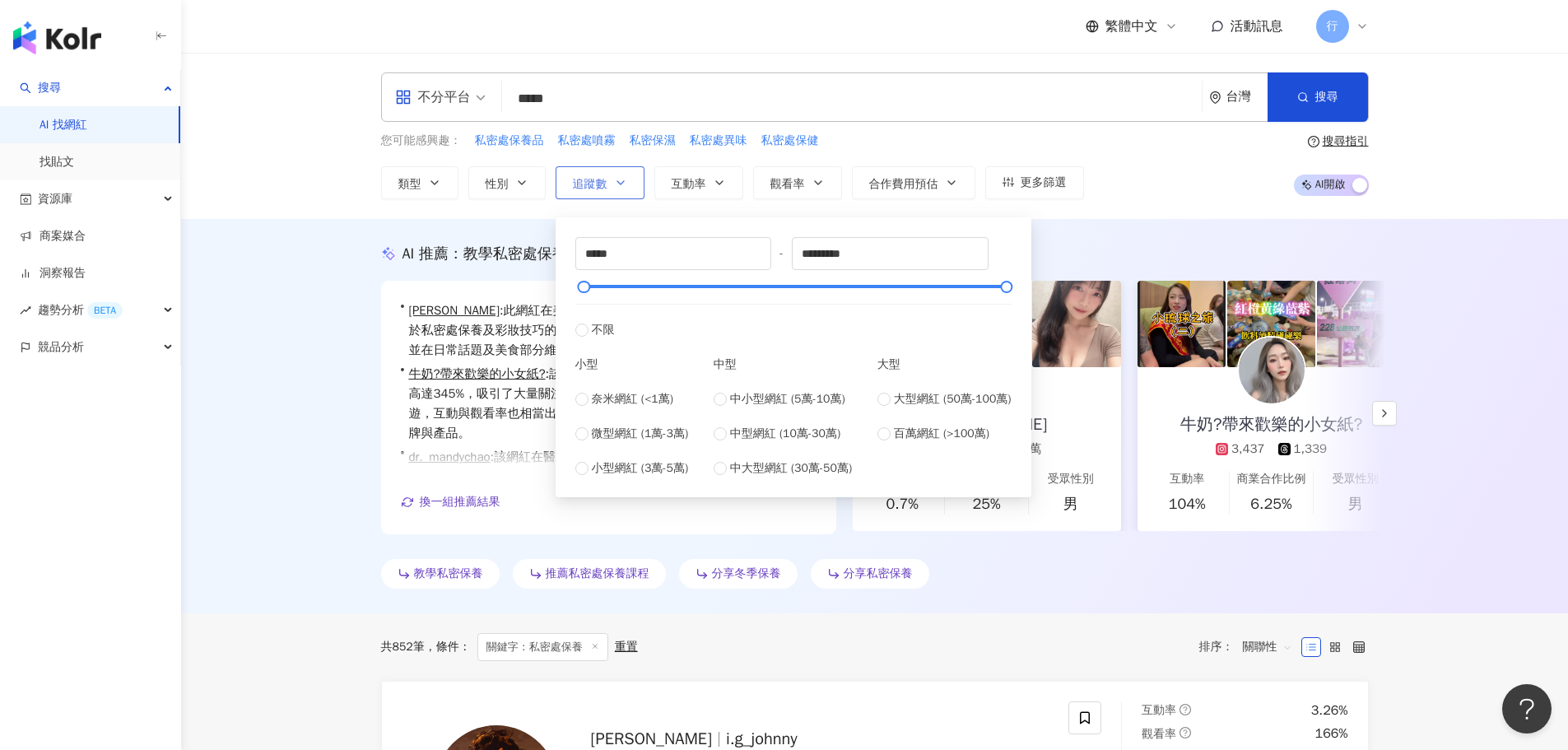 click on "追蹤數" at bounding box center (590, 184) 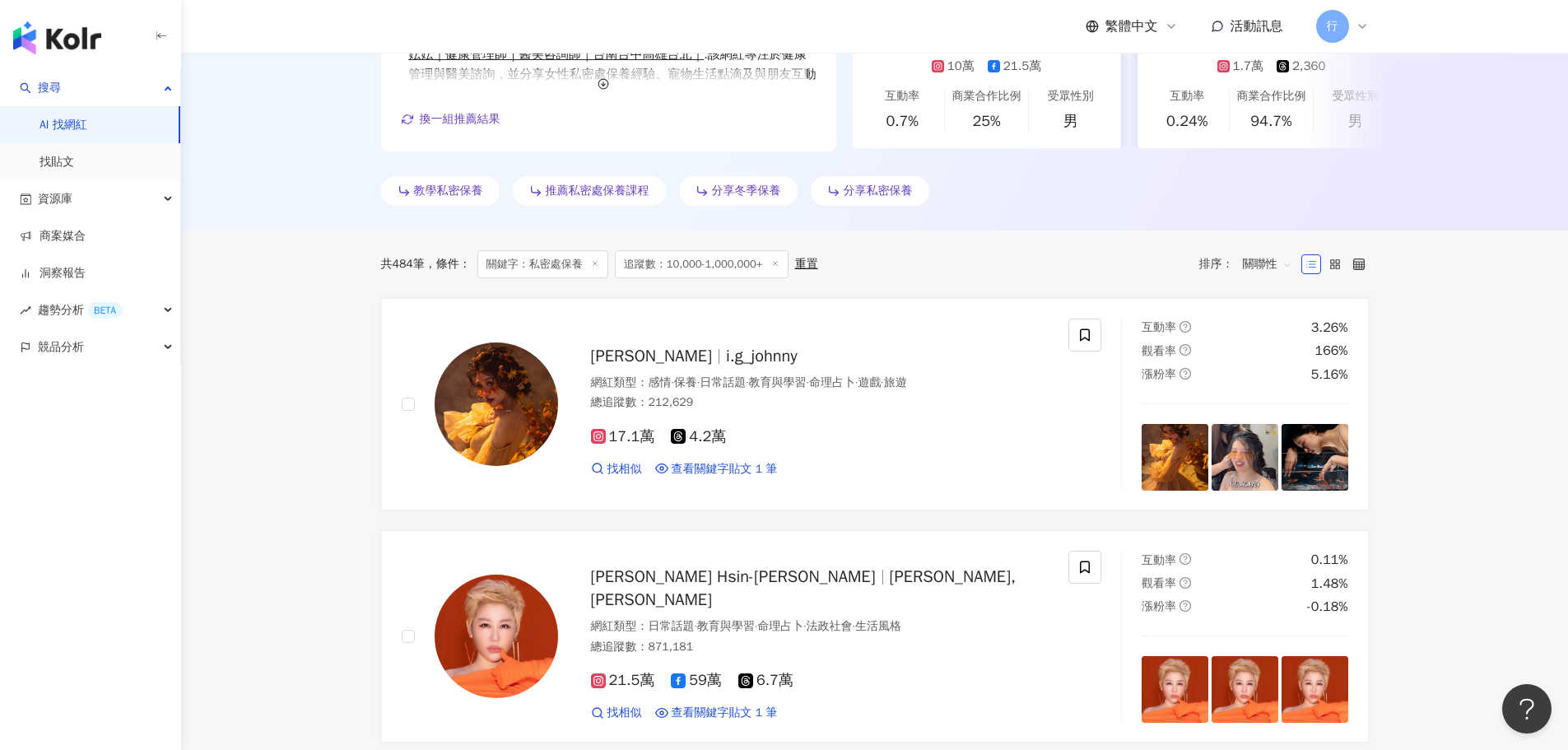 scroll, scrollTop: 422, scrollLeft: 0, axis: vertical 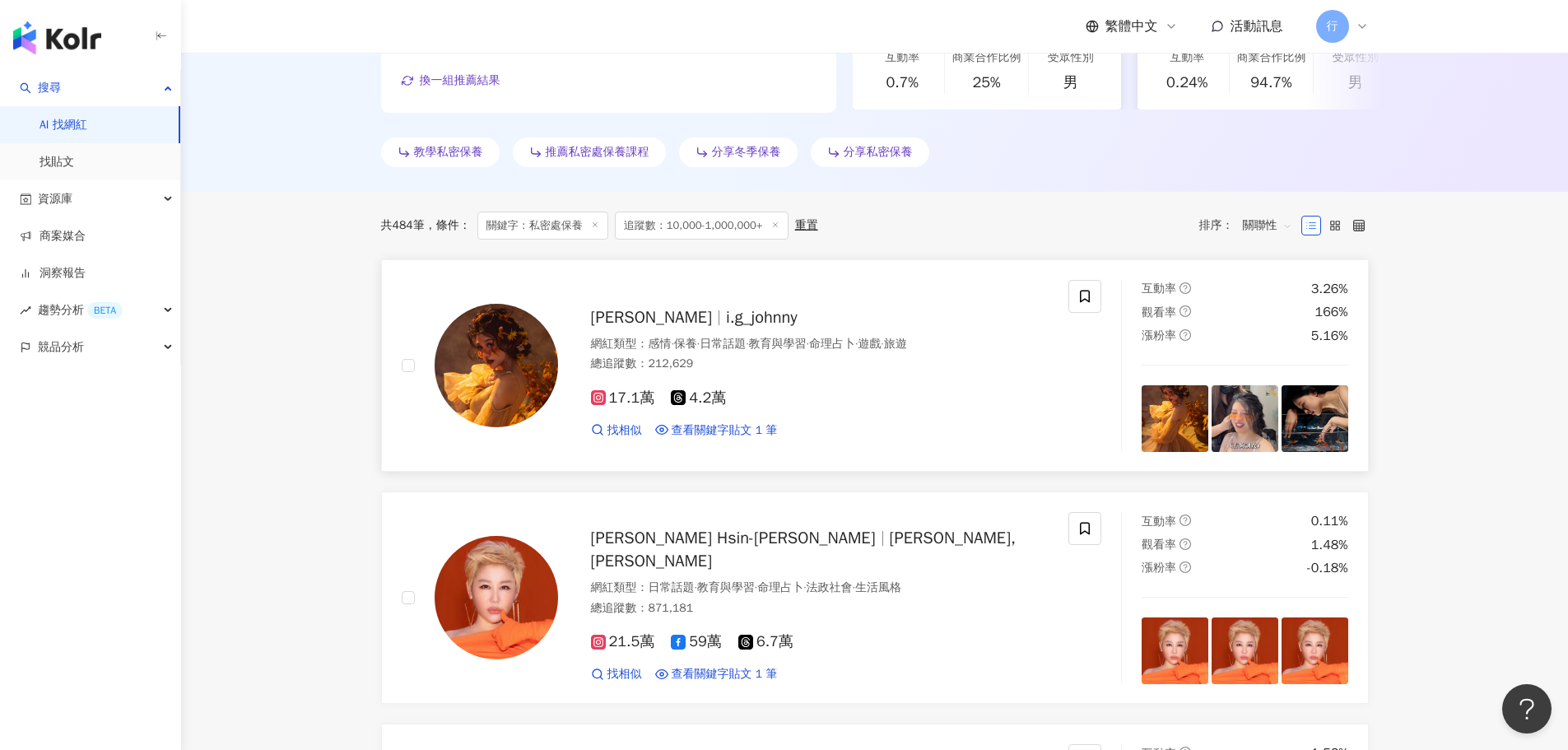 click on "i.g_johnny" at bounding box center [761, 317] 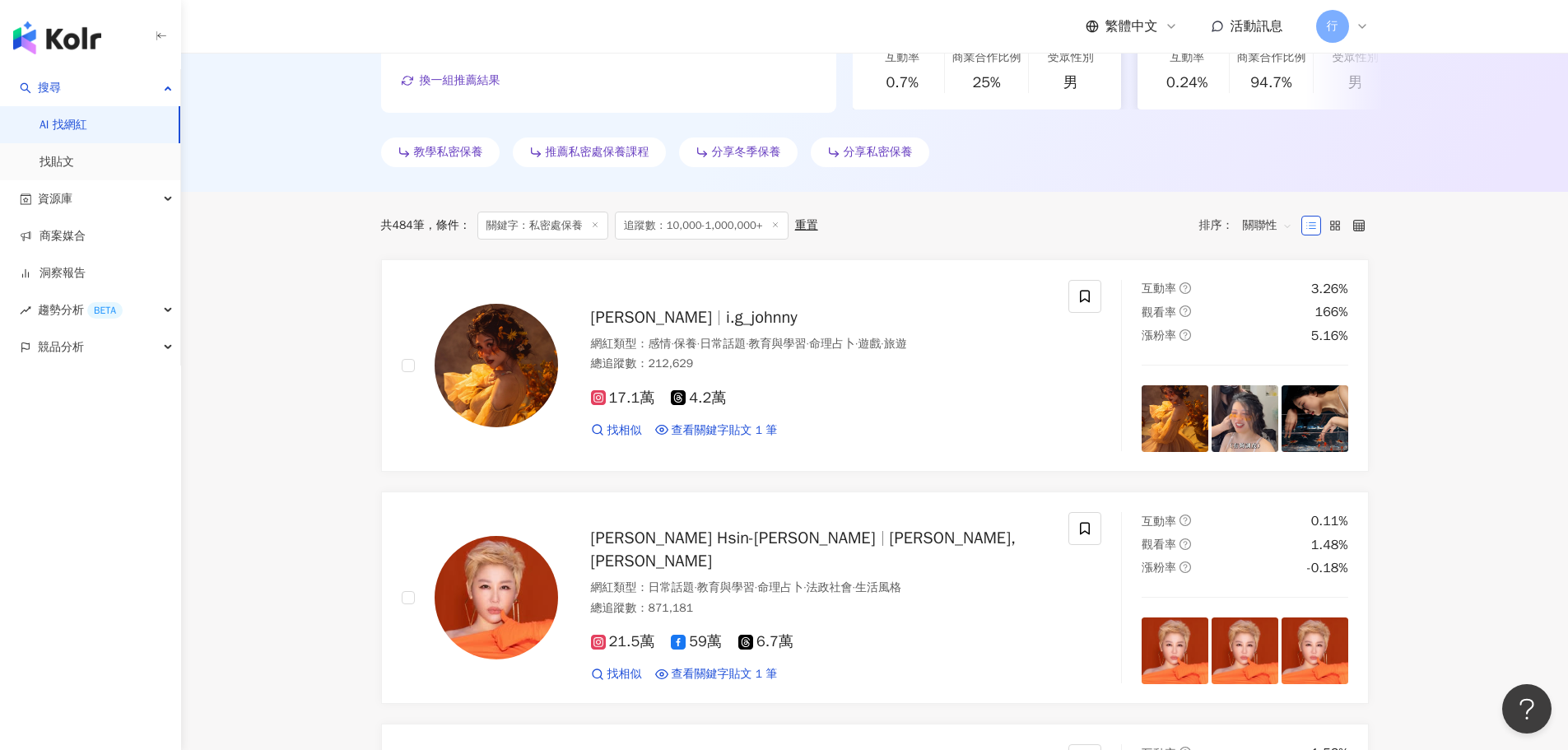 scroll, scrollTop: 751, scrollLeft: 0, axis: vertical 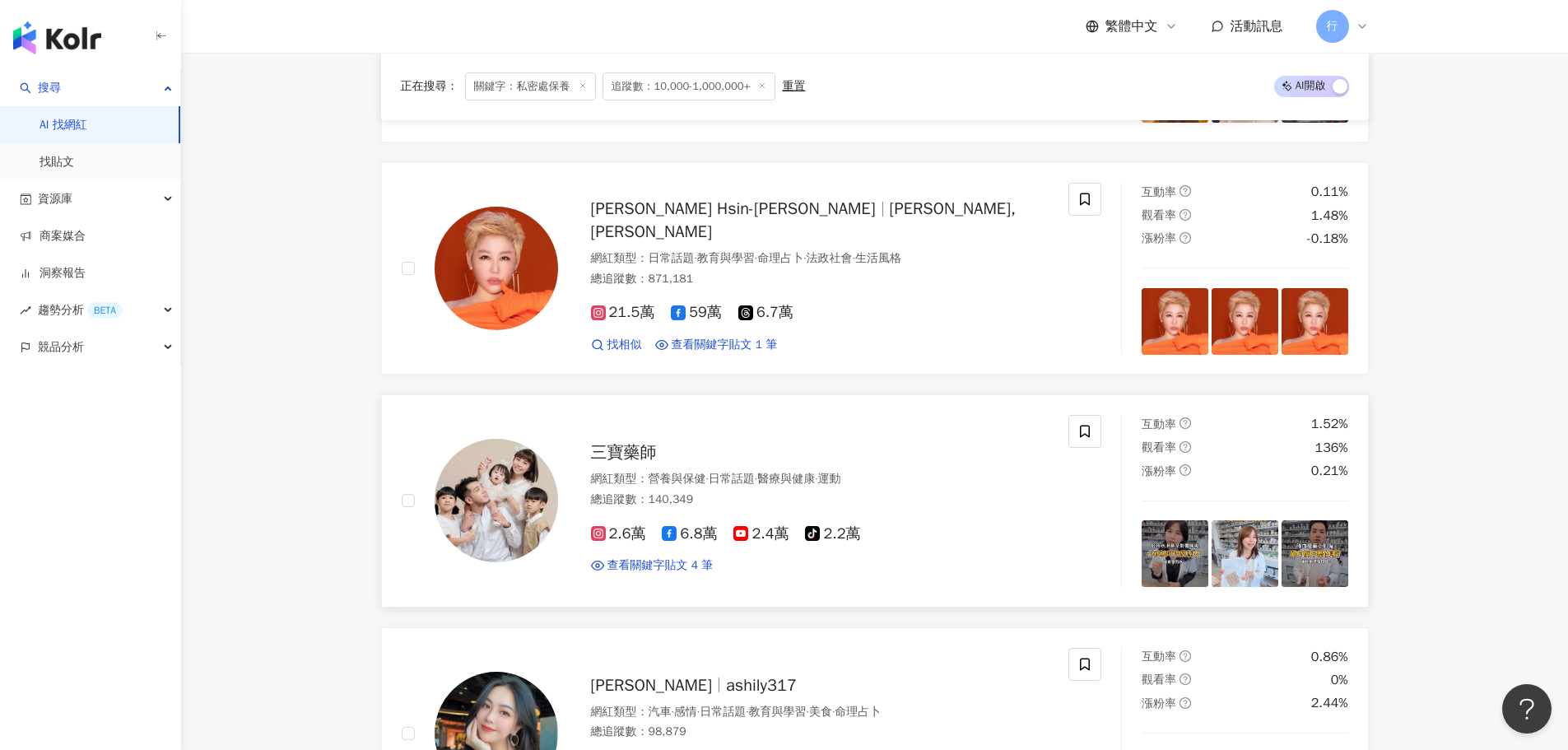 click on "三寶藥師" at bounding box center (624, 452) 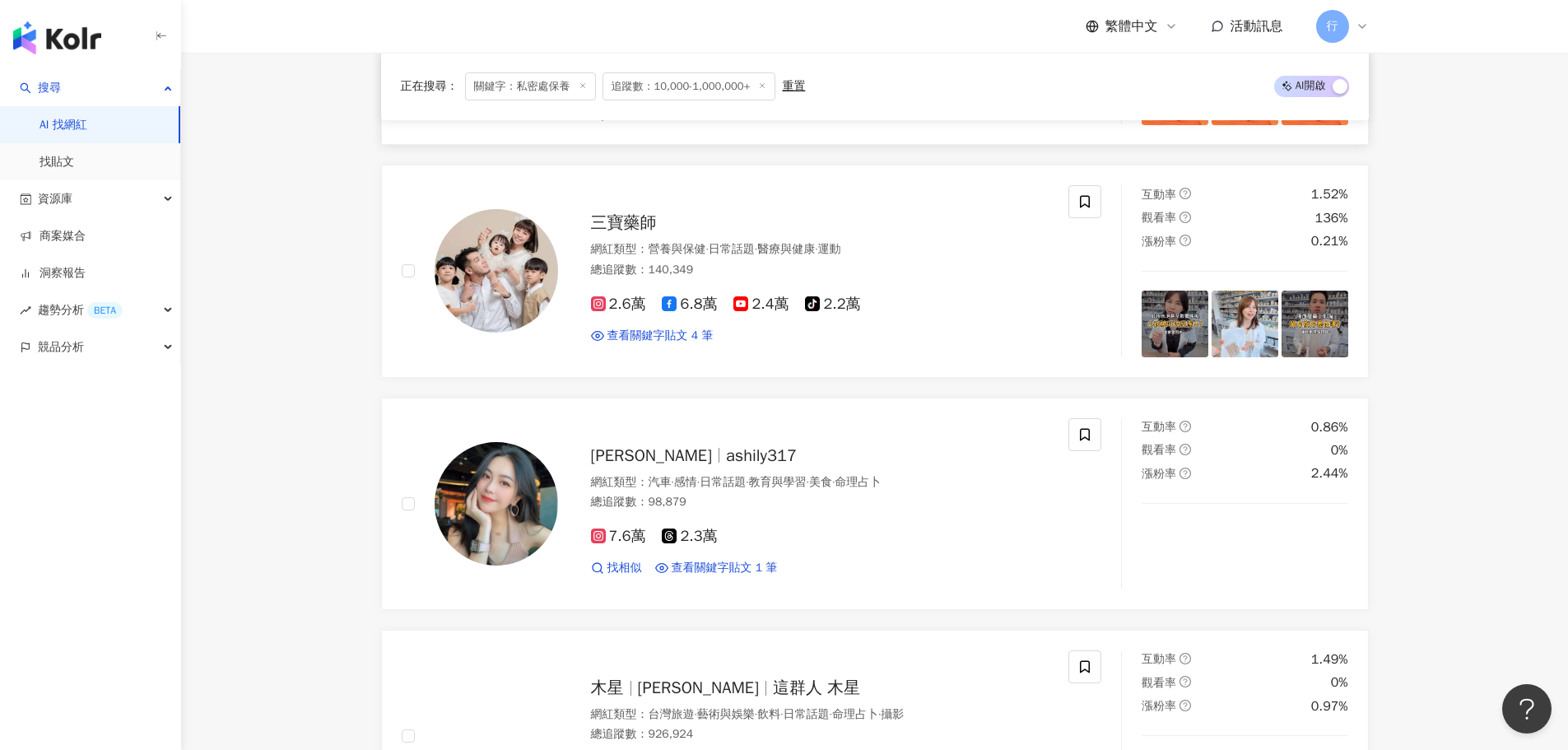 scroll, scrollTop: 998, scrollLeft: 0, axis: vertical 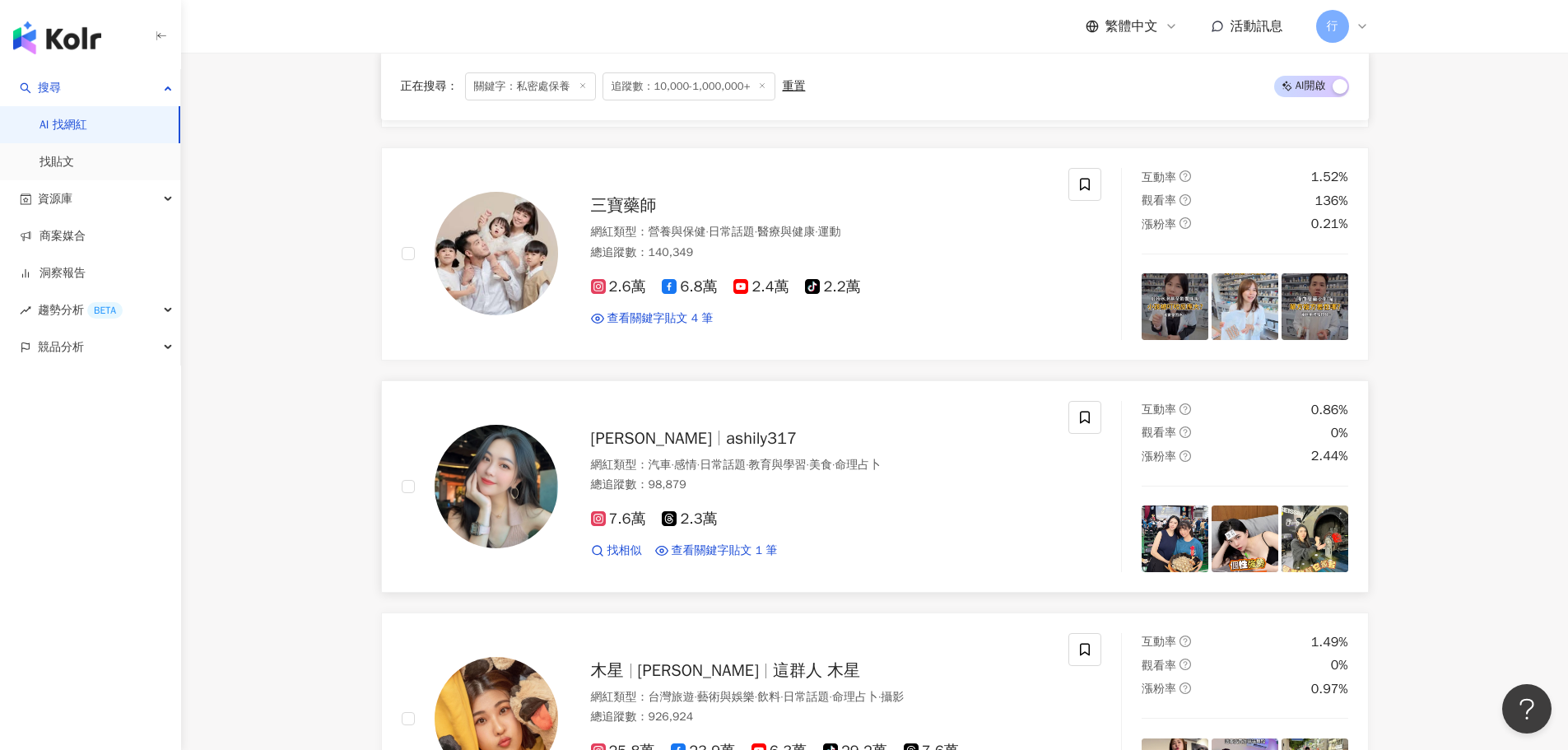 click on "ashily317" at bounding box center (761, 438) 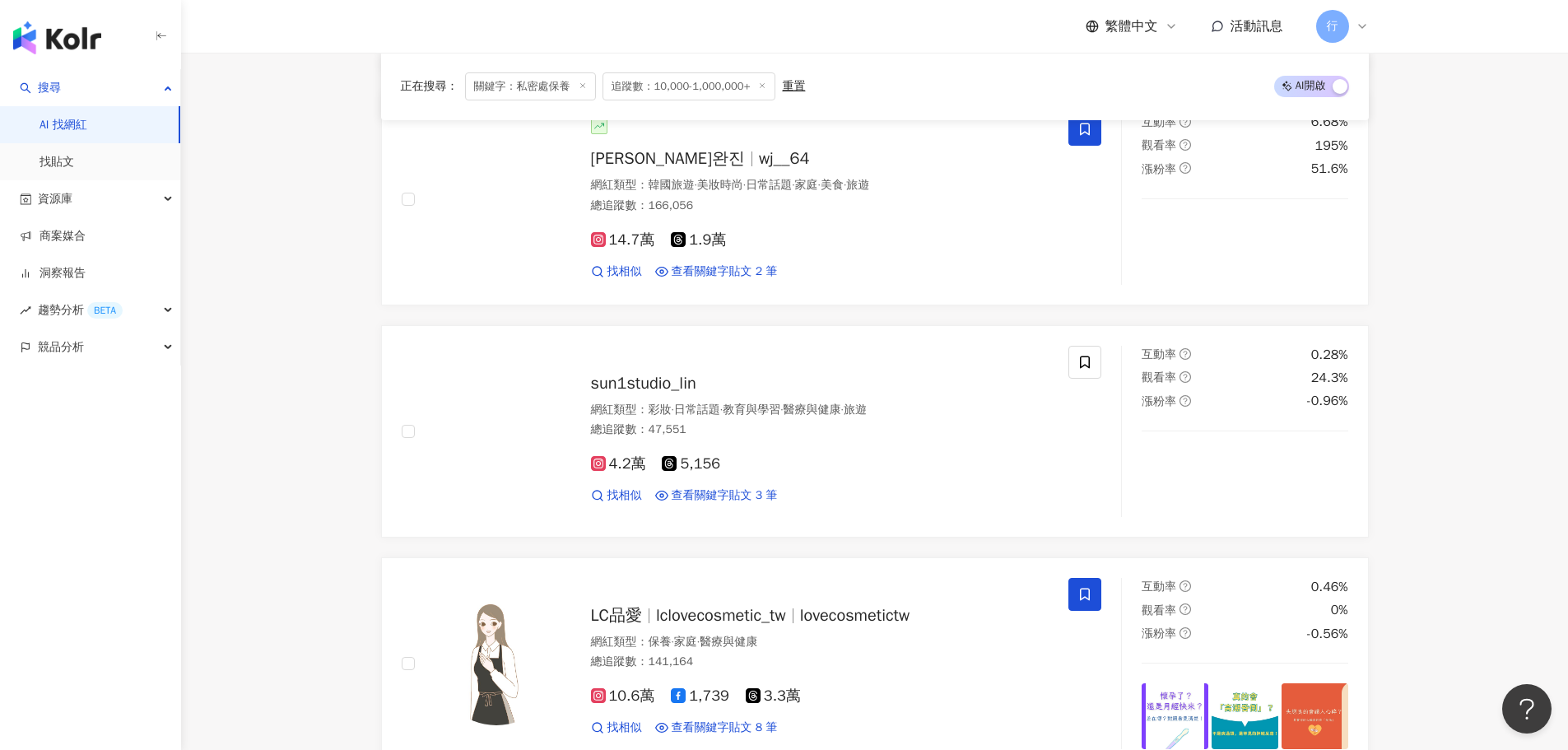 scroll, scrollTop: 2233, scrollLeft: 0, axis: vertical 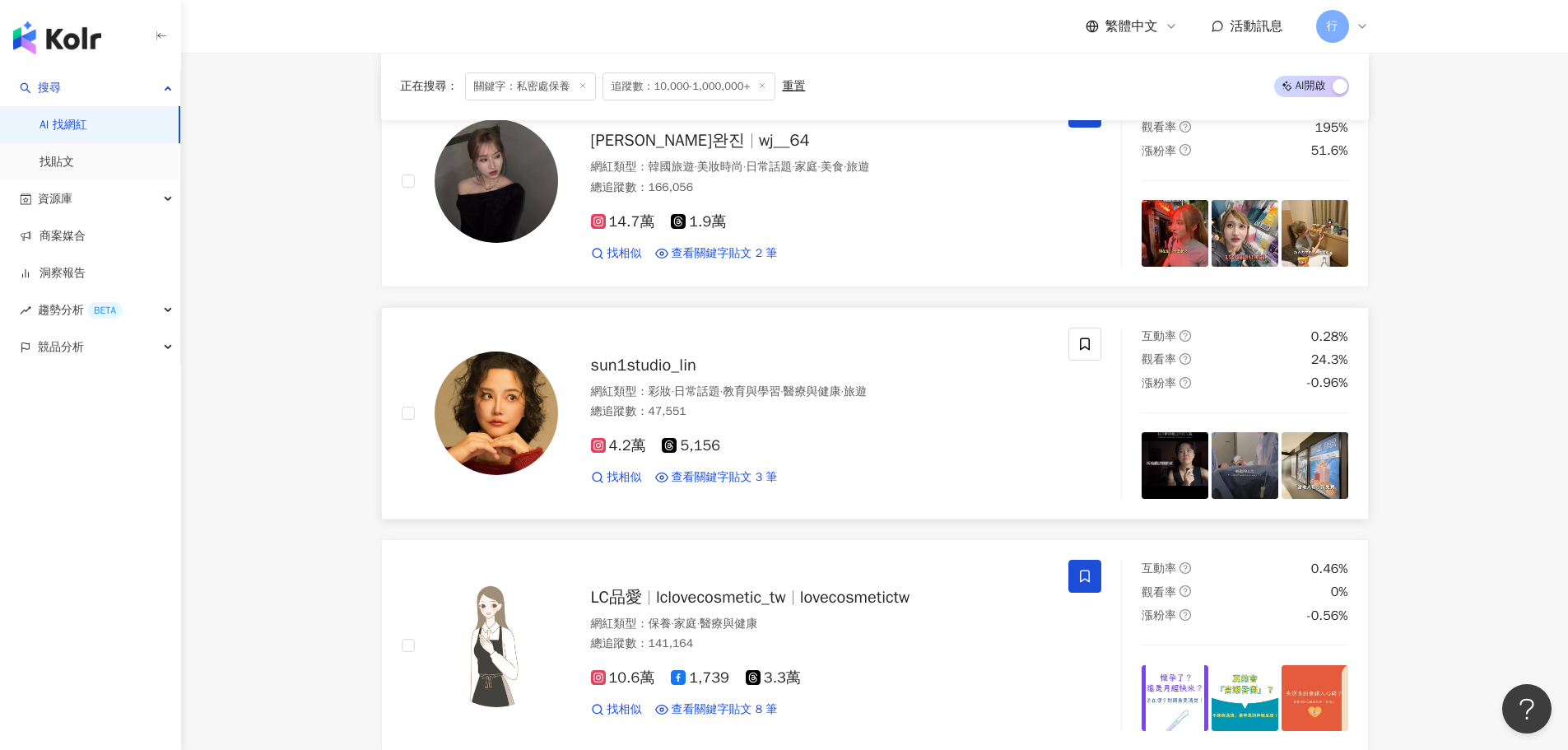 click on "sun1studio_lin" at bounding box center (644, 365) 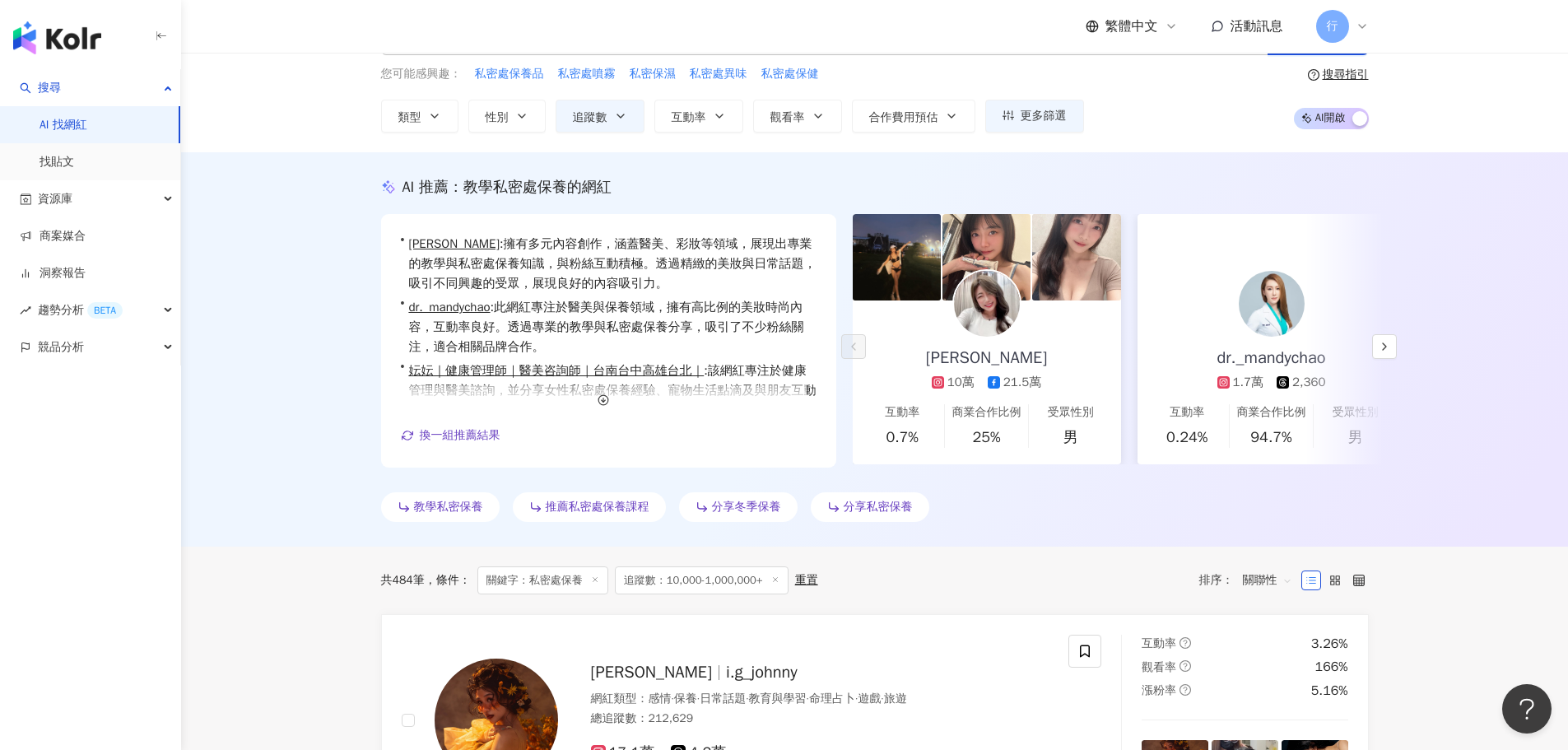 scroll, scrollTop: 0, scrollLeft: 0, axis: both 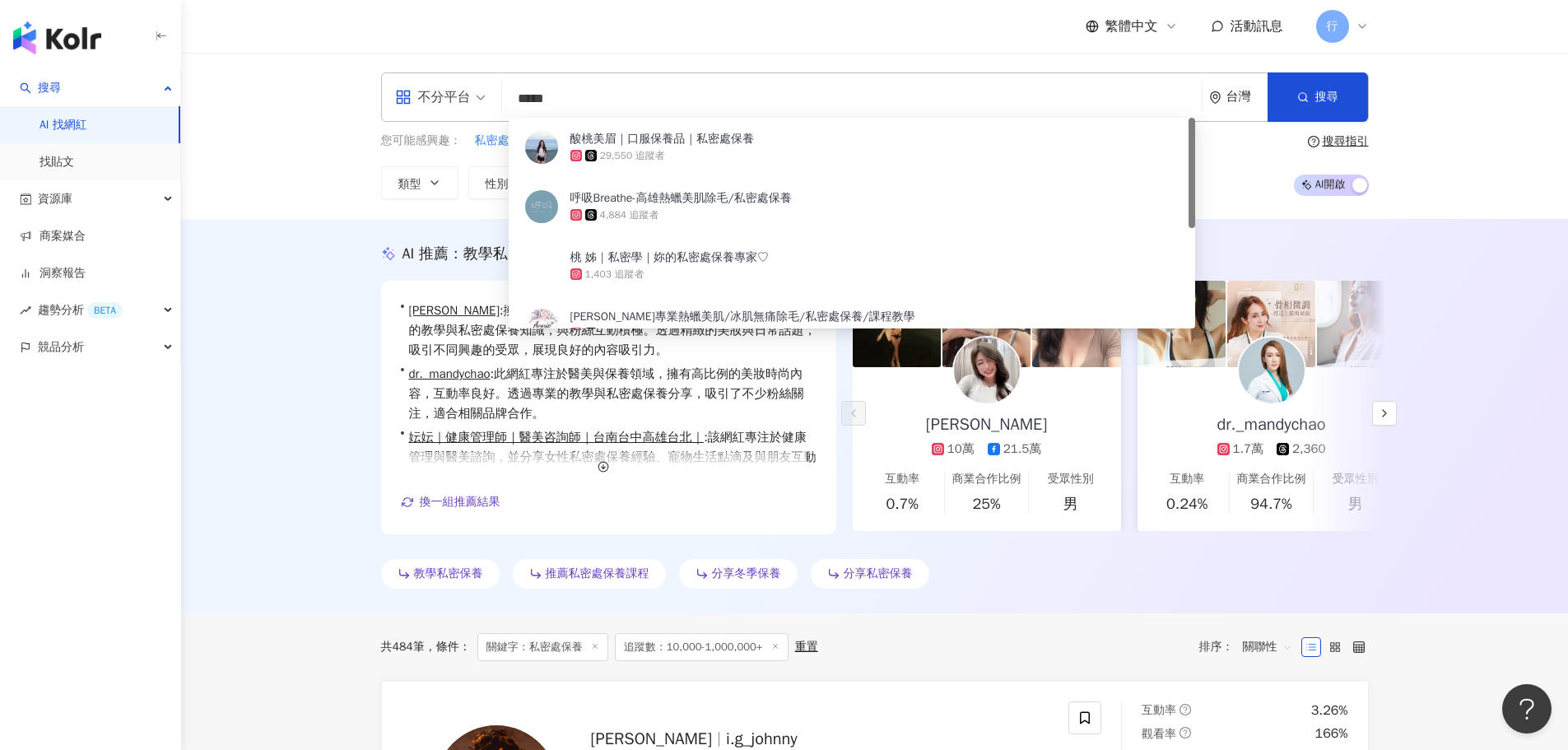 drag, startPoint x: 600, startPoint y: 90, endPoint x: 500, endPoint y: 88, distance: 100.019998 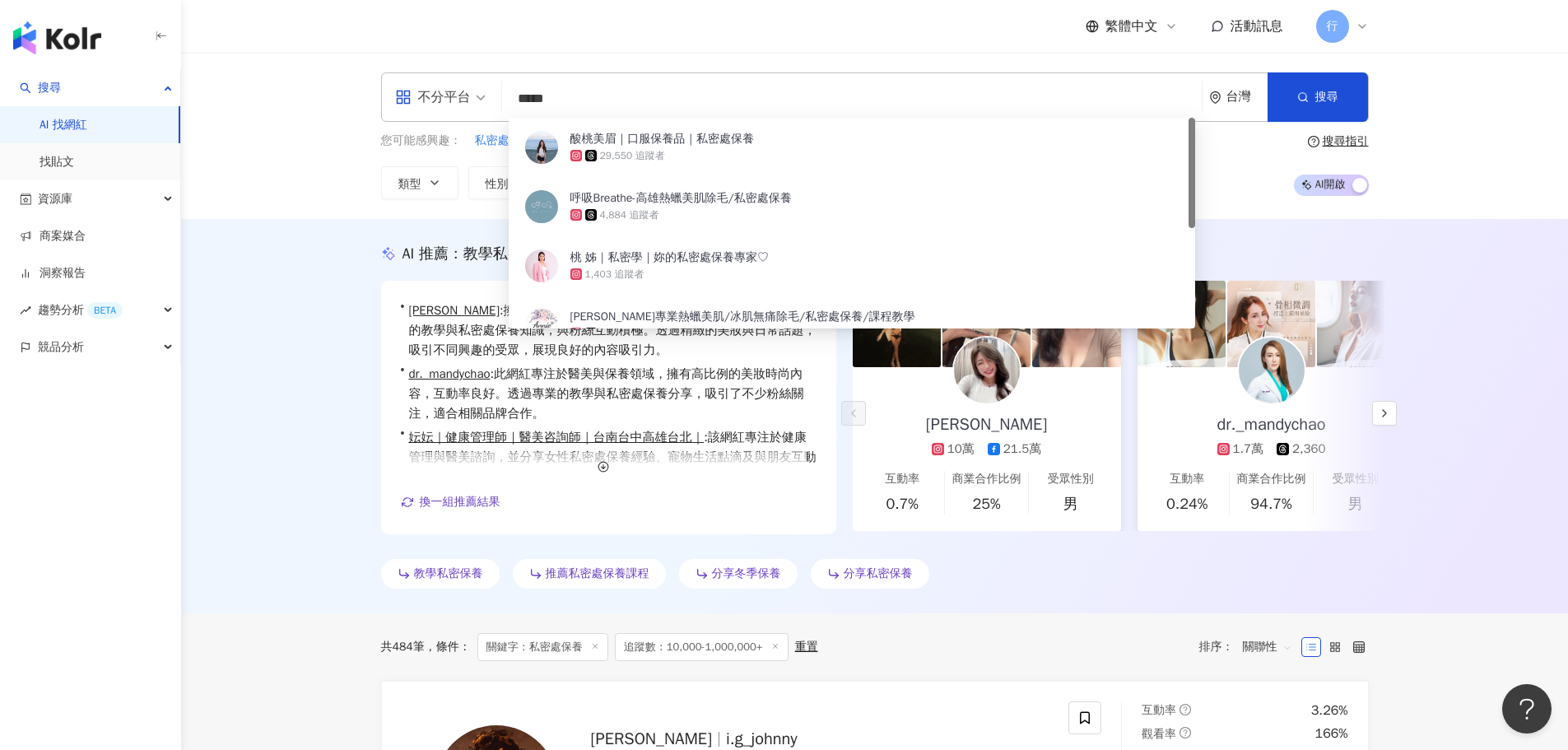 click on "不分平台 ***** 台灣 搜尋 cc33ef48-4411-45fd-a7cc-39651badba64 酸桃美眉｜口服保養品｜私密處保養 29,550   追蹤者 呼吸Breathe-高雄熱蠟美肌除毛/私密處保養 4,884   追蹤者 桃 姊｜私密學｜妳的私密處保養專家♡ 1,403   追蹤者 Annie’s專業熱蠟美肌/冰肌無痛除毛/私密處保養/課程教學 3,611   追蹤者 芃美睫藝術—屏東美睫、屏東熱蠟美肌、屏東孕媽咪熱蠟、芯舒膚熱蠟美肌、屏東私密護理、屏東臉部調理 2,315   追蹤者" at bounding box center [875, 97] 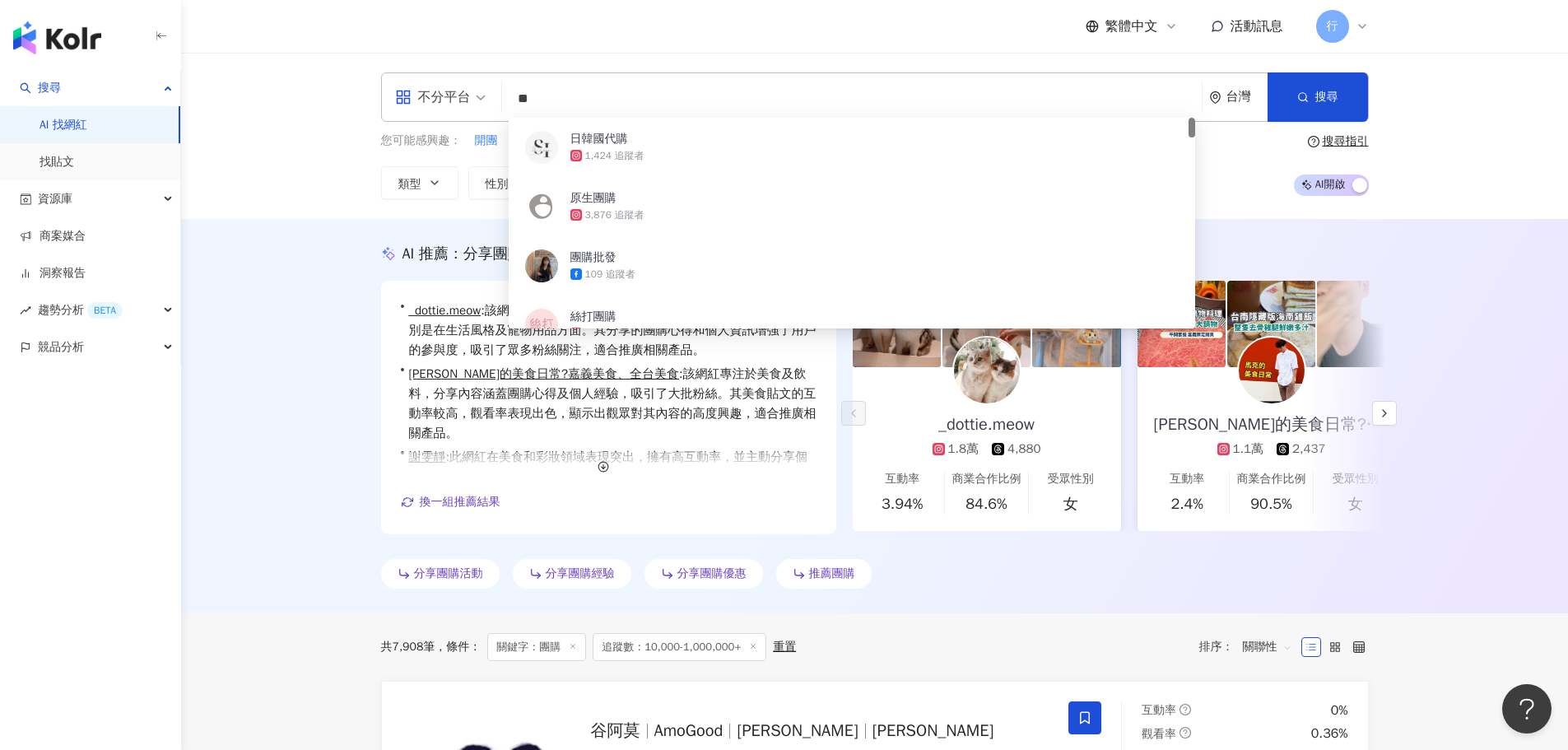 type on "**" 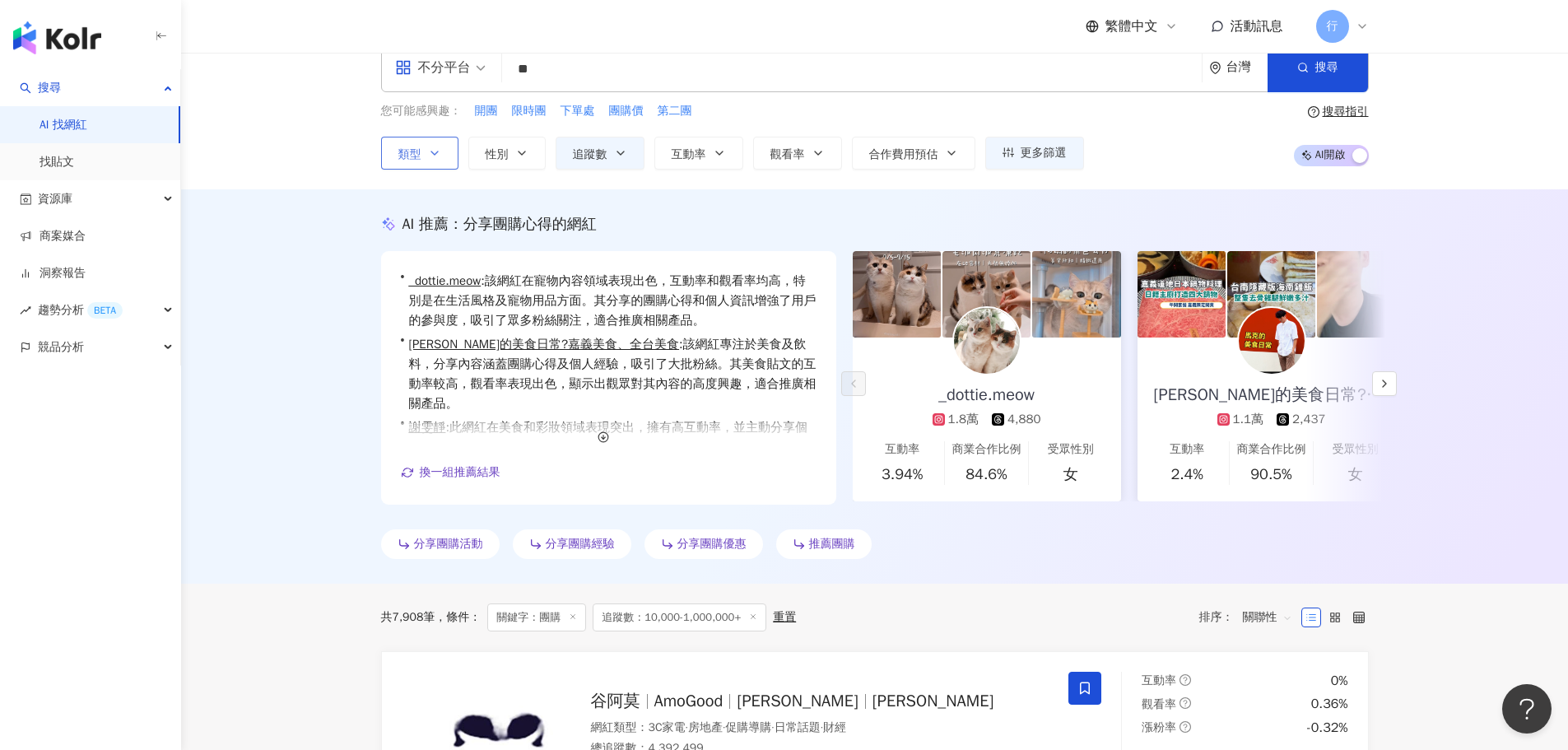 scroll, scrollTop: 0, scrollLeft: 0, axis: both 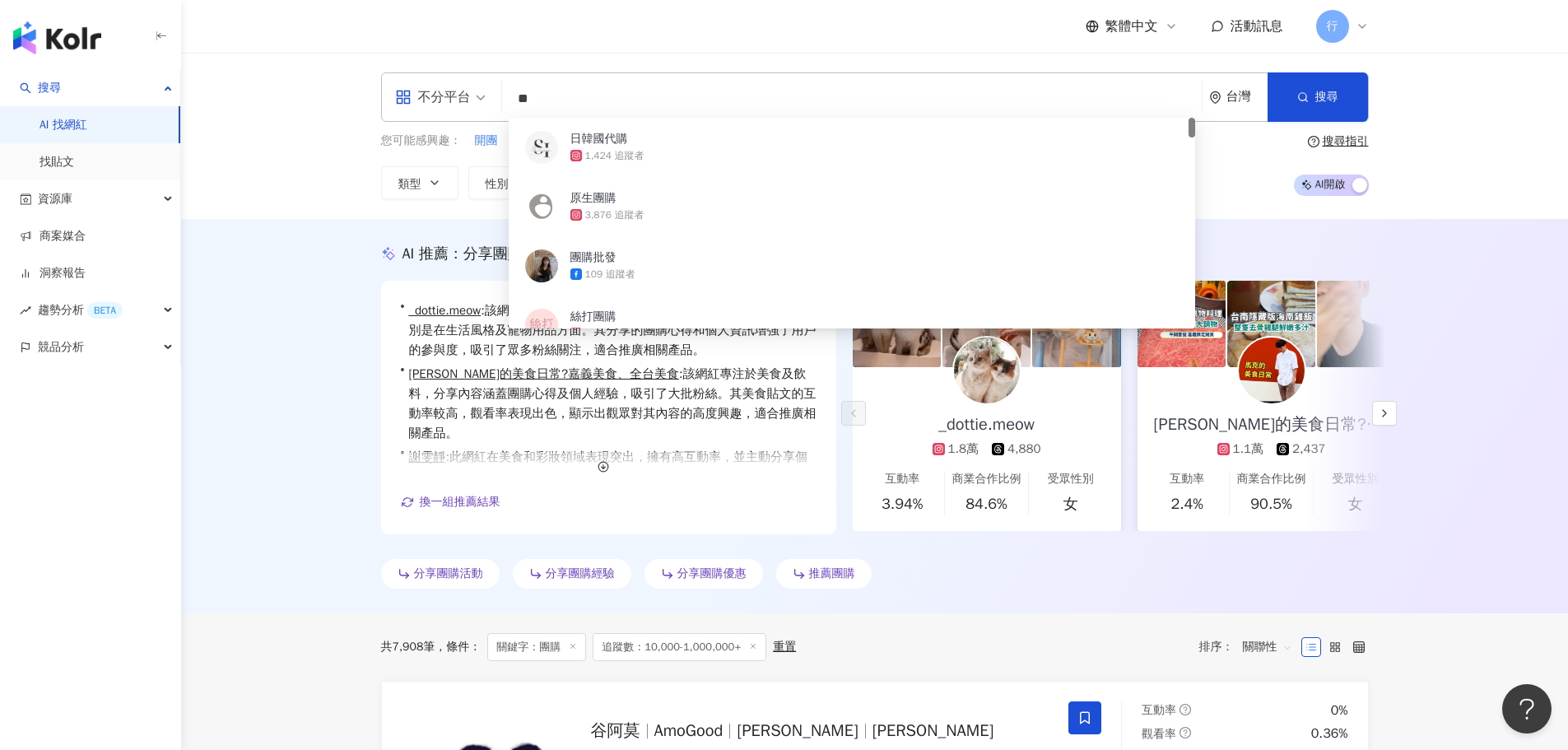 drag, startPoint x: 582, startPoint y: 94, endPoint x: 489, endPoint y: 95, distance: 93.0054 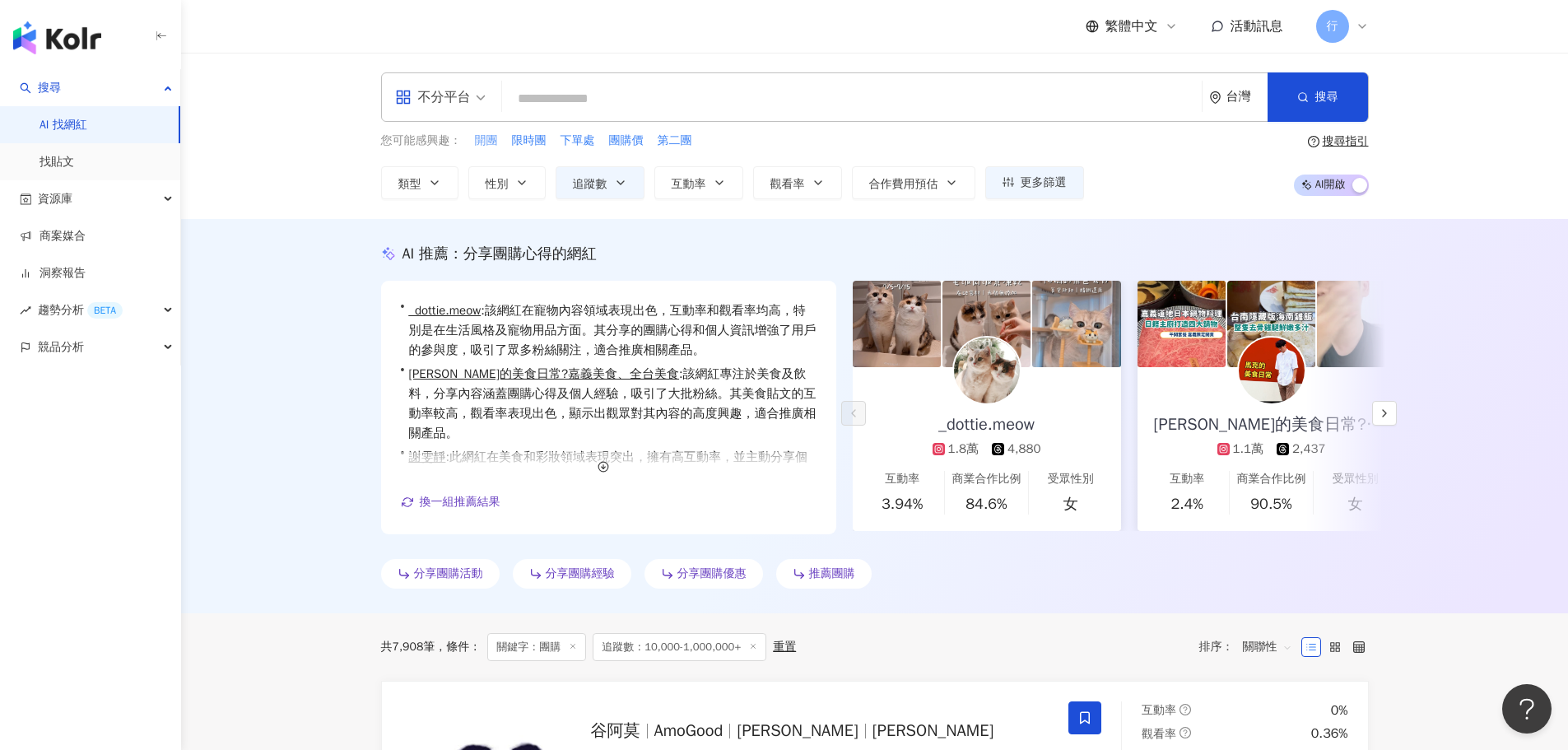 click on "開團" at bounding box center [486, 141] 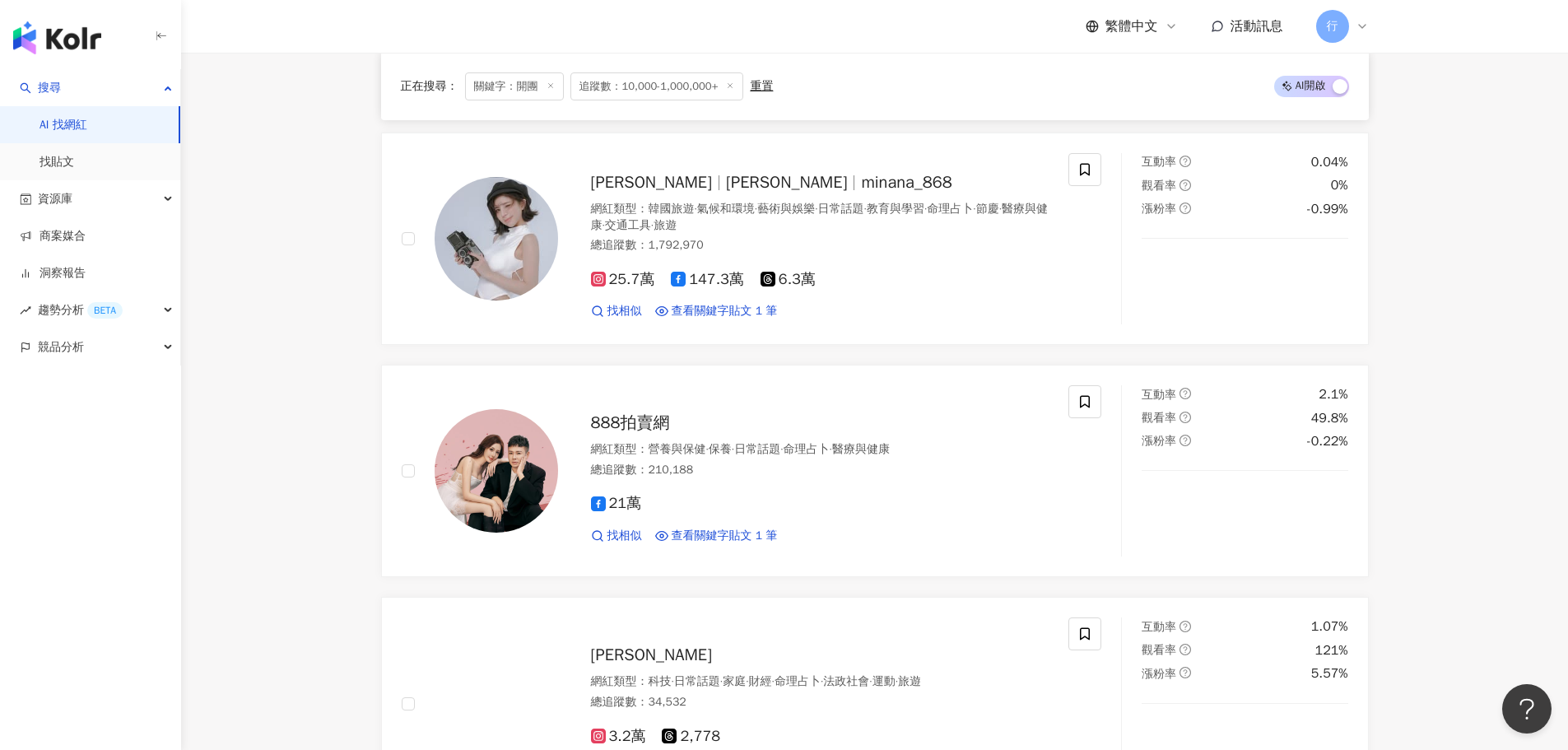 scroll, scrollTop: 1821, scrollLeft: 0, axis: vertical 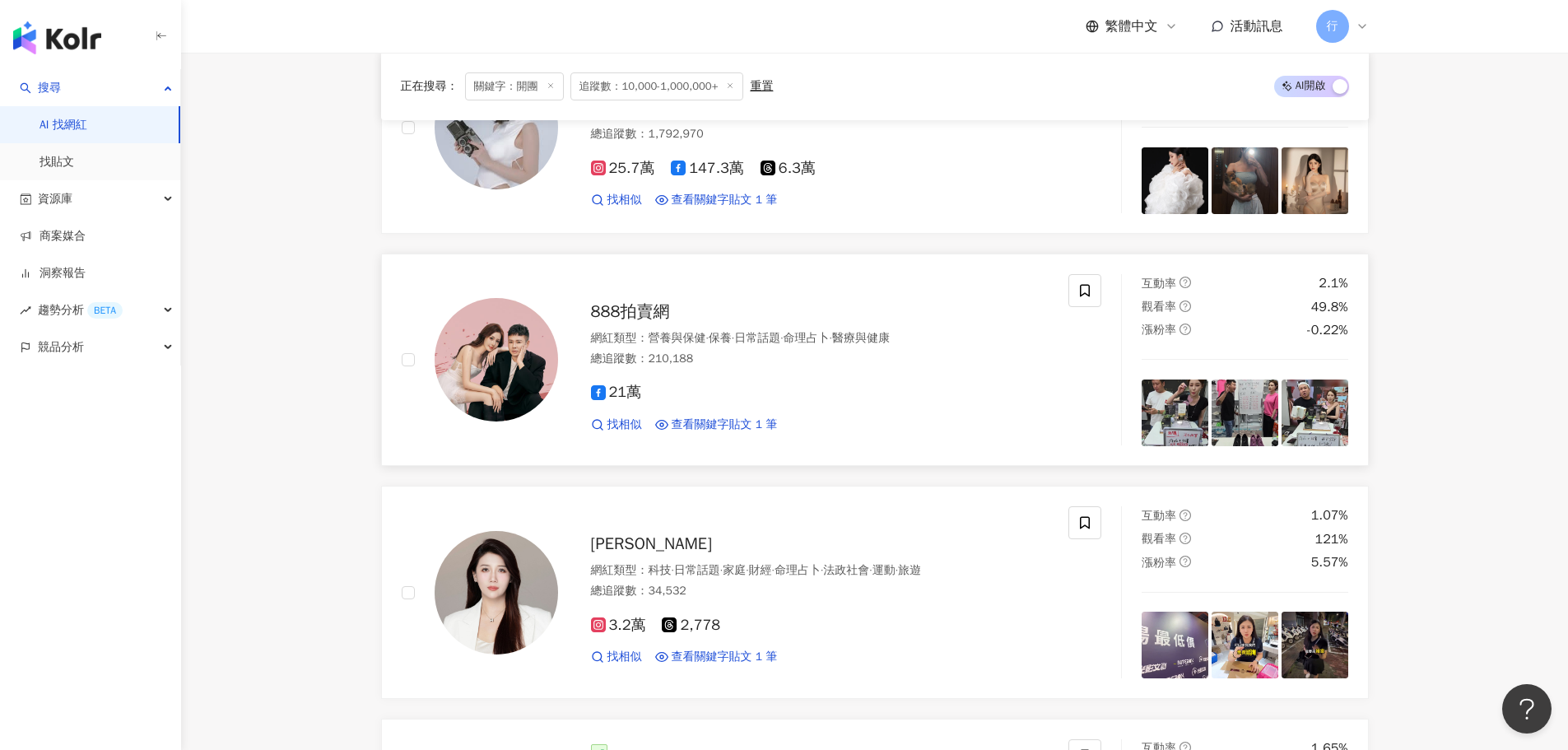 click on "888拍賣網" at bounding box center [630, 311] 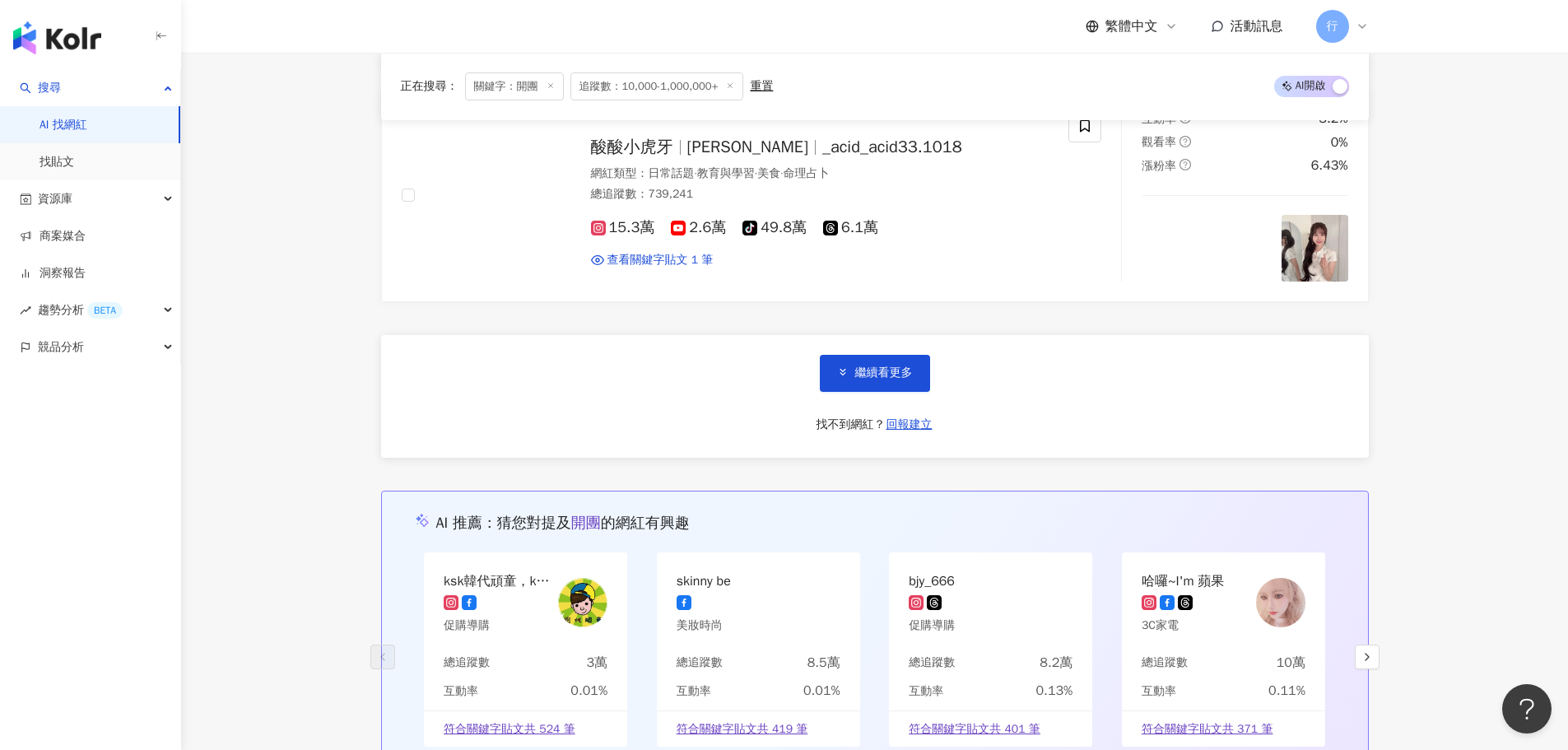 scroll, scrollTop: 3221, scrollLeft: 0, axis: vertical 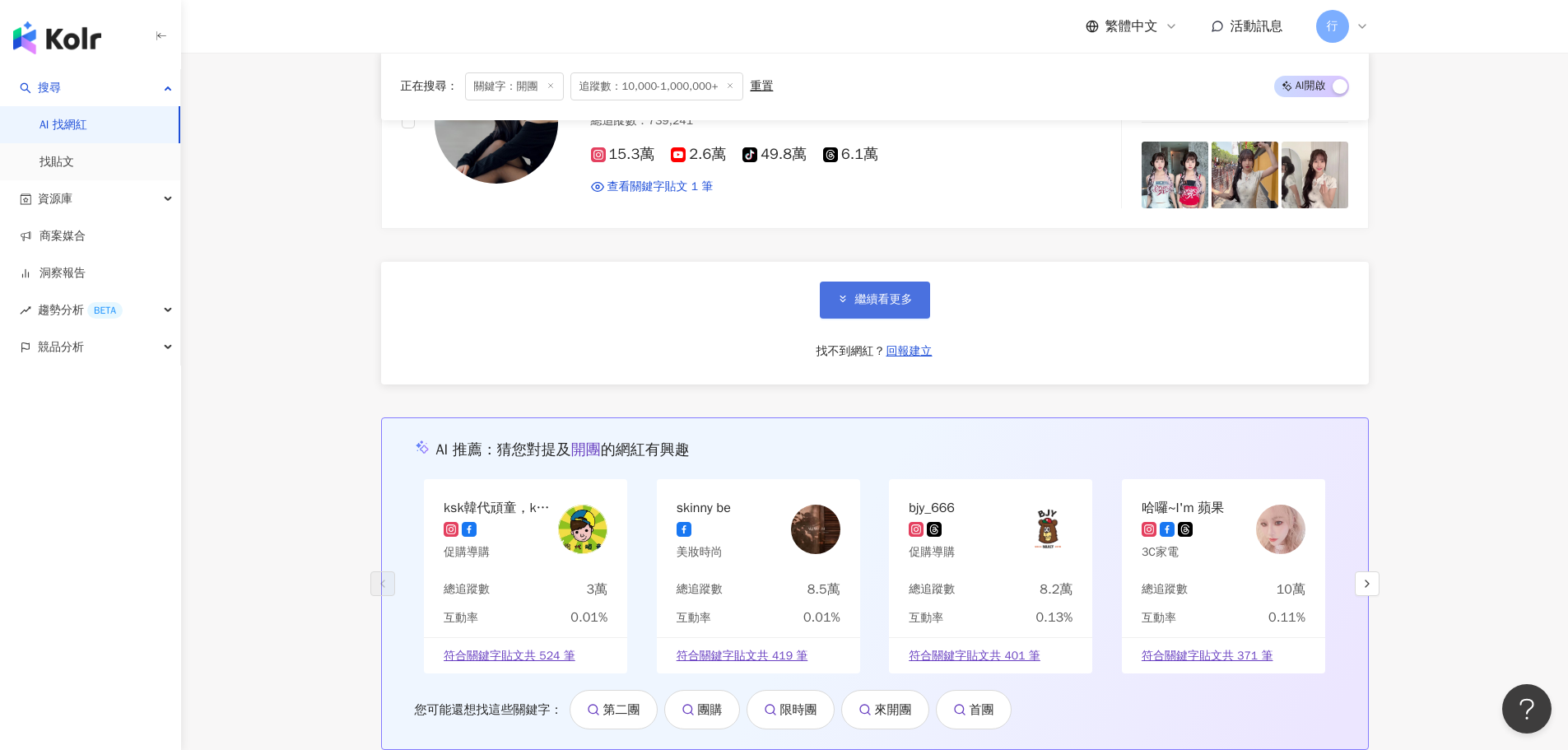 click on "繼續看更多" at bounding box center [884, 300] 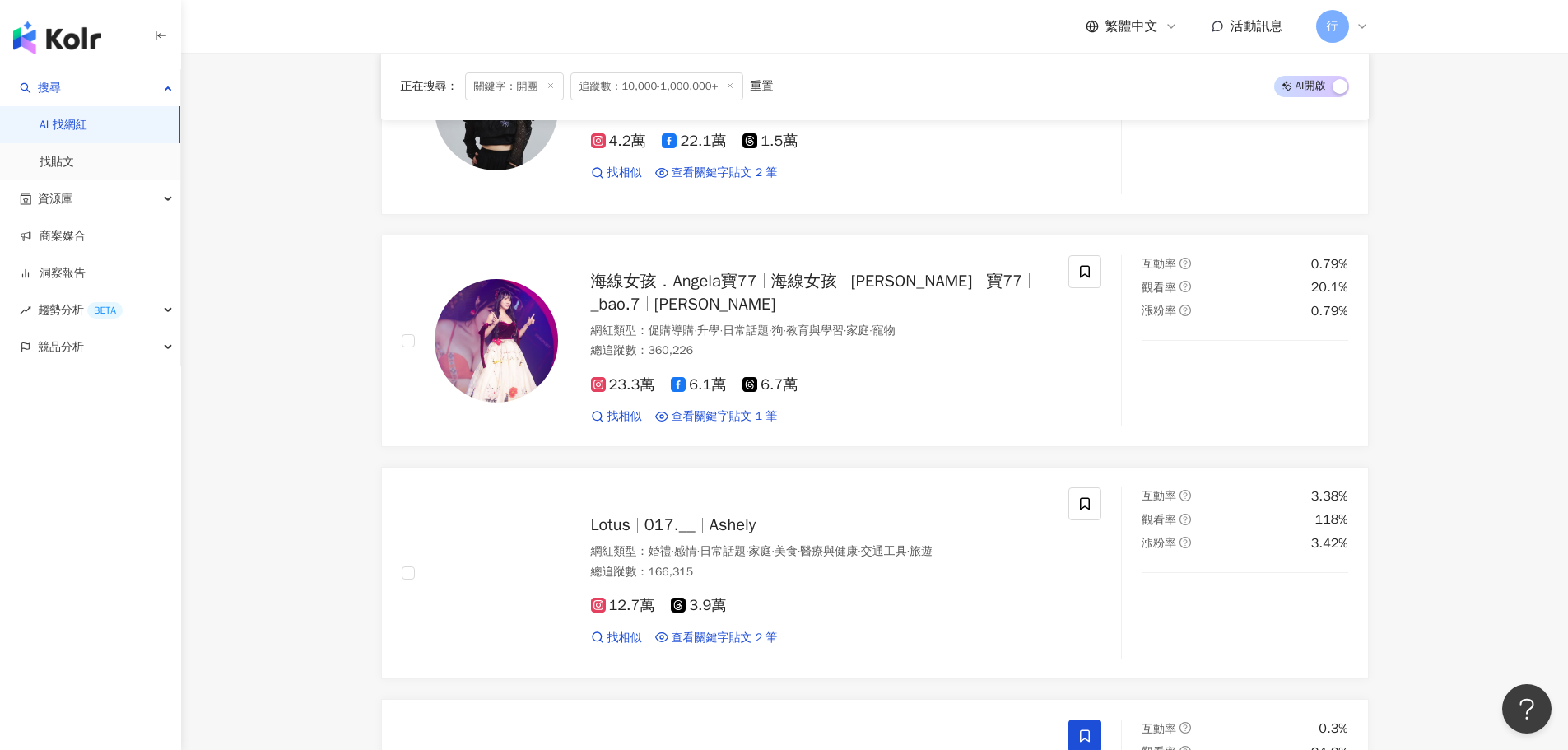 scroll, scrollTop: 3468, scrollLeft: 0, axis: vertical 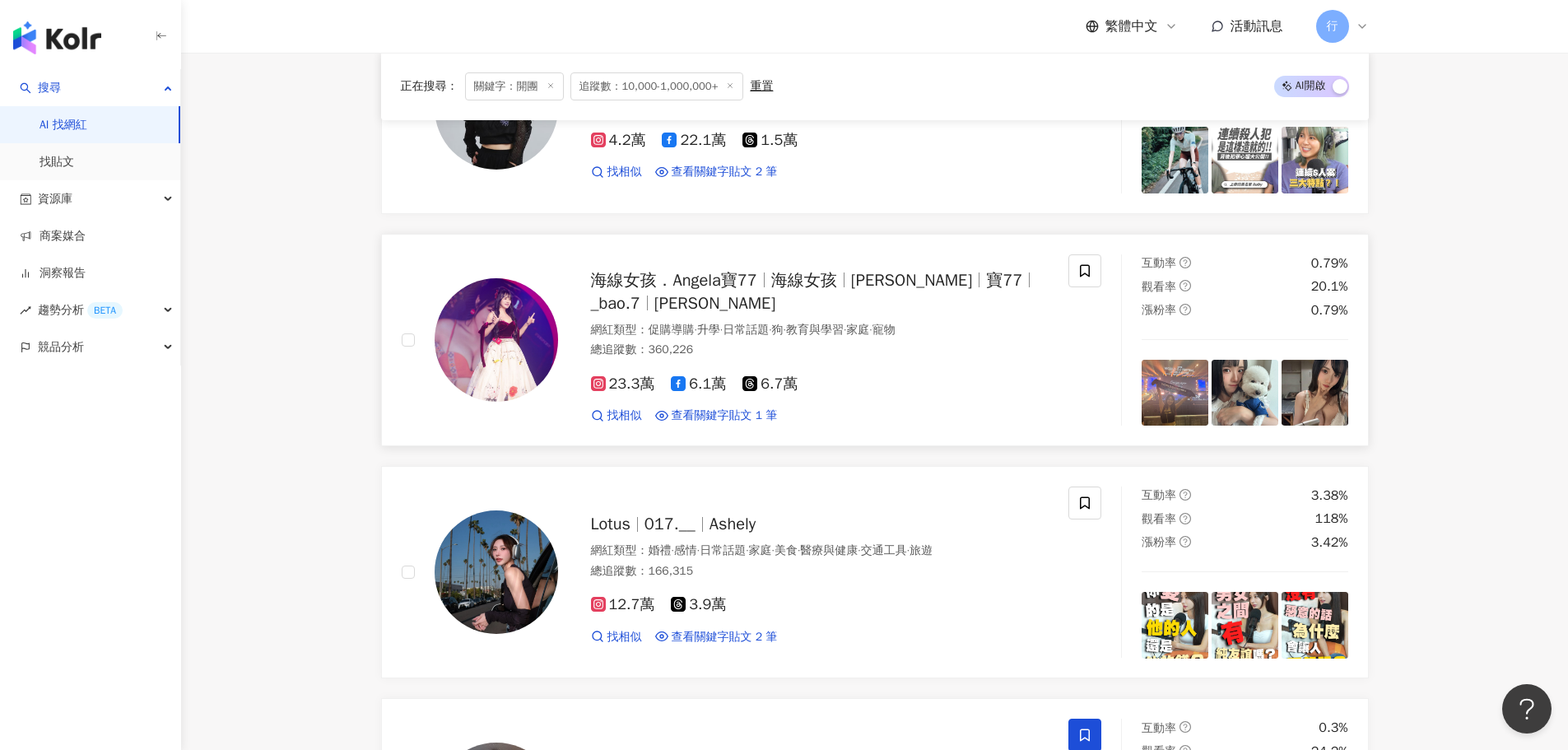 click on "海線女孩" at bounding box center [804, 280] 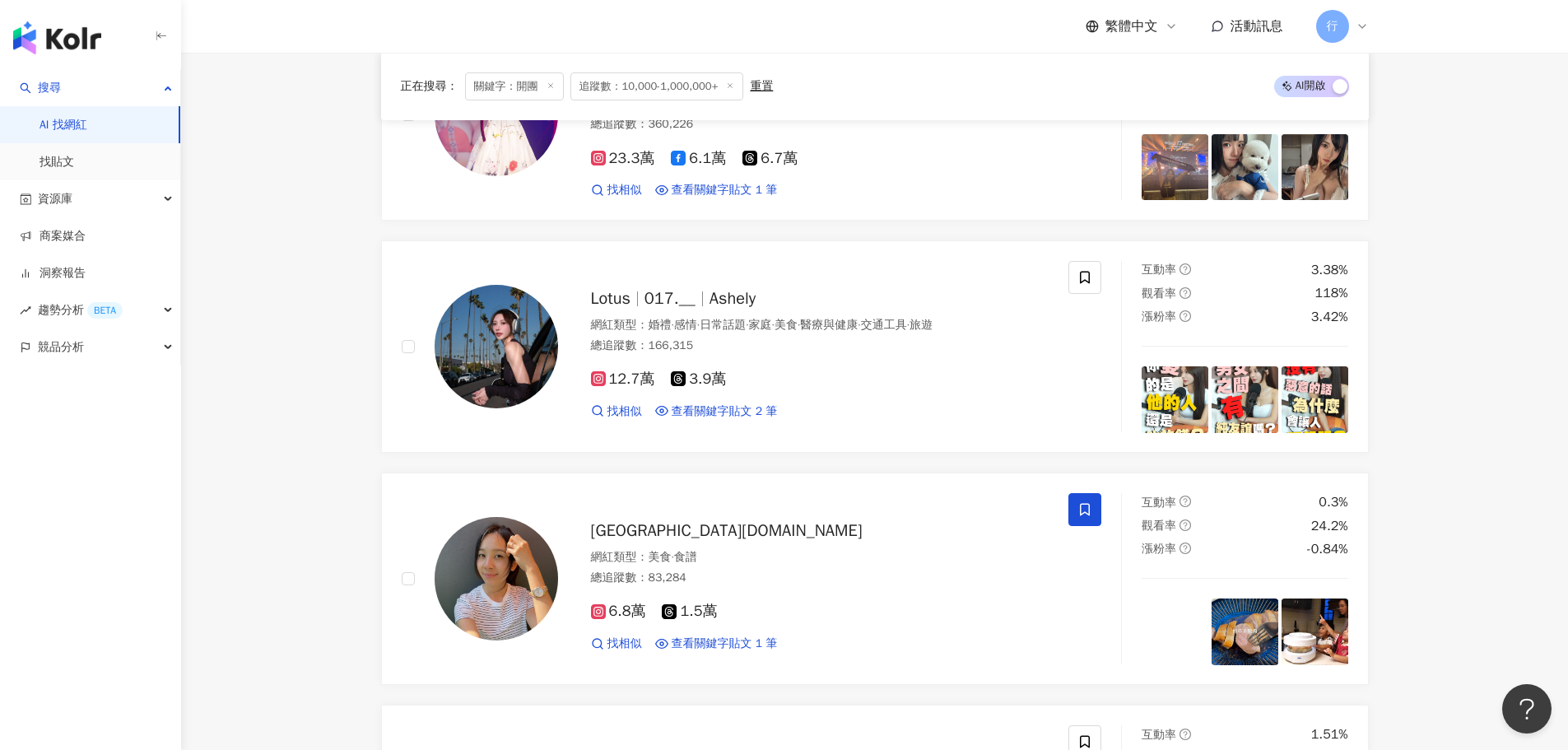 scroll, scrollTop: 3715, scrollLeft: 0, axis: vertical 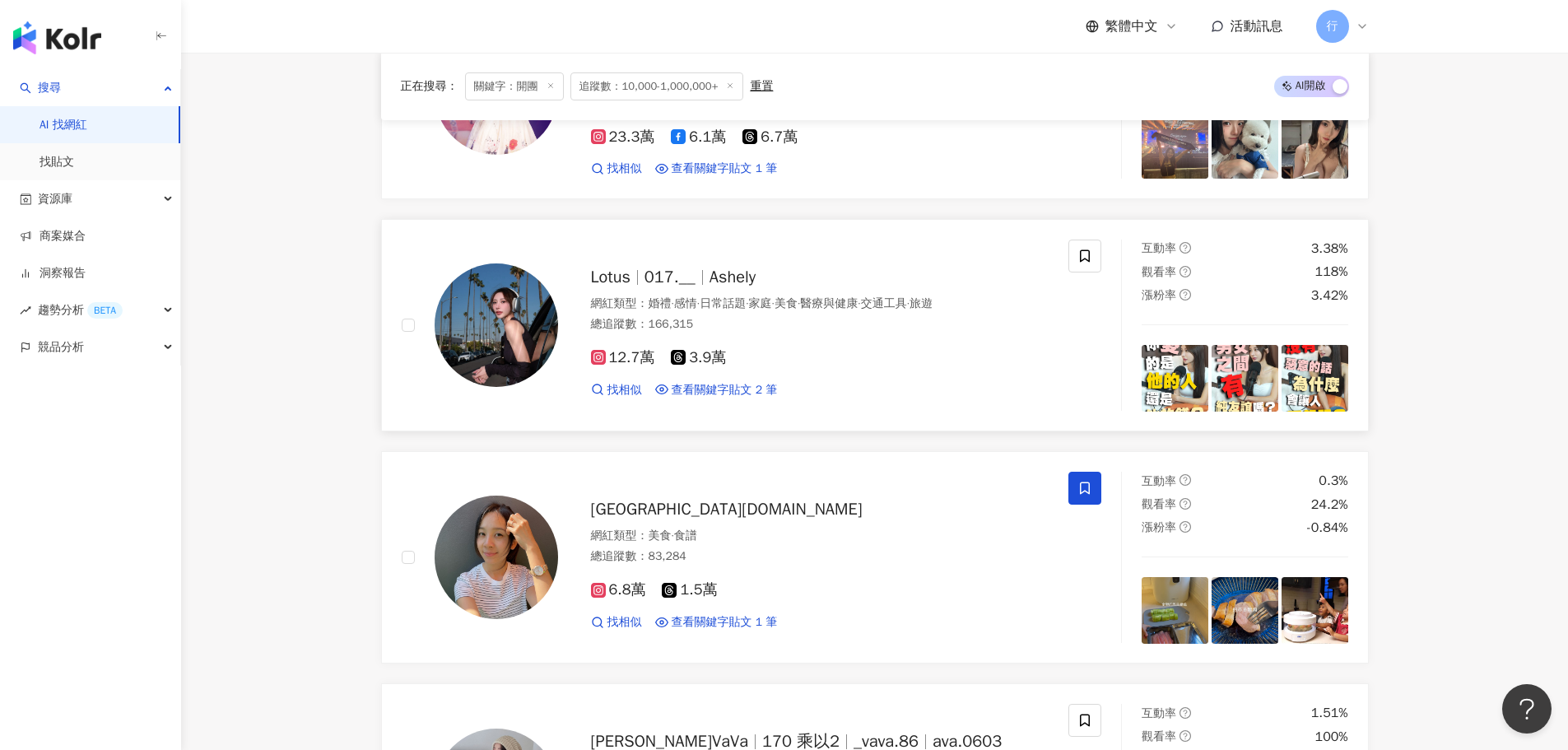 click on "017.__" at bounding box center (677, 277) 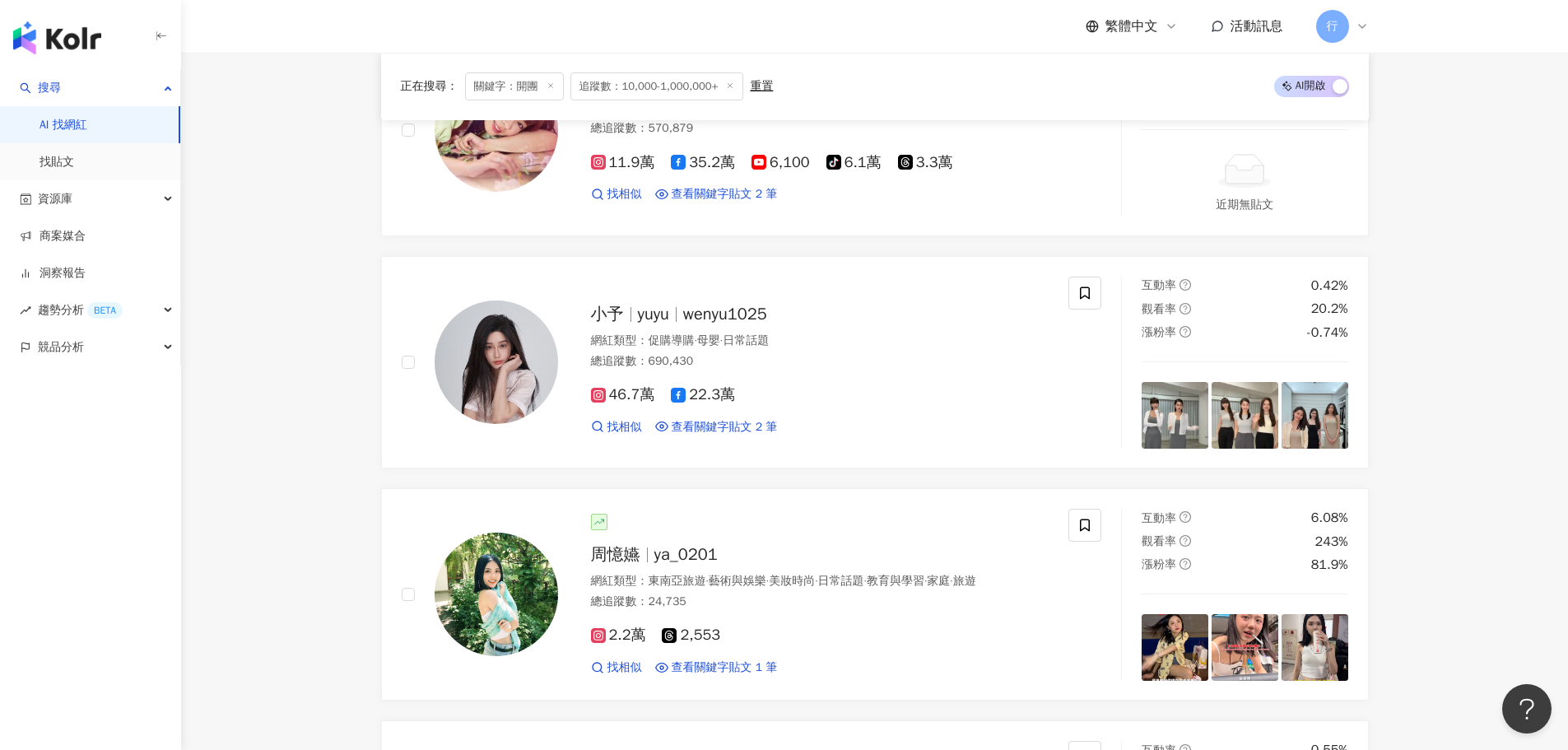 scroll, scrollTop: 4867, scrollLeft: 0, axis: vertical 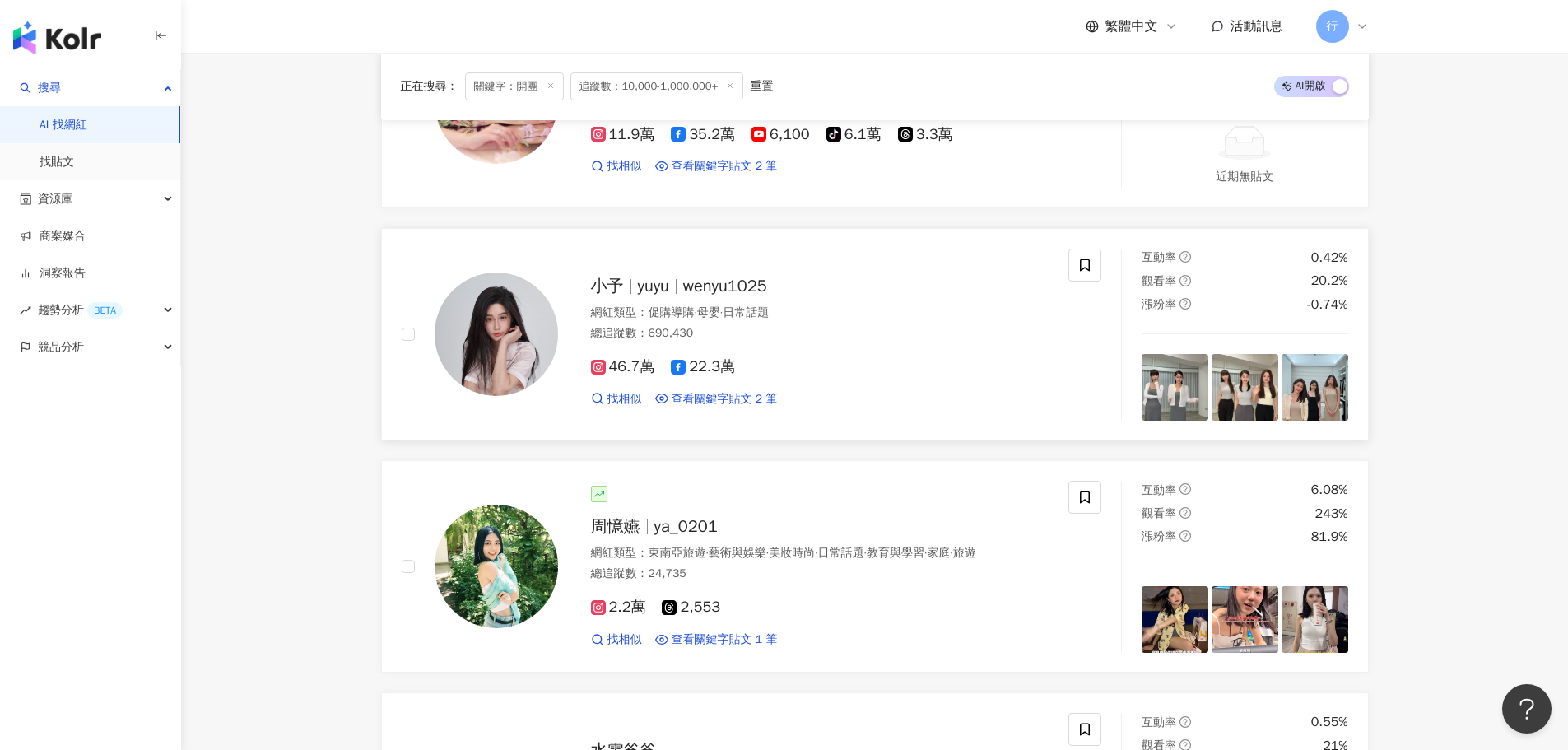 click on "yuyu" at bounding box center [654, 286] 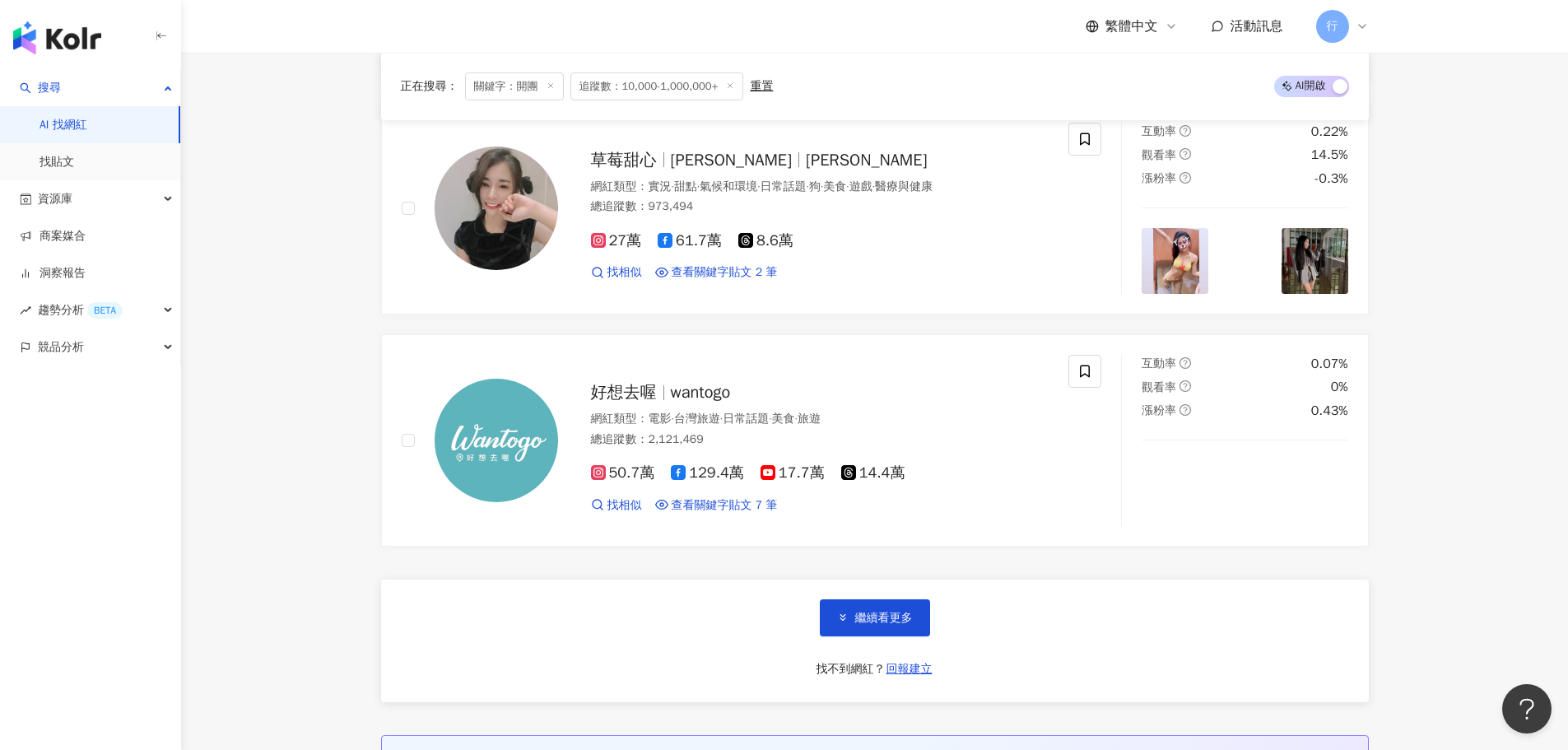 scroll, scrollTop: 5773, scrollLeft: 0, axis: vertical 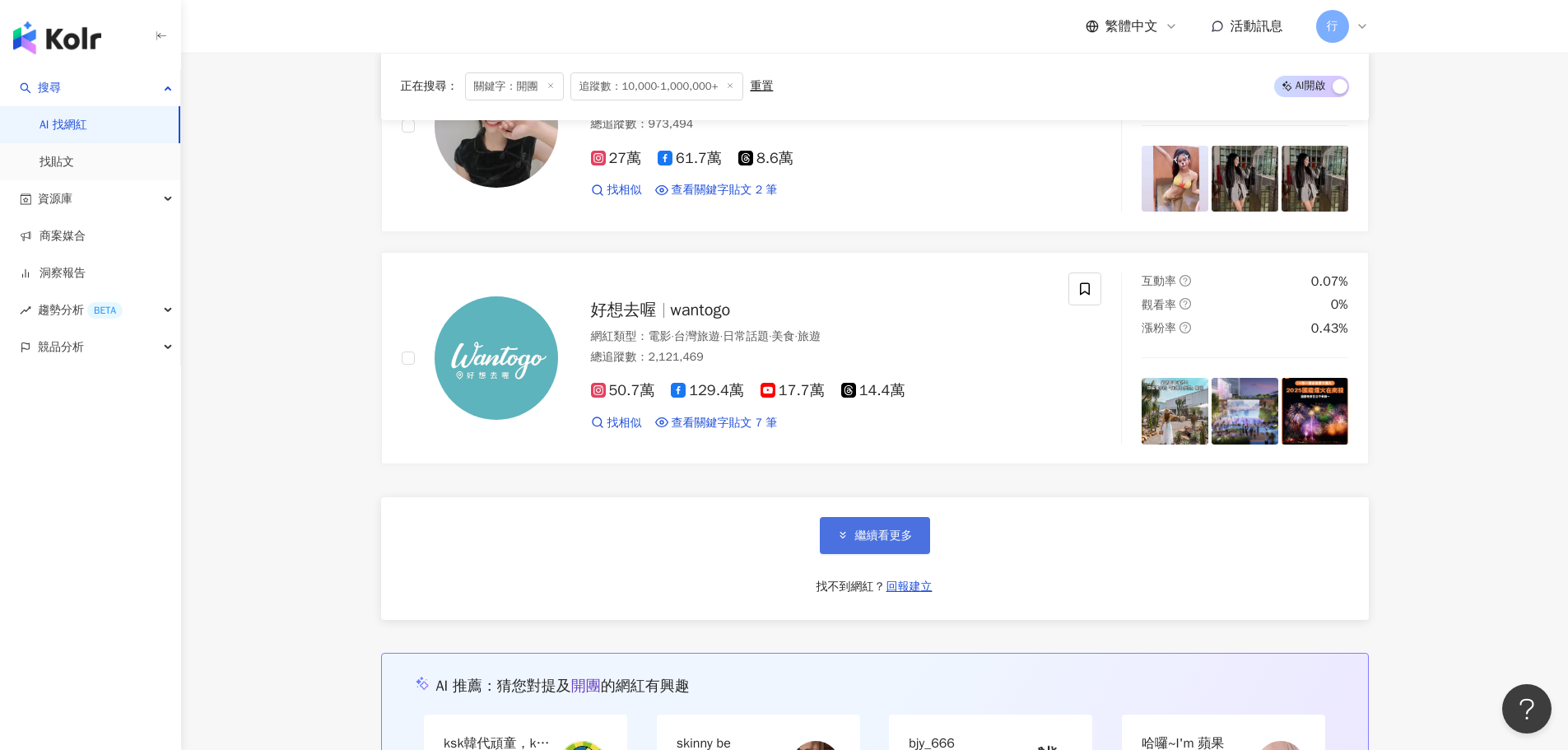 click on "繼續看更多" at bounding box center (884, 536) 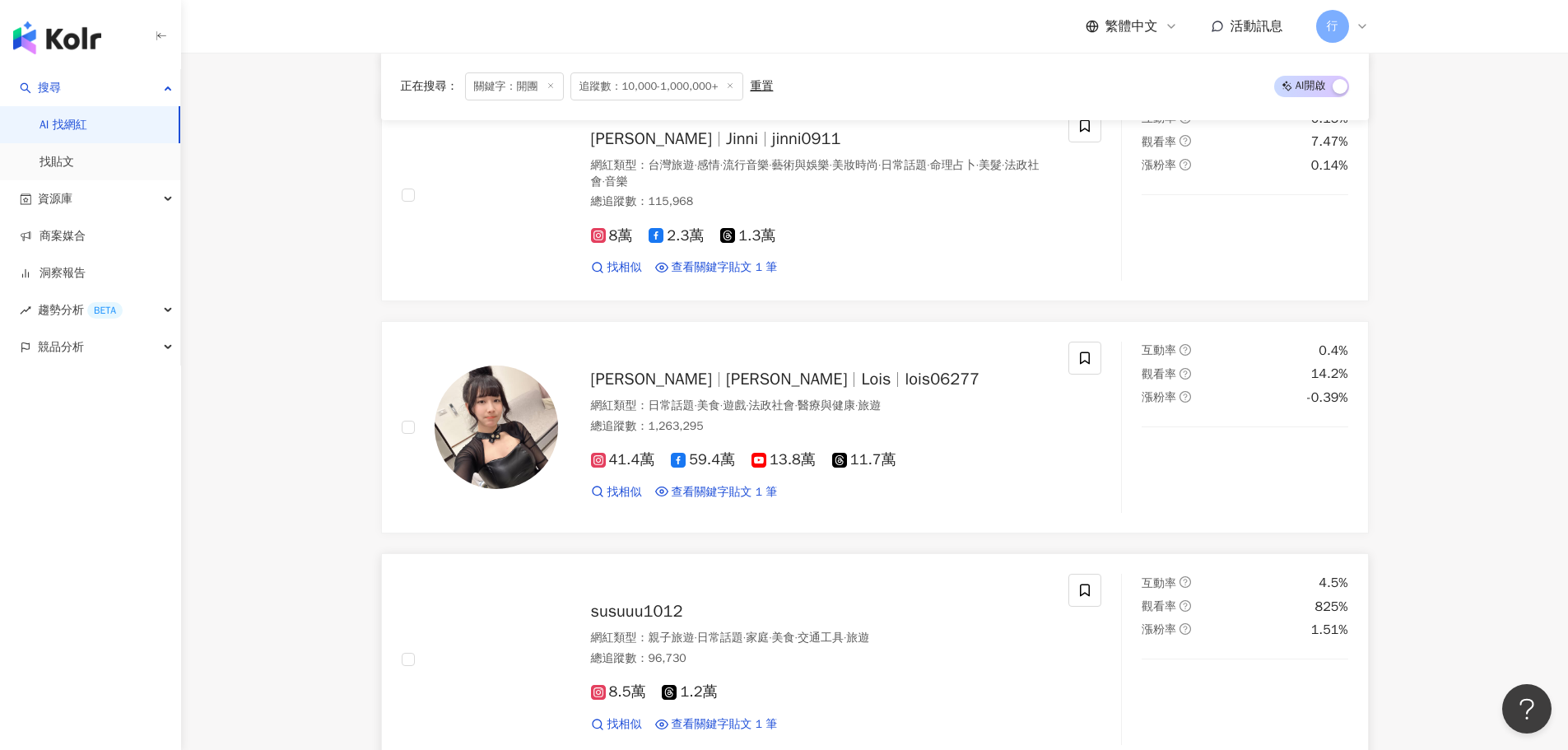 scroll, scrollTop: 7008, scrollLeft: 0, axis: vertical 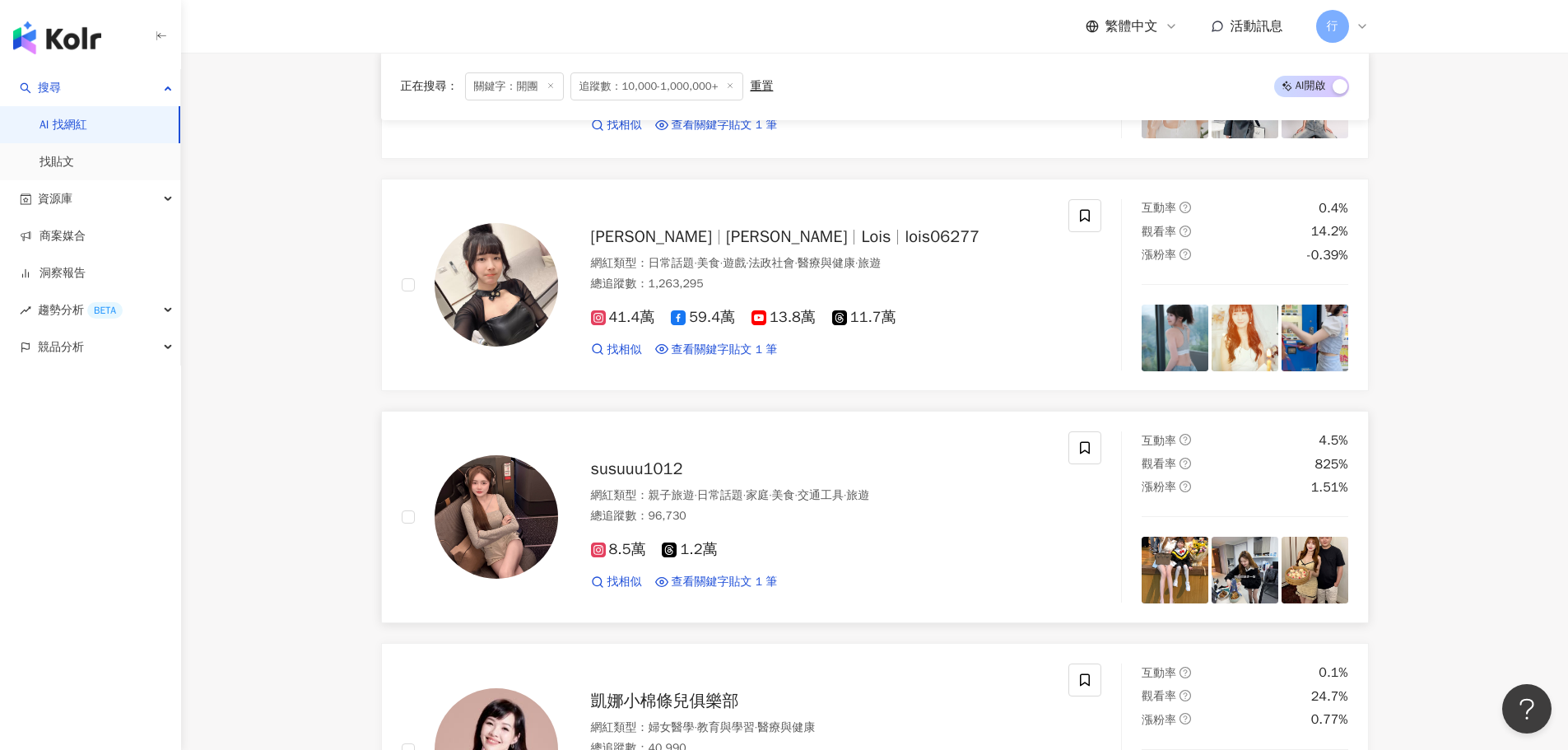 click on "susuuu1012" at bounding box center (637, 468) 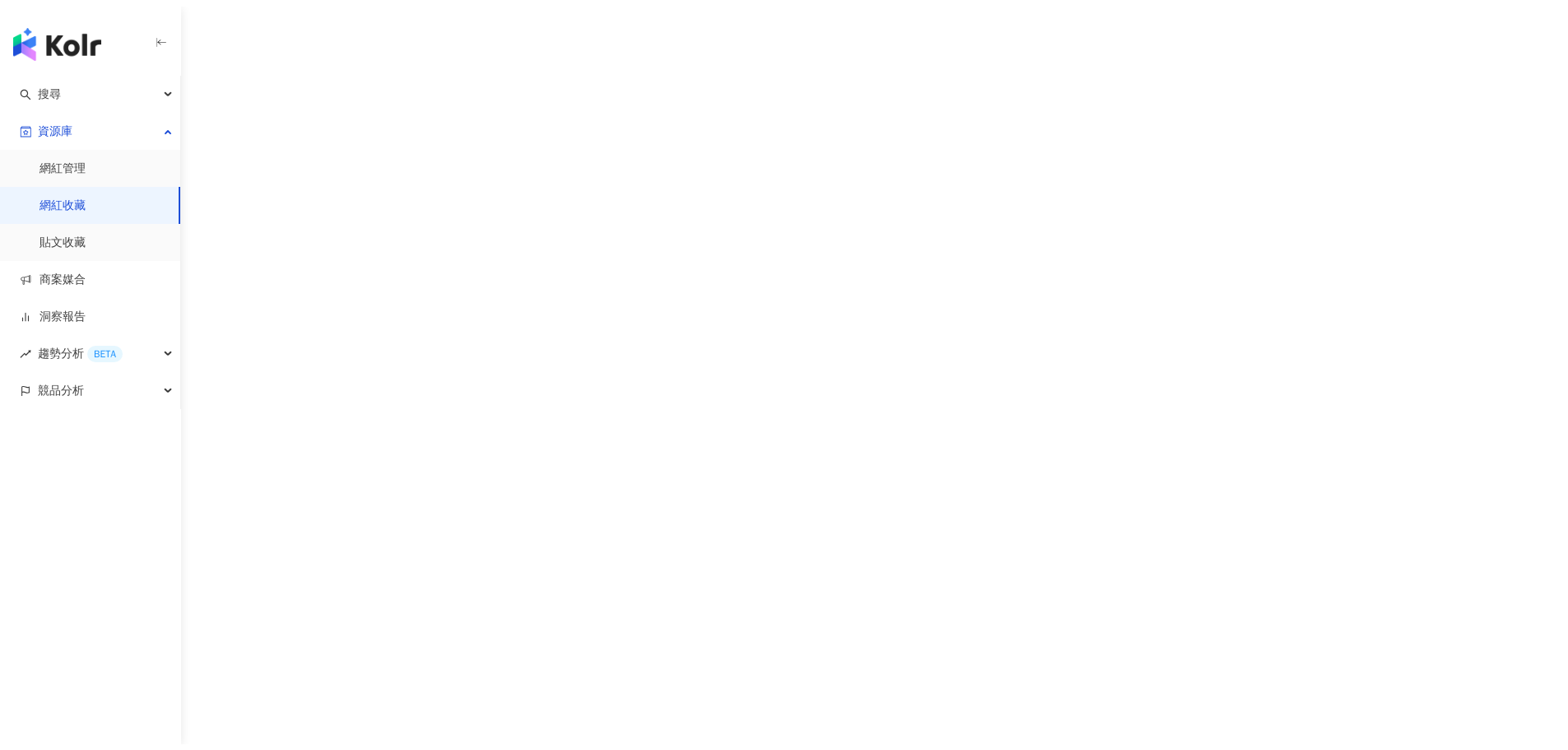 scroll, scrollTop: 0, scrollLeft: 0, axis: both 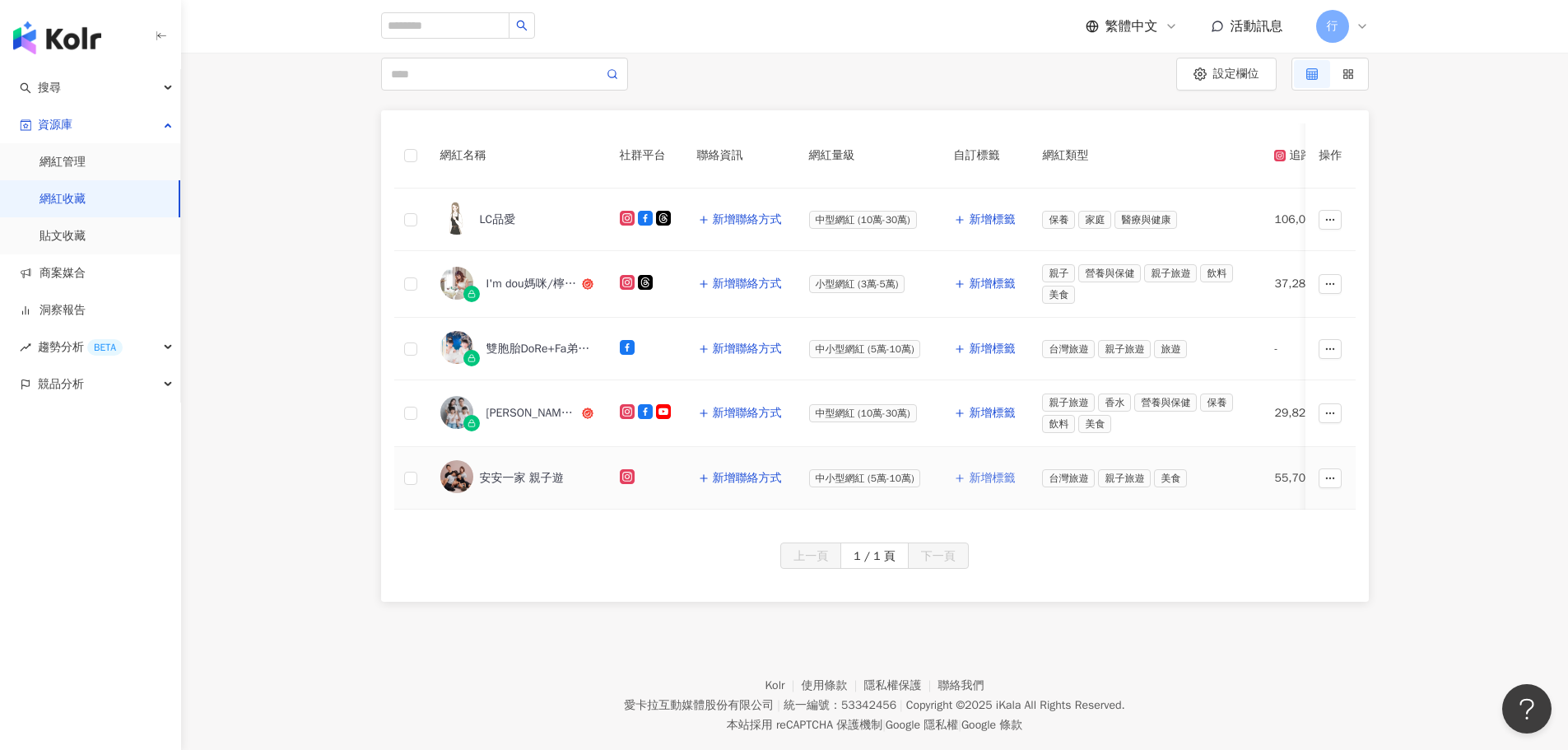 click on "新增標籤" at bounding box center [992, 478] 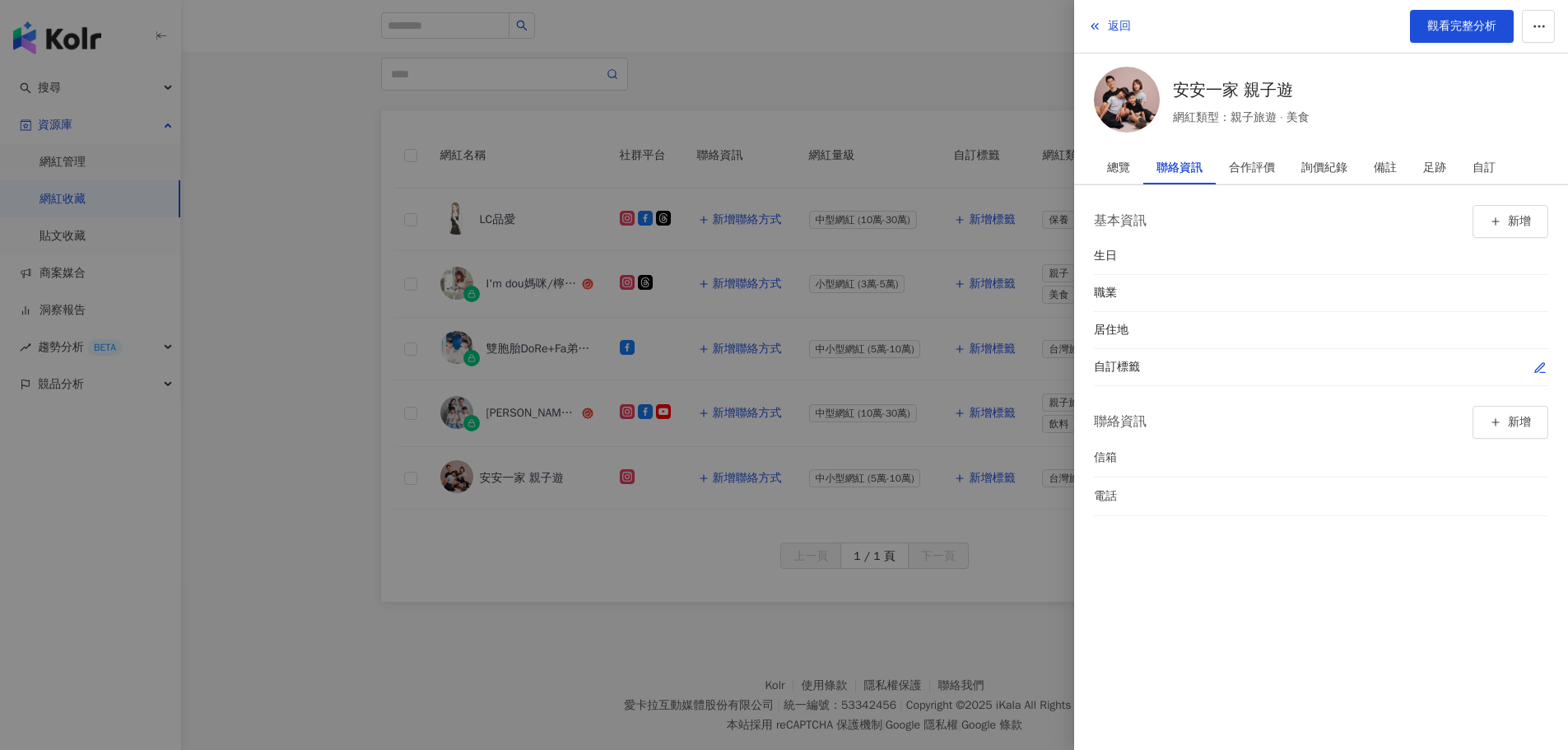 click at bounding box center [1540, 367] 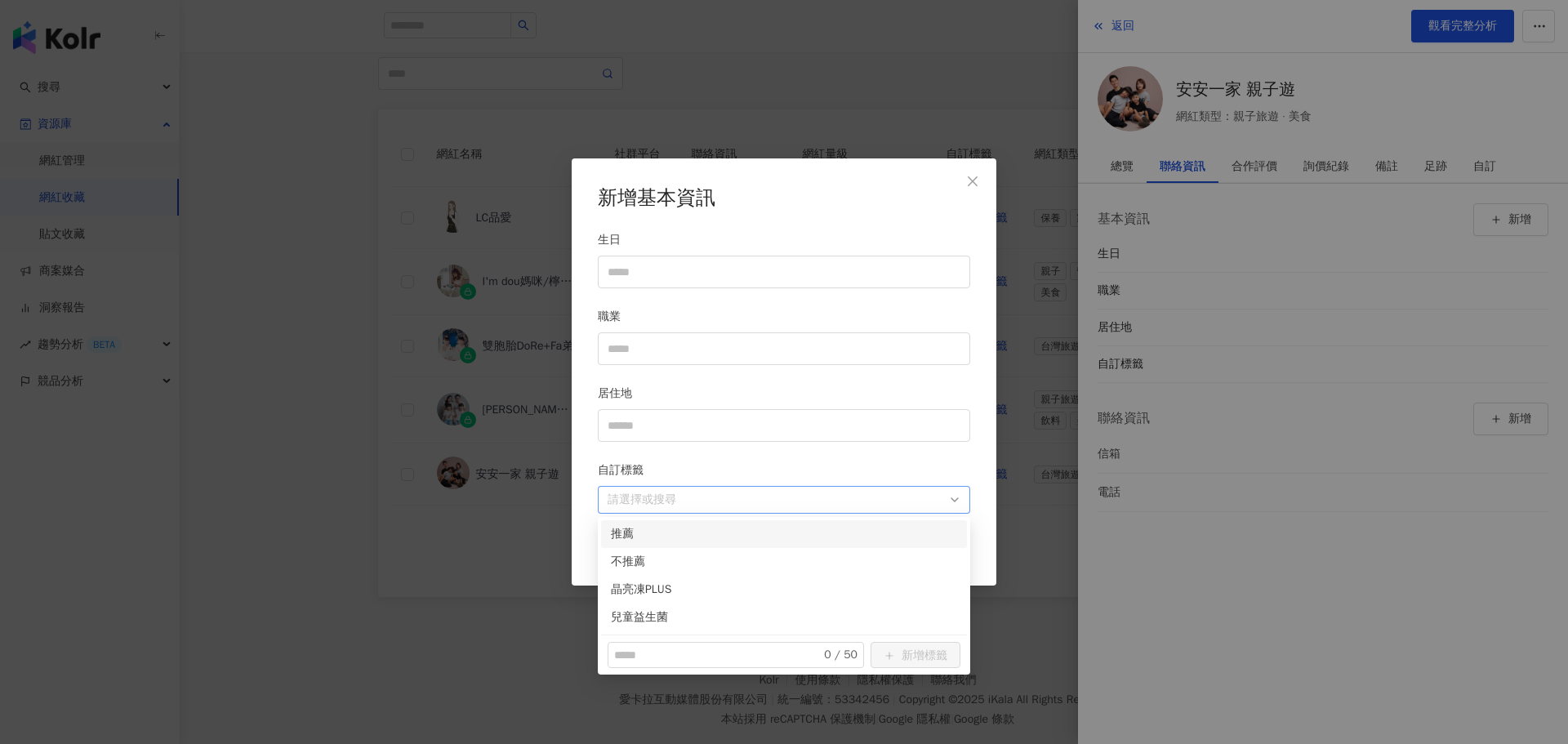 click at bounding box center [775, 500] 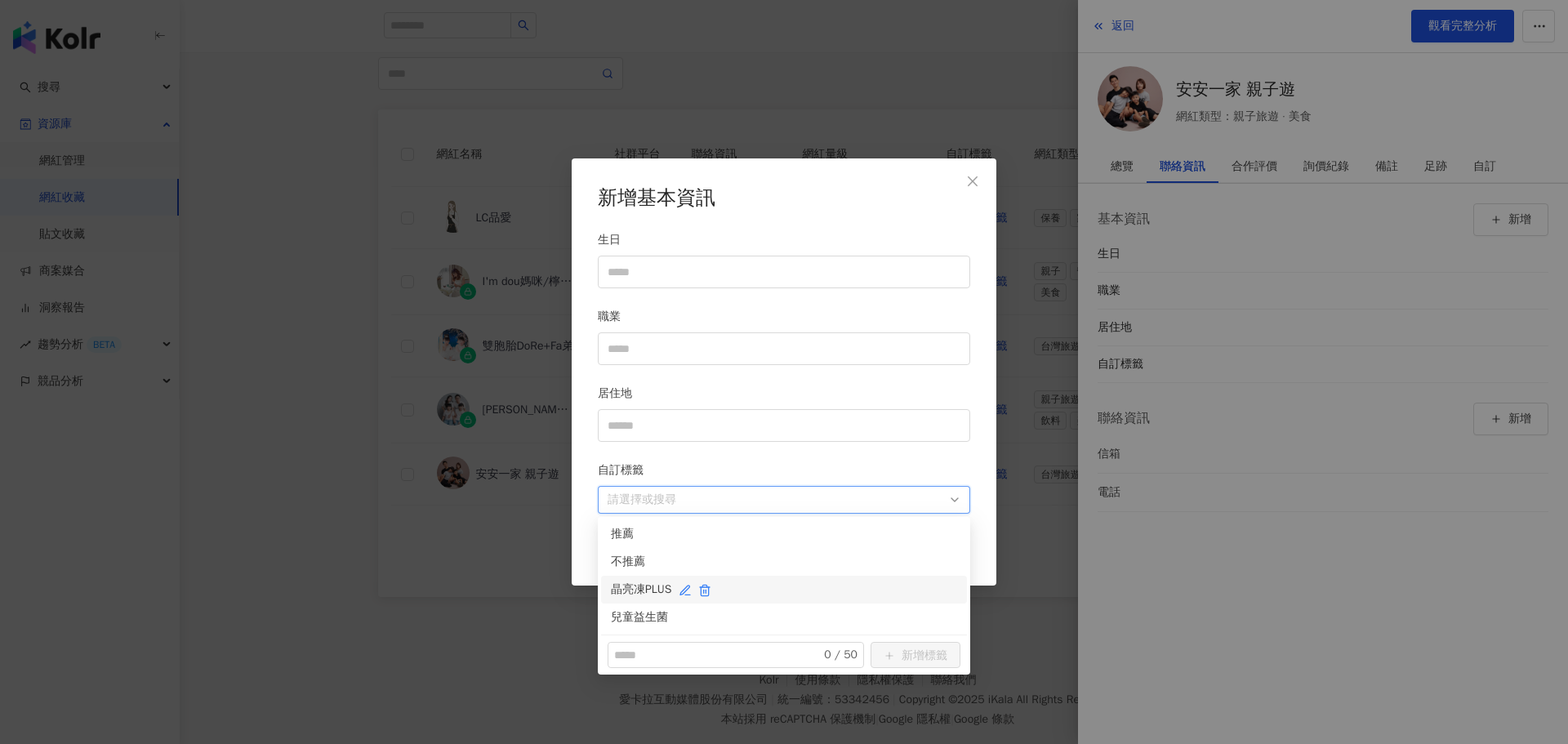 click on "晶亮凍PLUS" at bounding box center (784, 590) 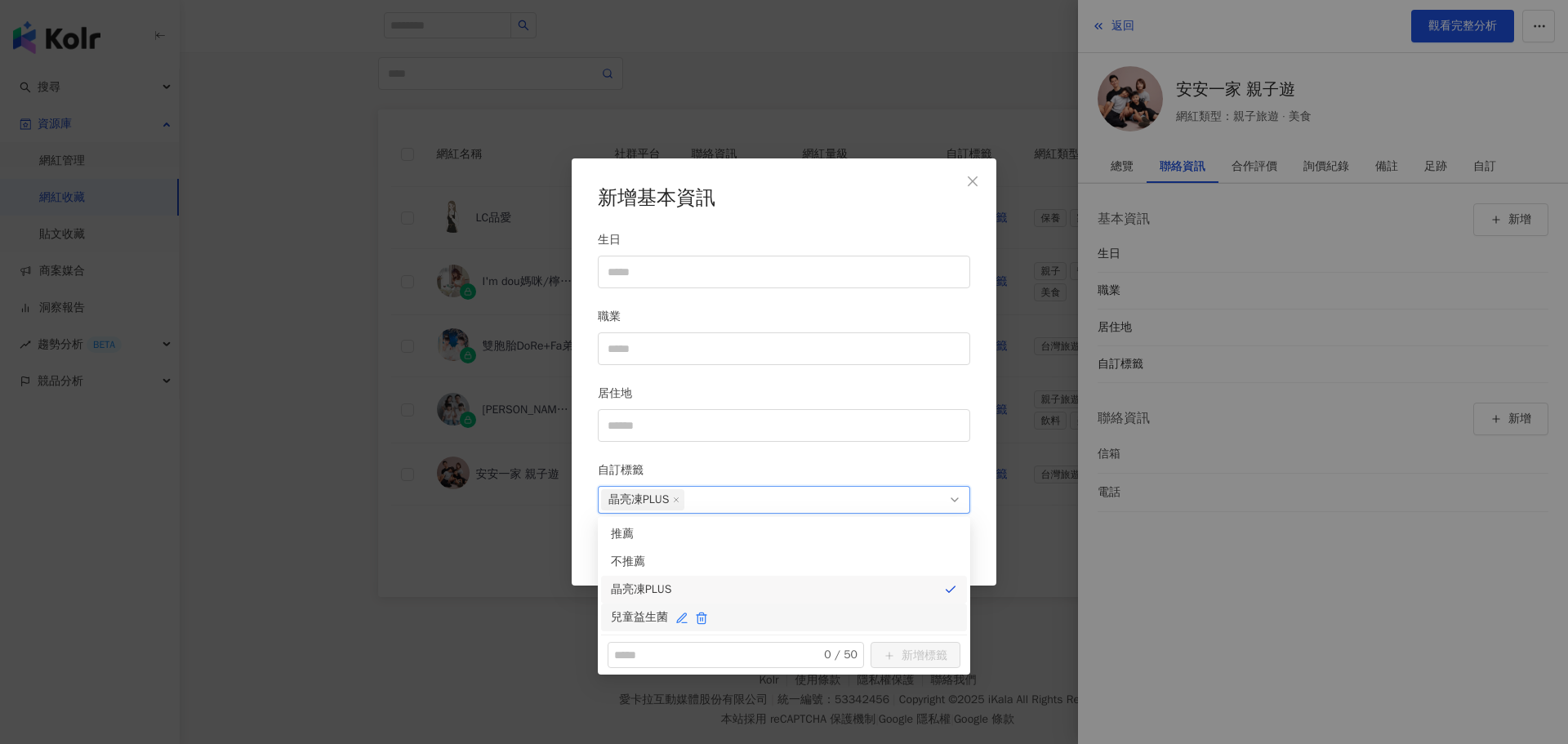click on "兒童益生菌" at bounding box center (784, 617) 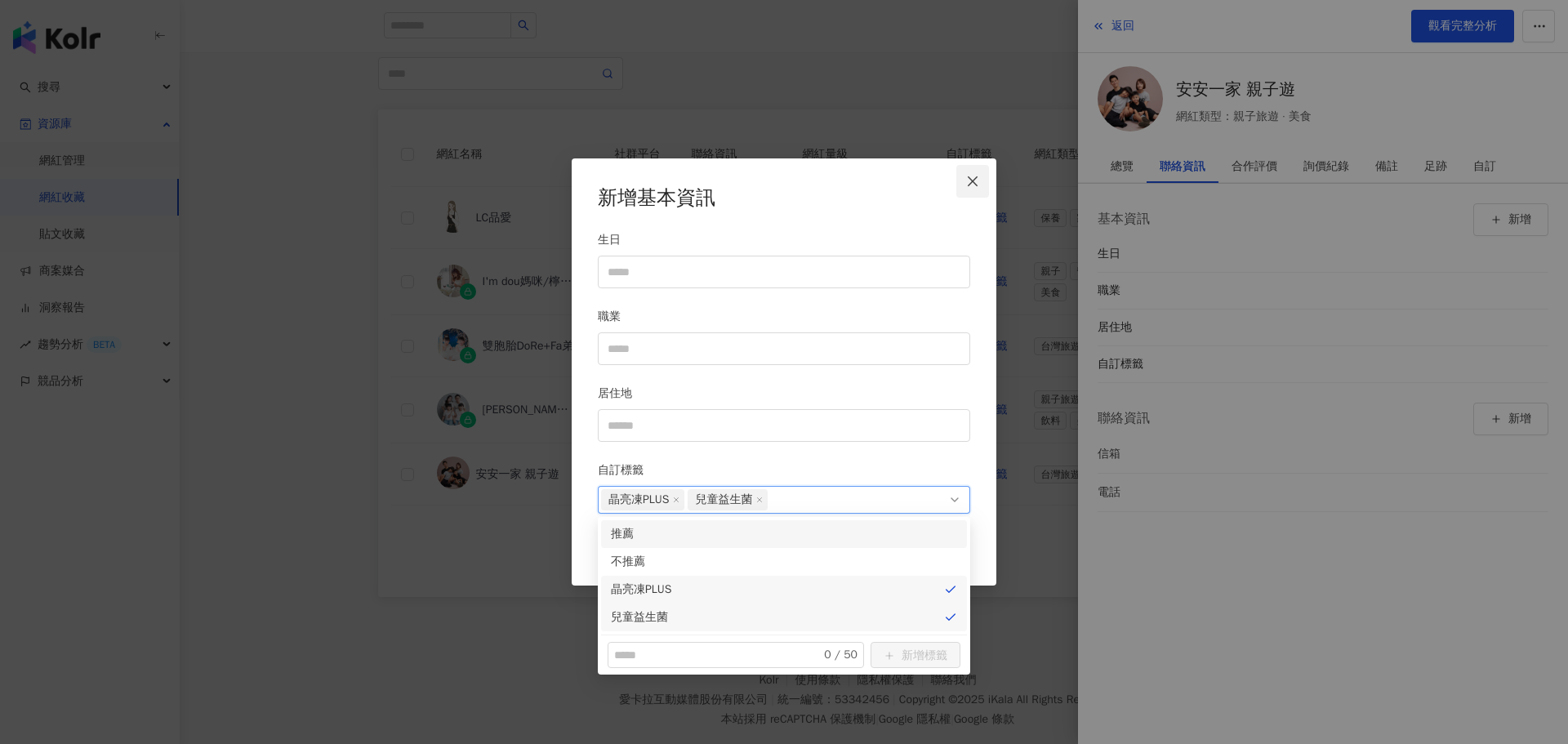 click 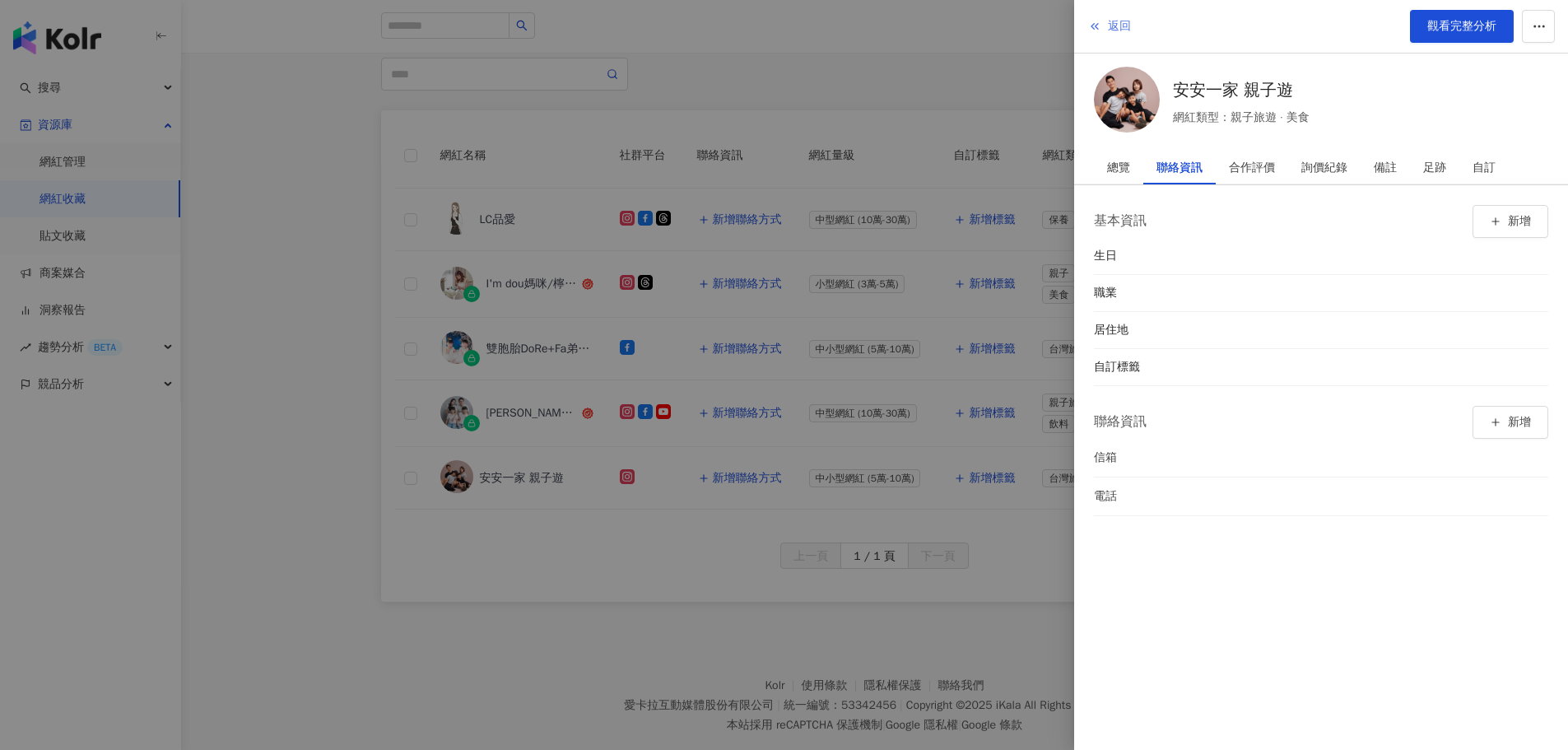 click on "返回" at bounding box center (1119, 26) 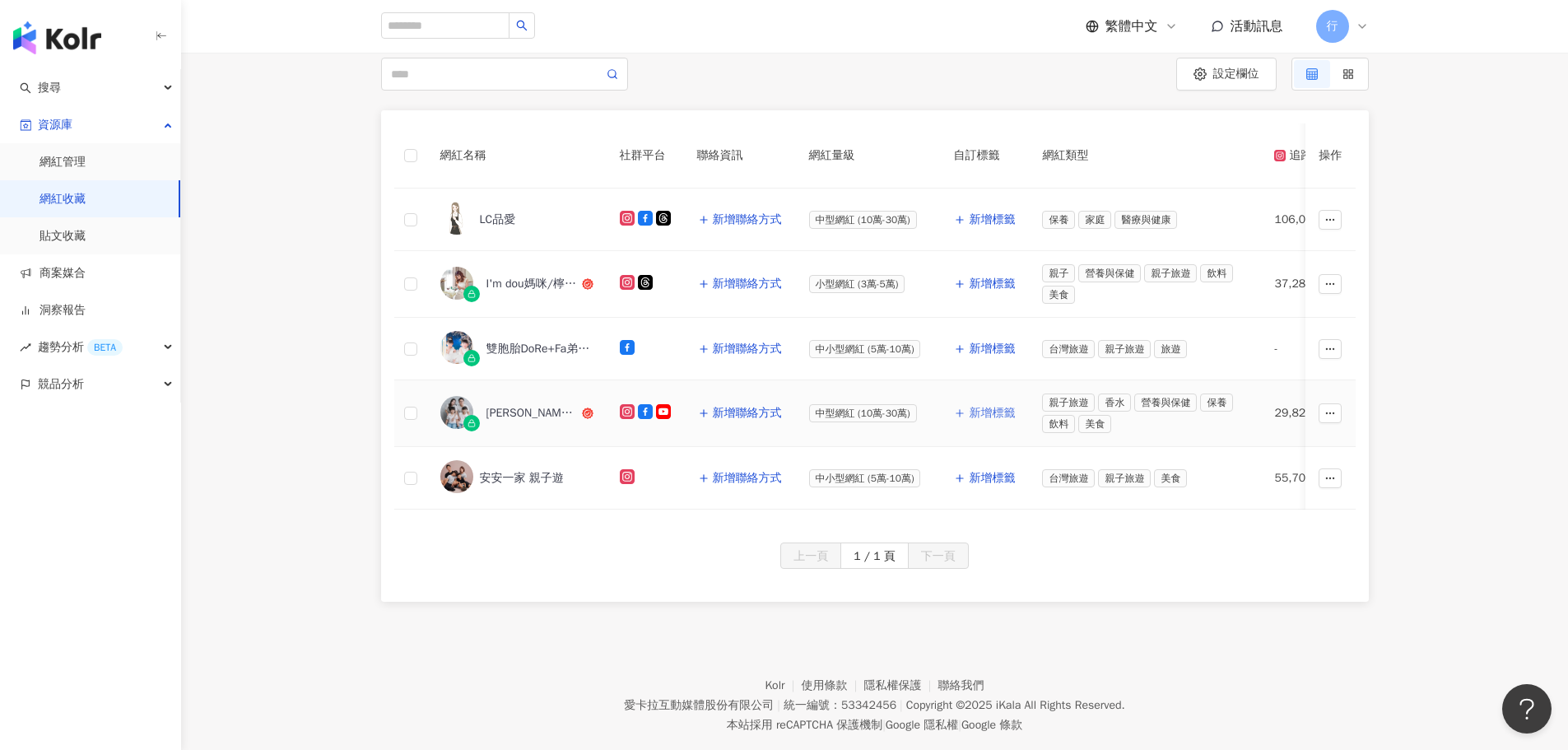 click on "新增標籤" at bounding box center [992, 413] 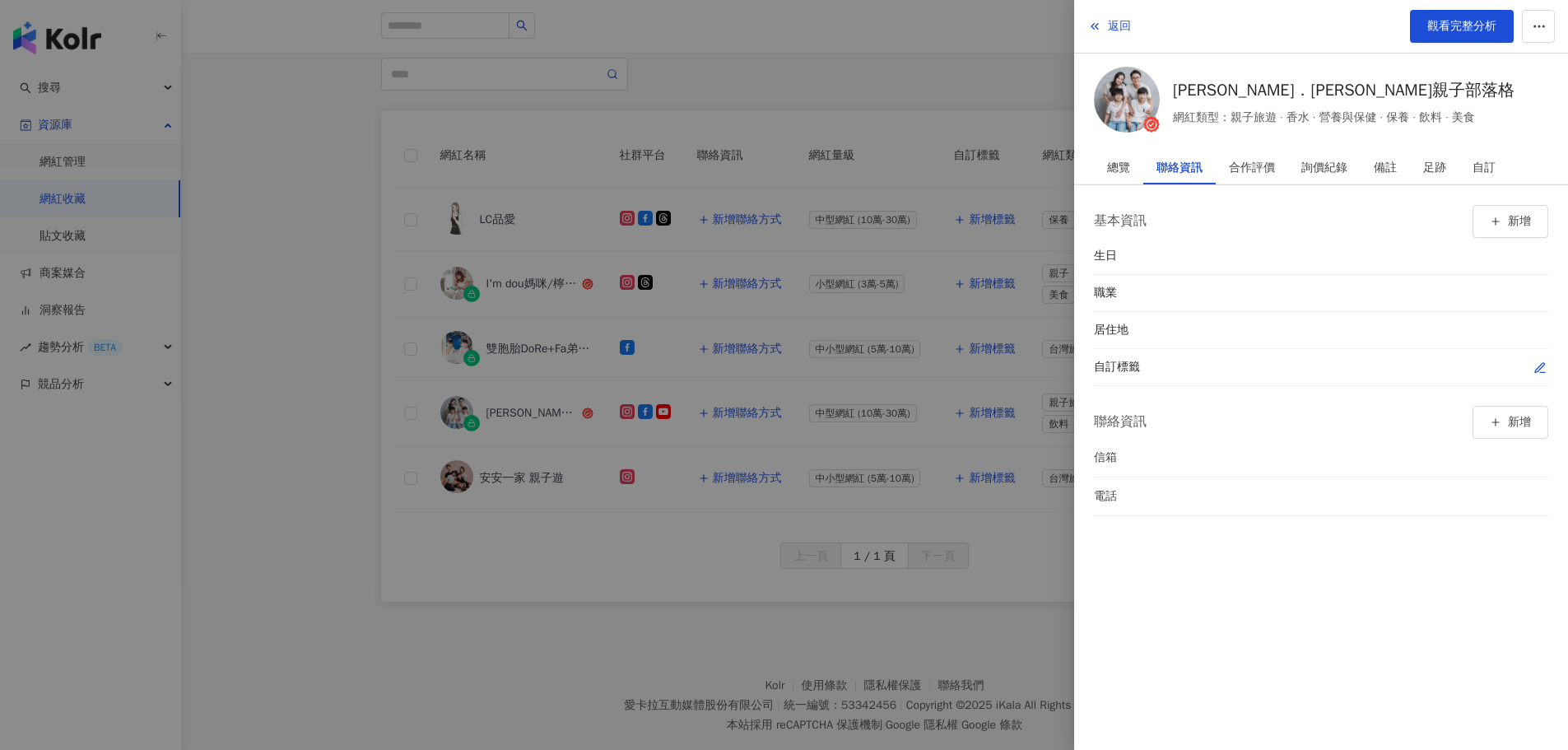 click on "自訂標籤" at bounding box center [1321, 367] 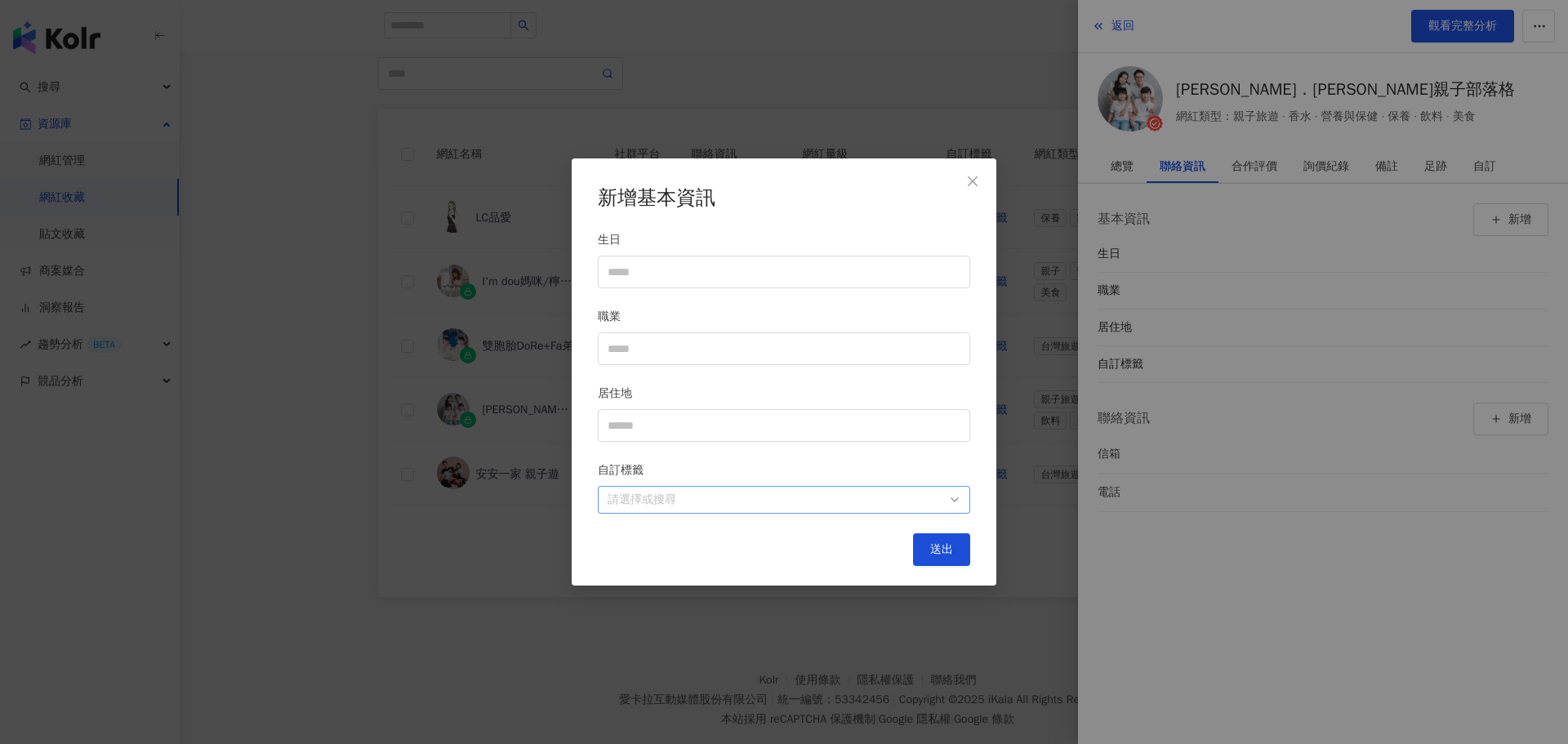 click on "請選擇或搜尋" at bounding box center (784, 500) 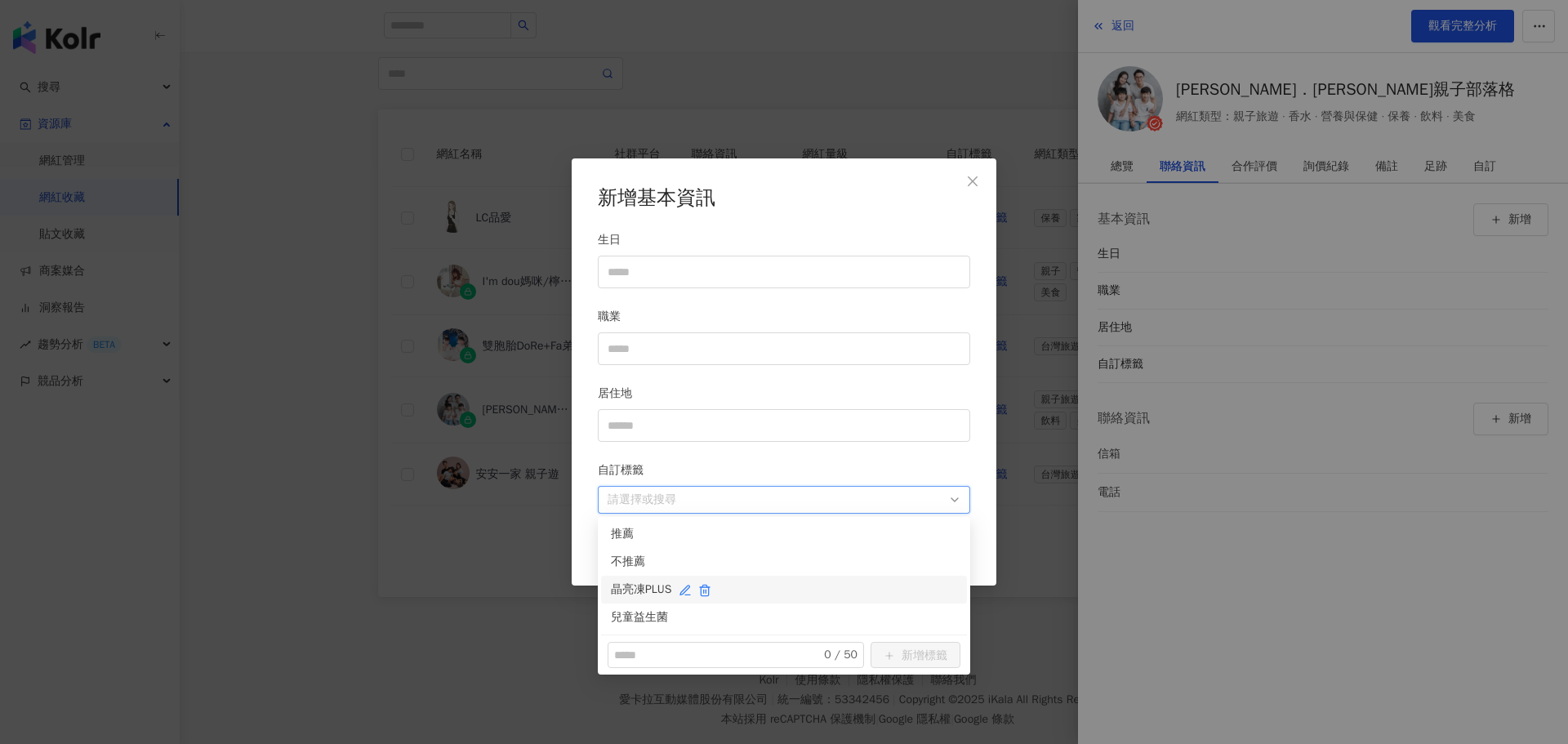 click on "晶亮凍PLUS" at bounding box center [784, 590] 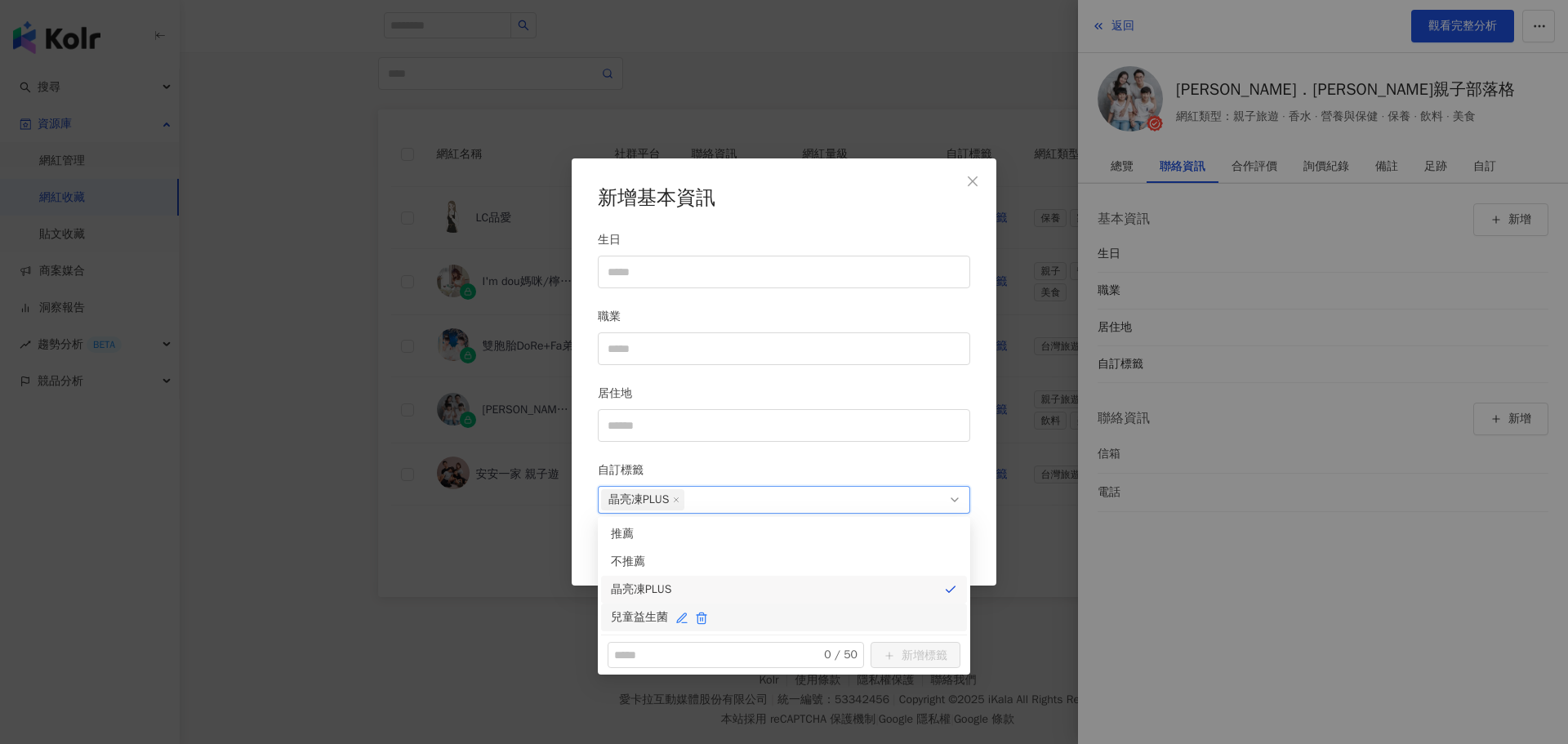 click on "兒童益生菌" at bounding box center [784, 617] 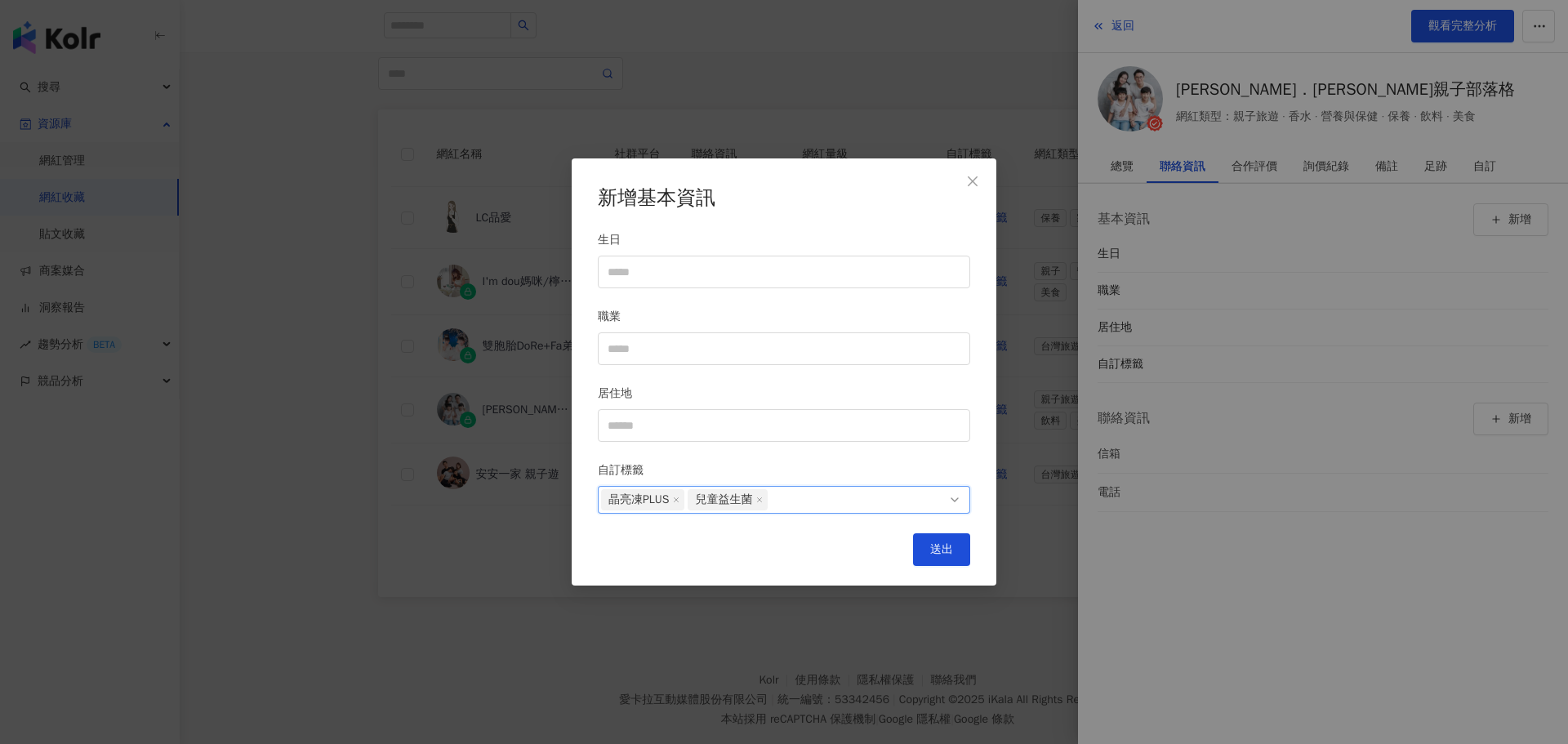 click on "生日 職業 居住地 自訂標籤 晶亮凍PLUS, 兒童益生菌 晶亮凍PLUS 兒童益生菌" at bounding box center (784, 372) 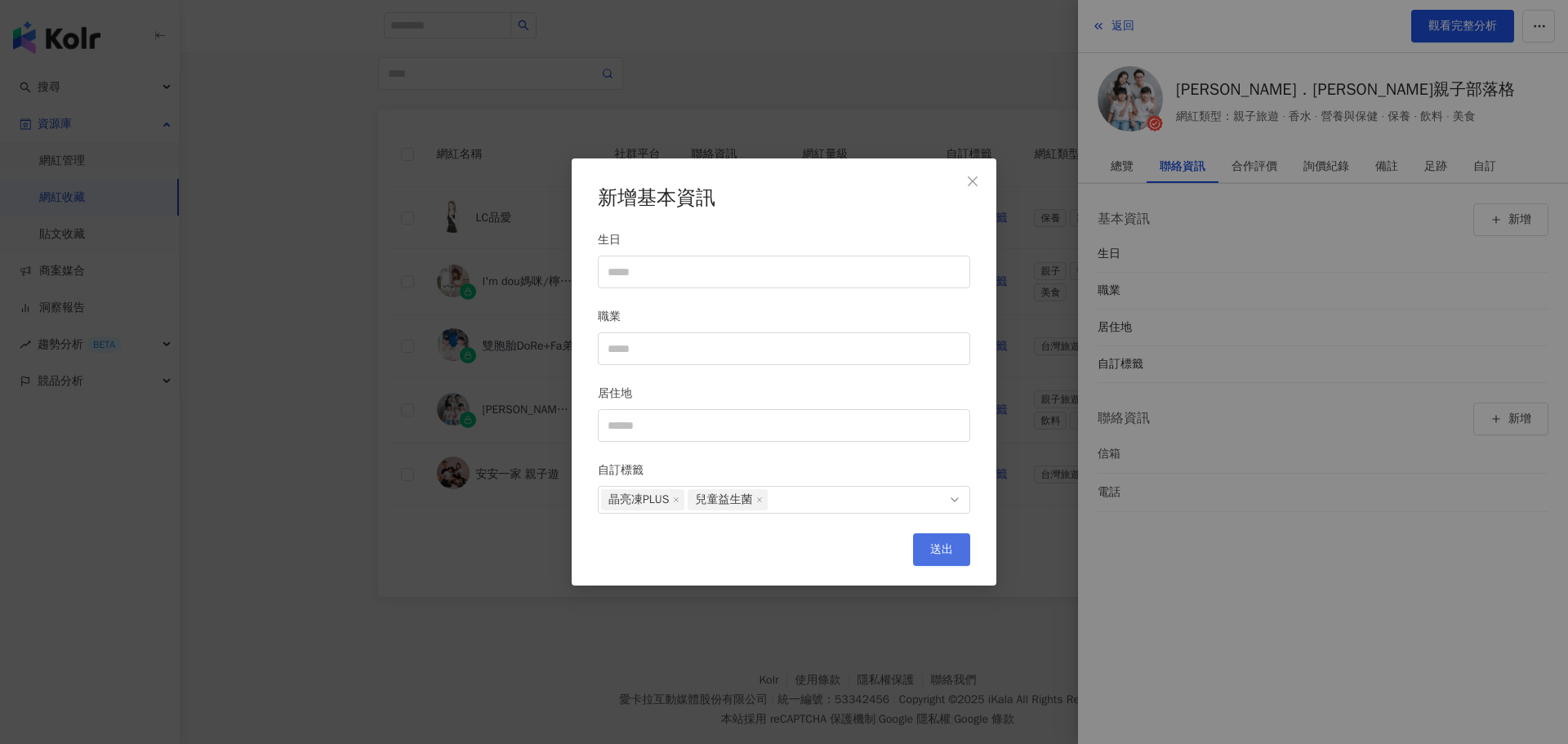 click on "送出" at bounding box center [942, 550] 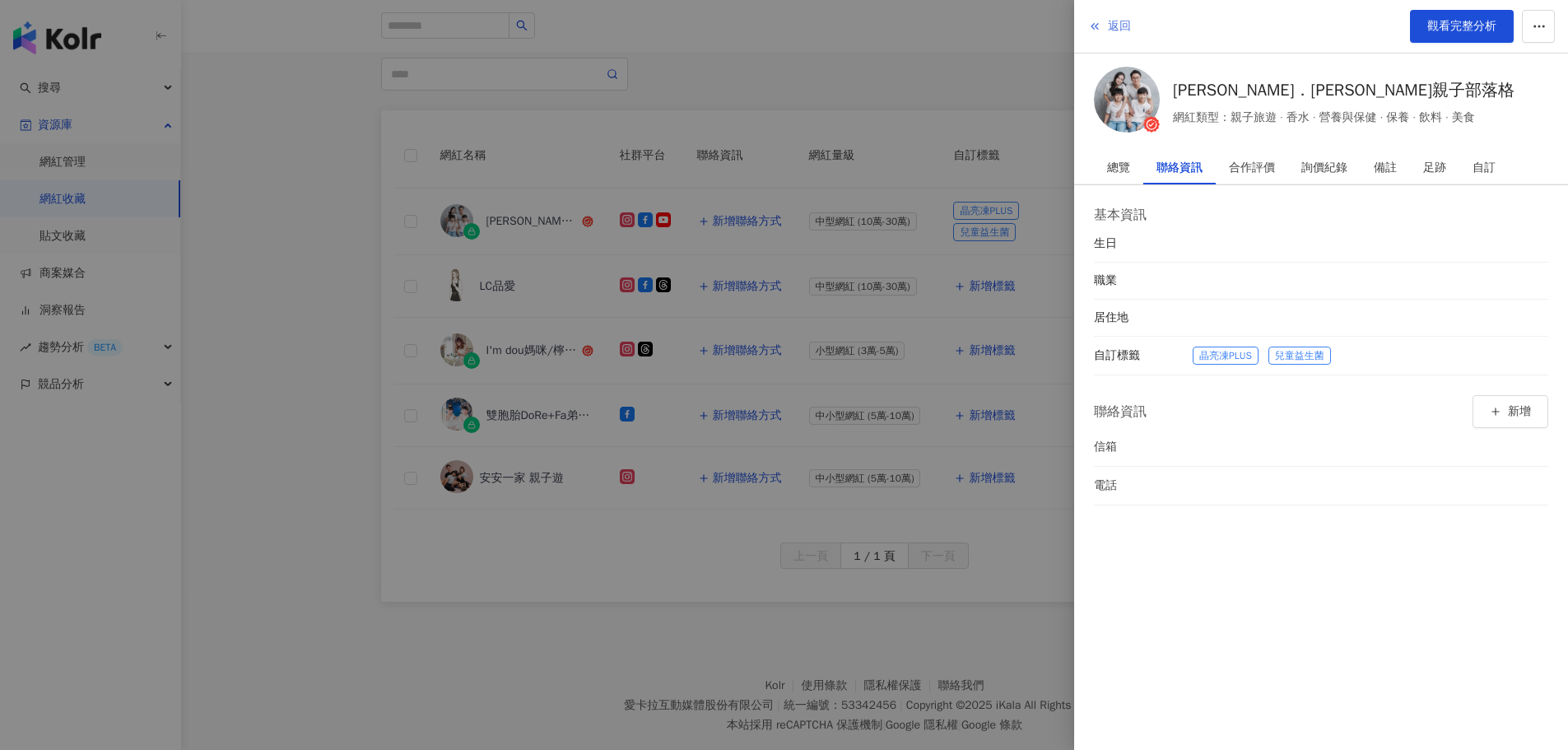 click on "返回" at bounding box center (1119, 26) 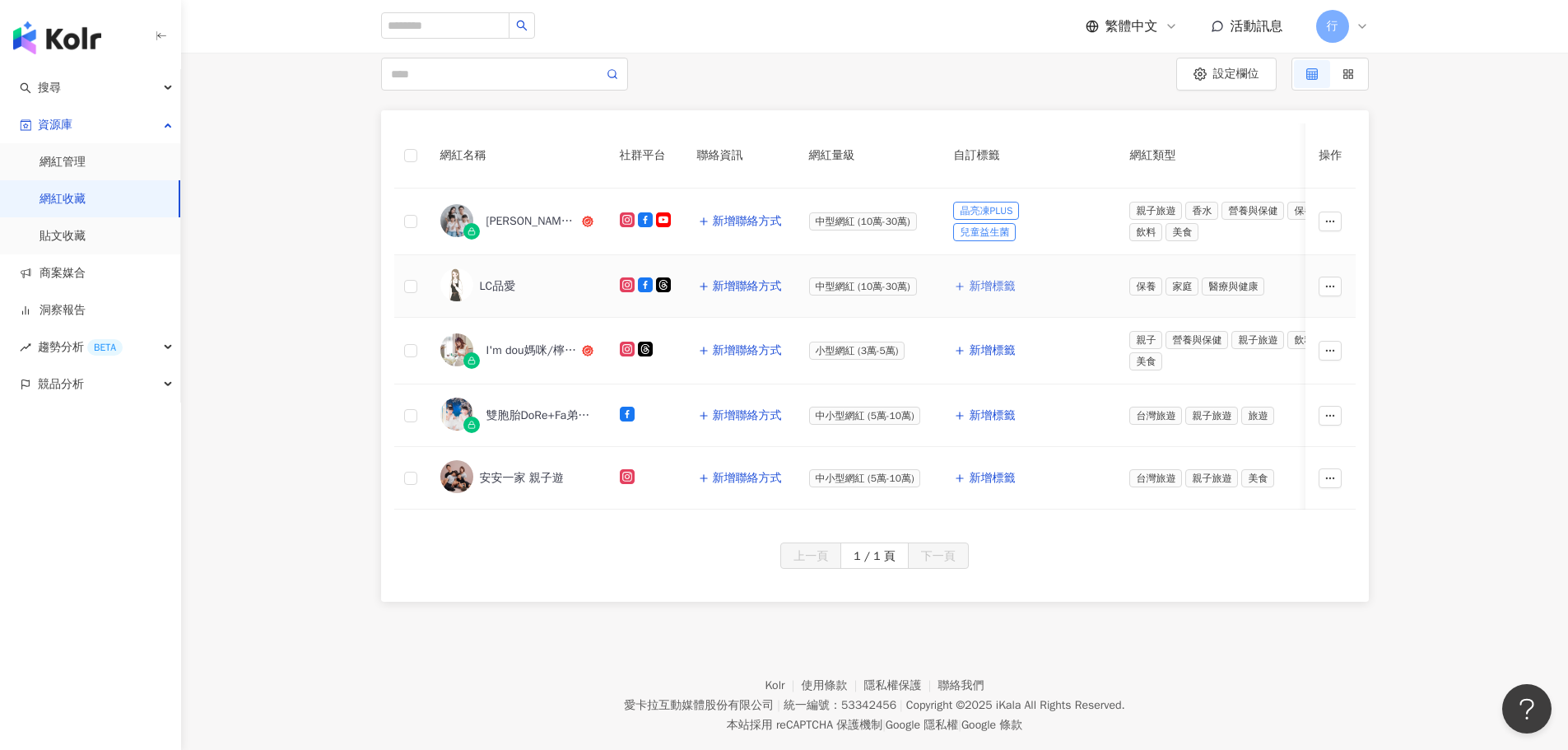 click on "新增標籤" at bounding box center [992, 286] 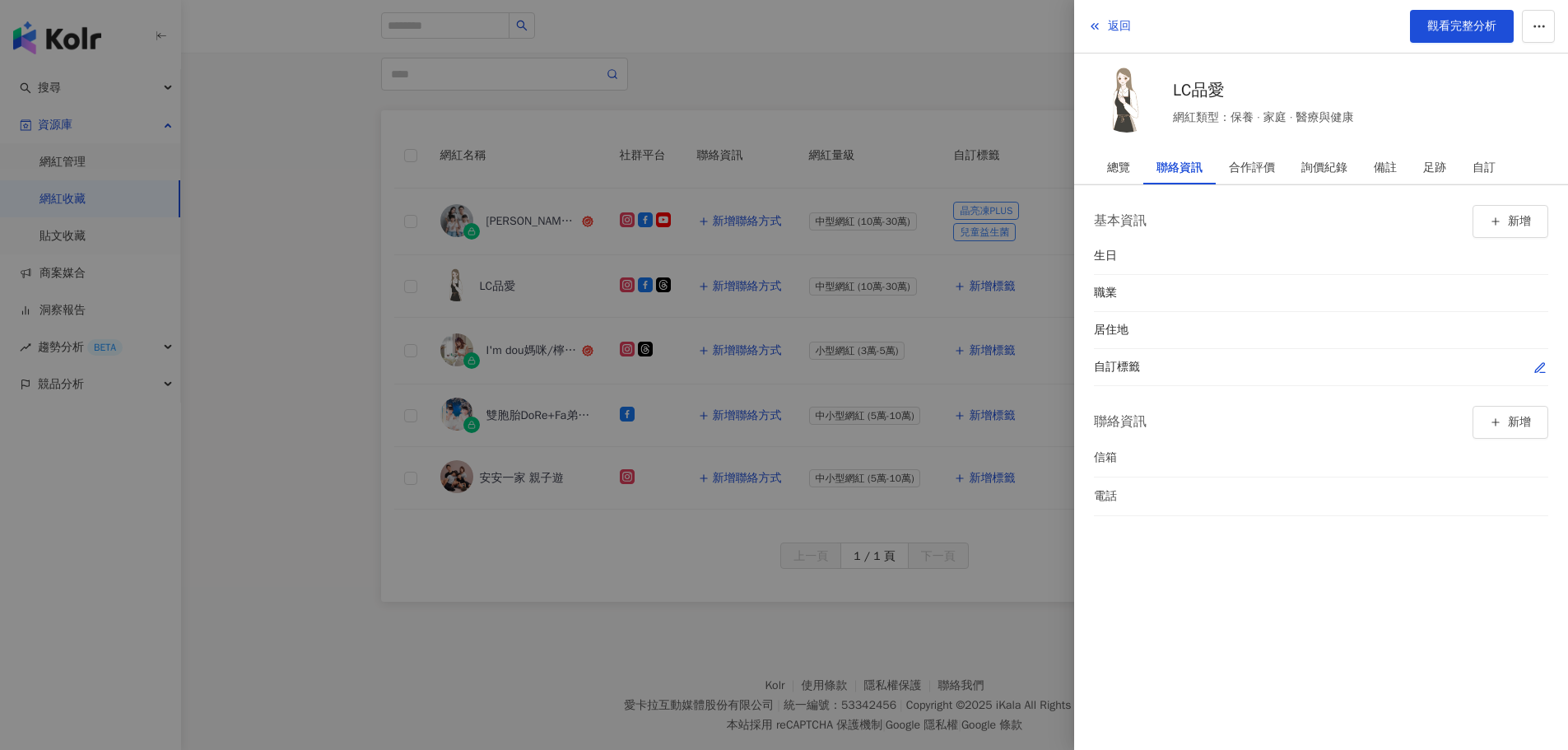 click 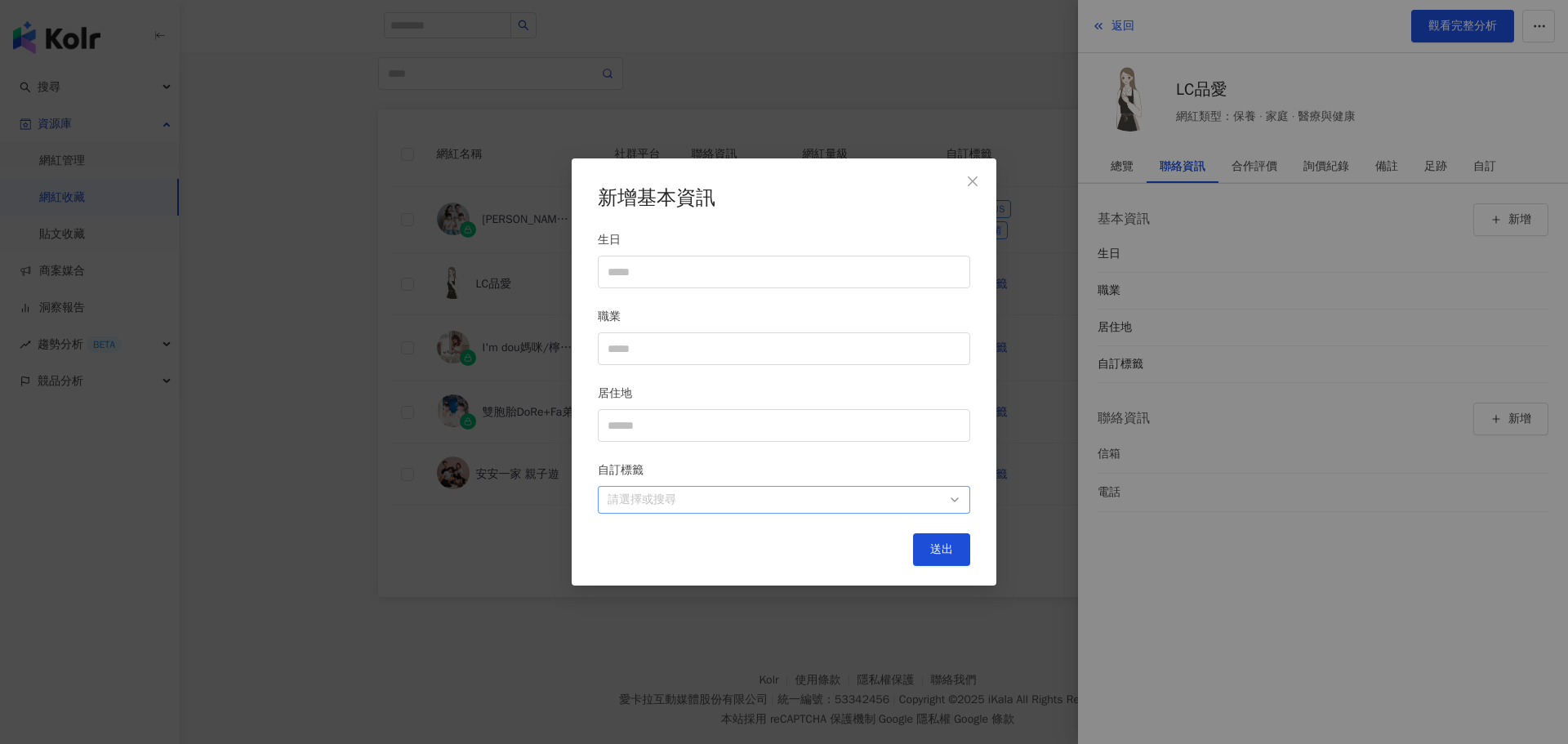 click on "請選擇或搜尋" at bounding box center [784, 500] 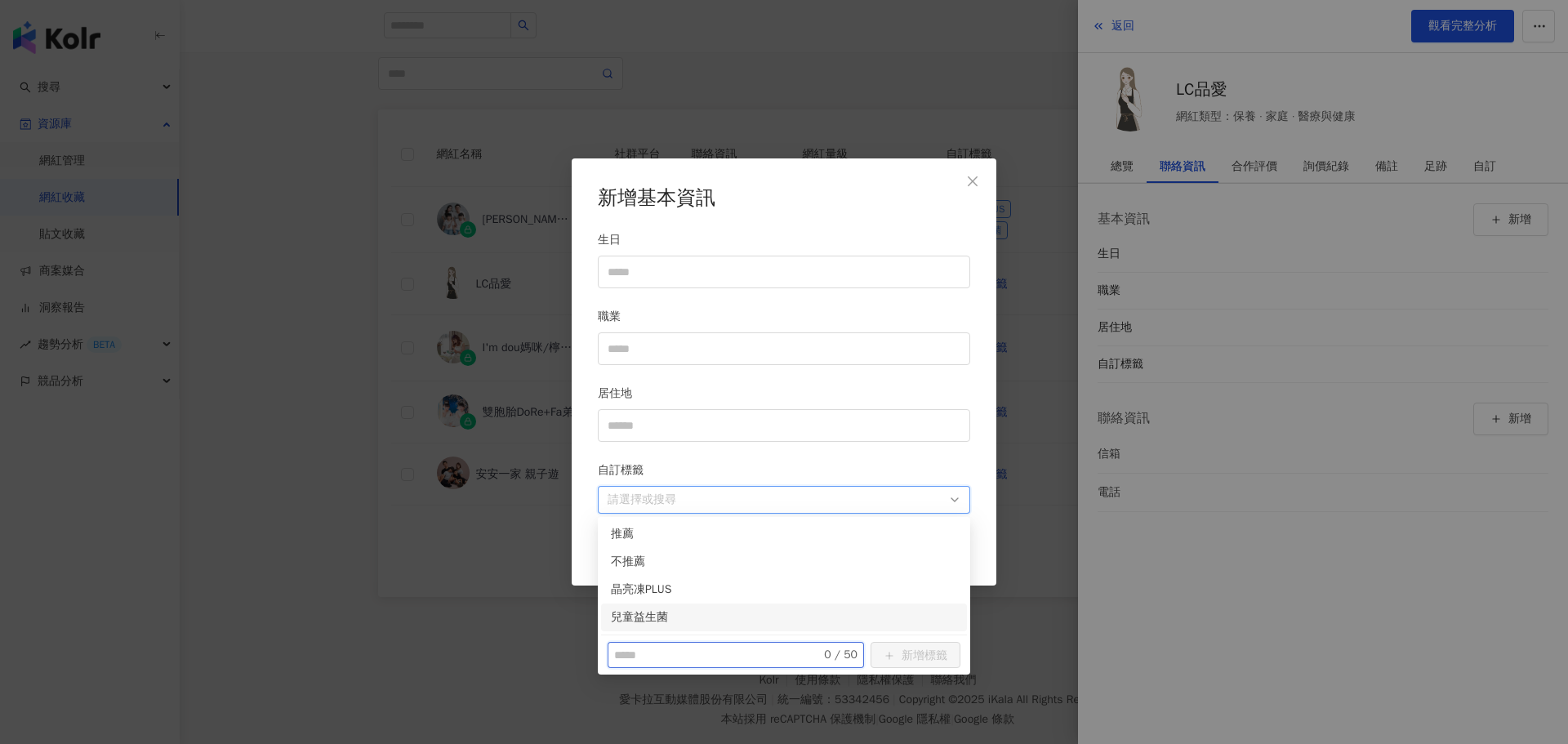 click at bounding box center [707, 655] 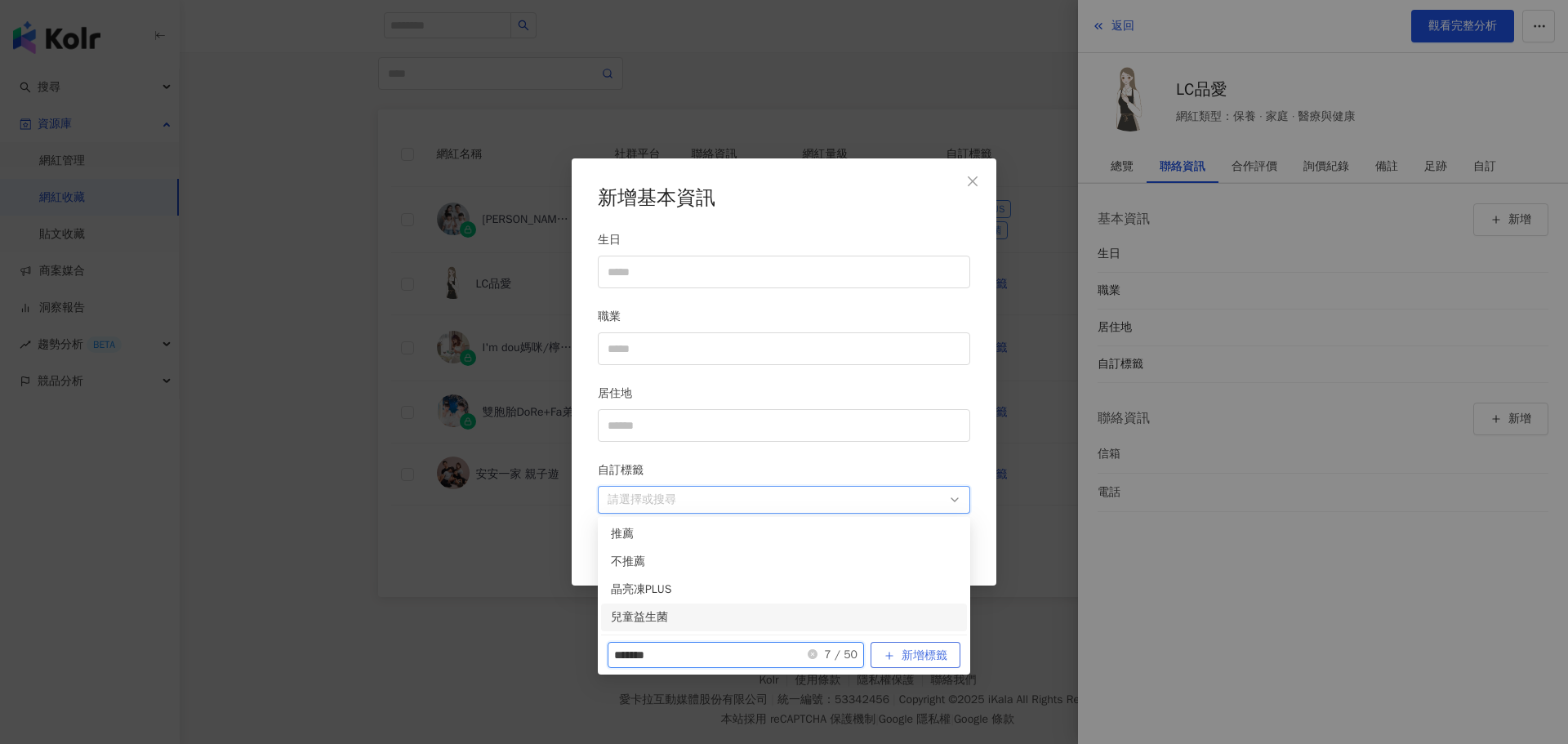 type on "*******" 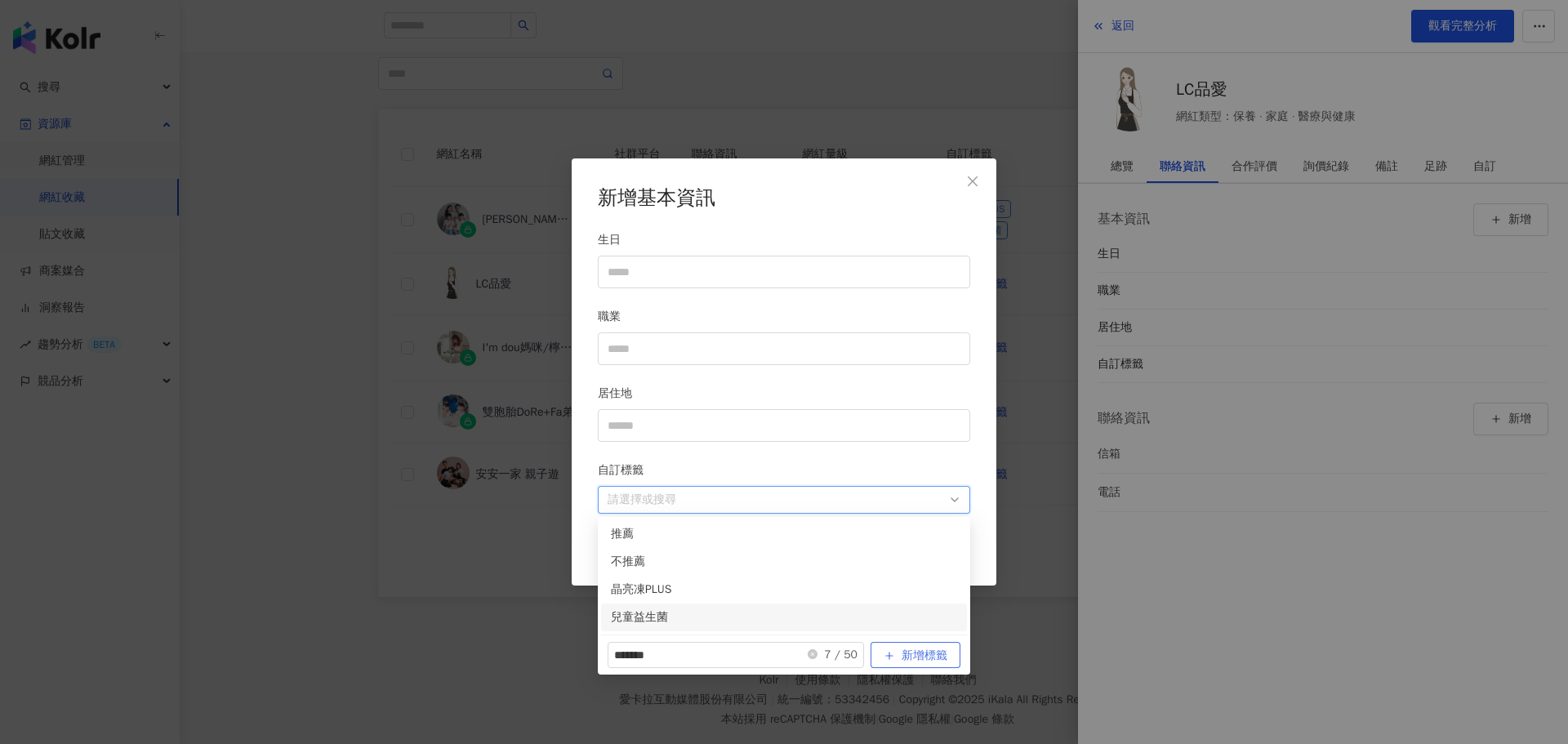 click on "新增標籤" at bounding box center (924, 656) 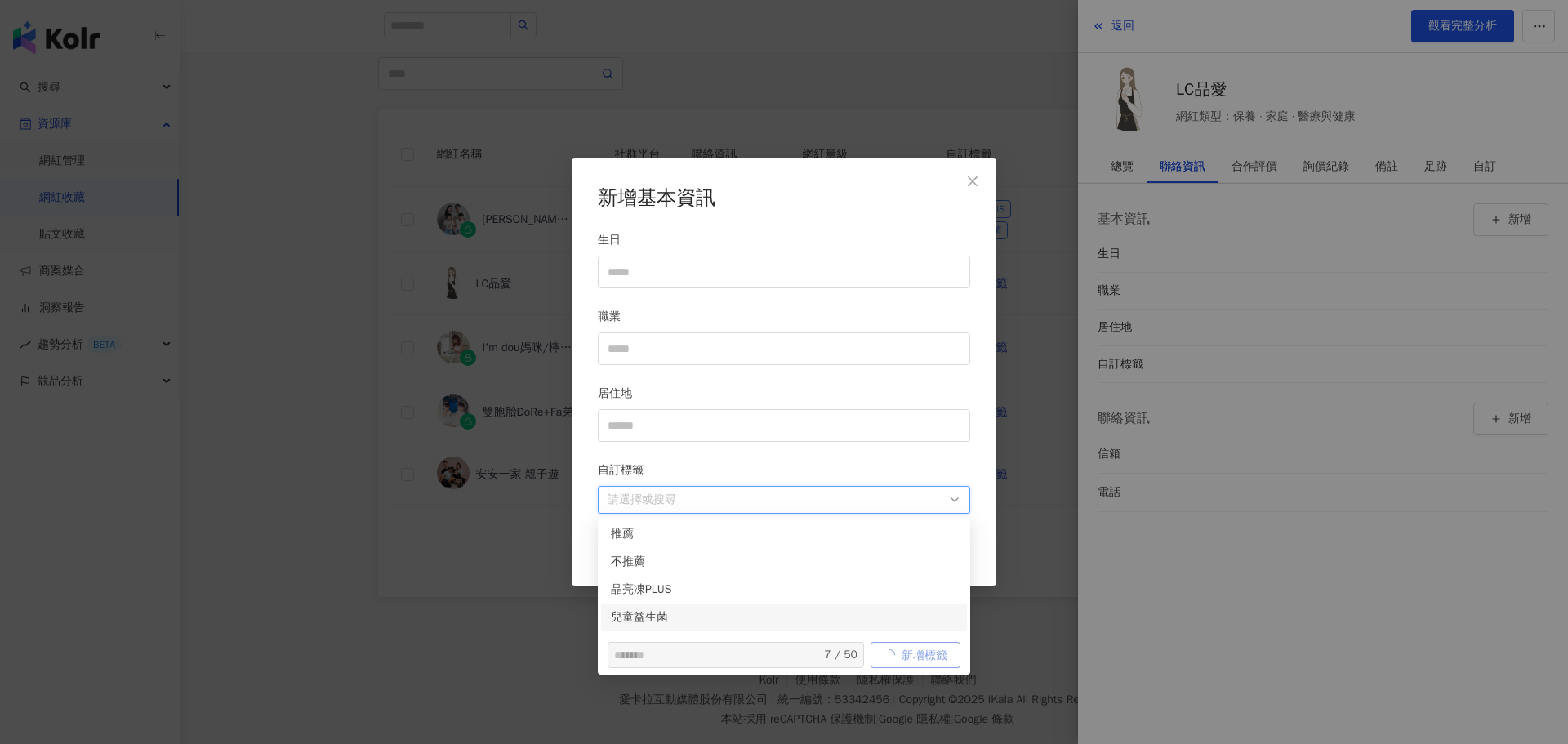 type 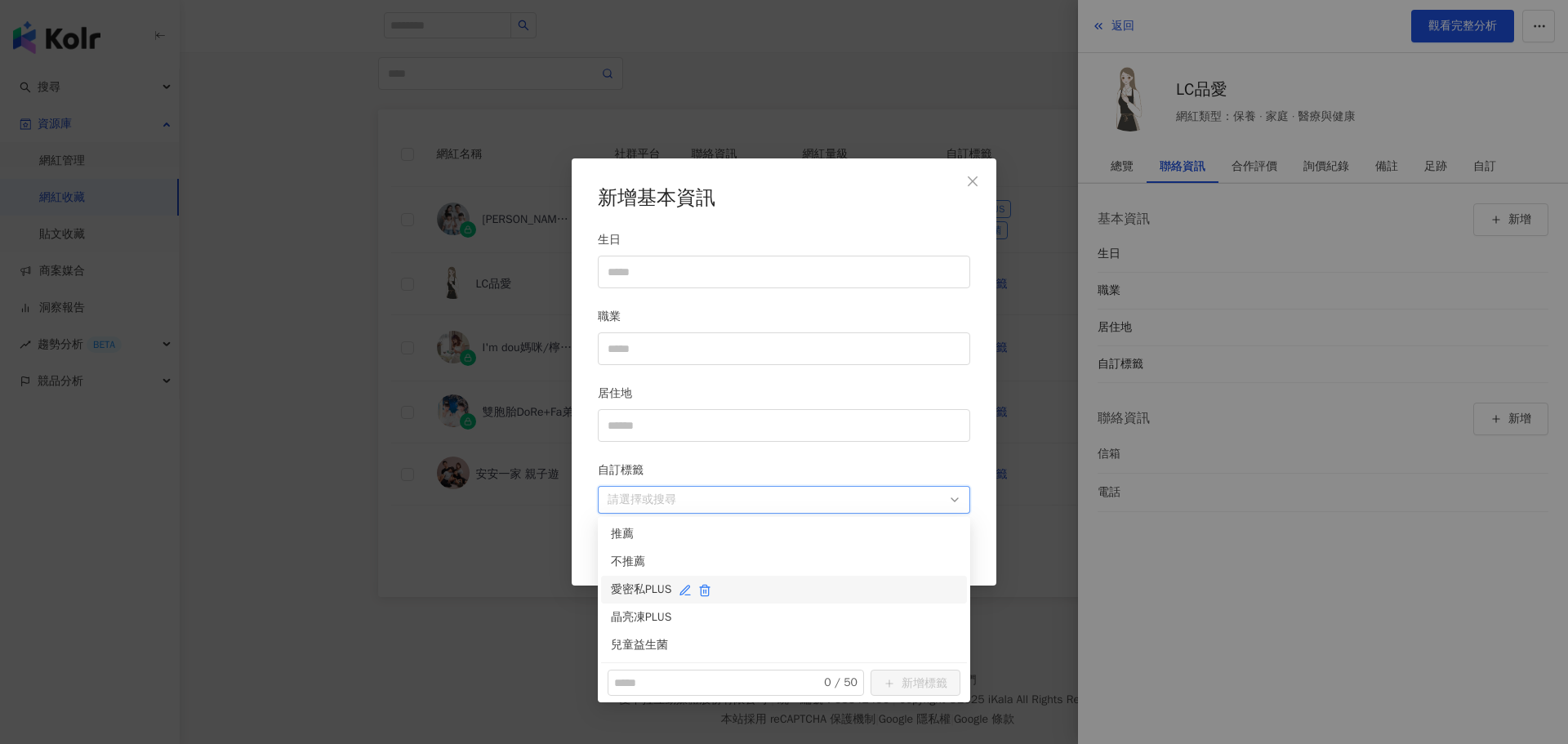 click on "愛密私PLUS" at bounding box center [784, 590] 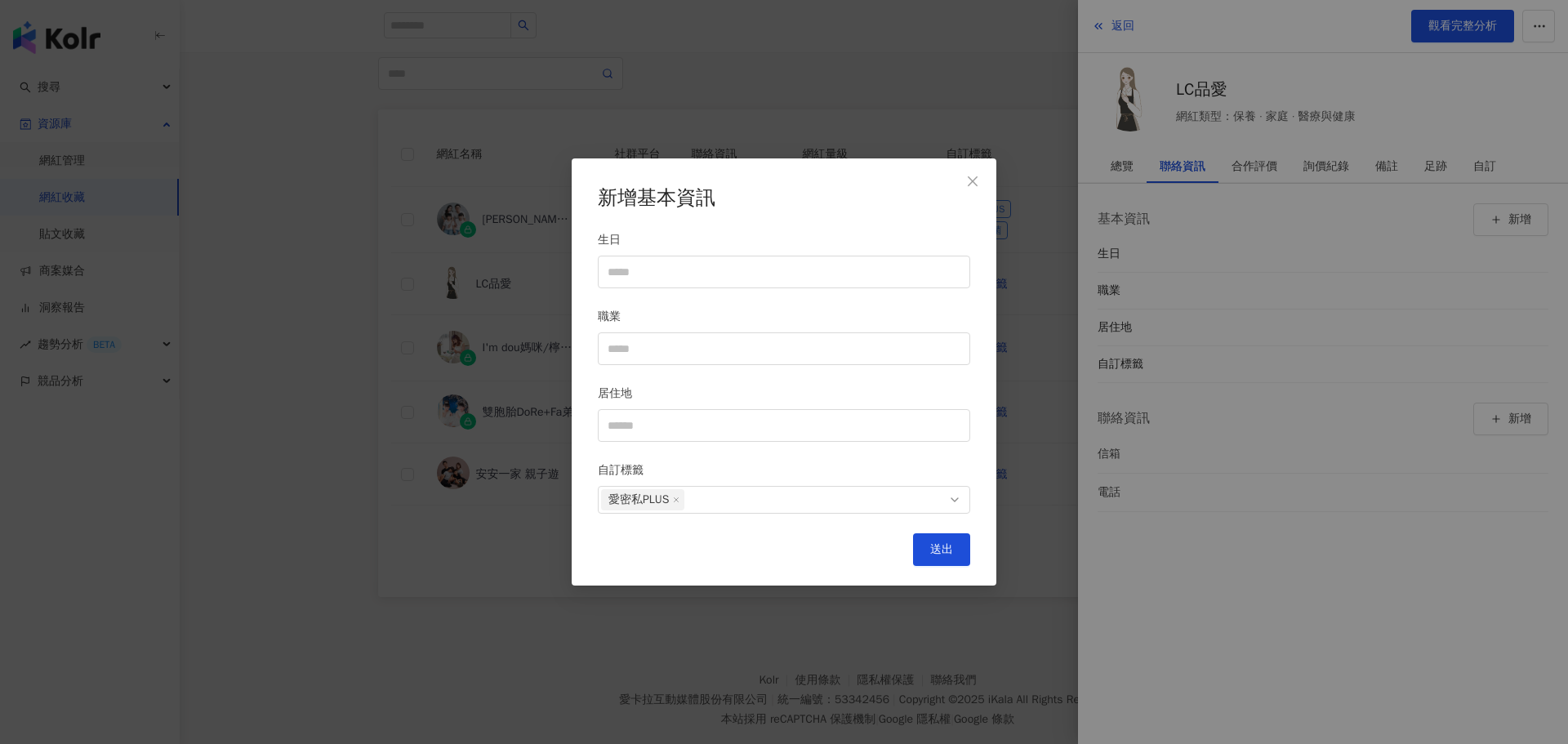 click on "新增基本資訊 生日 職業 居住地 自訂標籤 愛密私PLUS   送出" at bounding box center [784, 372] 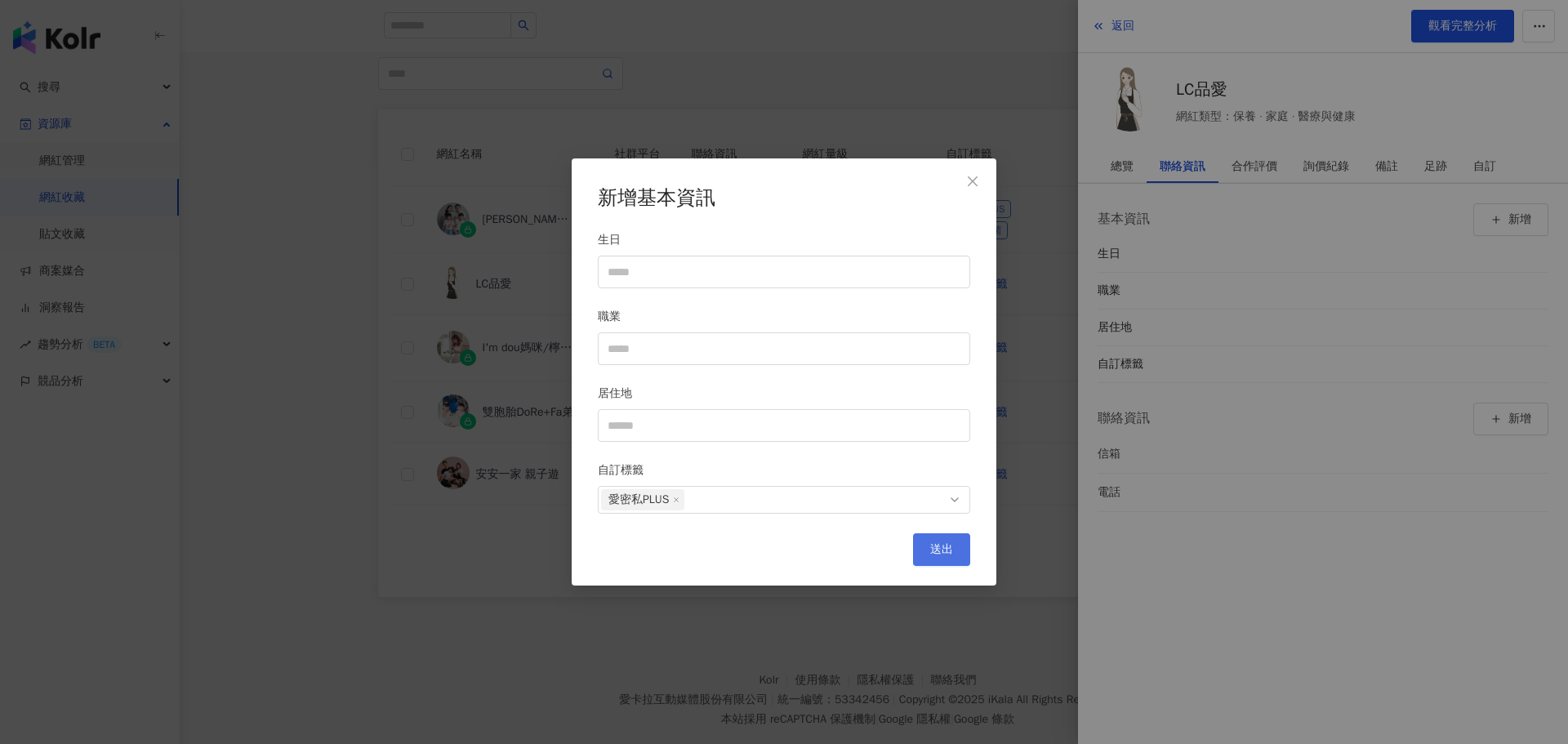 click on "送出" at bounding box center (942, 550) 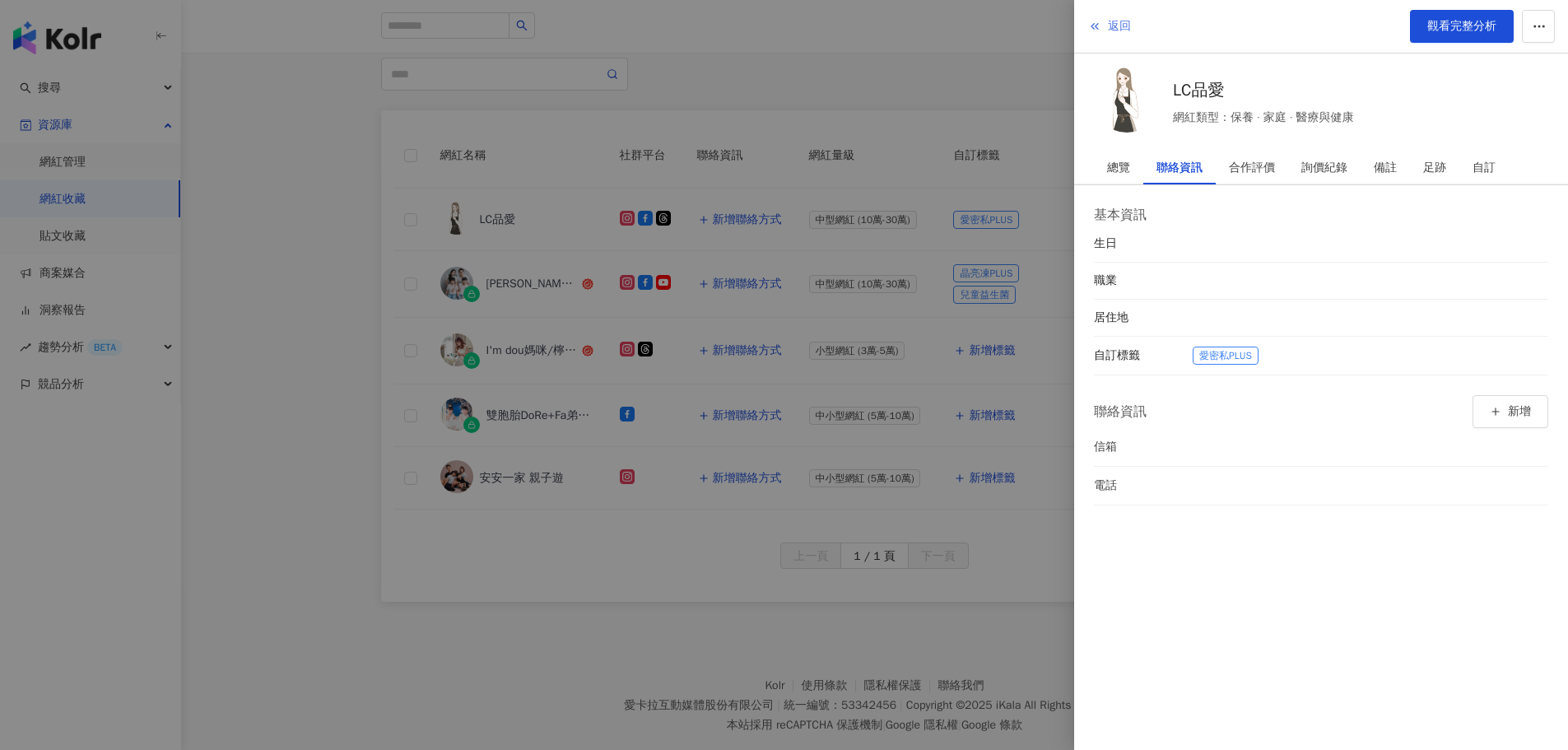 click on "返回" at bounding box center [1119, 26] 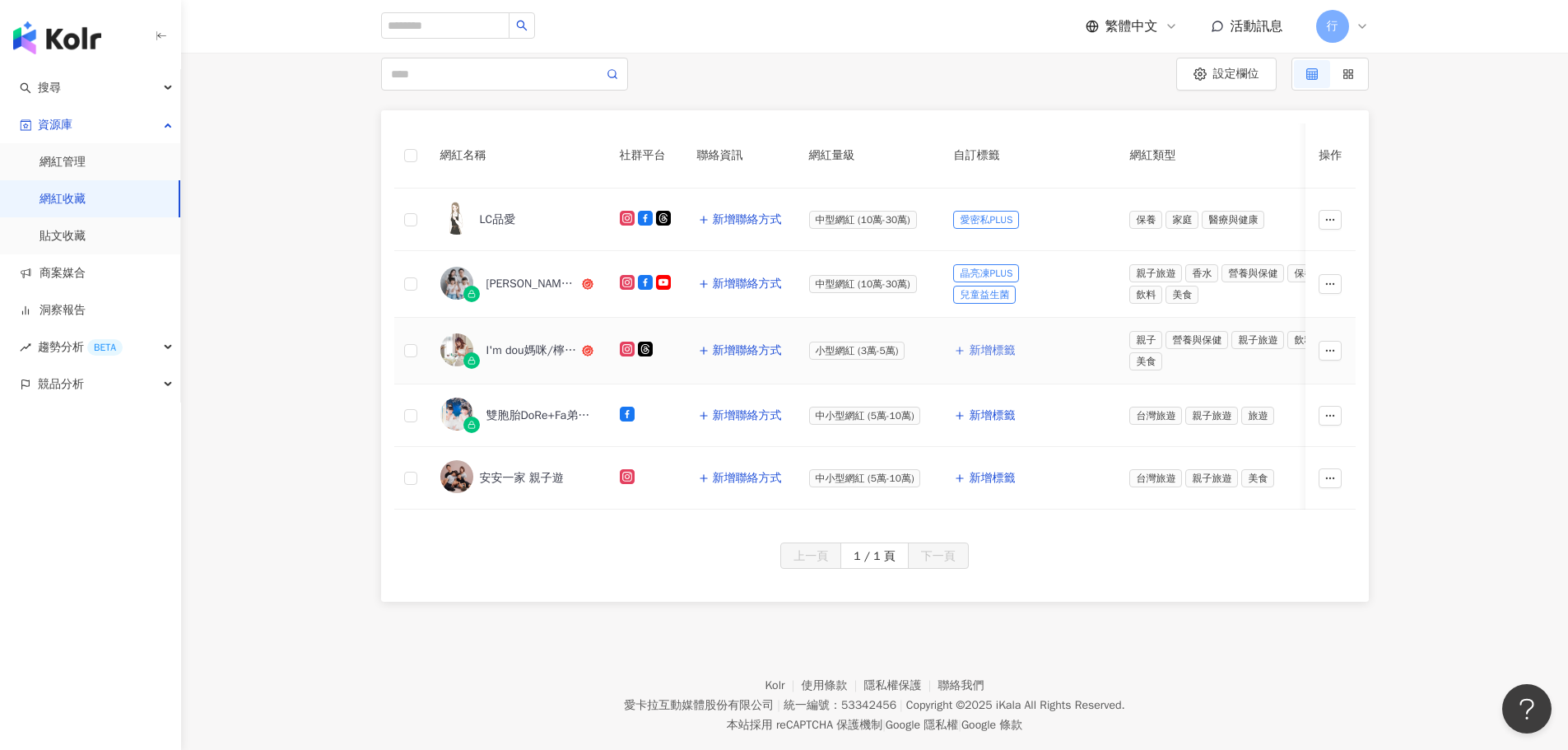 click on "新增標籤" at bounding box center [992, 351] 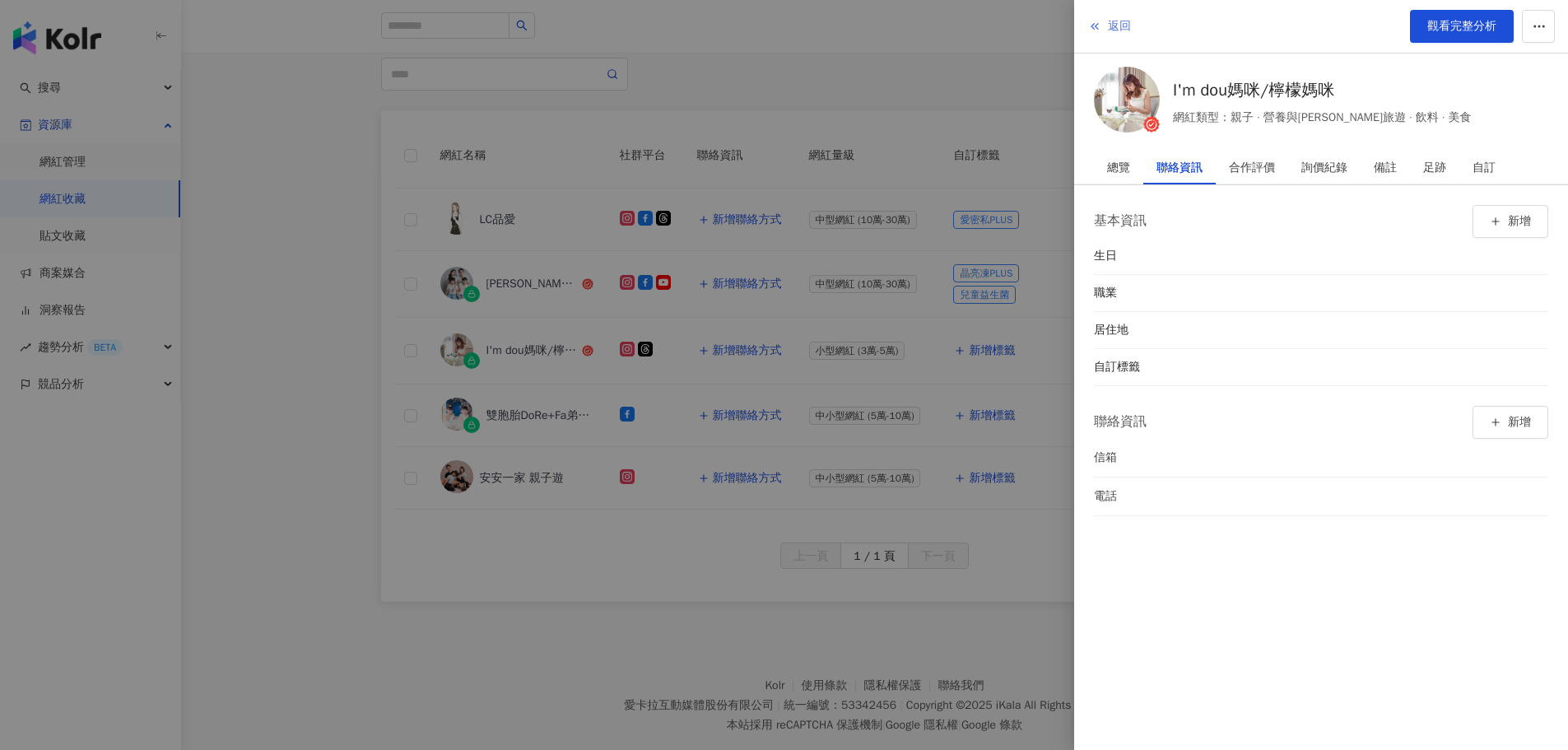 click on "返回" at bounding box center [1119, 26] 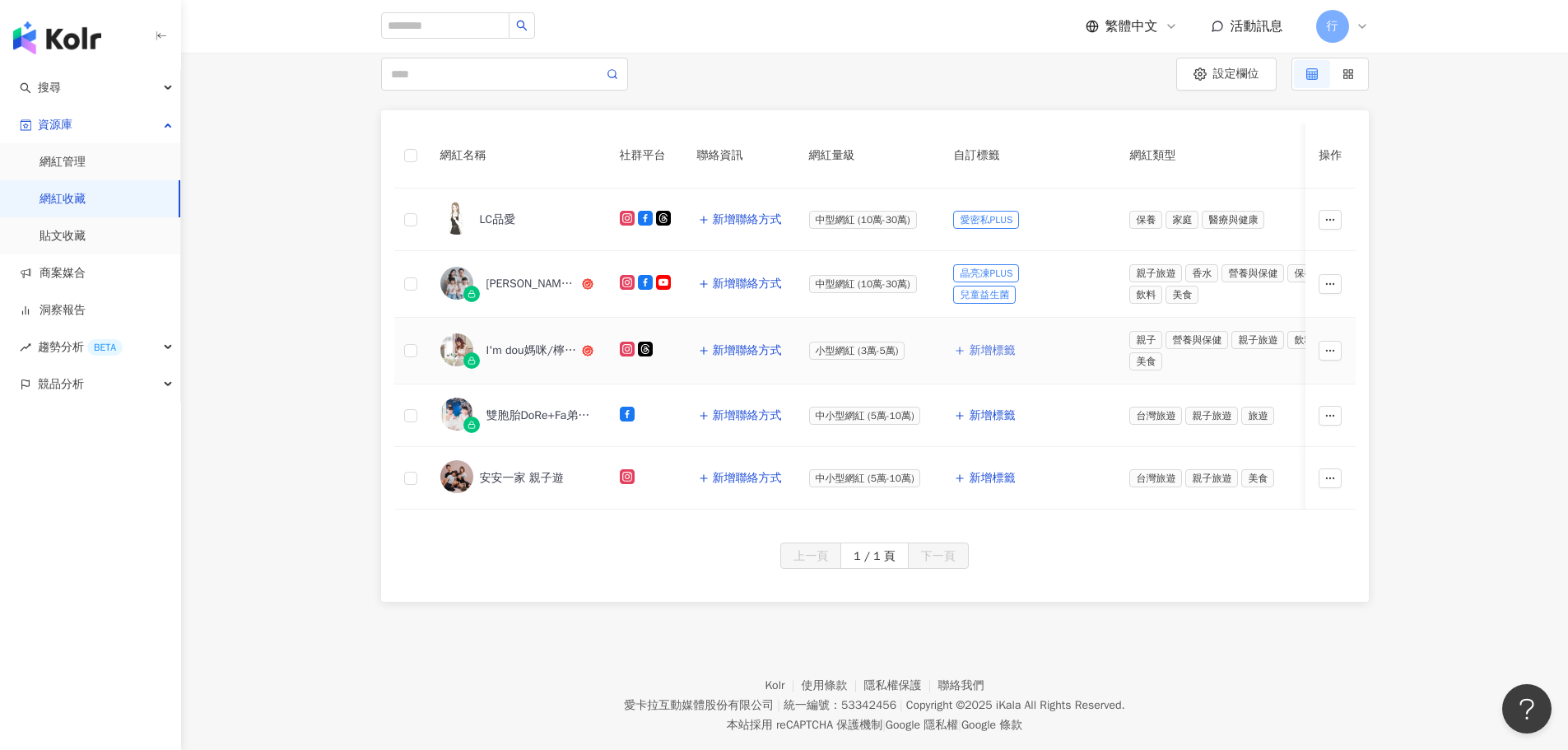 click on "新增標籤" at bounding box center (992, 351) 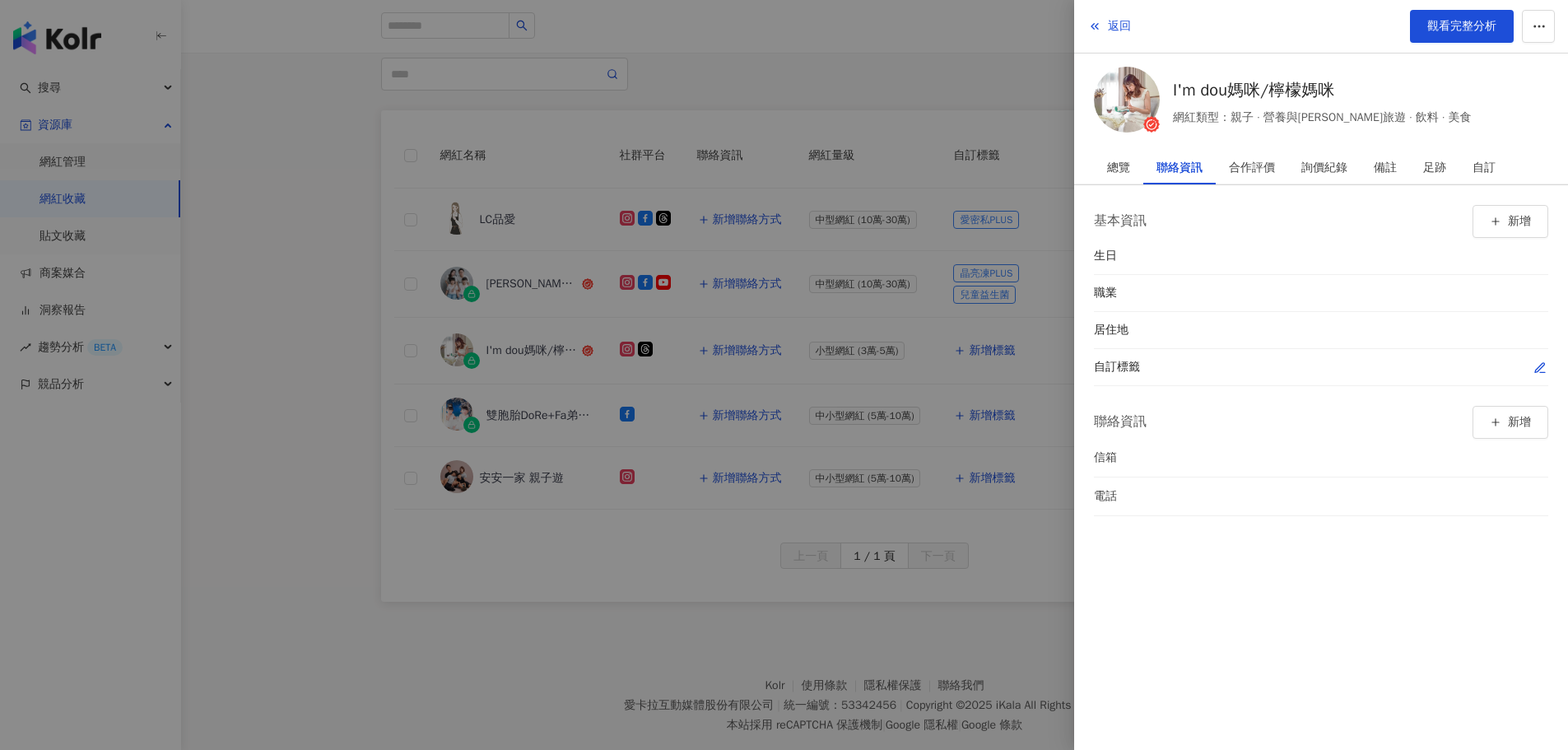 click 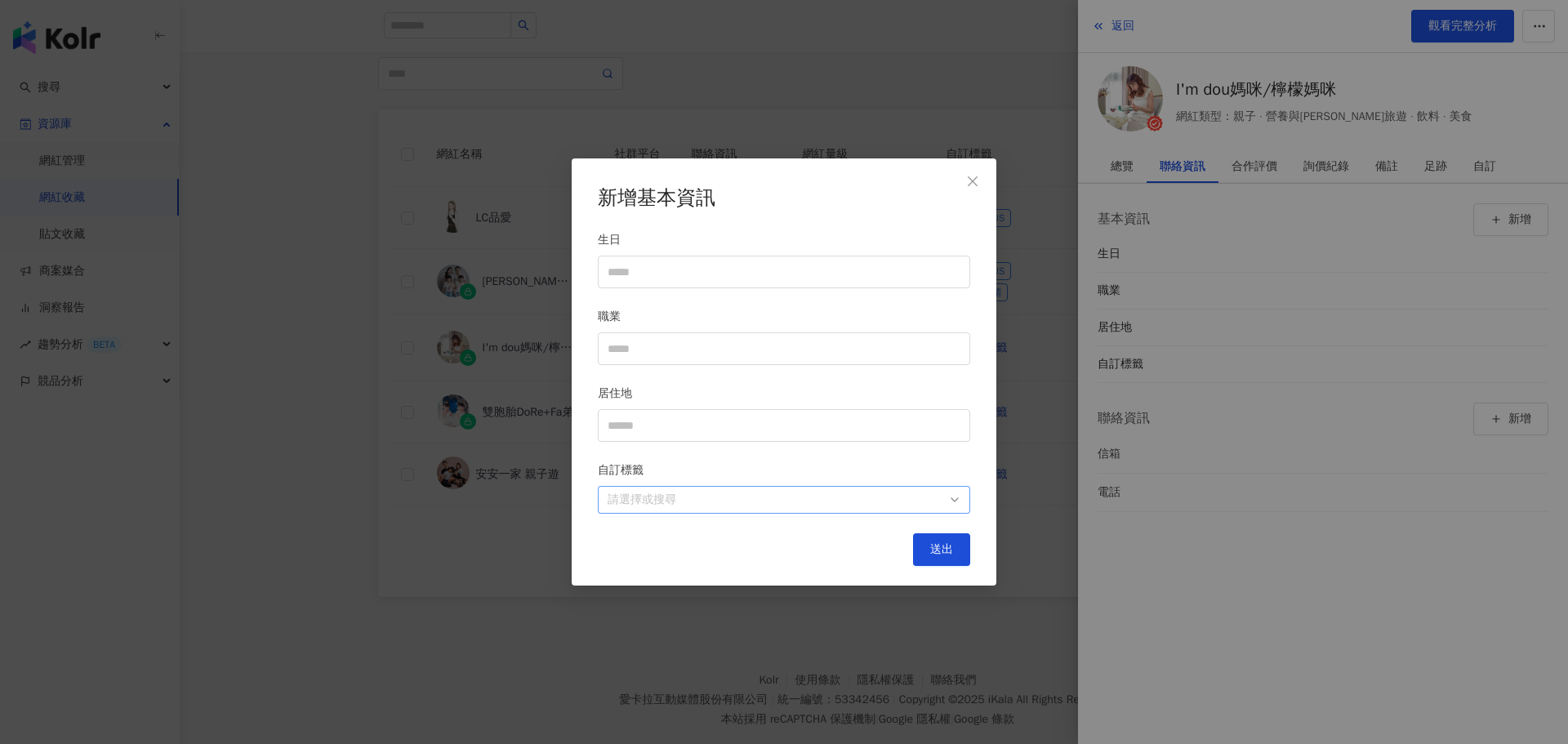 click on "請選擇或搜尋" at bounding box center (784, 500) 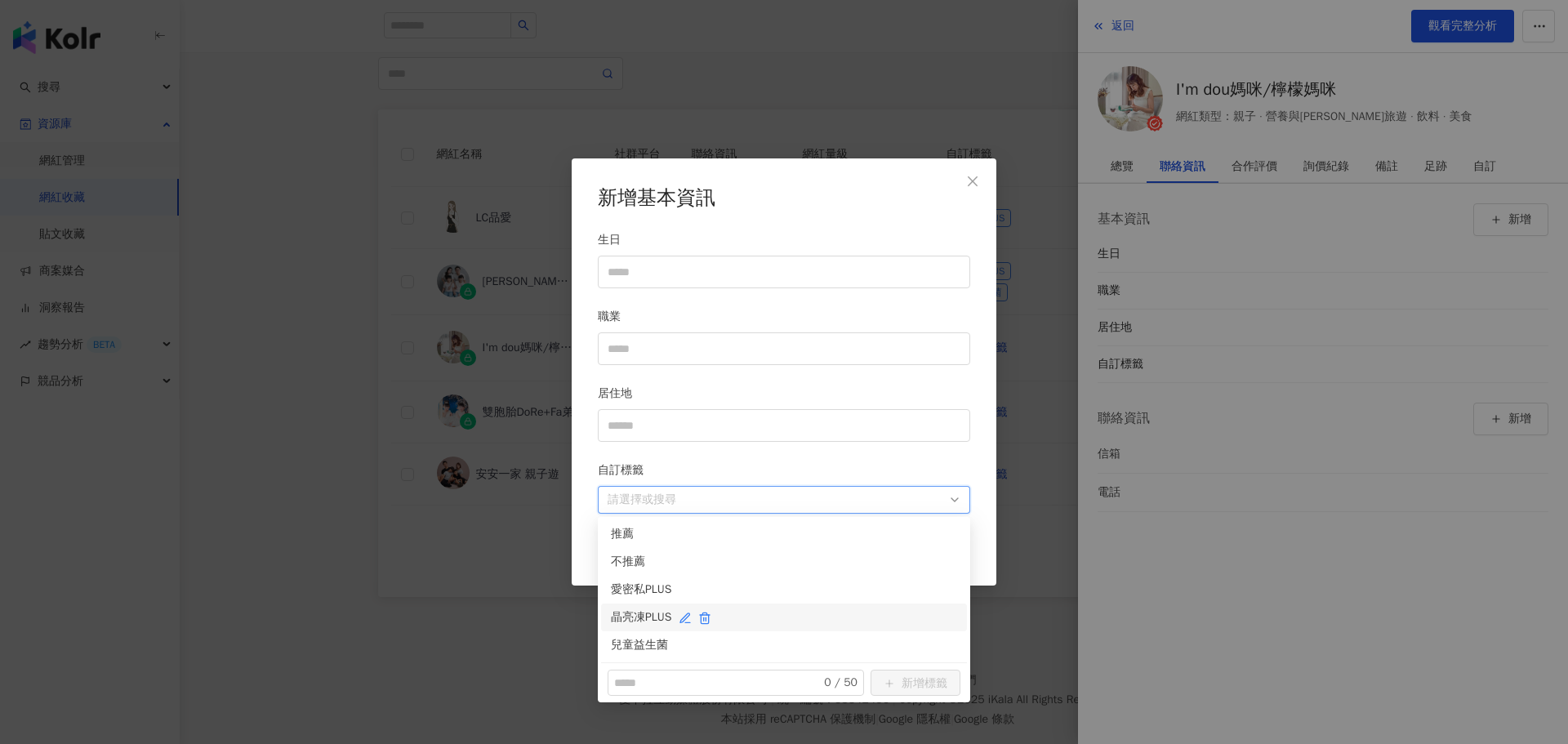 click on "晶亮凍PLUS" at bounding box center (784, 617) 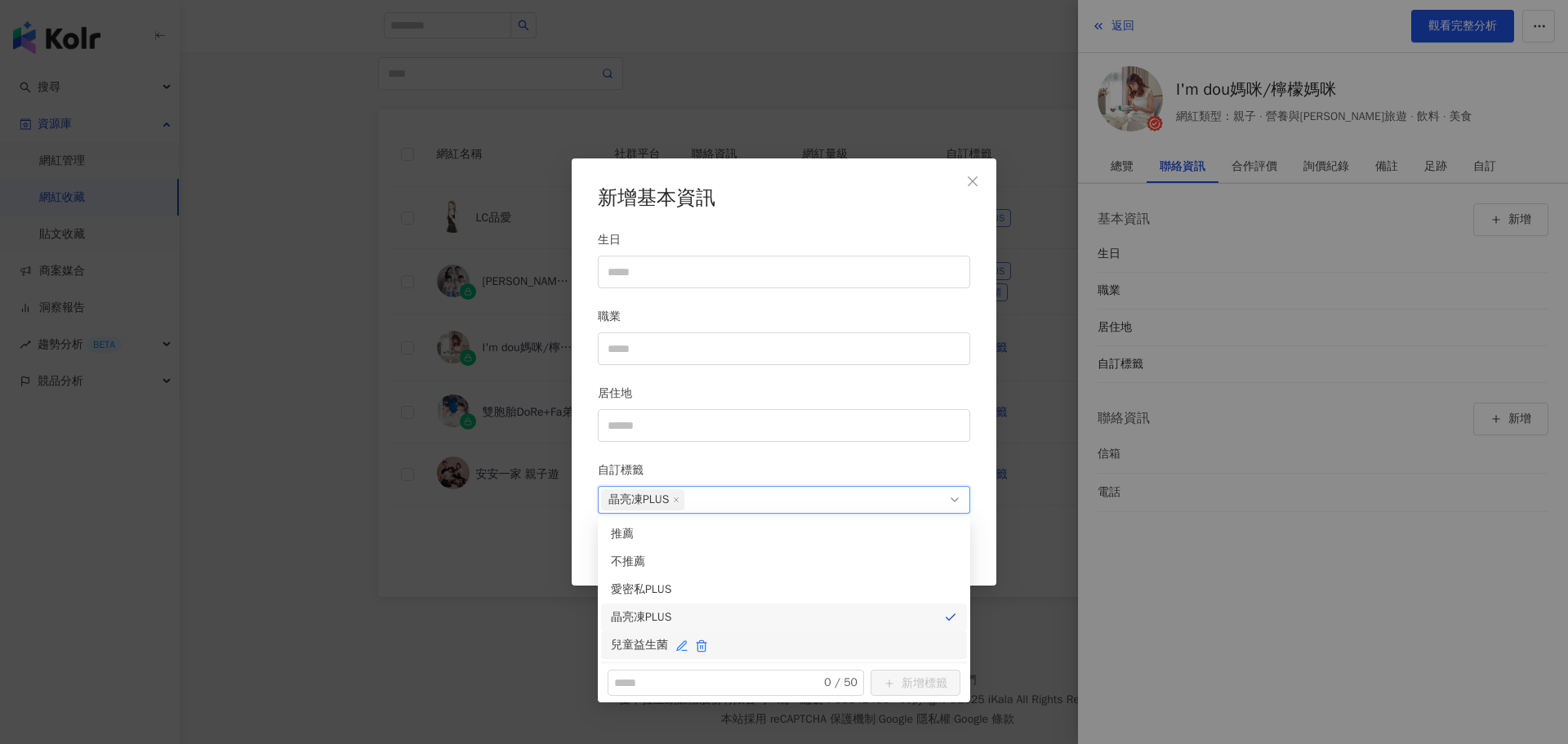 click on "兒童益生菌" at bounding box center [784, 645] 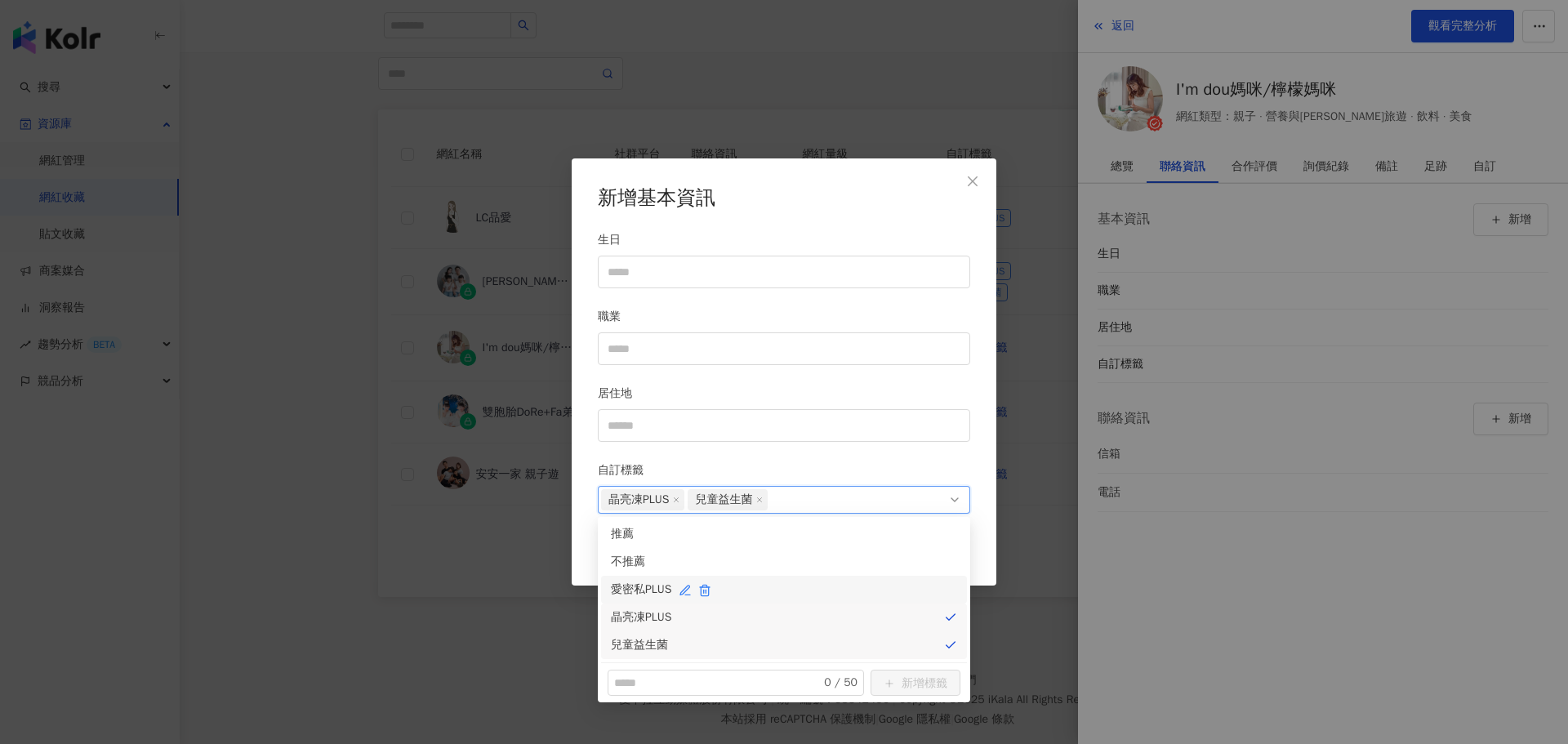 click on "愛密私PLUS" at bounding box center (784, 590) 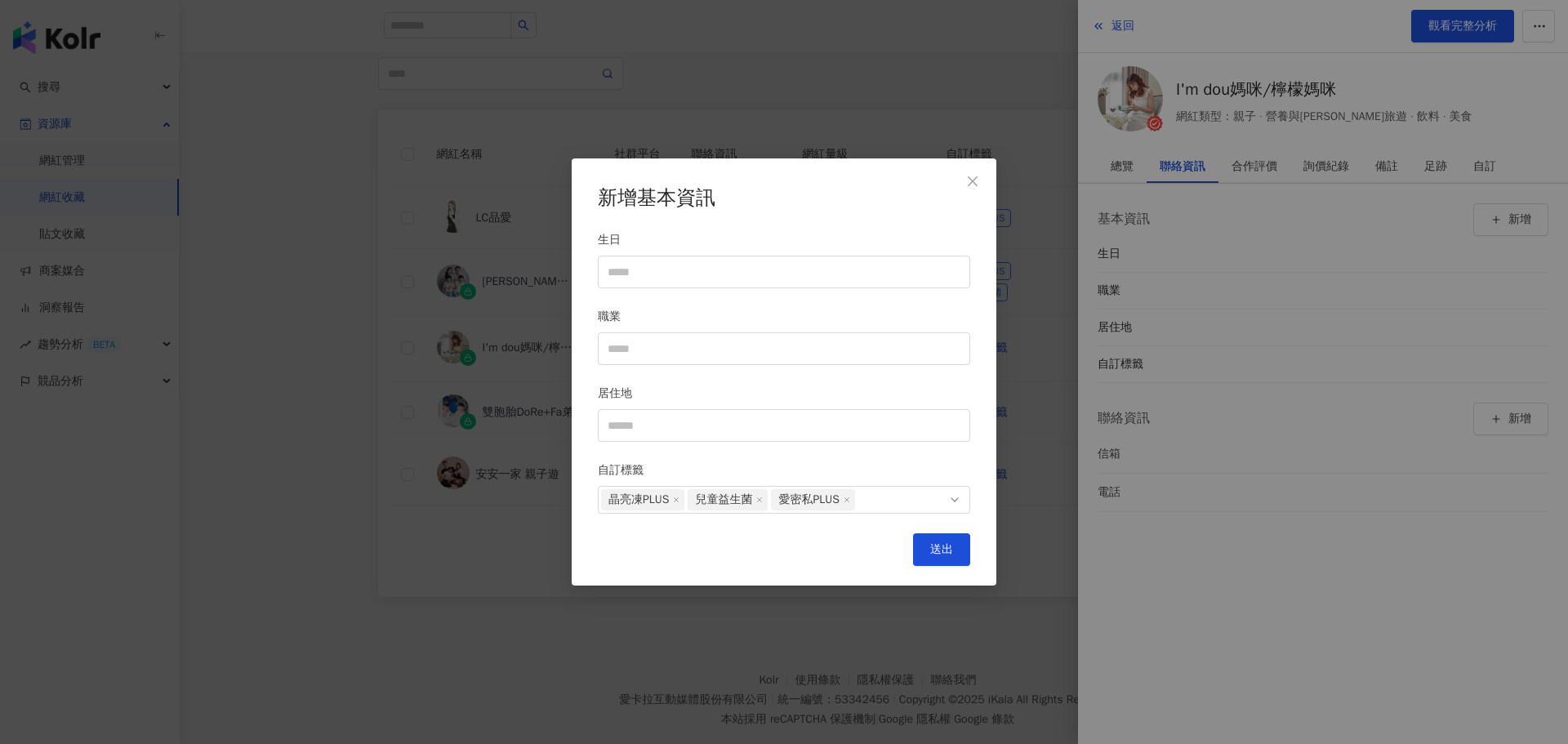 click on "新增基本資訊 生日 職業 居住地 自訂標籤 晶亮凍PLUS 兒童益生菌 愛密私PLUS   送出" at bounding box center [784, 372] 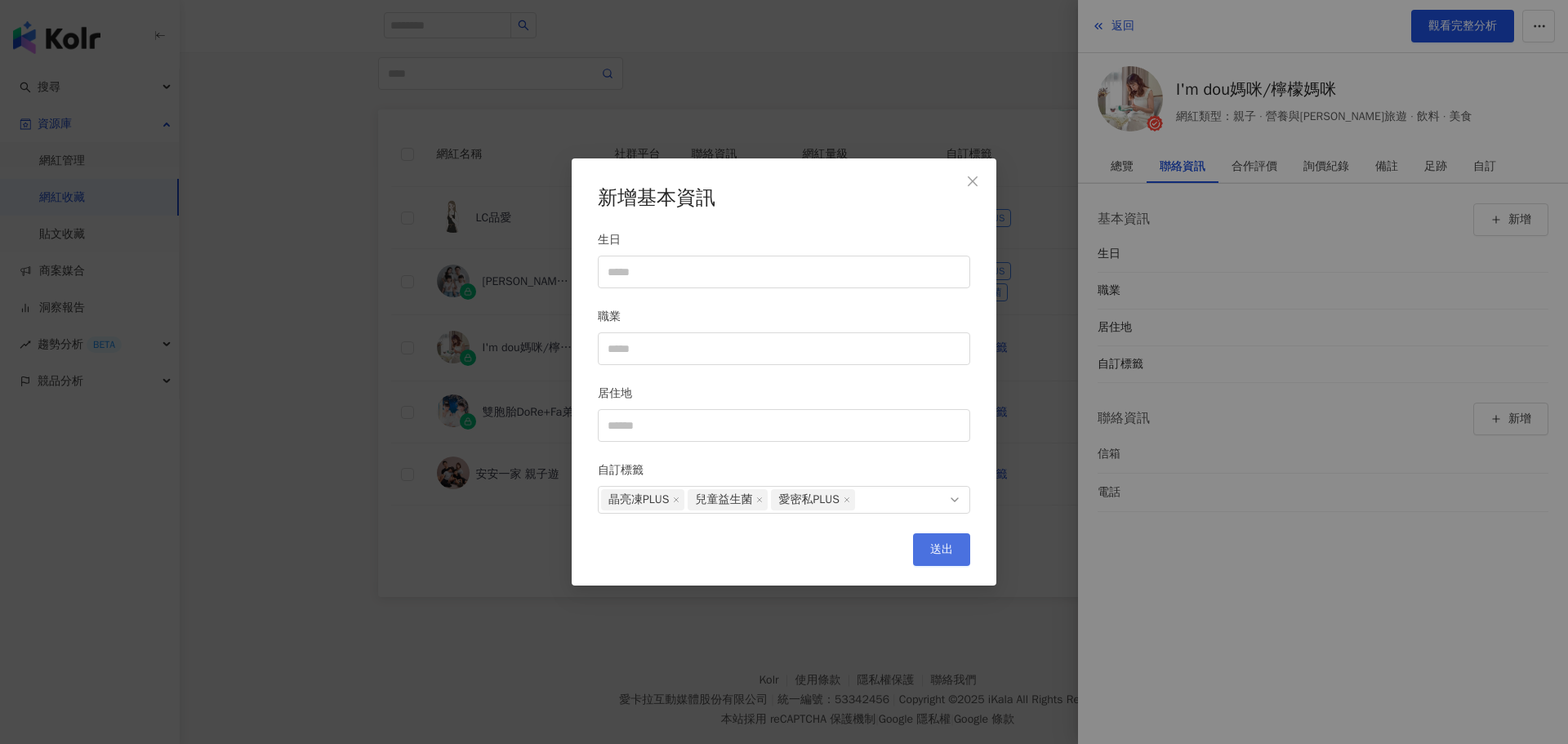 click on "送出" at bounding box center [942, 550] 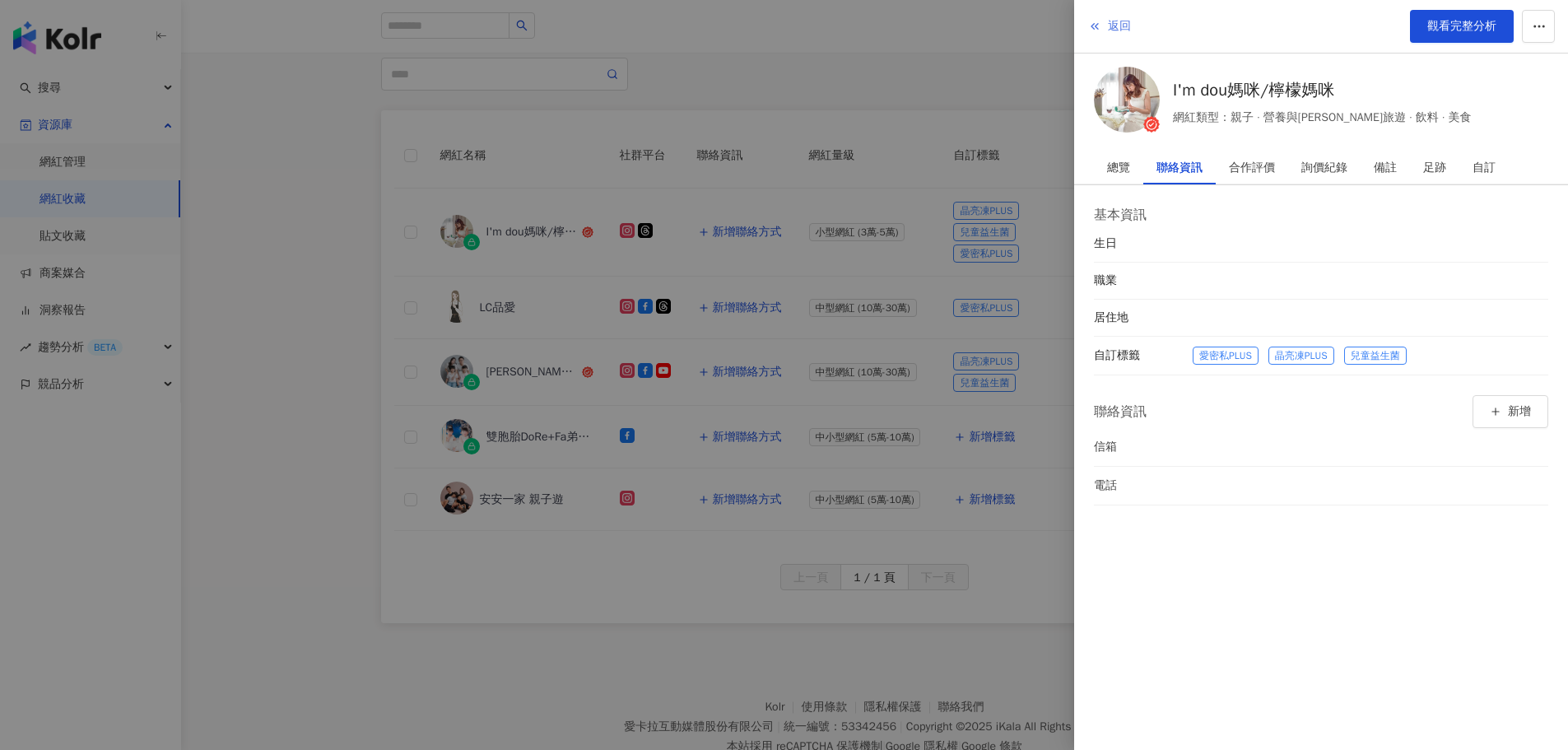 click on "返回" at bounding box center [1119, 26] 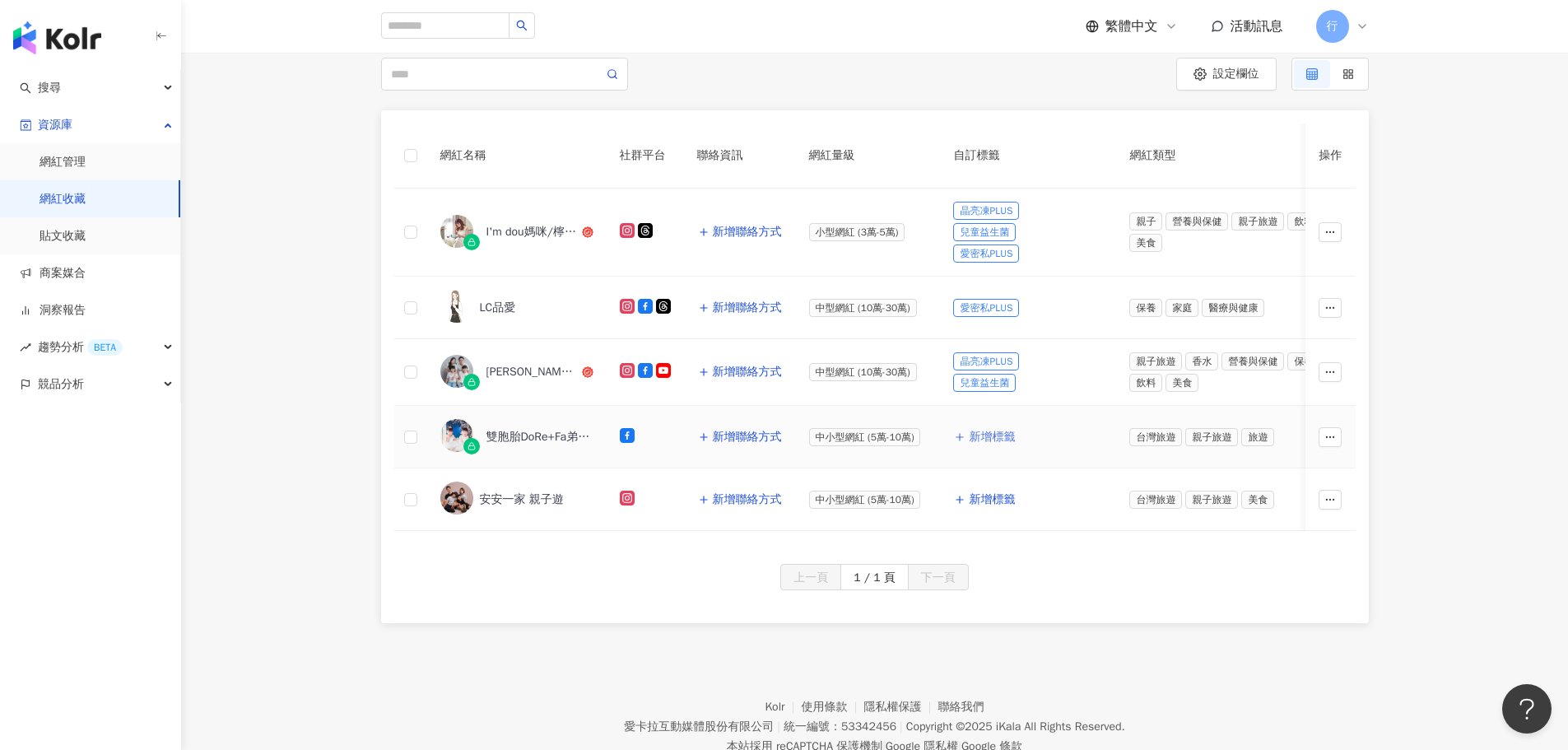 click on "新增標籤" at bounding box center [992, 437] 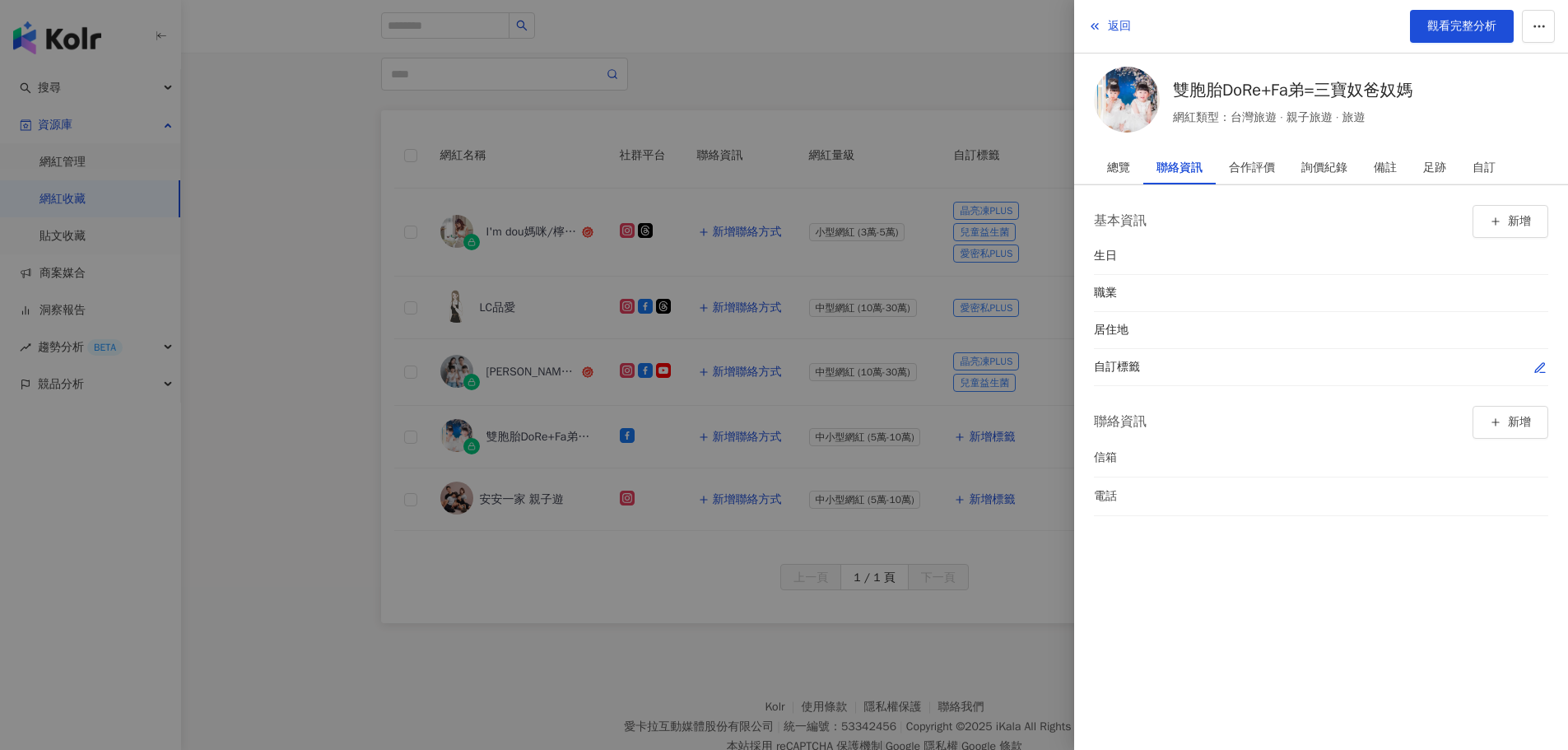 click 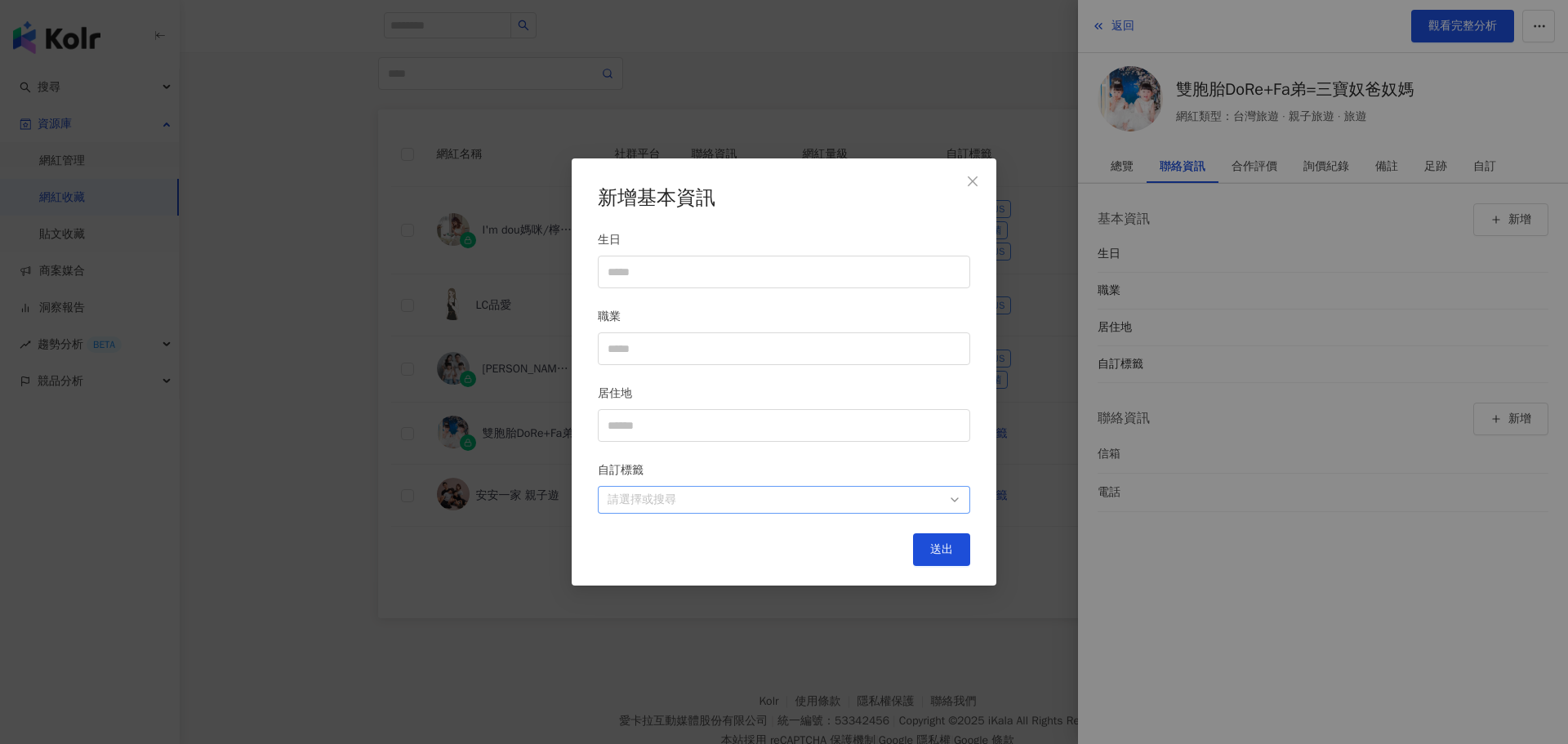 click at bounding box center (775, 500) 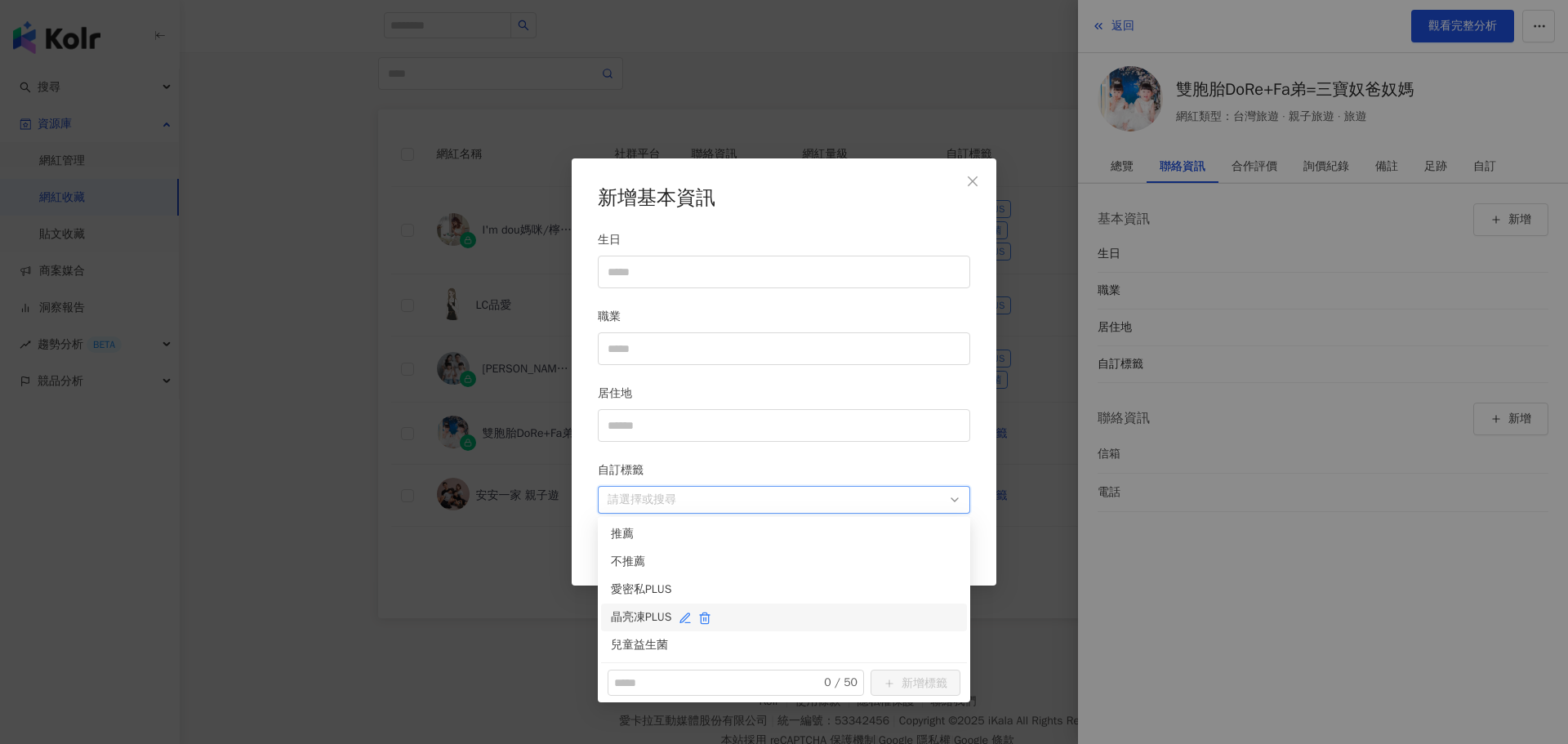 click on "晶亮凍PLUS" at bounding box center [784, 617] 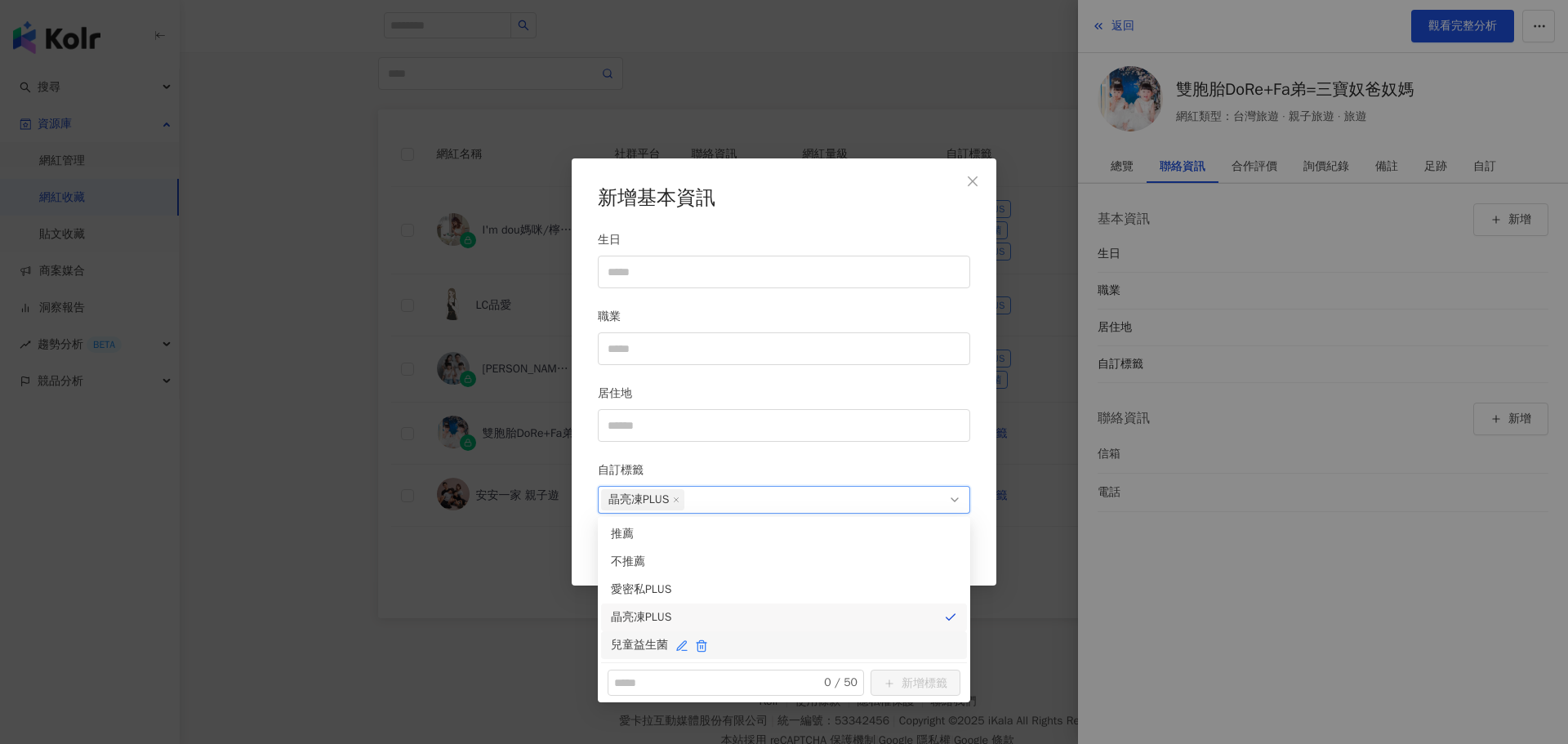 click on "兒童益生菌" at bounding box center [784, 645] 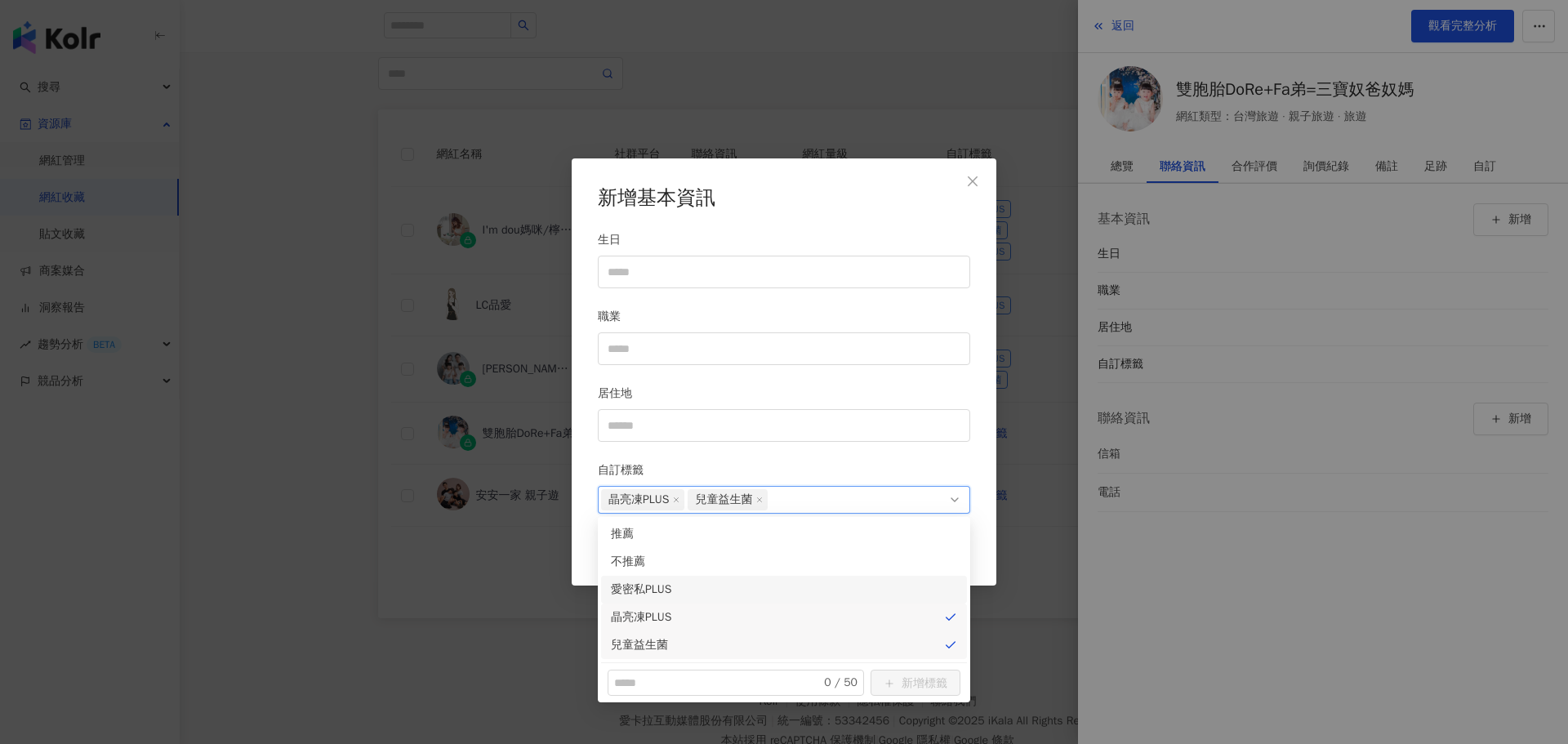 click on "新增基本資訊 生日 職業 居住地 自訂標籤 晶亮凍PLUS 兒童益生菌   送出" at bounding box center [784, 372] 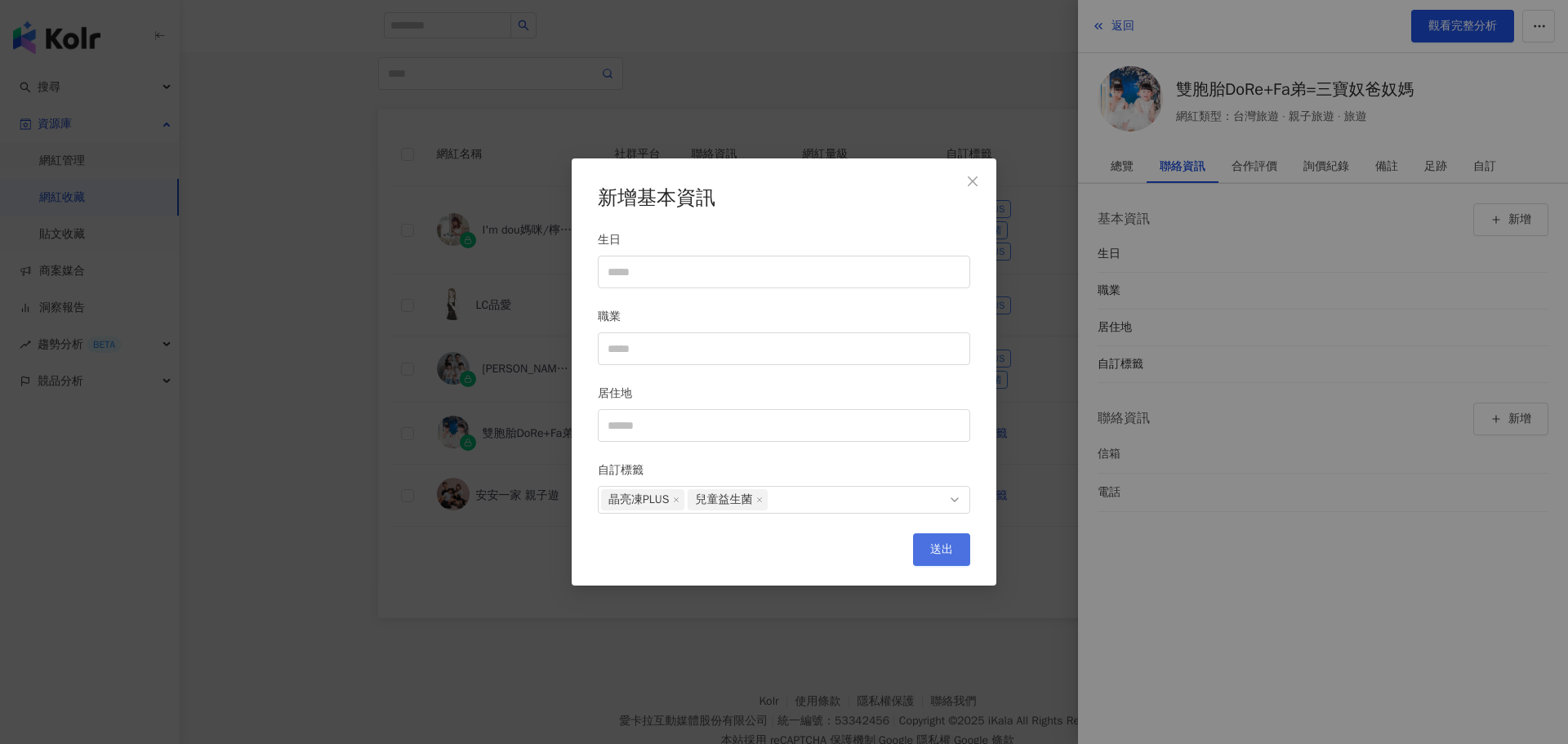 click on "送出" at bounding box center [942, 550] 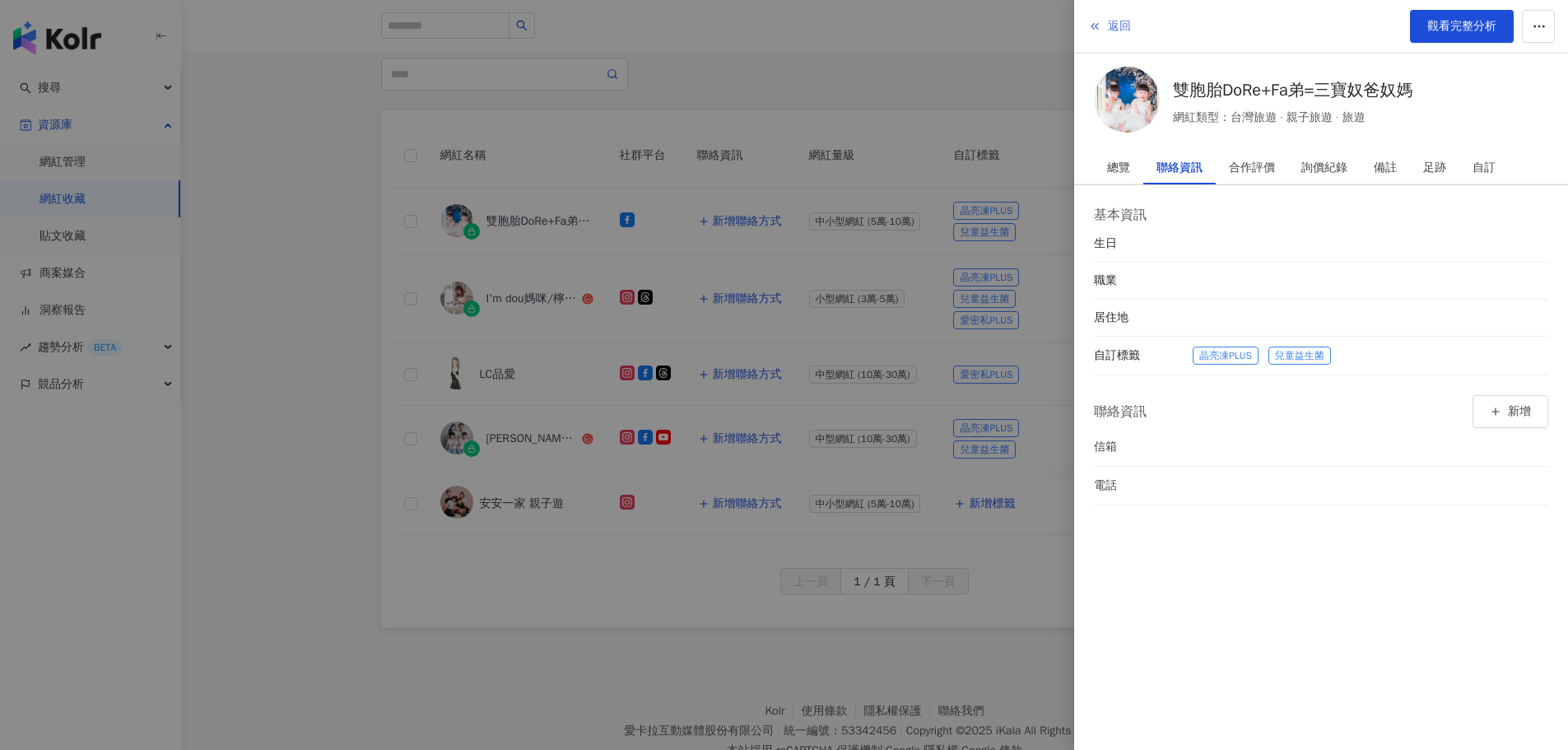 click on "返回" at bounding box center [1119, 26] 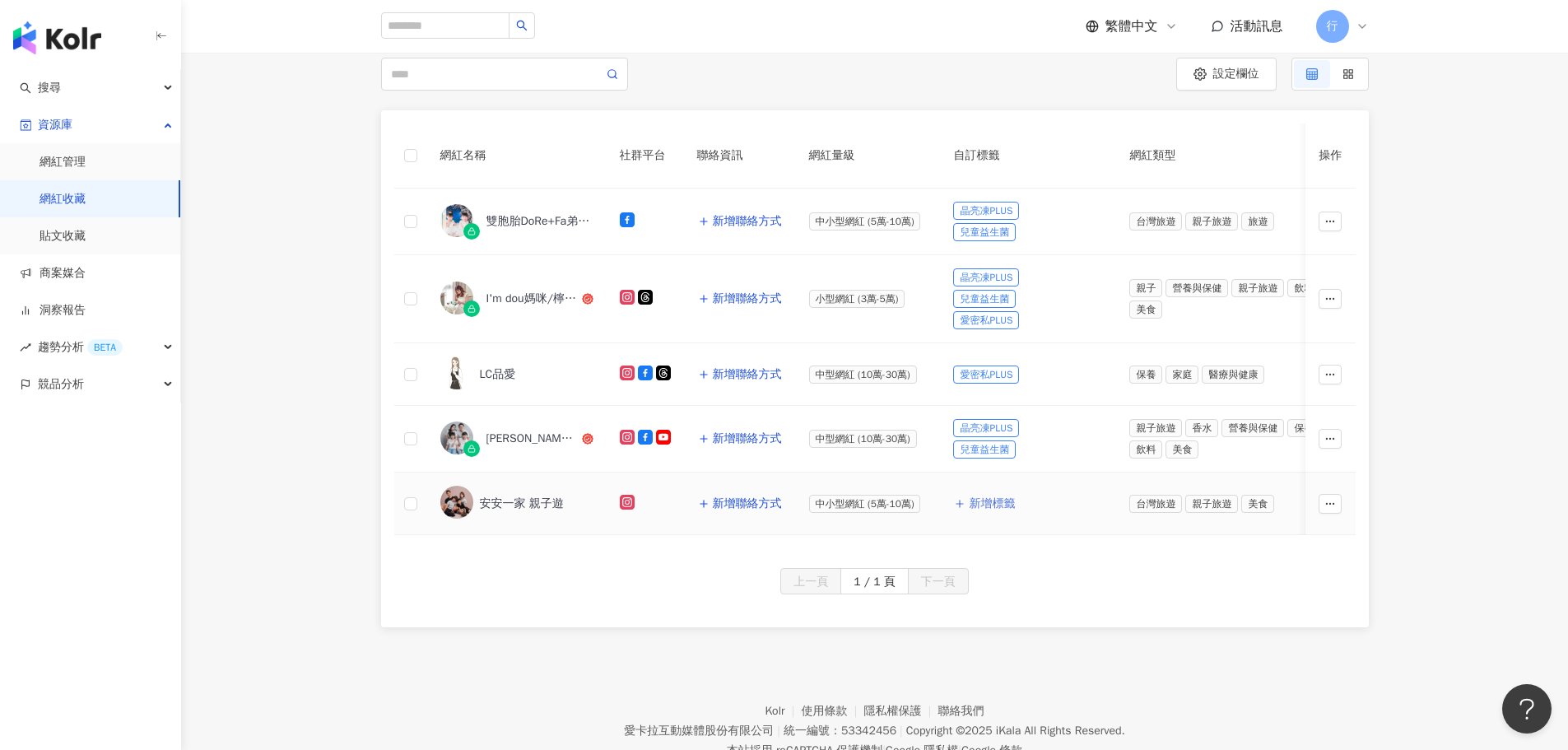 click on "新增標籤" at bounding box center (992, 504) 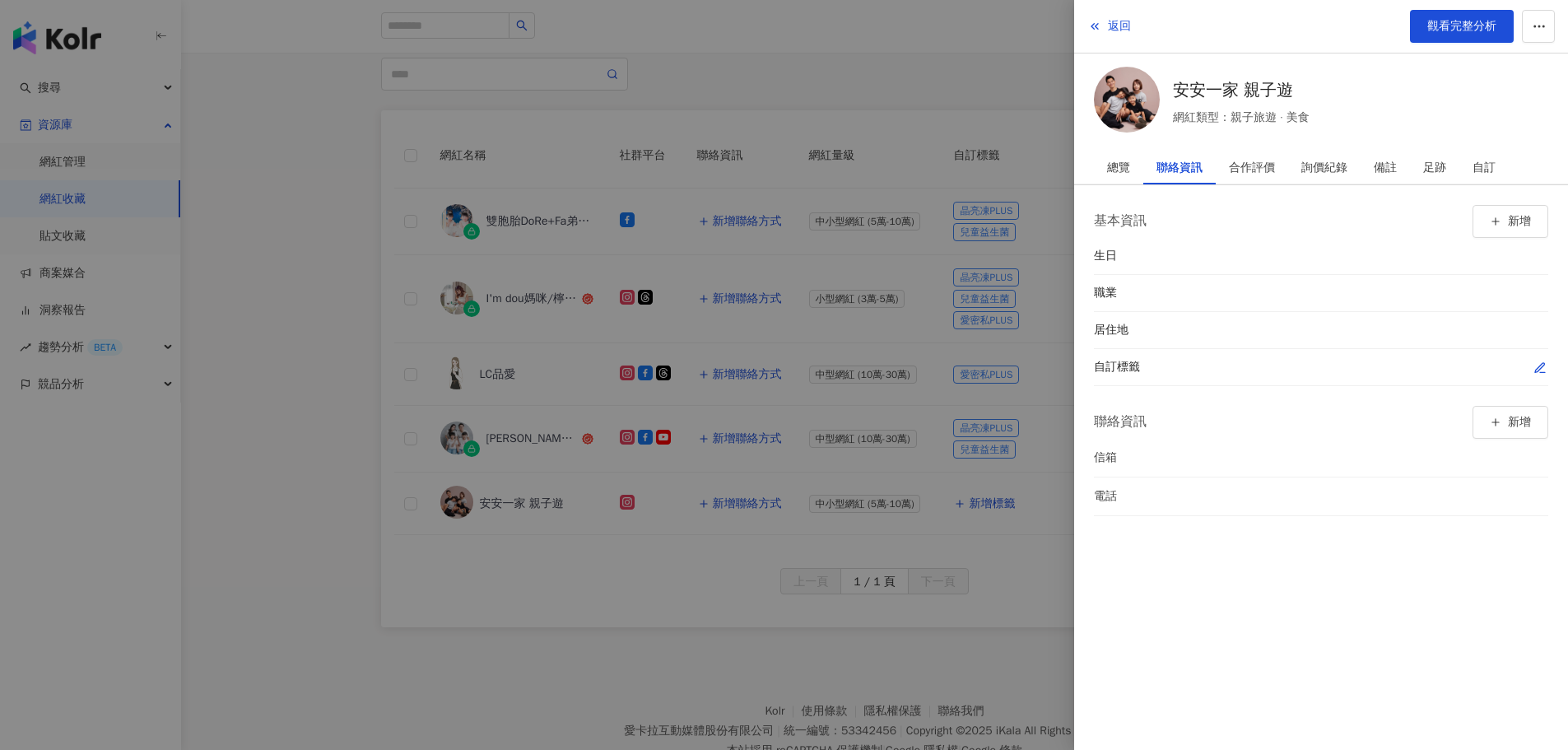 click 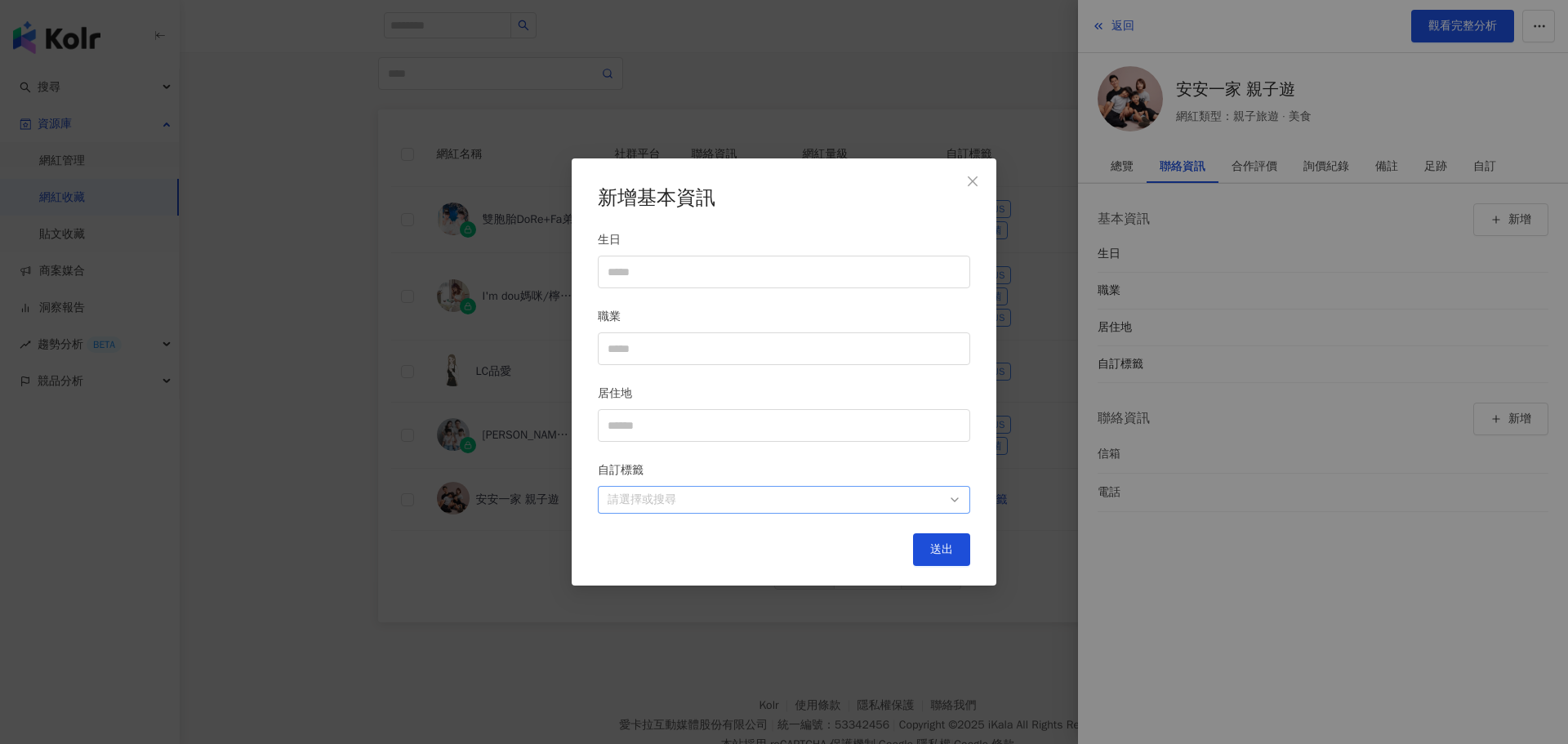click at bounding box center (775, 500) 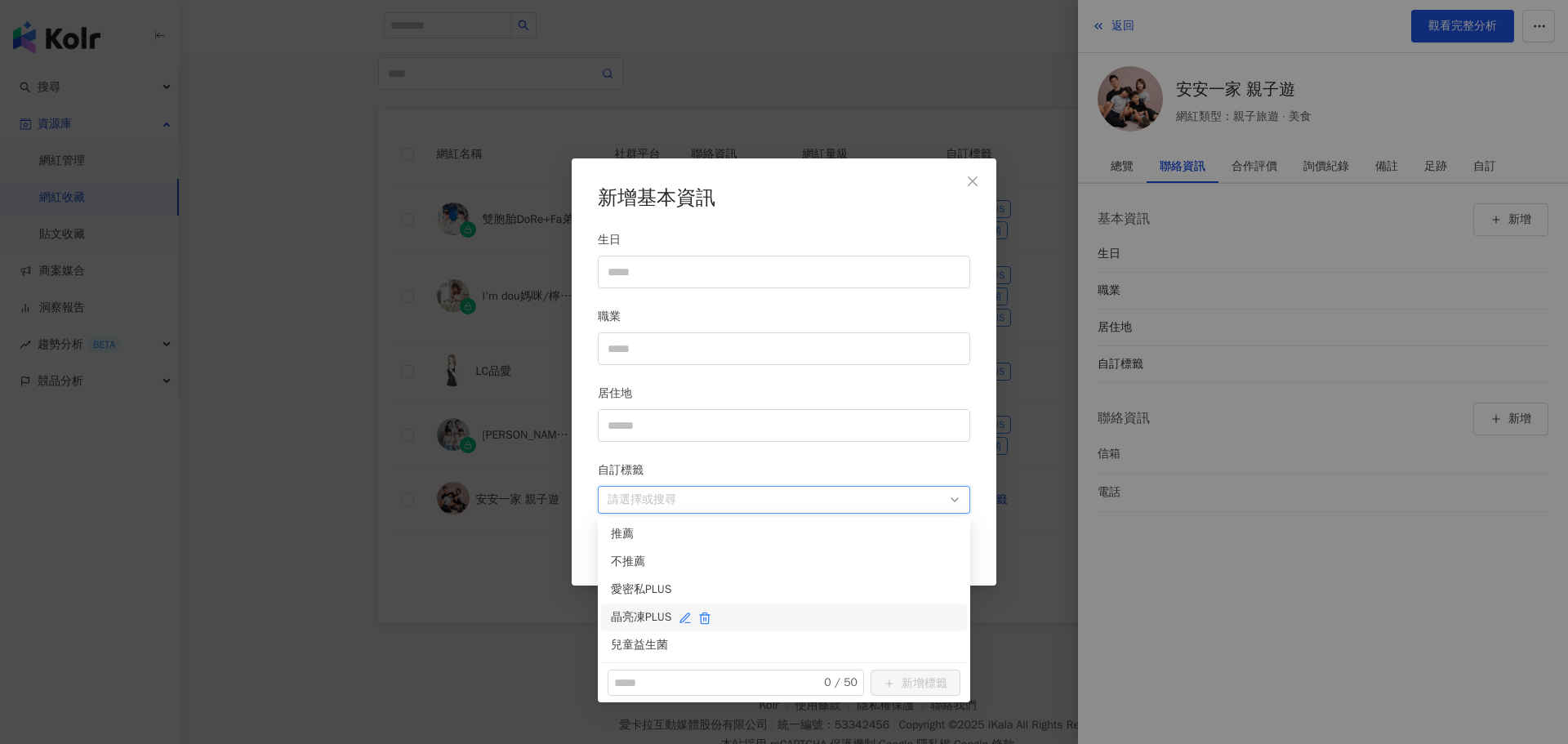 click on "晶亮凍PLUS" at bounding box center (784, 617) 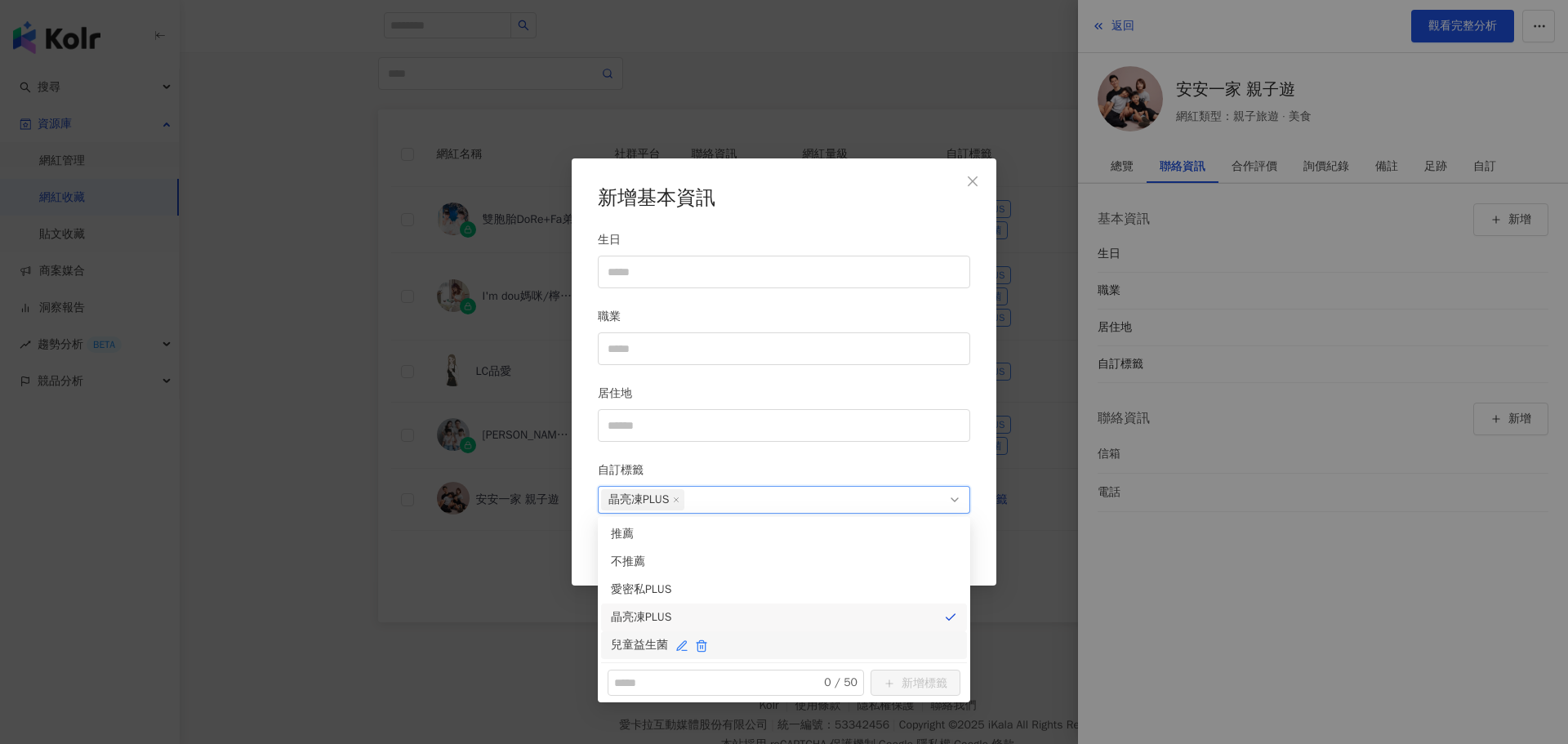 click on "兒童益生菌" at bounding box center [784, 645] 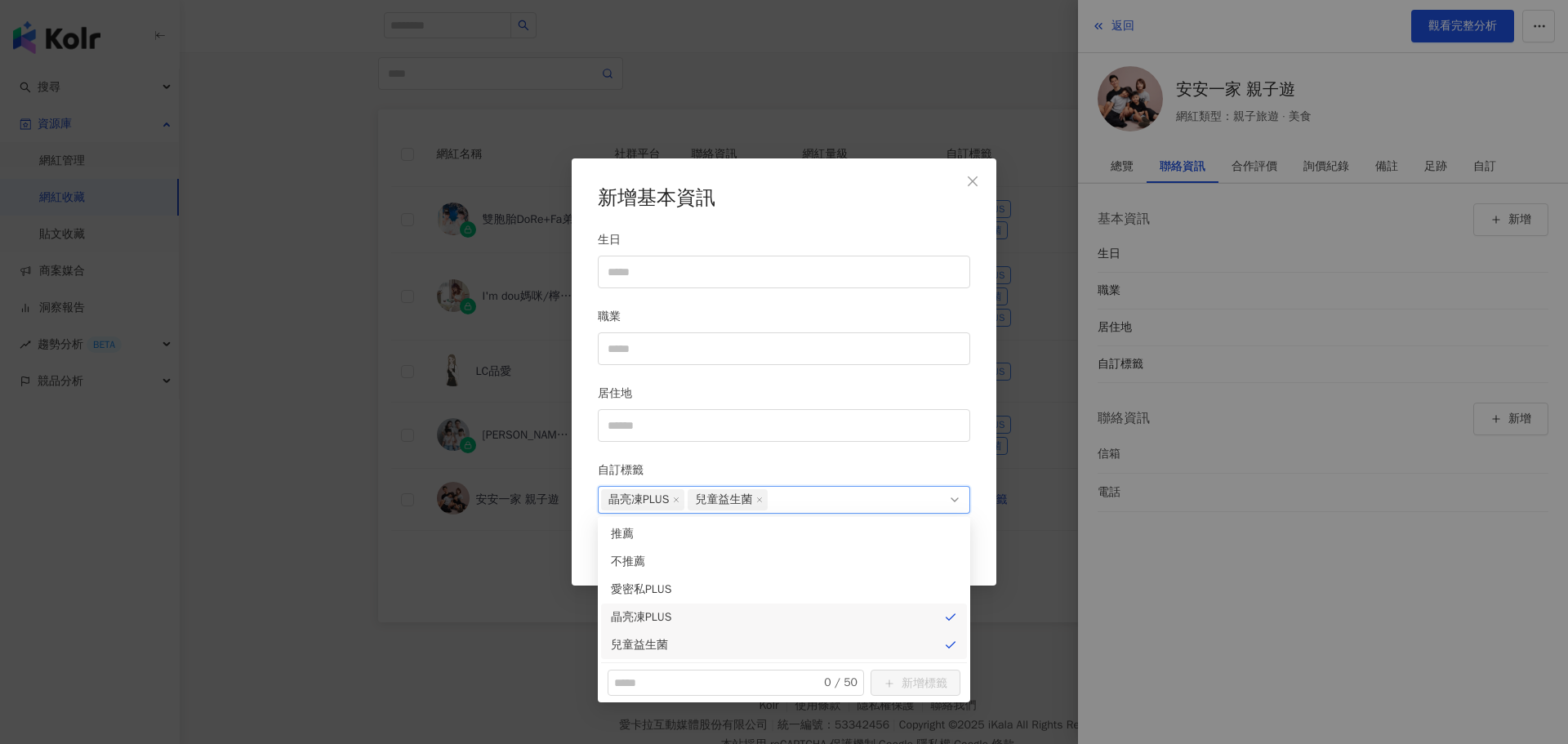 click on "新增基本資訊 生日 職業 居住地 自訂標籤 晶亮凍PLUS 兒童益生菌   送出" at bounding box center [784, 372] 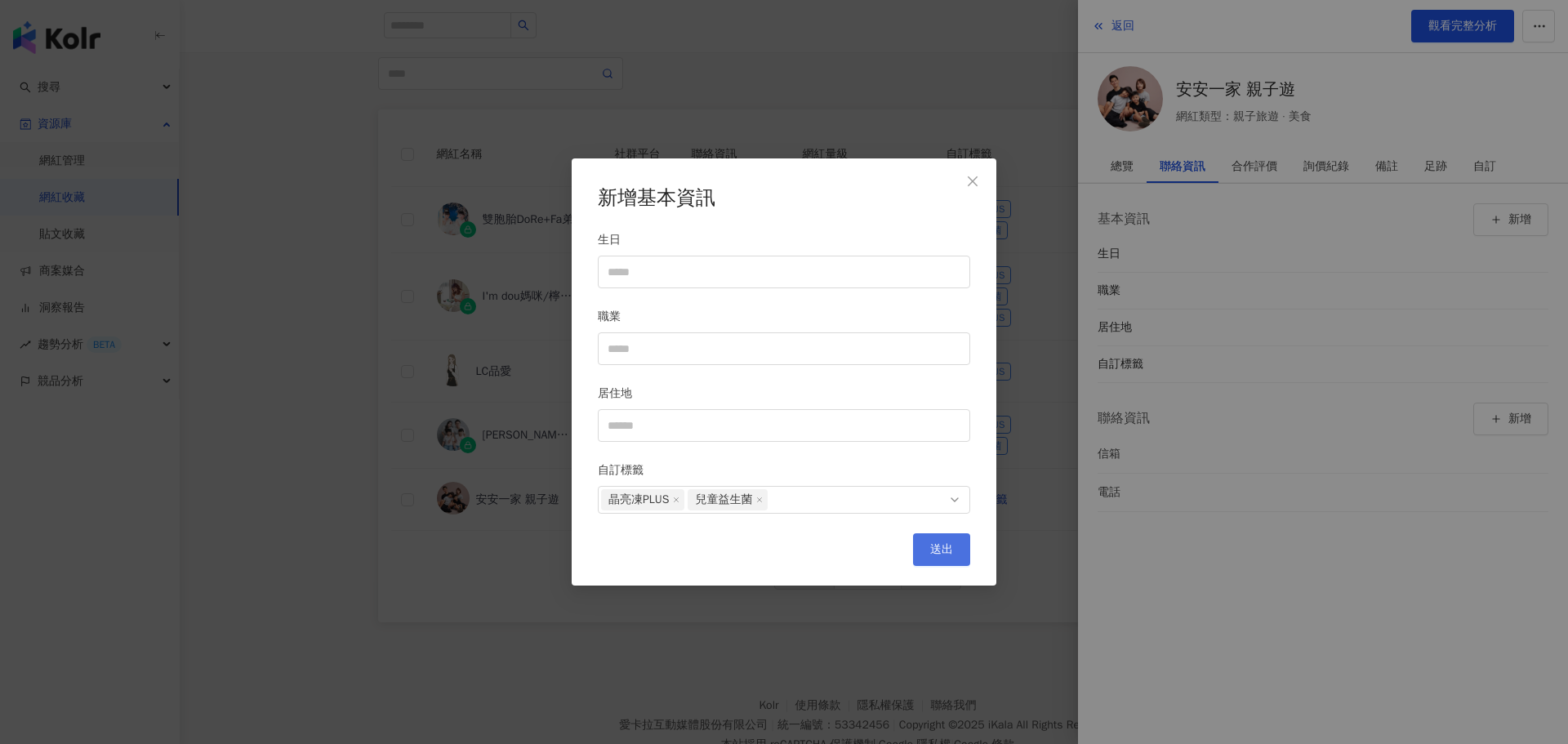 click on "送出" at bounding box center (942, 550) 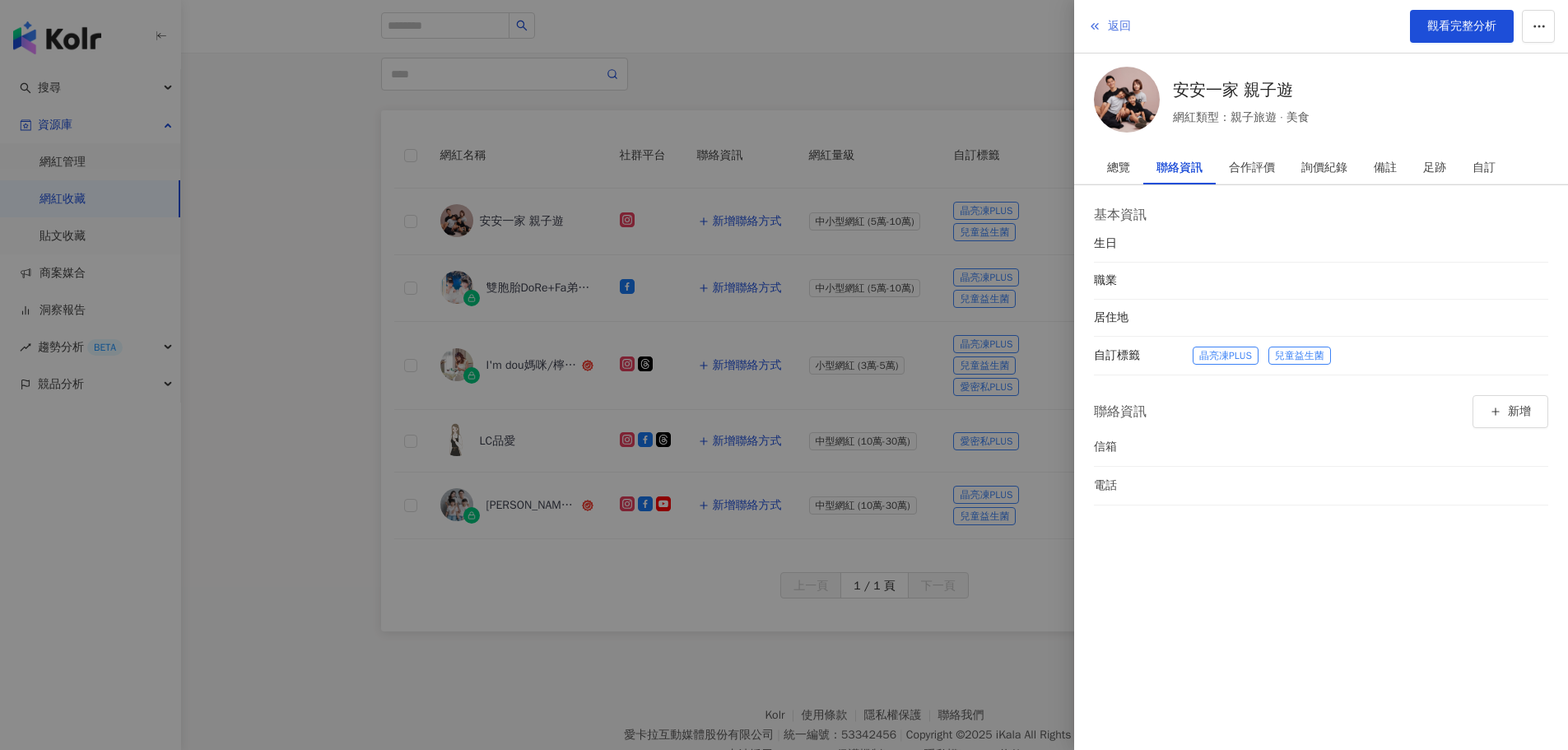 click on "返回" at bounding box center (1119, 26) 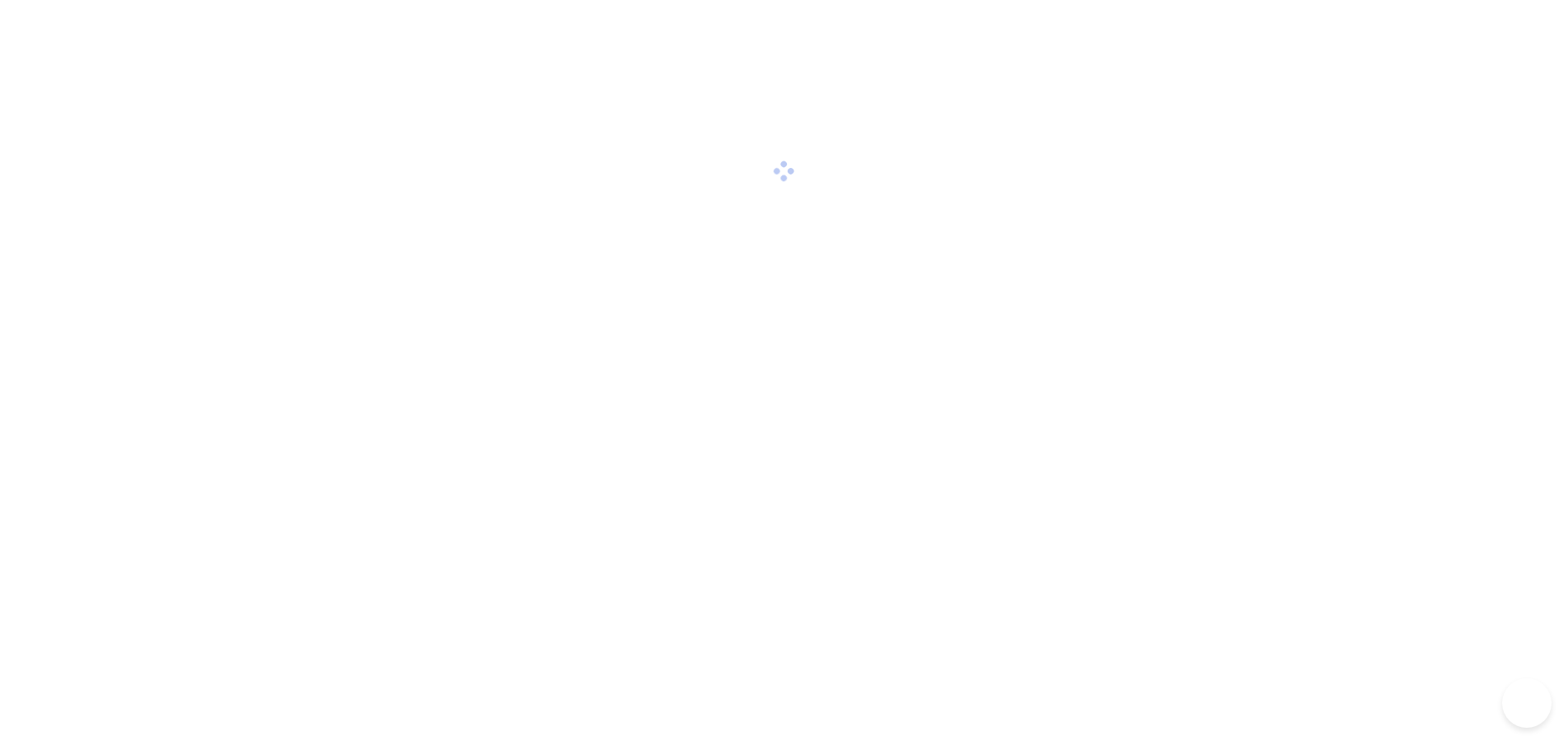 scroll, scrollTop: 0, scrollLeft: 0, axis: both 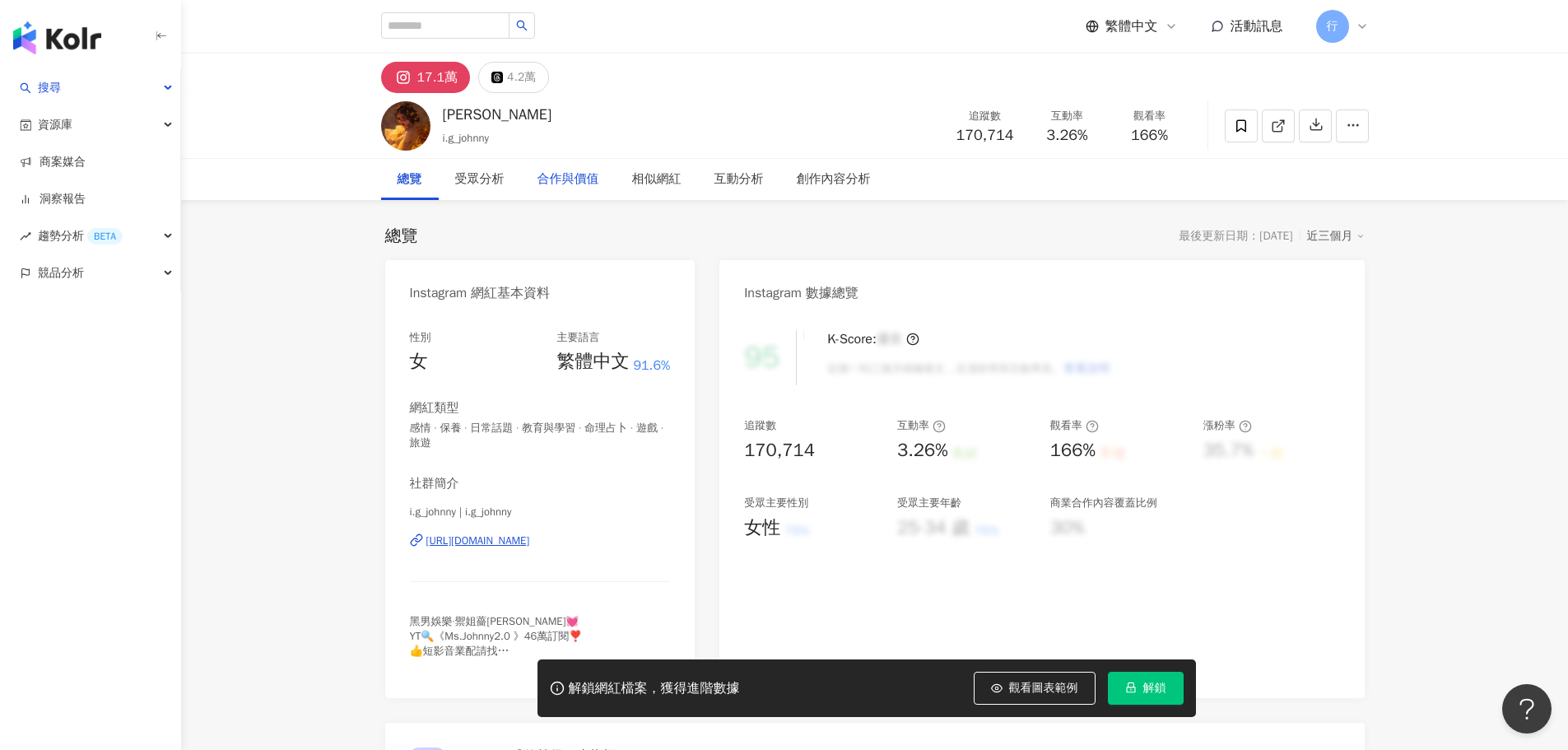 click on "合作與價值" at bounding box center [568, 179] 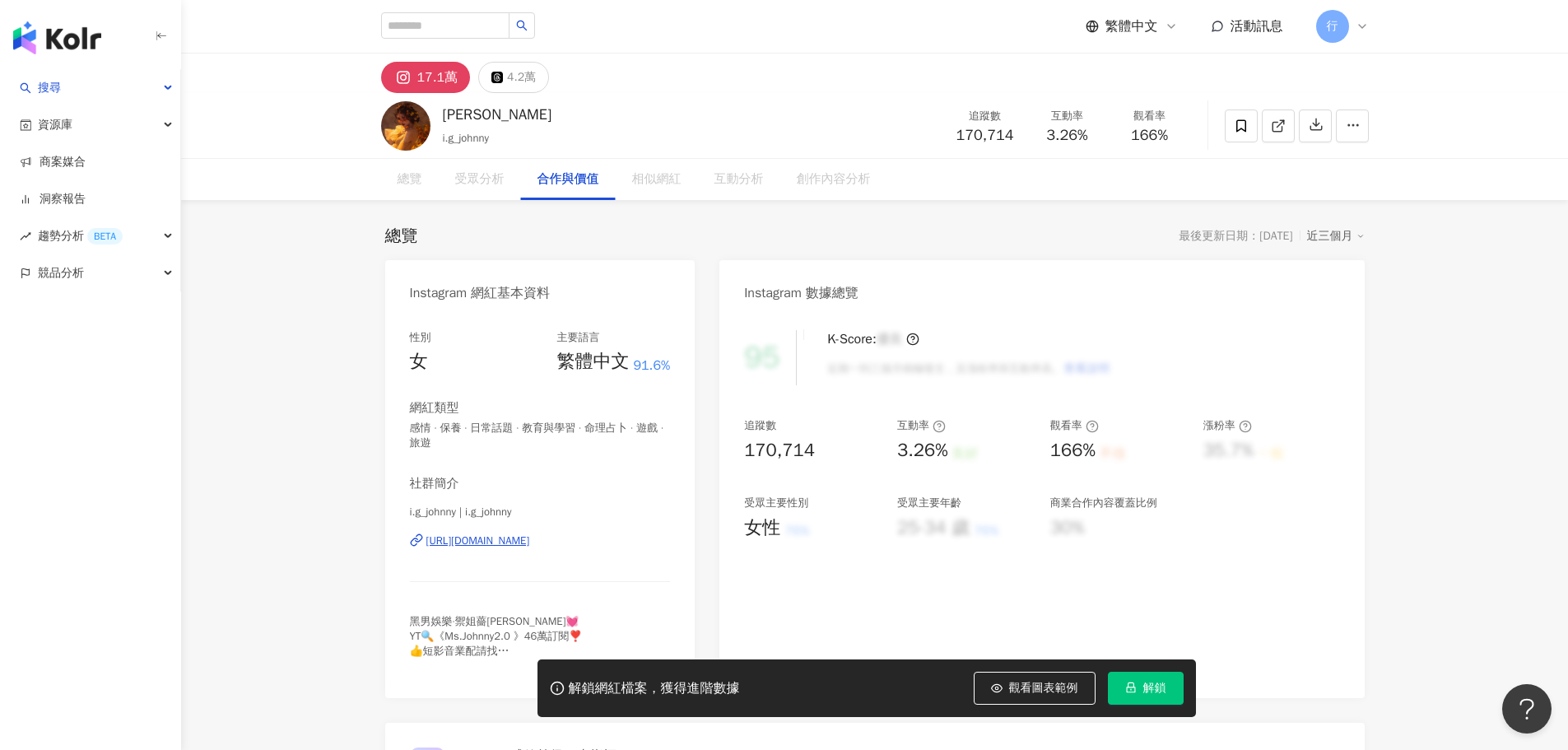 scroll, scrollTop: 2244, scrollLeft: 0, axis: vertical 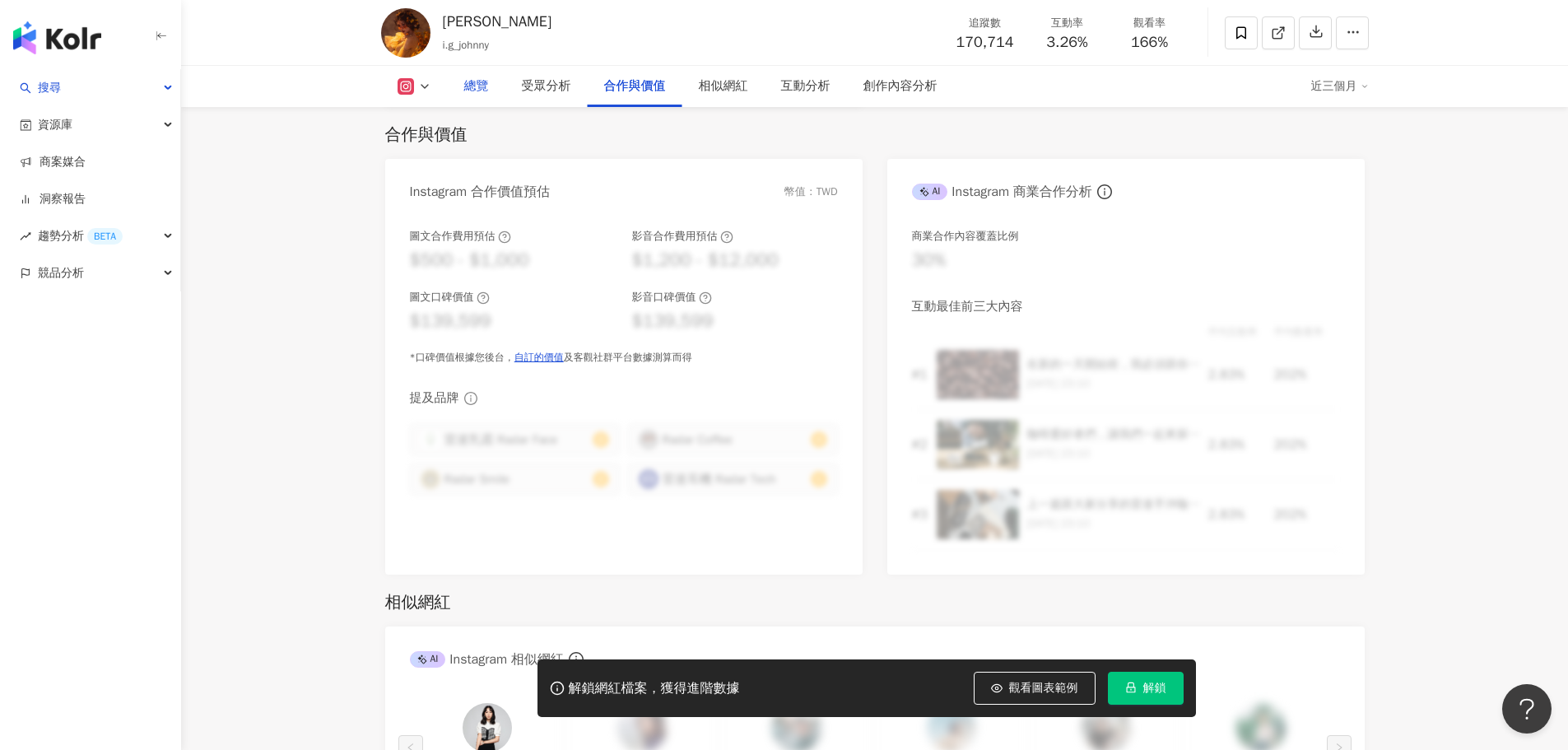 click on "總覽" at bounding box center (477, 86) 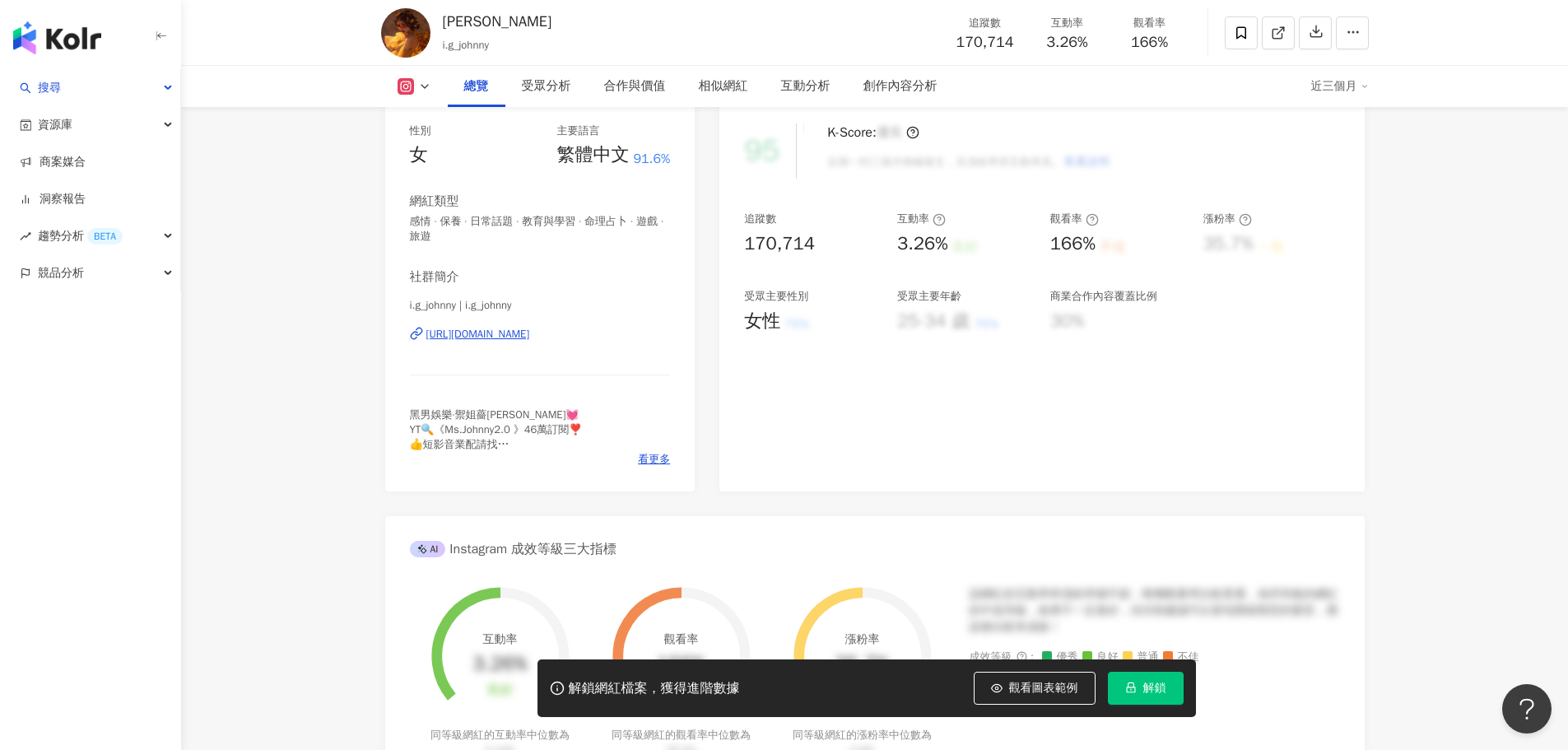 scroll, scrollTop: 348, scrollLeft: 0, axis: vertical 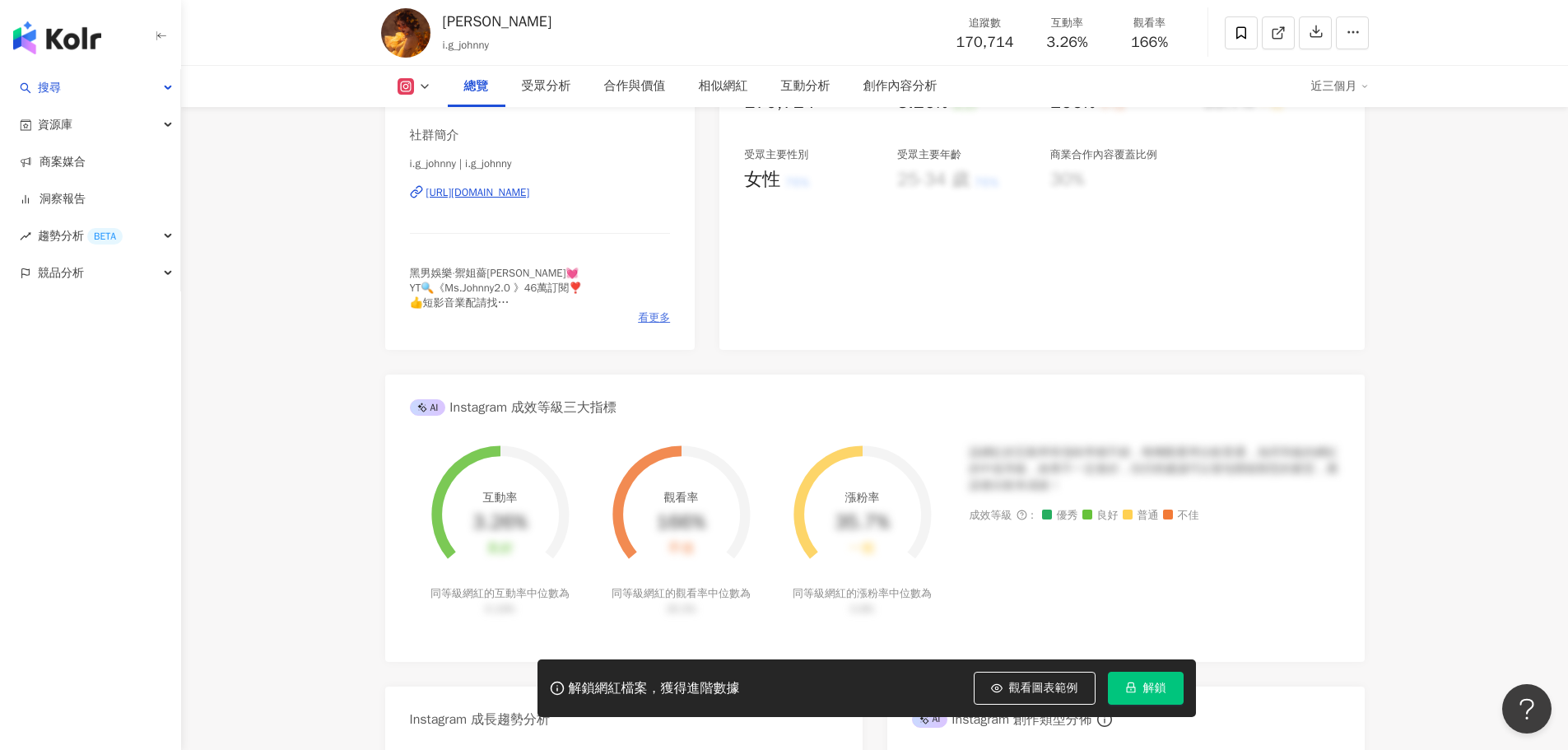 click on "社群簡介 i.g_johnny | i.g_johnny https://www.instagram.com/i.g_johnny/ 黑男娛樂·禦姐薔尼💓
YT🔍《Ms.Johnny2.0 》46萬訂閱❣️
👍短影音業配請找
ms.johnny0812@gmail.com
👍YT業配請找黑男娛樂信箱📬applesss4801@hotmail.com
女裝 @_juicy_juicy
更多[會員VIP寫真請點下面連結 🔥] 看更多" at bounding box center (540, 226) 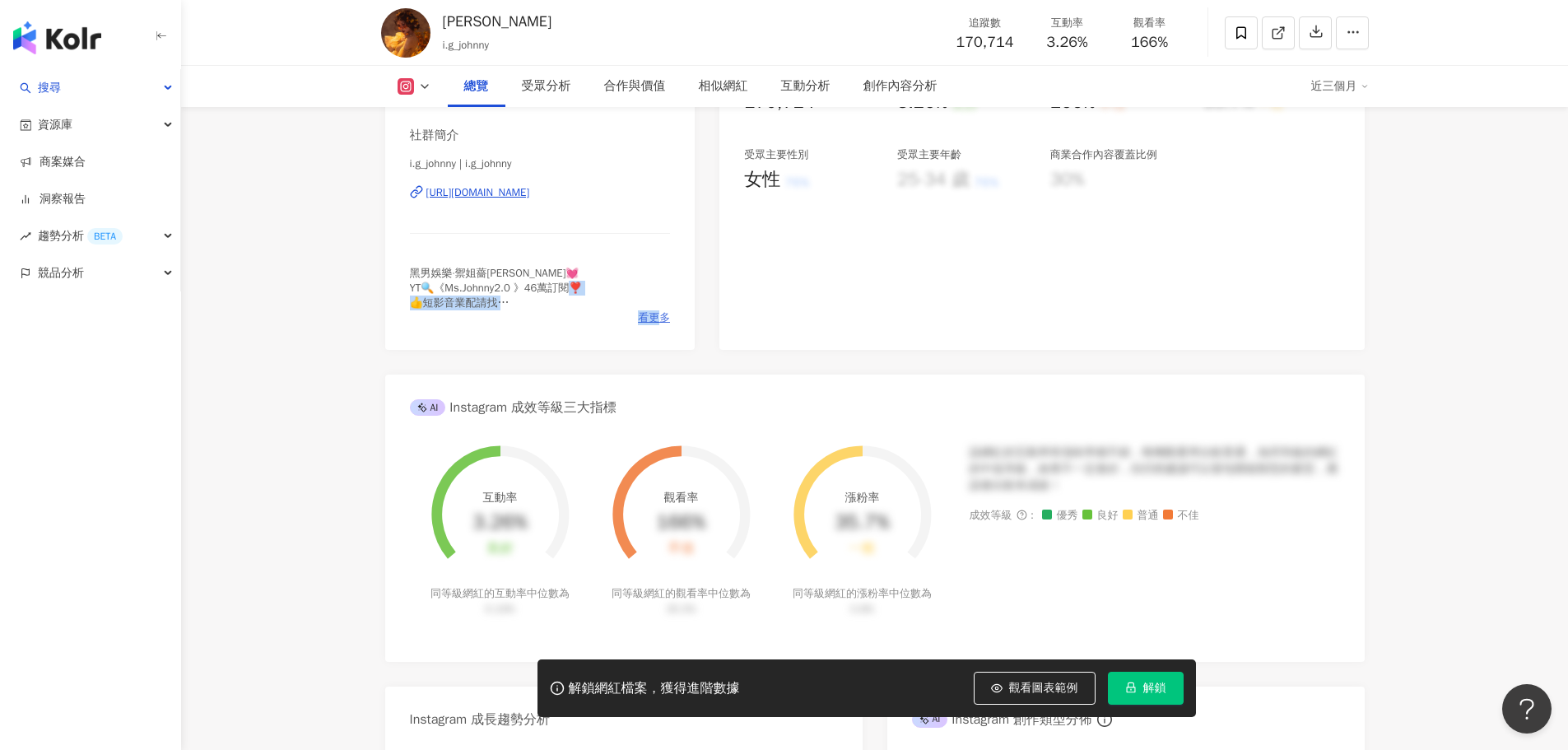 click on "看更多" at bounding box center [654, 318] 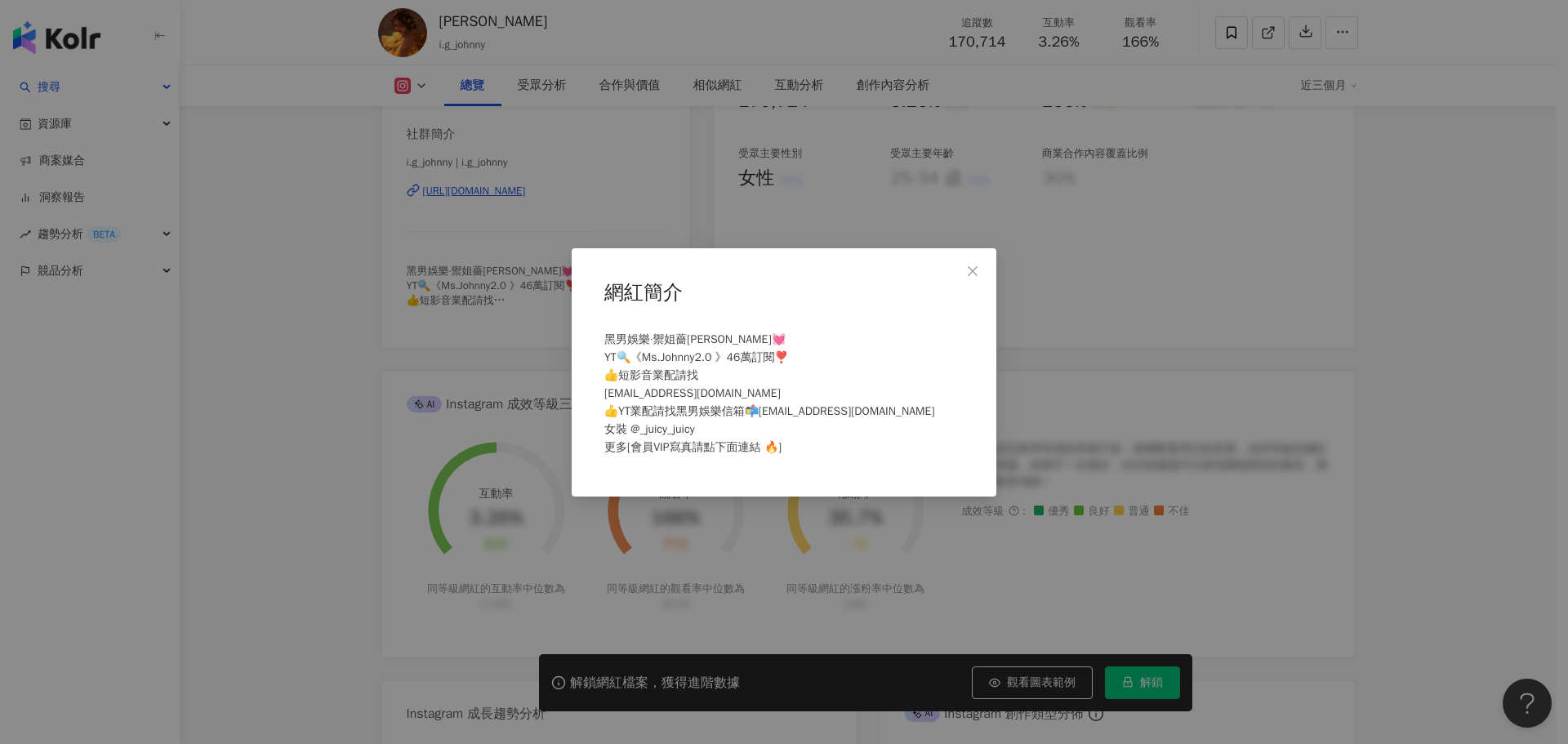 click at bounding box center (973, 271) 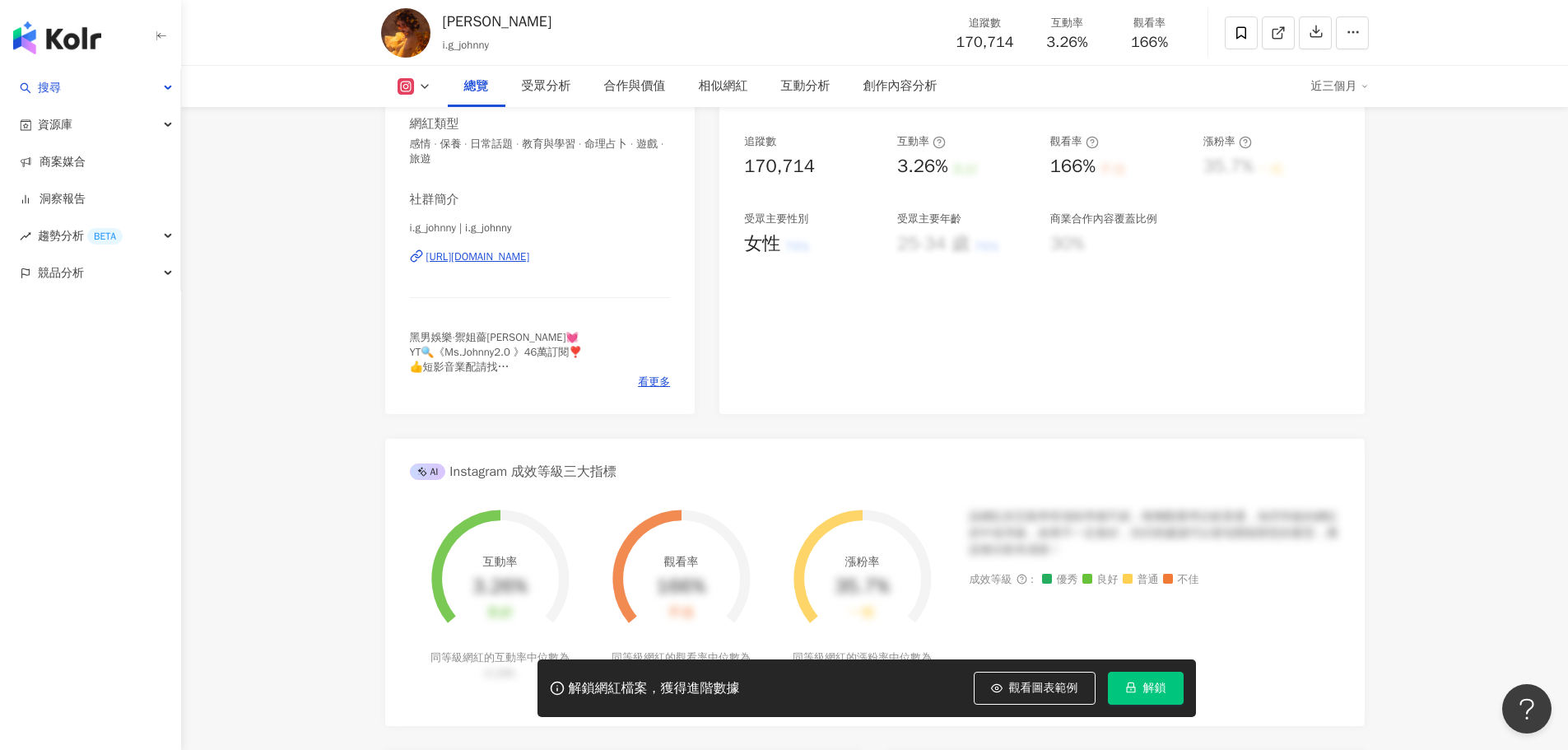 scroll, scrollTop: 101, scrollLeft: 0, axis: vertical 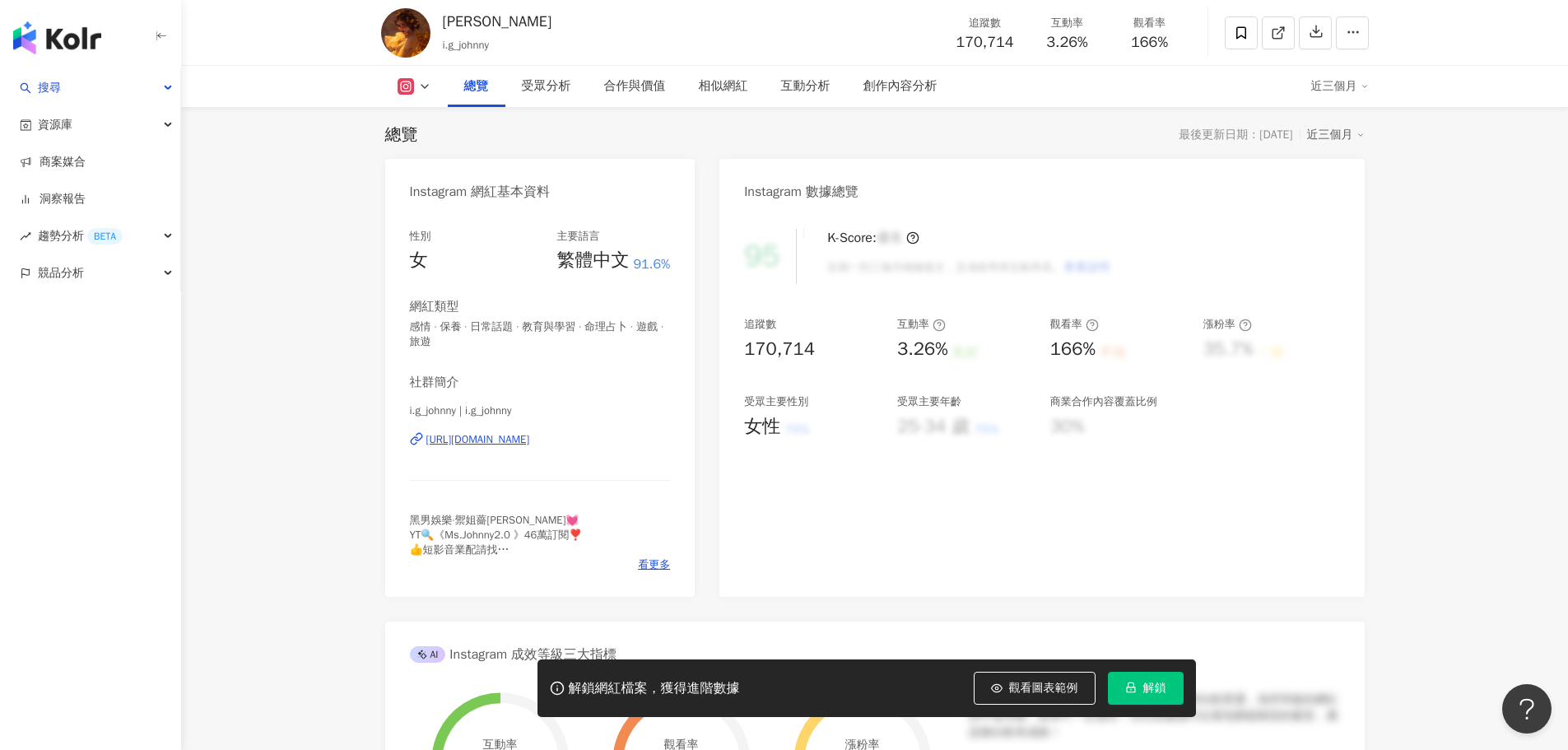 click on "17.1萬 4.2萬 JOHNNY i.g_johnny 追蹤數 170,714 互動率 3.26% 觀看率 166% 總覽 受眾分析 合作與價值 相似網紅 互動分析 創作內容分析 近三個月 總覽 最後更新日期：2025/7/23 近三個月 Instagram 網紅基本資料 性別   女 主要語言   繁體中文 91.6% 網紅類型 感情 · 保養 · 日常話題 · 教育與學習 · 命理占卜 · 遊戲 · 旅遊 社群簡介 i.g_johnny | i.g_johnny https://www.instagram.com/i.g_johnny/ 黑男娛樂·禦姐薔尼💓
YT🔍《Ms.Johnny2.0 》46萬訂閱❣️
👍短影音業配請找
ms.johnny0812@gmail.com
👍YT業配請找黑男娛樂信箱📬applesss4801@hotmail.com
女裝 @_juicy_juicy
更多[會員VIP寫真請點下面連結 🔥] 看更多 Instagram 數據總覽 95 K-Score :   優良 近期一到三個月積極發文，且漲粉率與互動率高。 查看說明 追蹤數   170,714 互動率   3.26% 良好 觀看率   166% 不佳 漲粉率   35.7% 一般 受眾主要性別   女性 76% 受眾主要年齡   76%" at bounding box center [874, 2709] 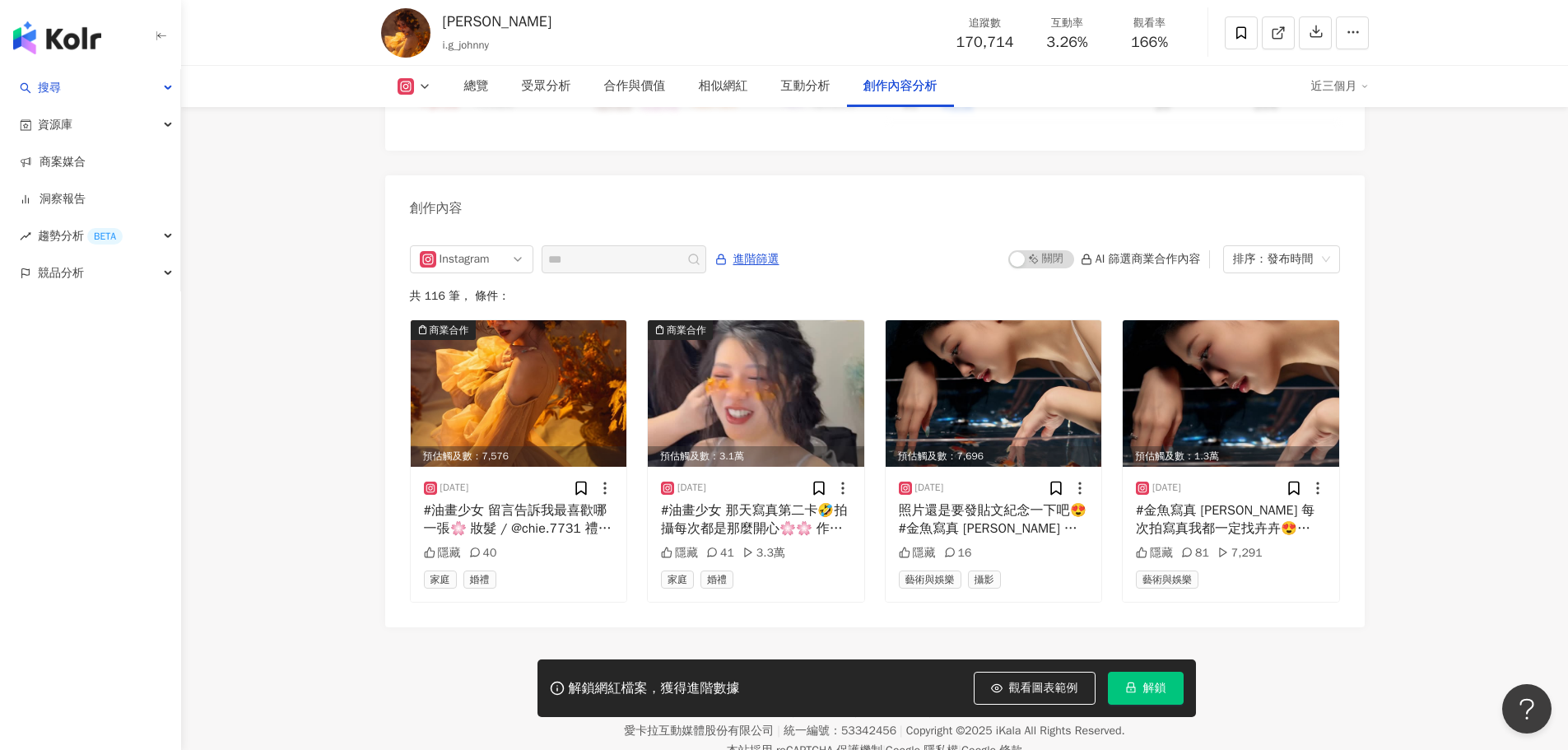 scroll, scrollTop: 4959, scrollLeft: 0, axis: vertical 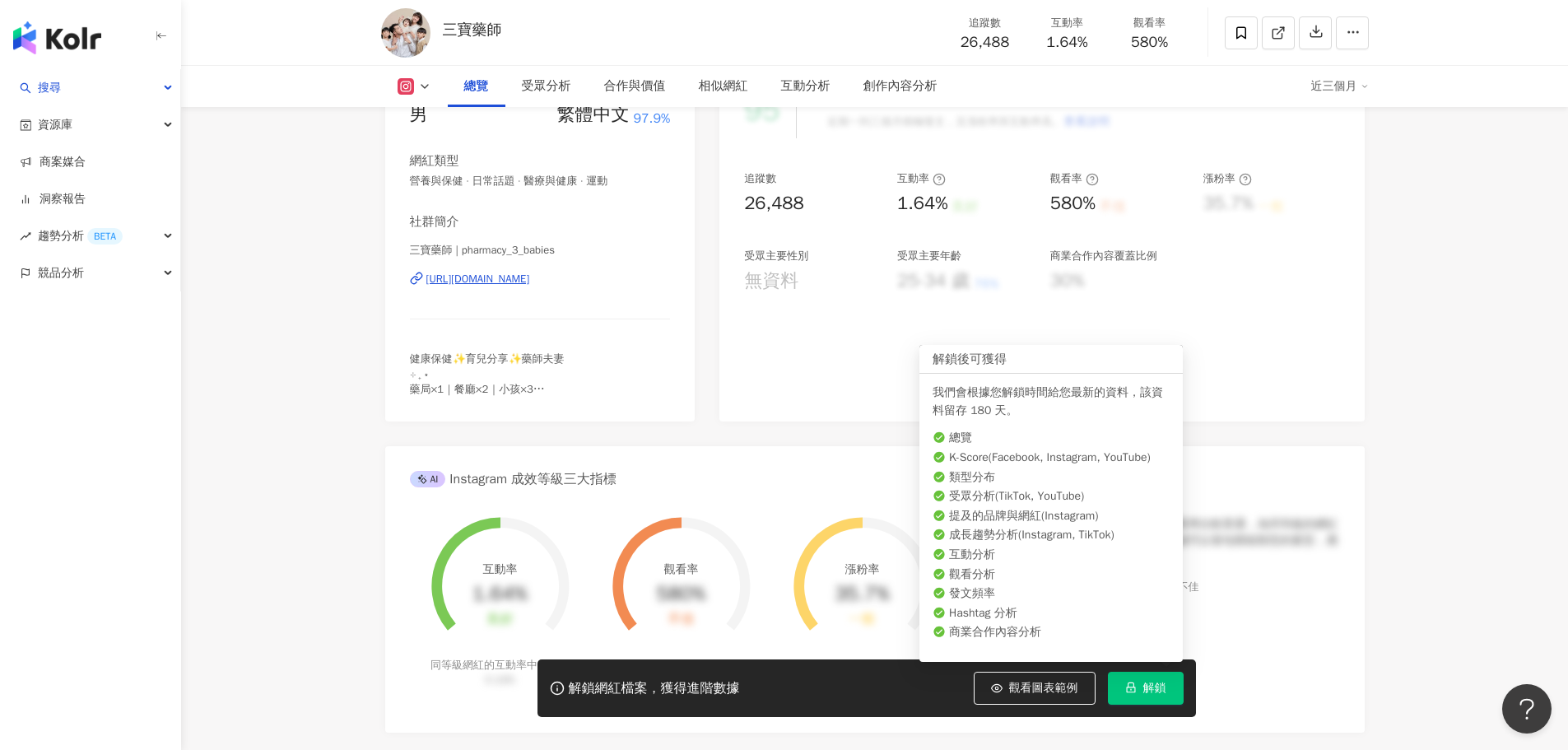 click 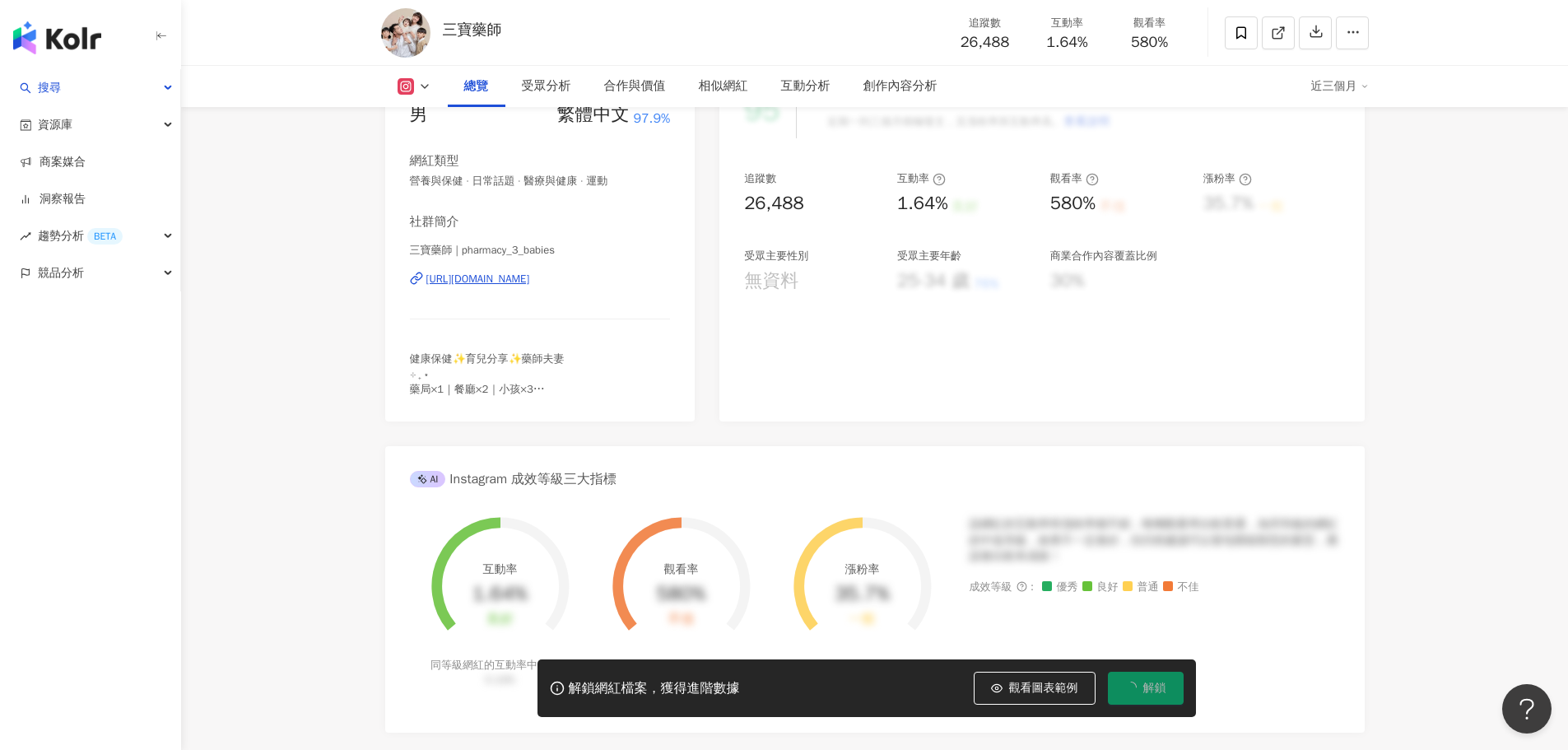 click on "https://www.instagram.com/pharmacy_3_babies/" at bounding box center (478, 279) 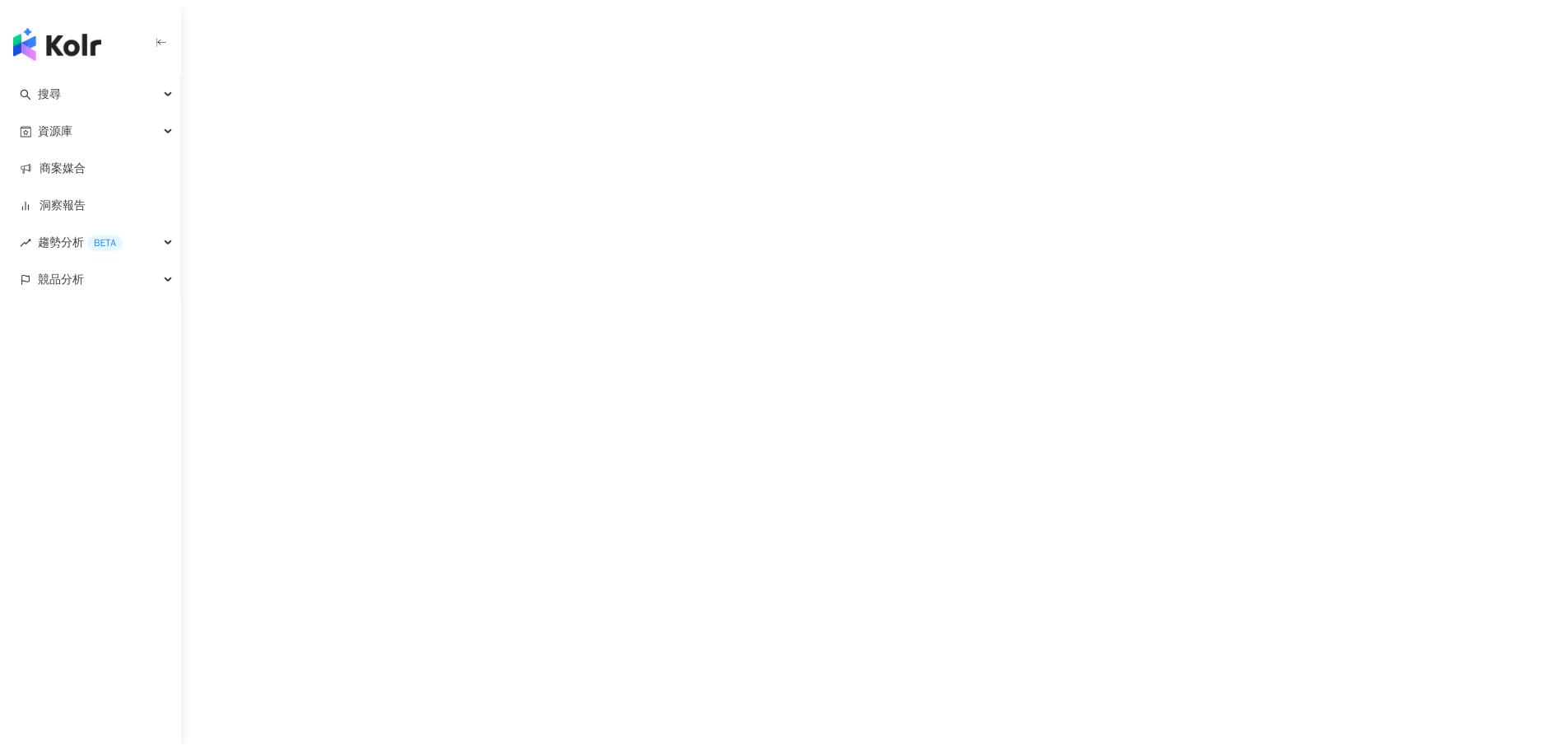 scroll, scrollTop: 0, scrollLeft: 0, axis: both 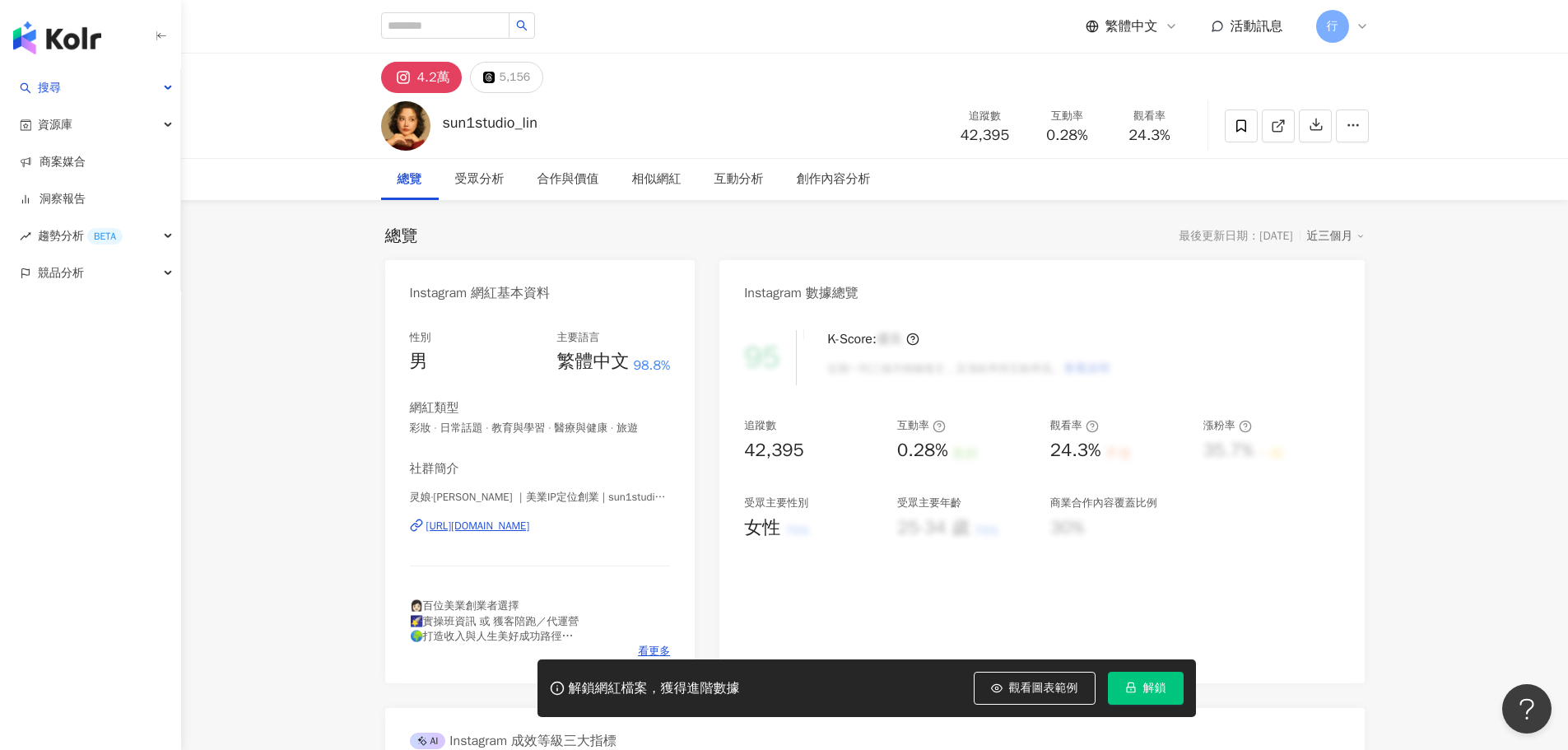 click on "[URL][DOMAIN_NAME]" at bounding box center [478, 526] 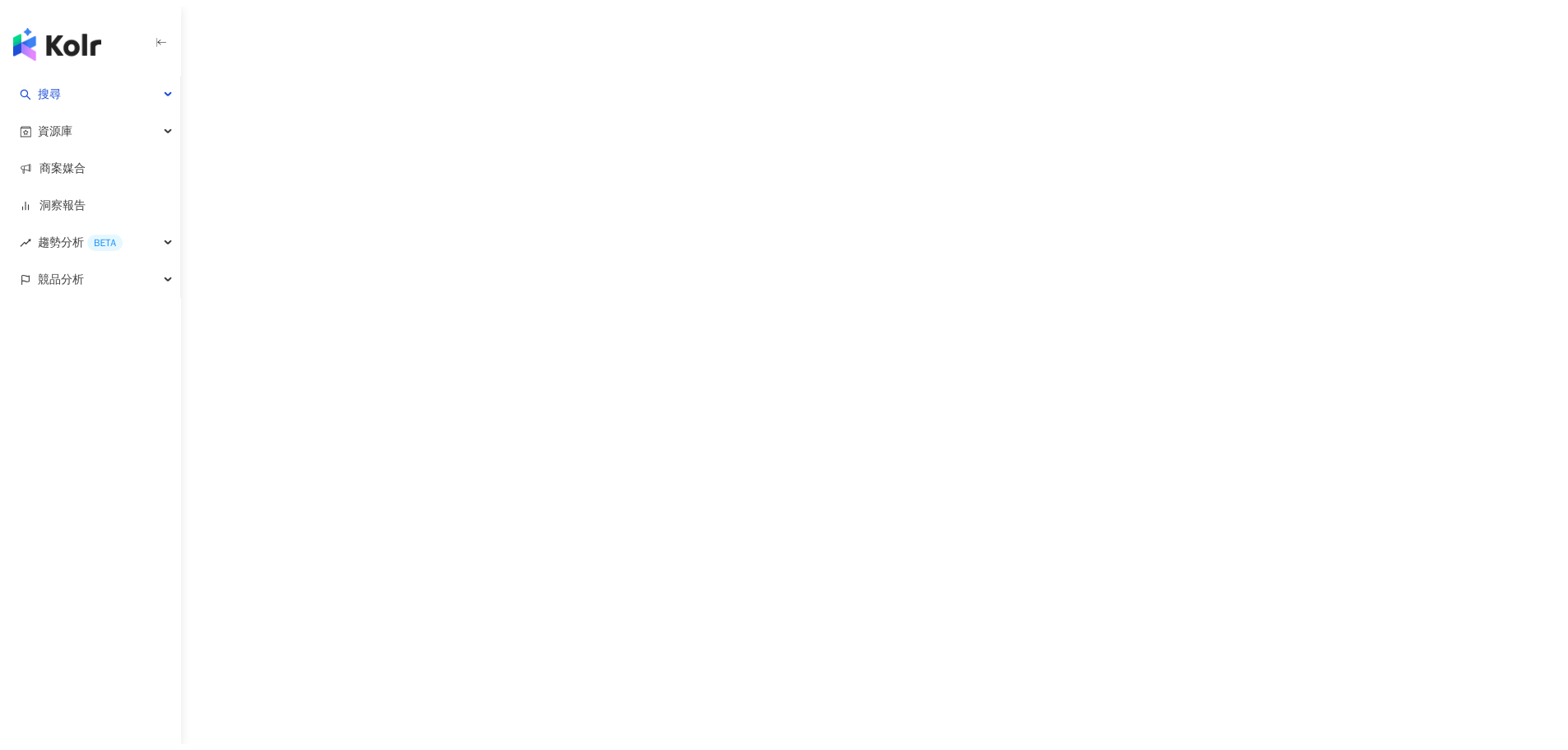 scroll, scrollTop: 0, scrollLeft: 0, axis: both 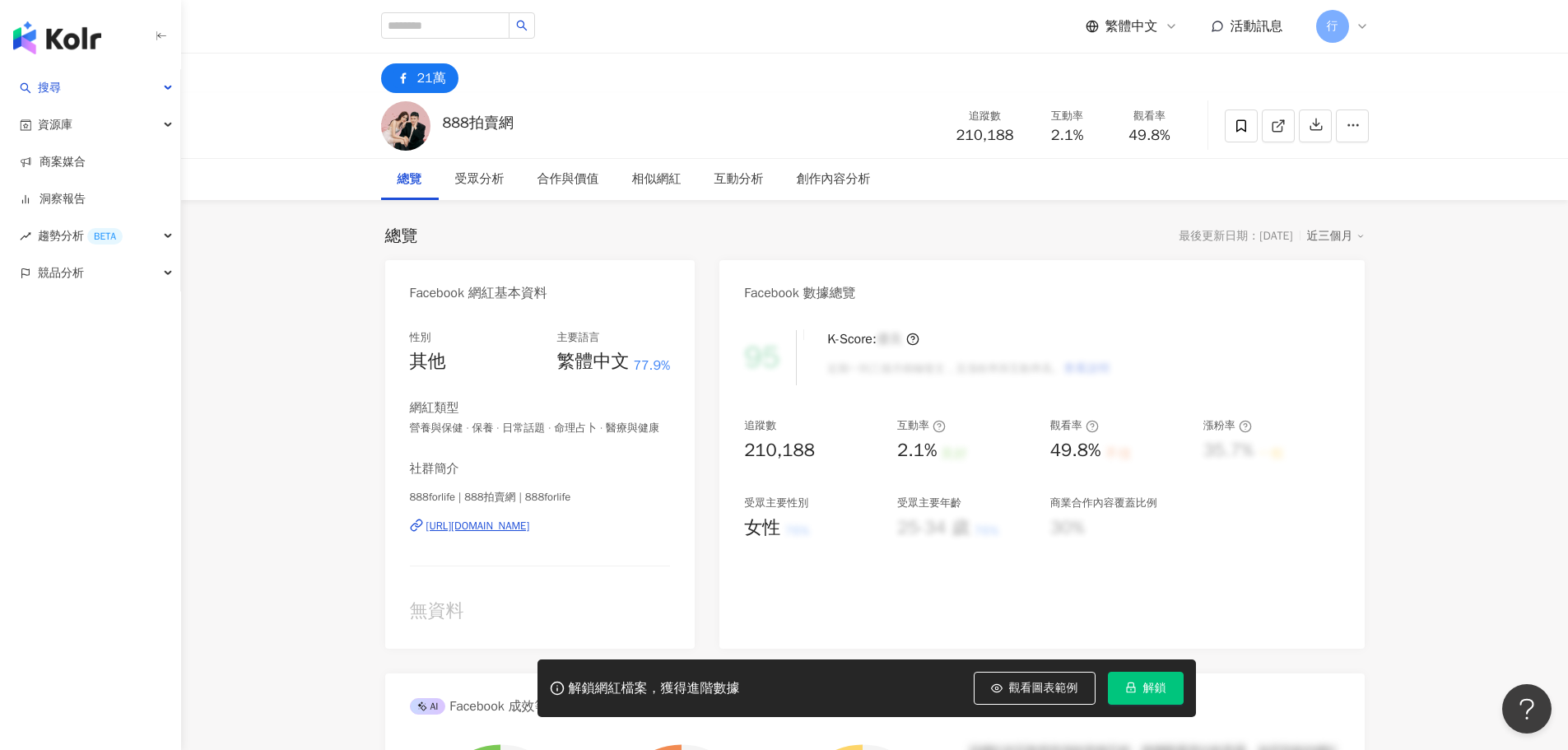 click on "[URL][DOMAIN_NAME]" at bounding box center [478, 526] 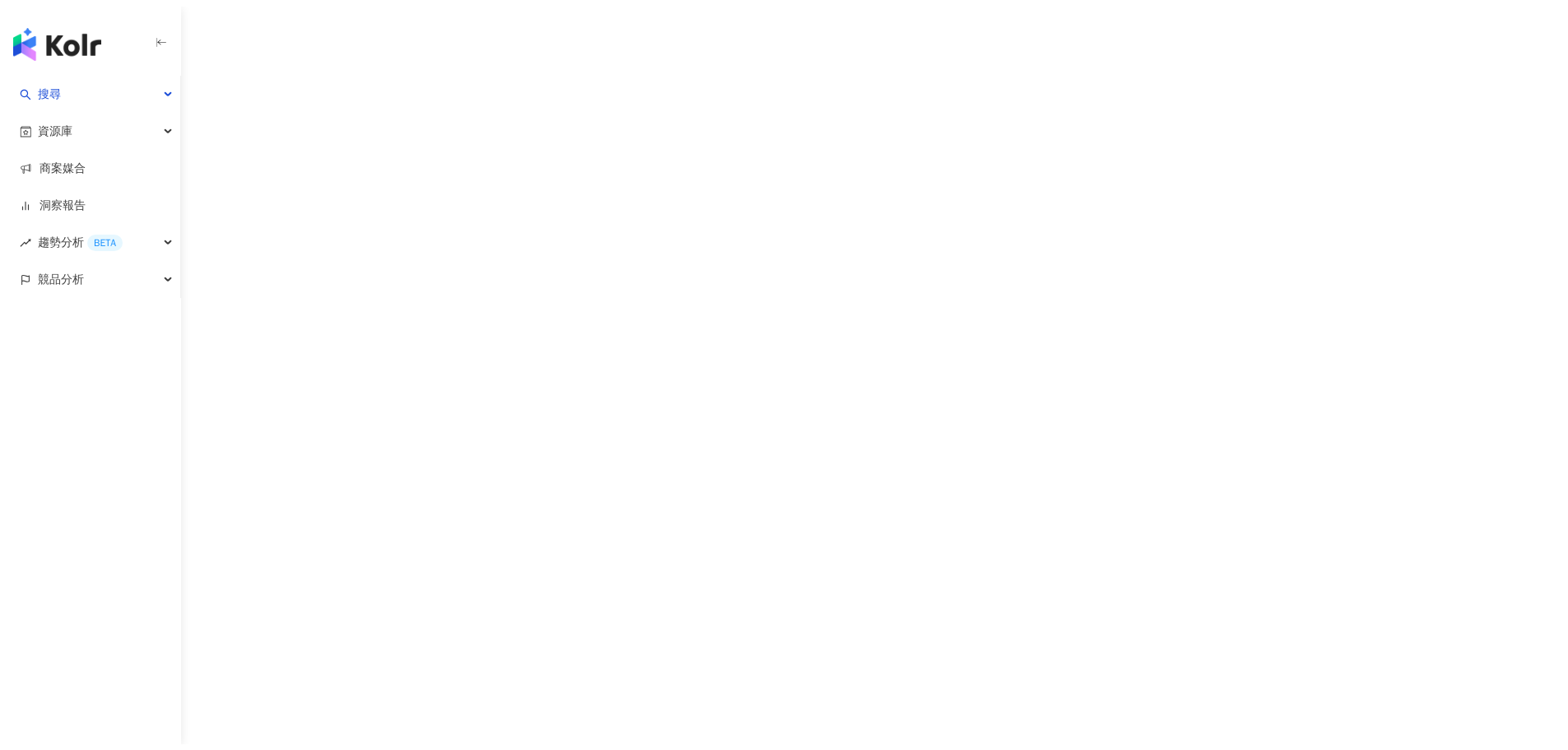 scroll, scrollTop: 0, scrollLeft: 0, axis: both 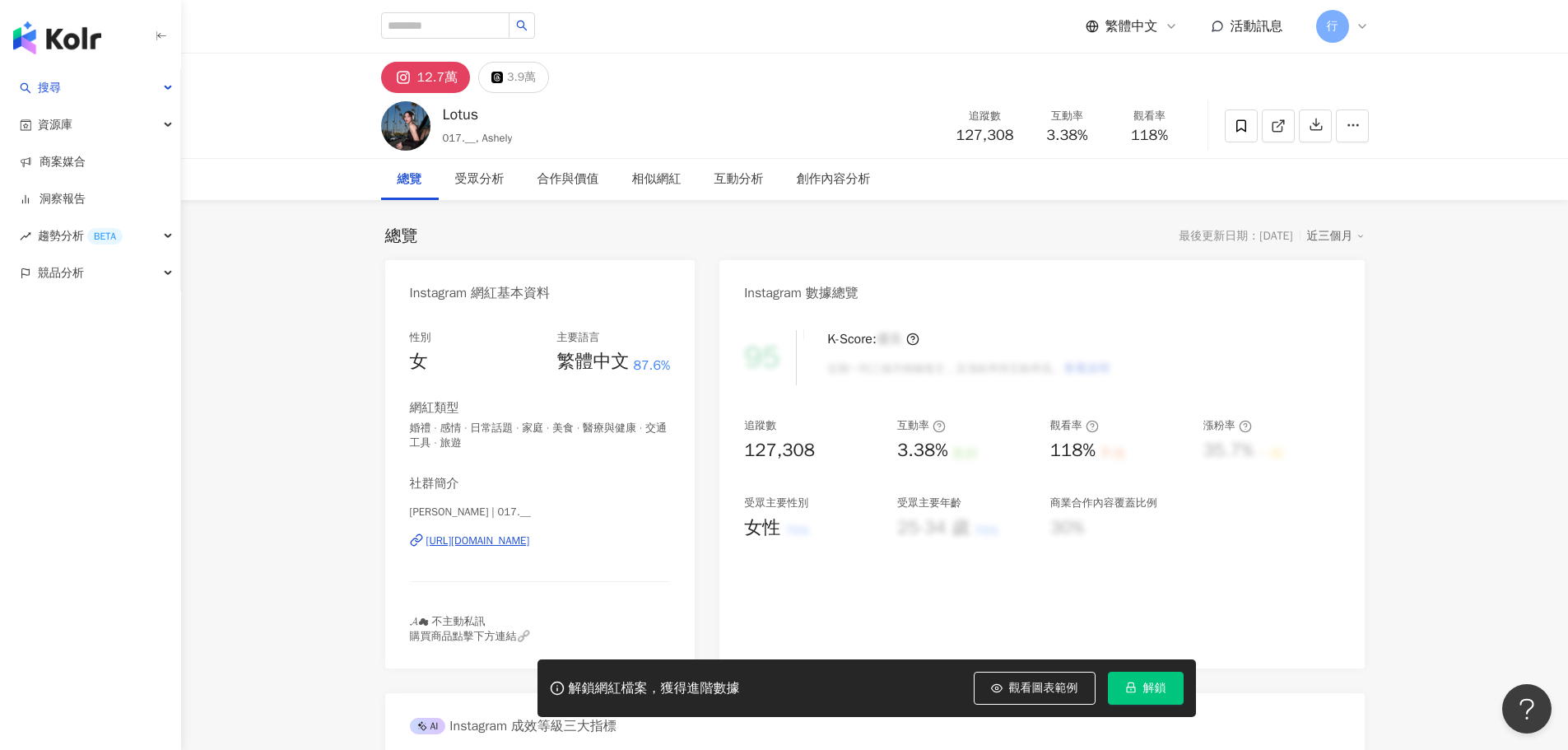 click on "https://www.instagram.com/017.__/" at bounding box center (478, 541) 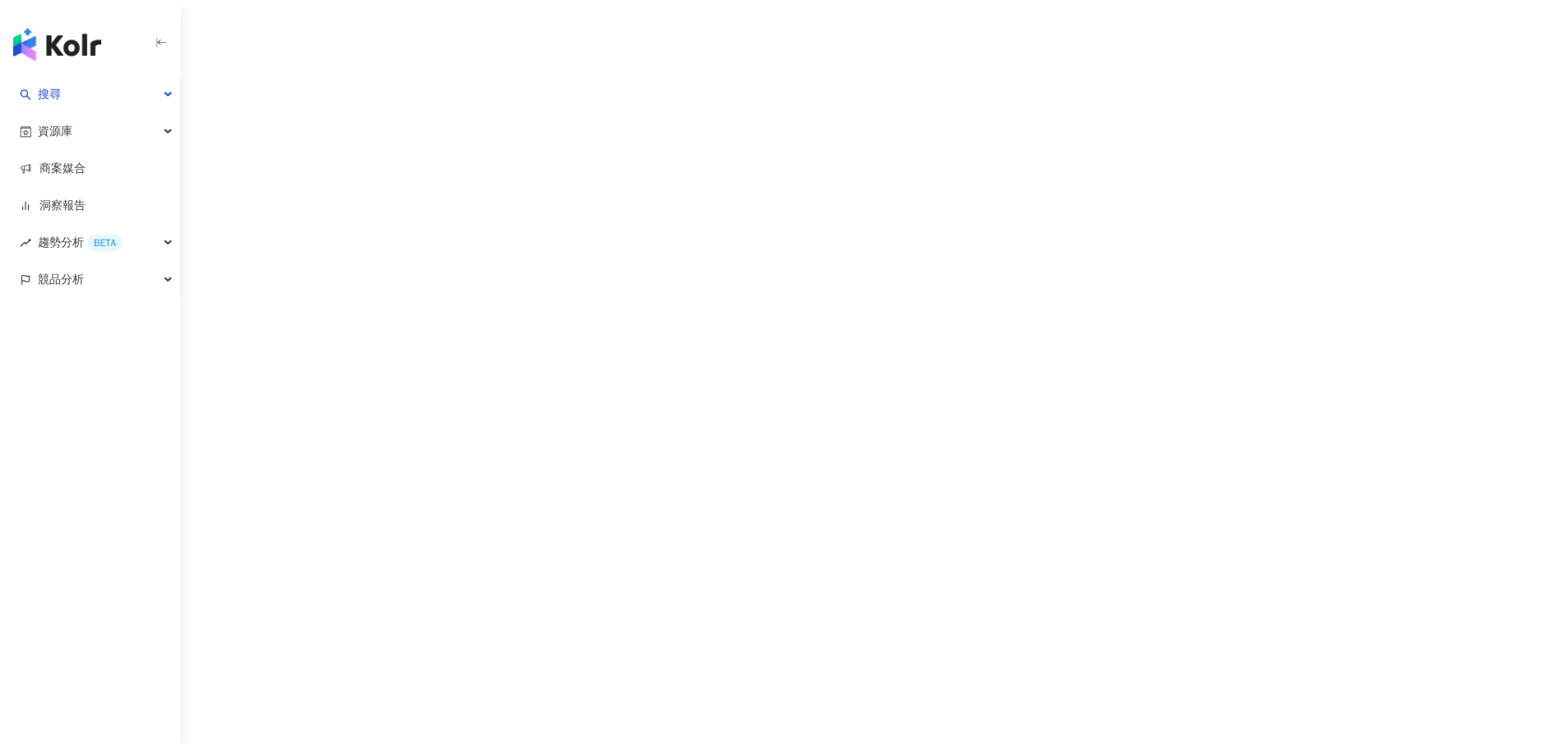 scroll, scrollTop: 0, scrollLeft: 0, axis: both 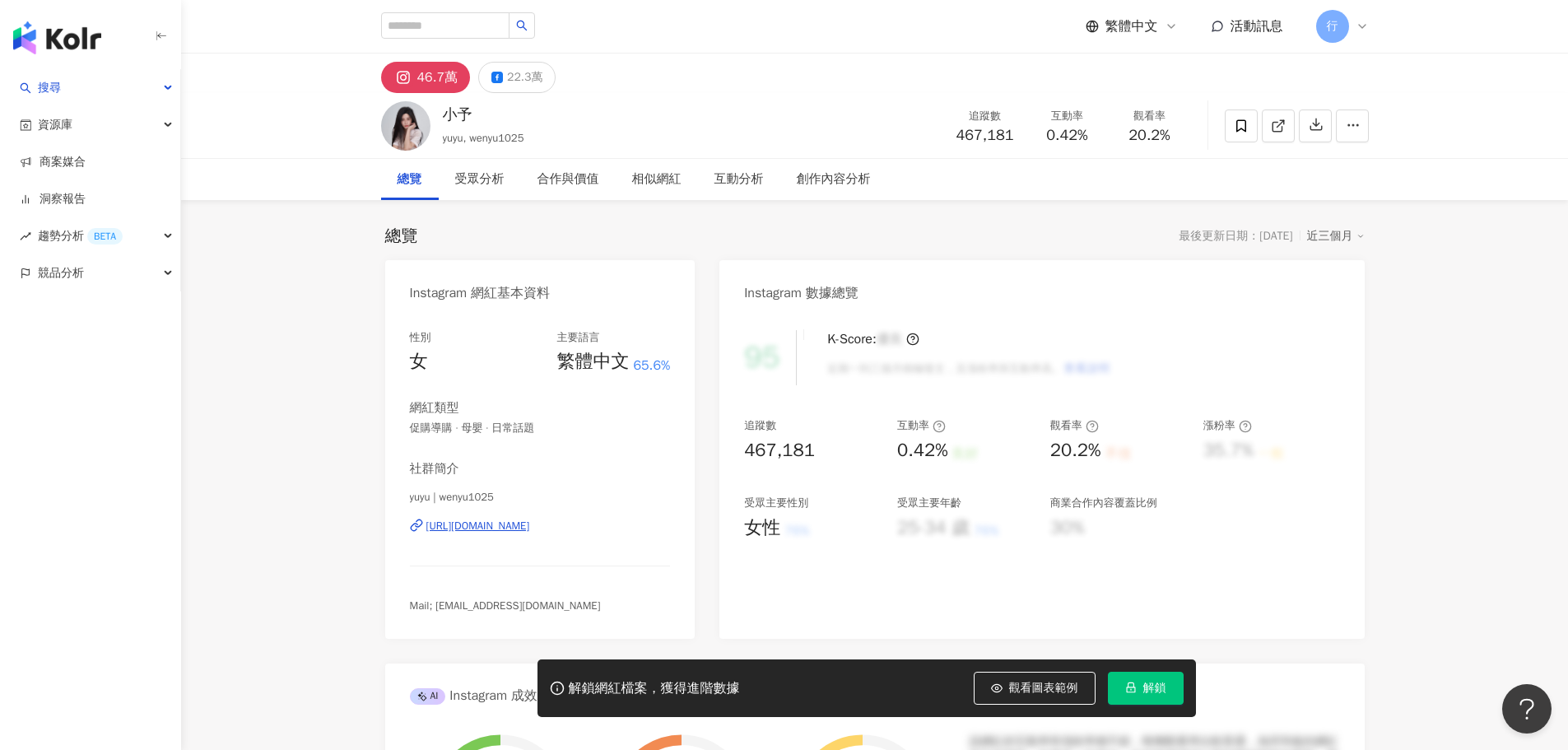 click on "https://www.instagram.com/wenyu1025/" at bounding box center (478, 526) 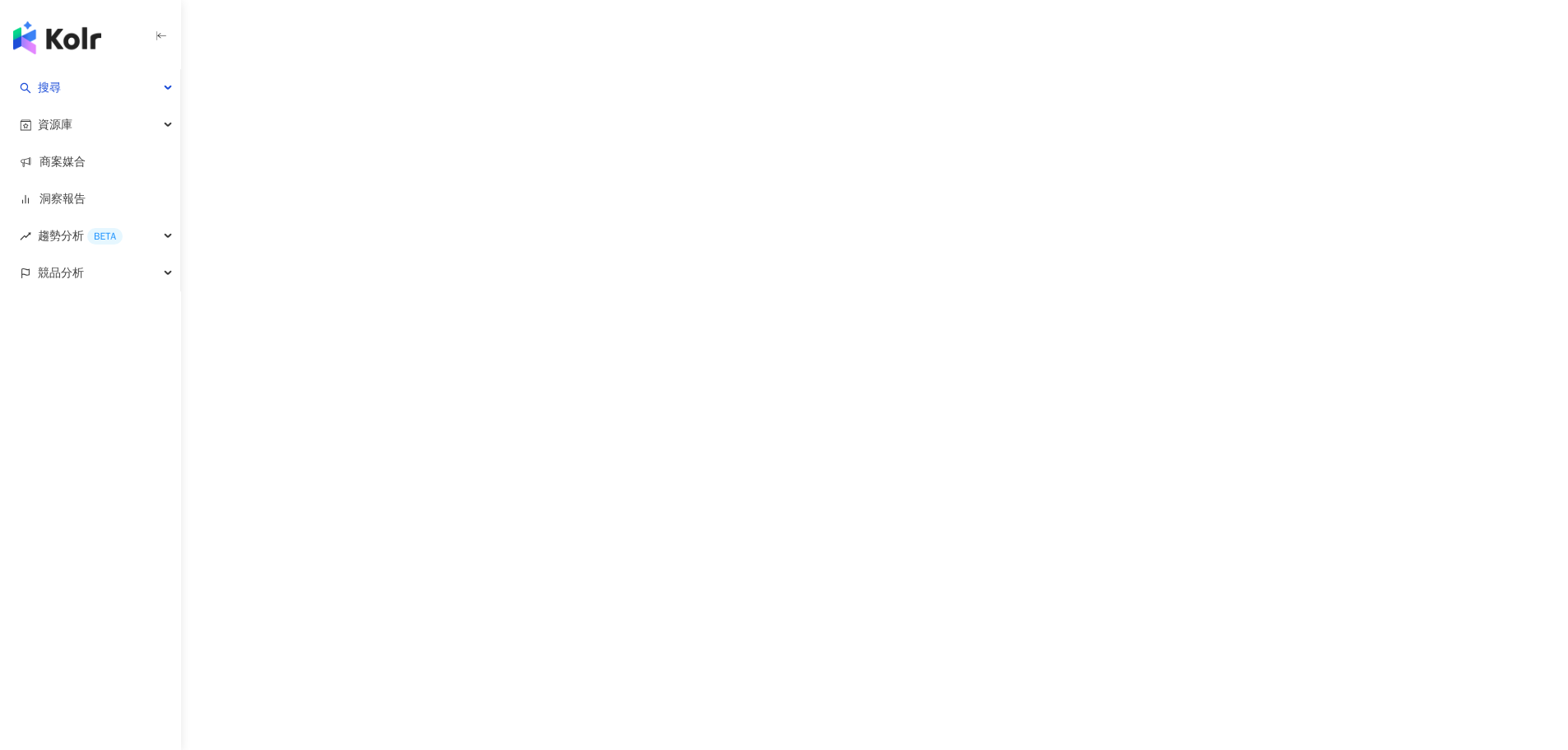 scroll, scrollTop: 0, scrollLeft: 0, axis: both 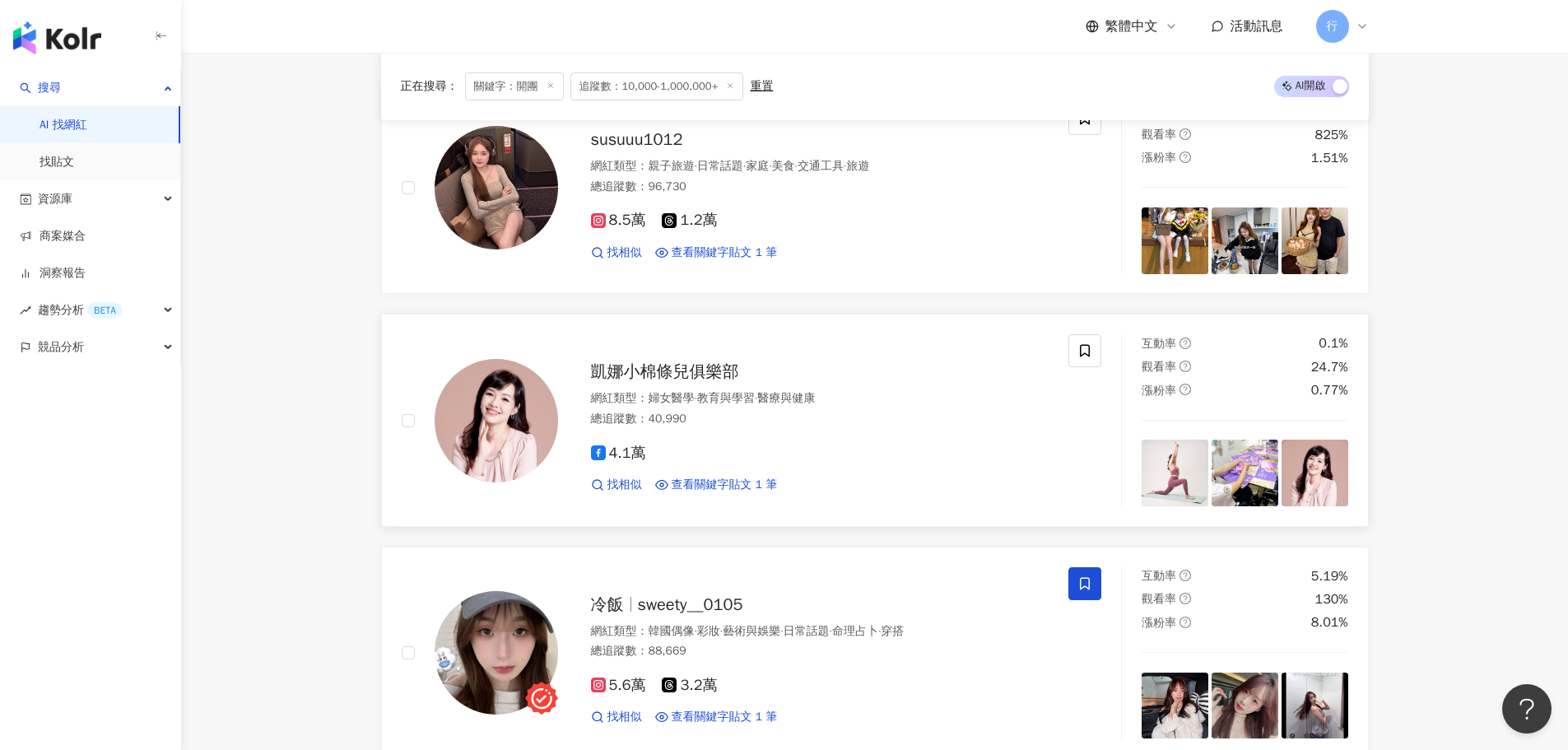 click on "凱娜小棉條兒俱樂部" at bounding box center (665, 371) 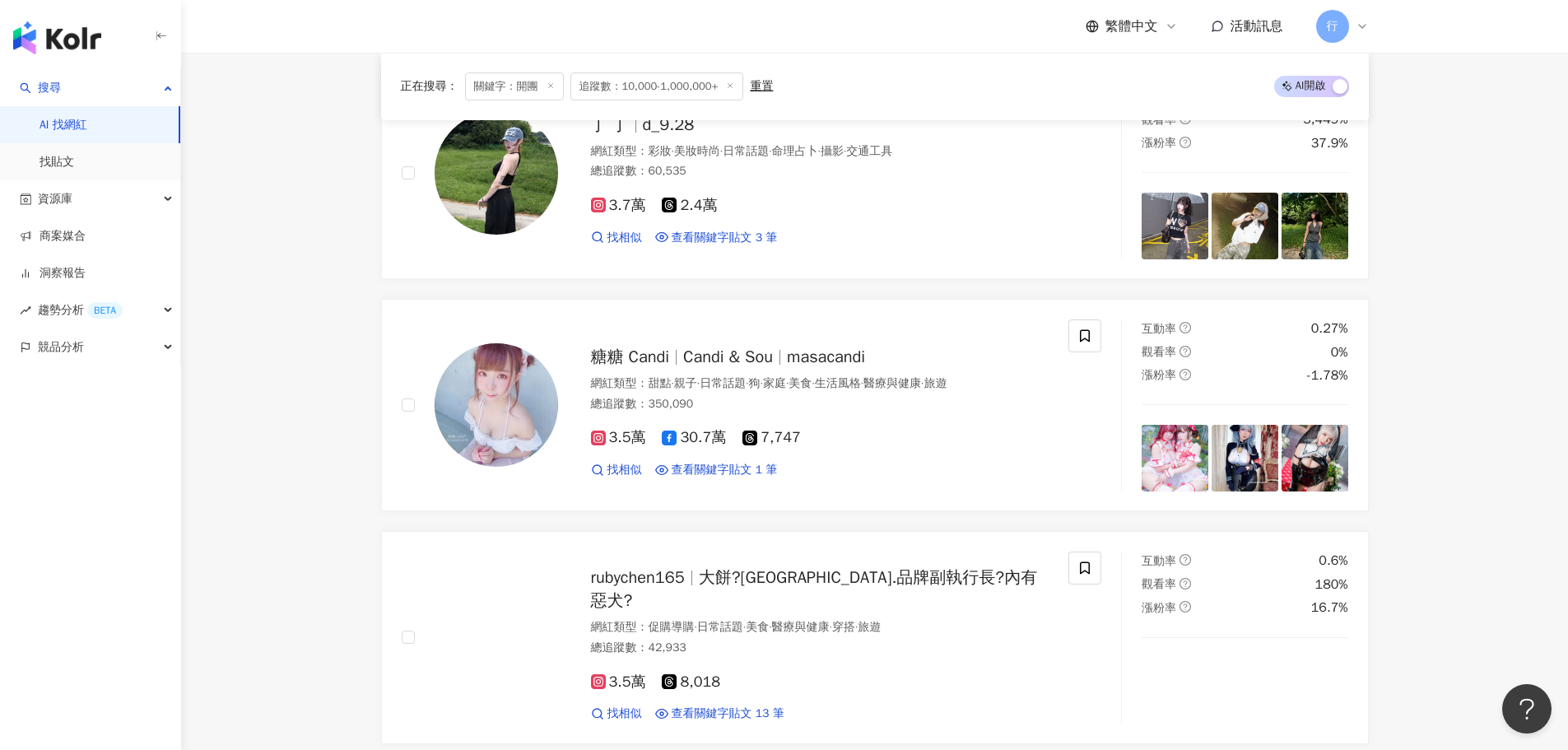 scroll, scrollTop: 8078, scrollLeft: 0, axis: vertical 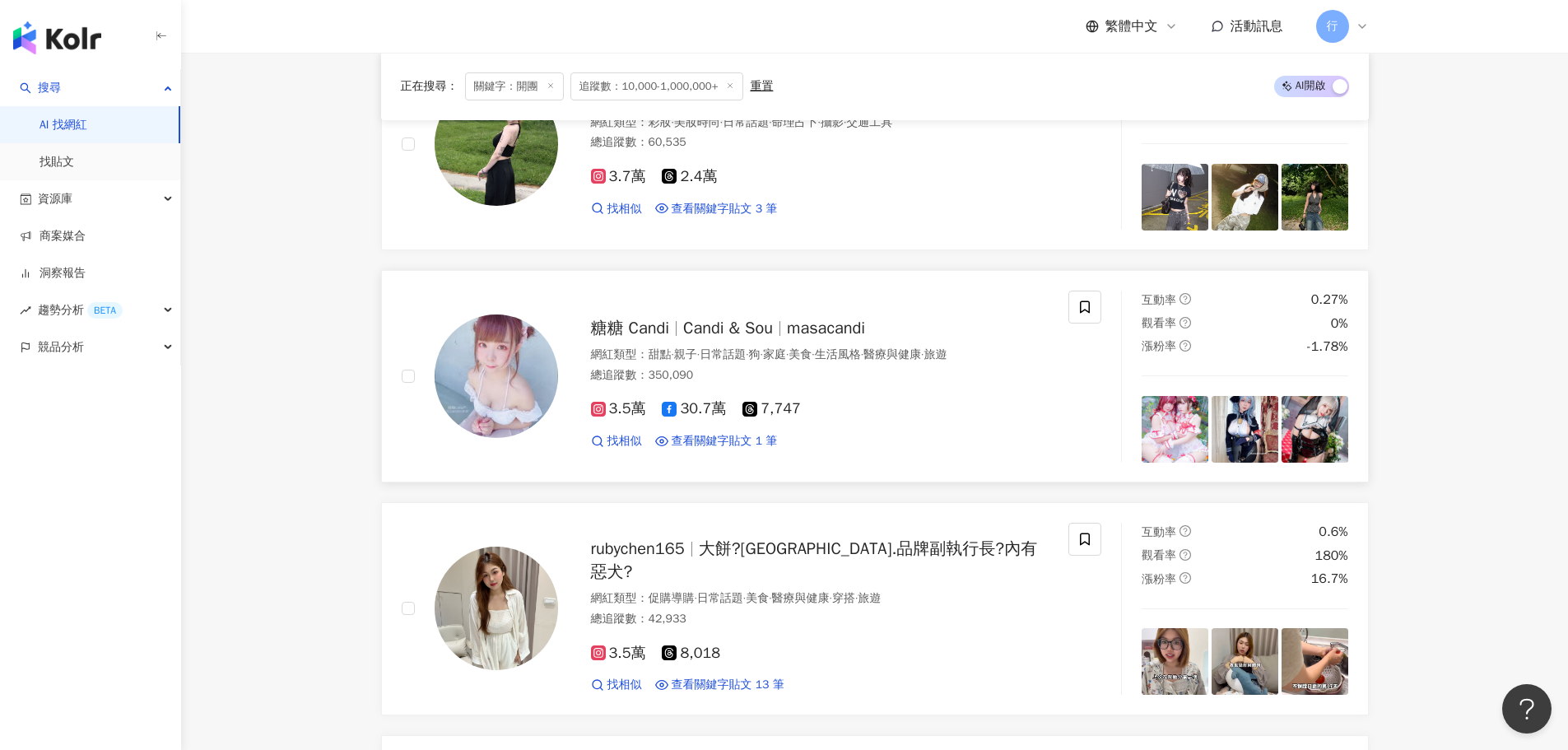click on "Candi & Sou" at bounding box center (728, 328) 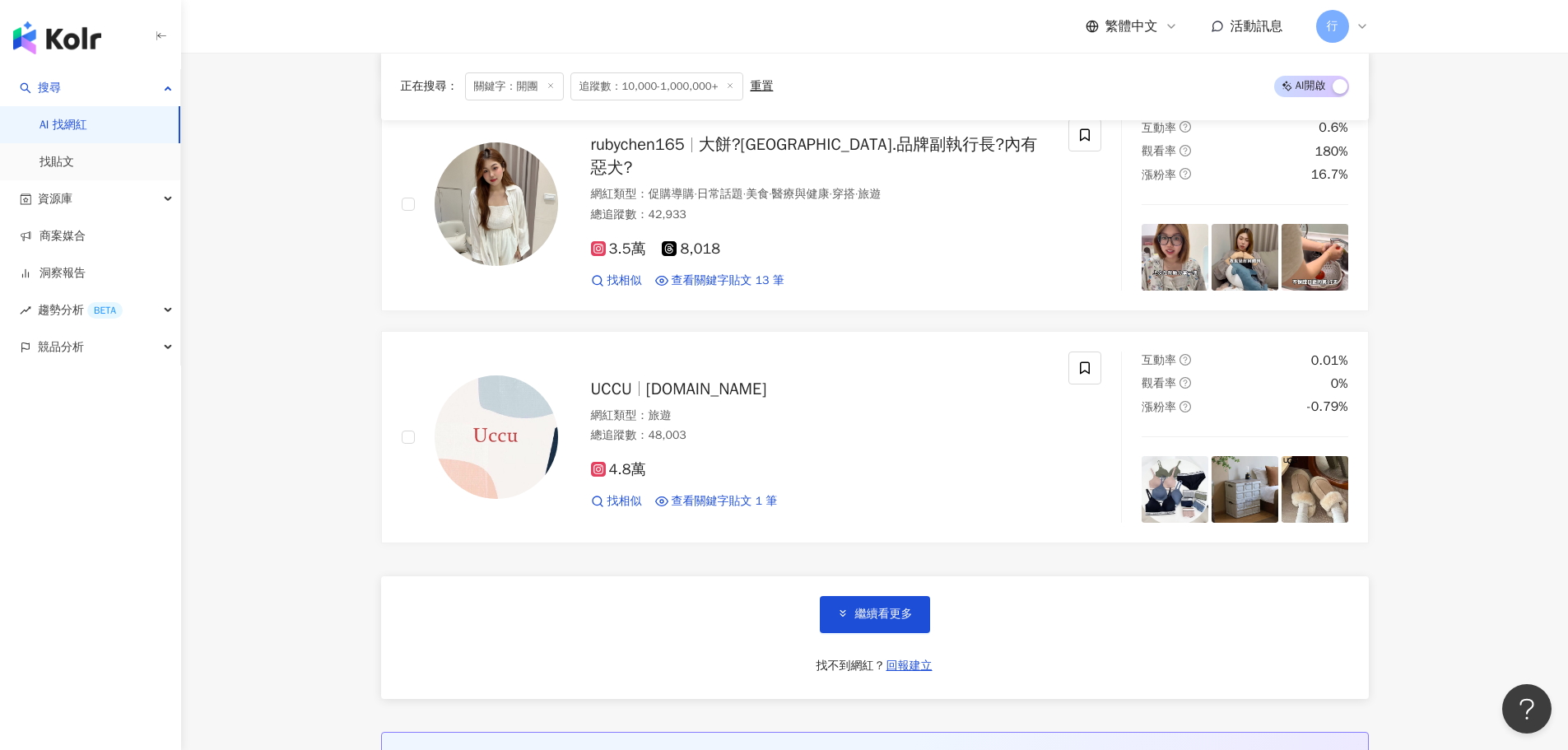 scroll, scrollTop: 8490, scrollLeft: 0, axis: vertical 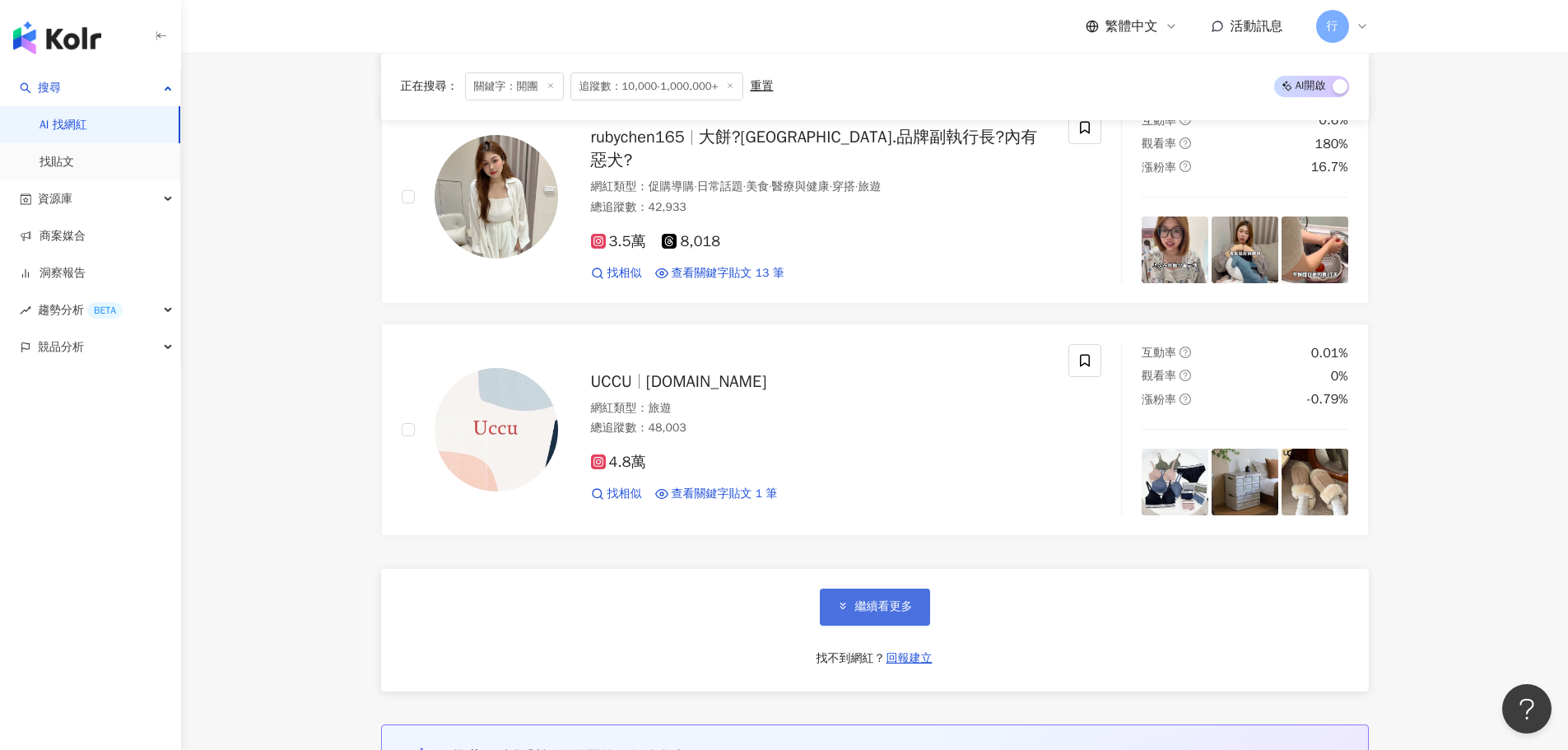 click on "繼續看更多" at bounding box center (884, 607) 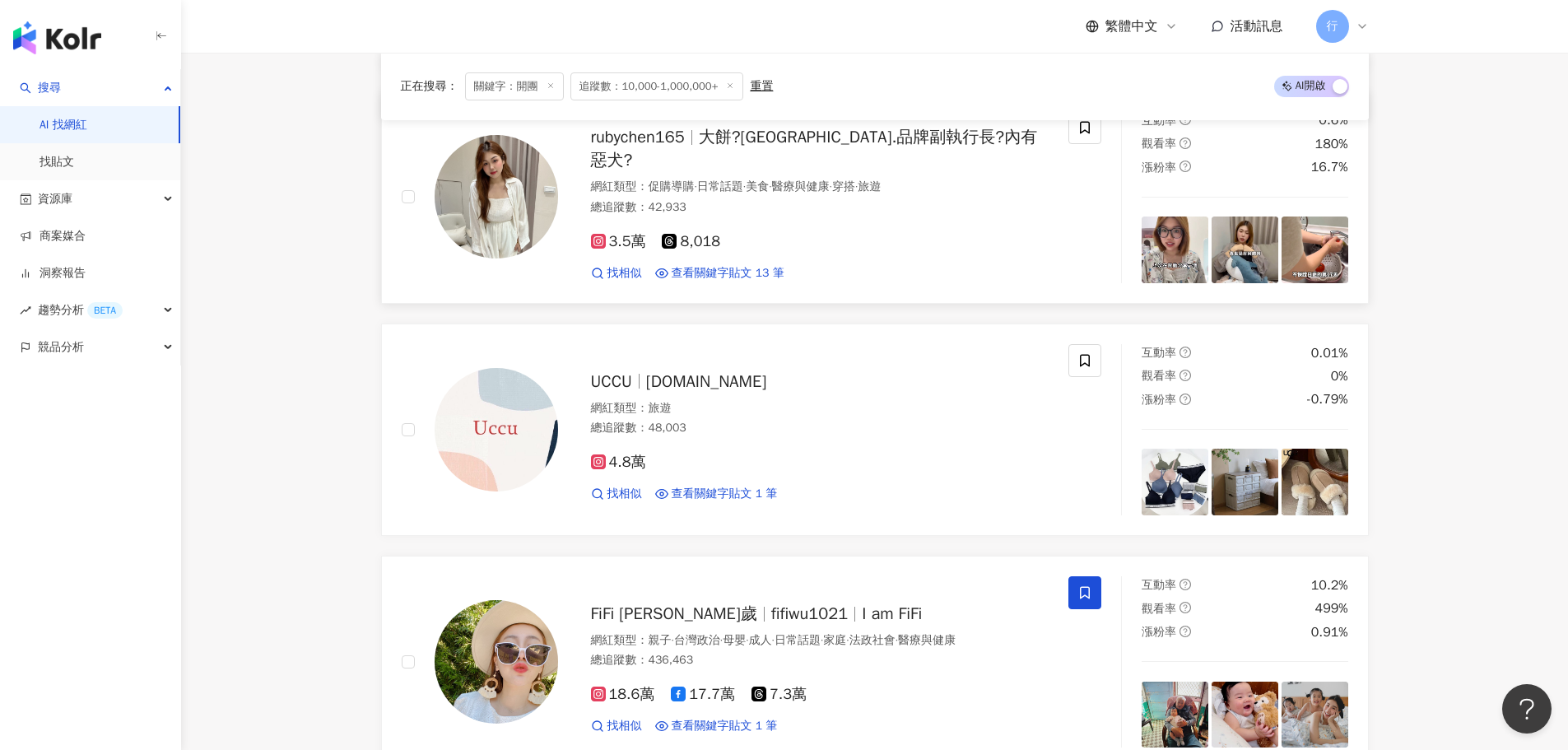 click on "rubychen165" at bounding box center [638, 137] 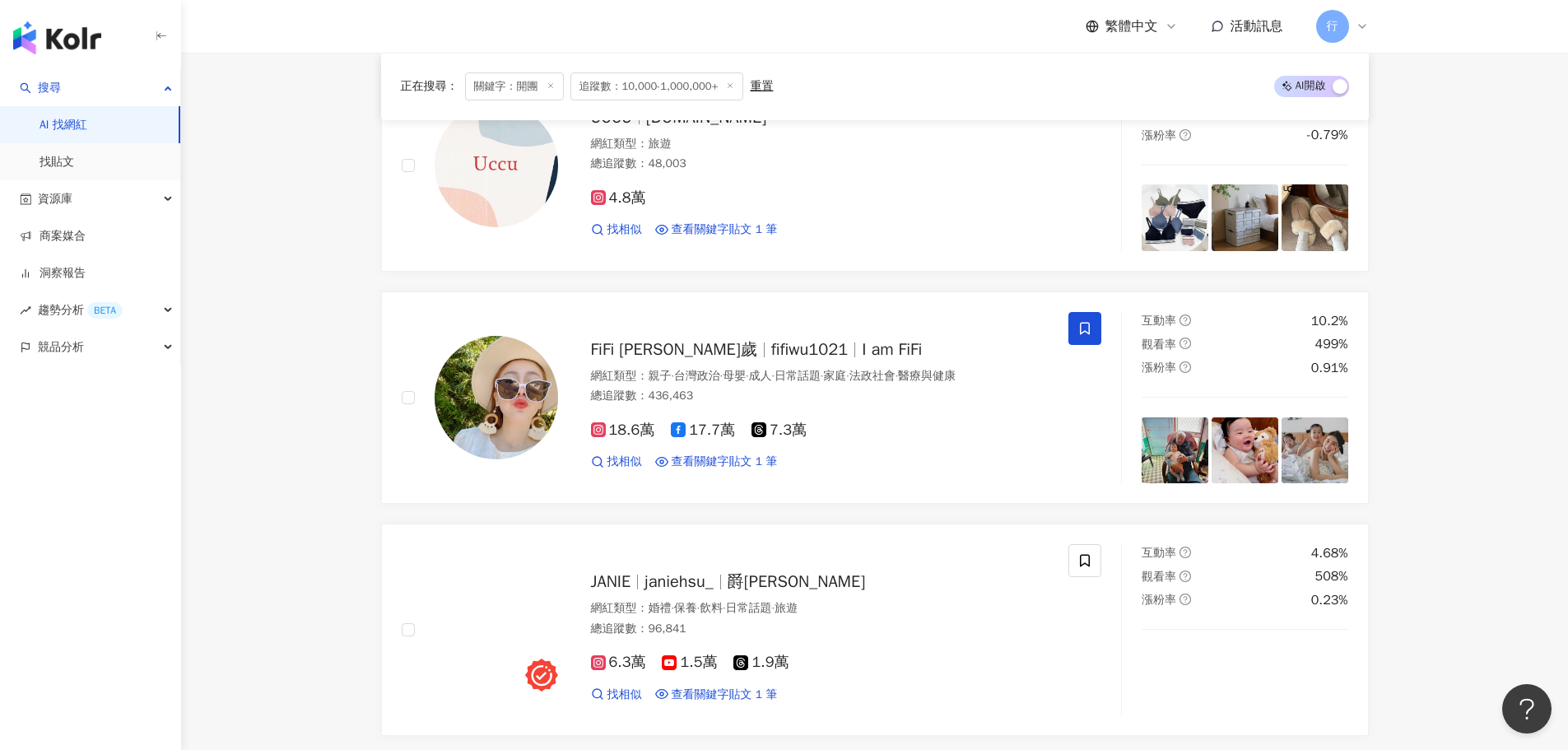 scroll, scrollTop: 8901, scrollLeft: 0, axis: vertical 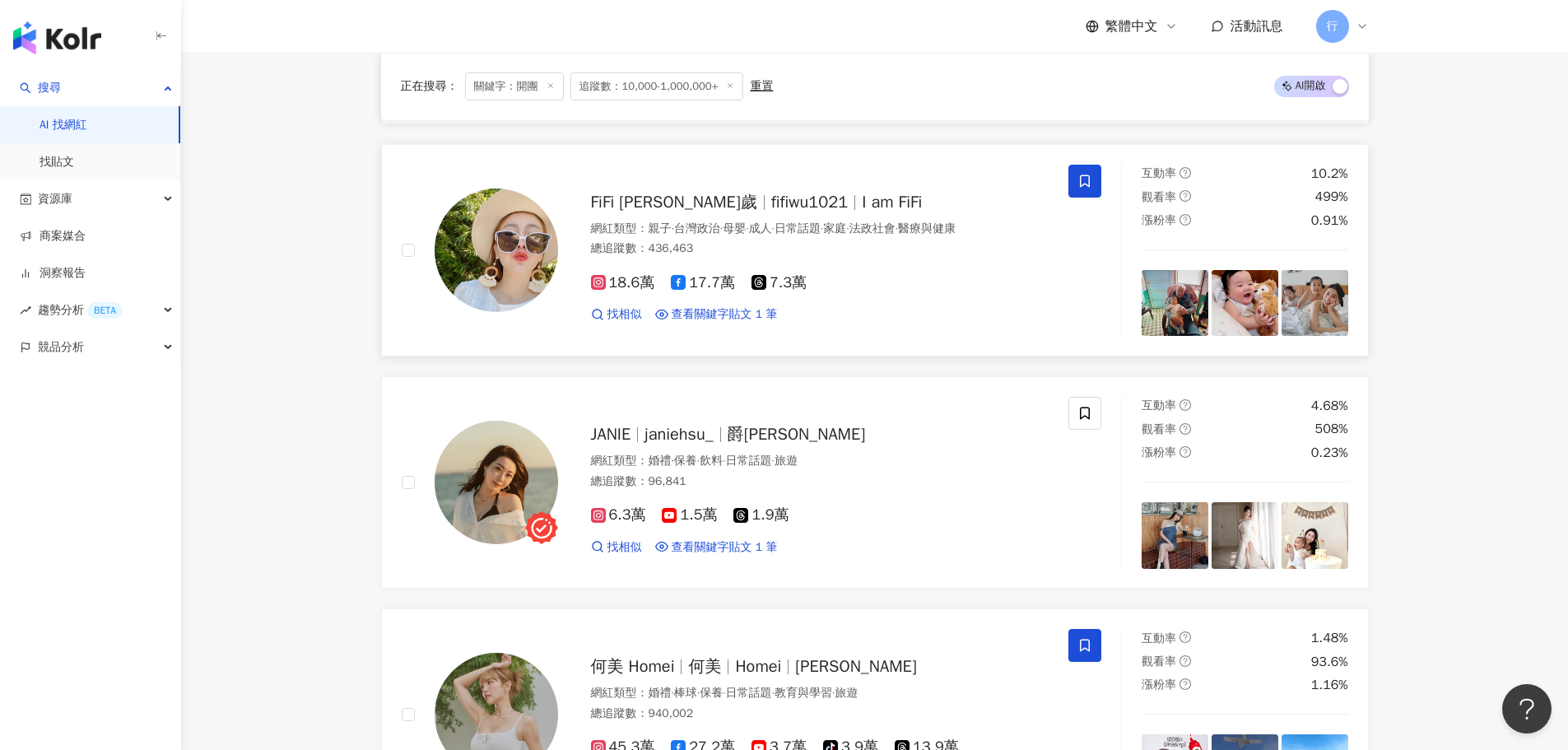 click at bounding box center [764, 203] 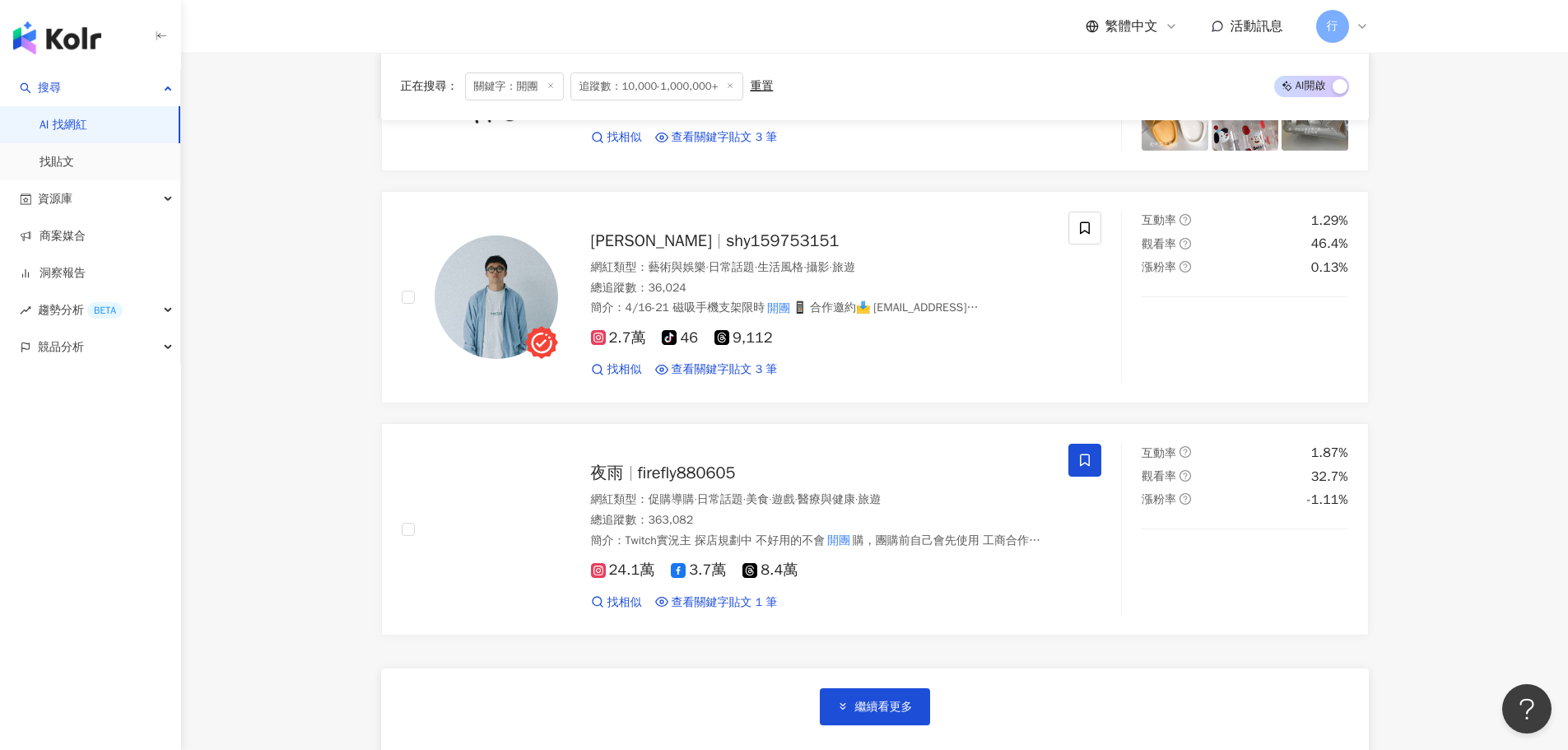 scroll, scrollTop: 11206, scrollLeft: 0, axis: vertical 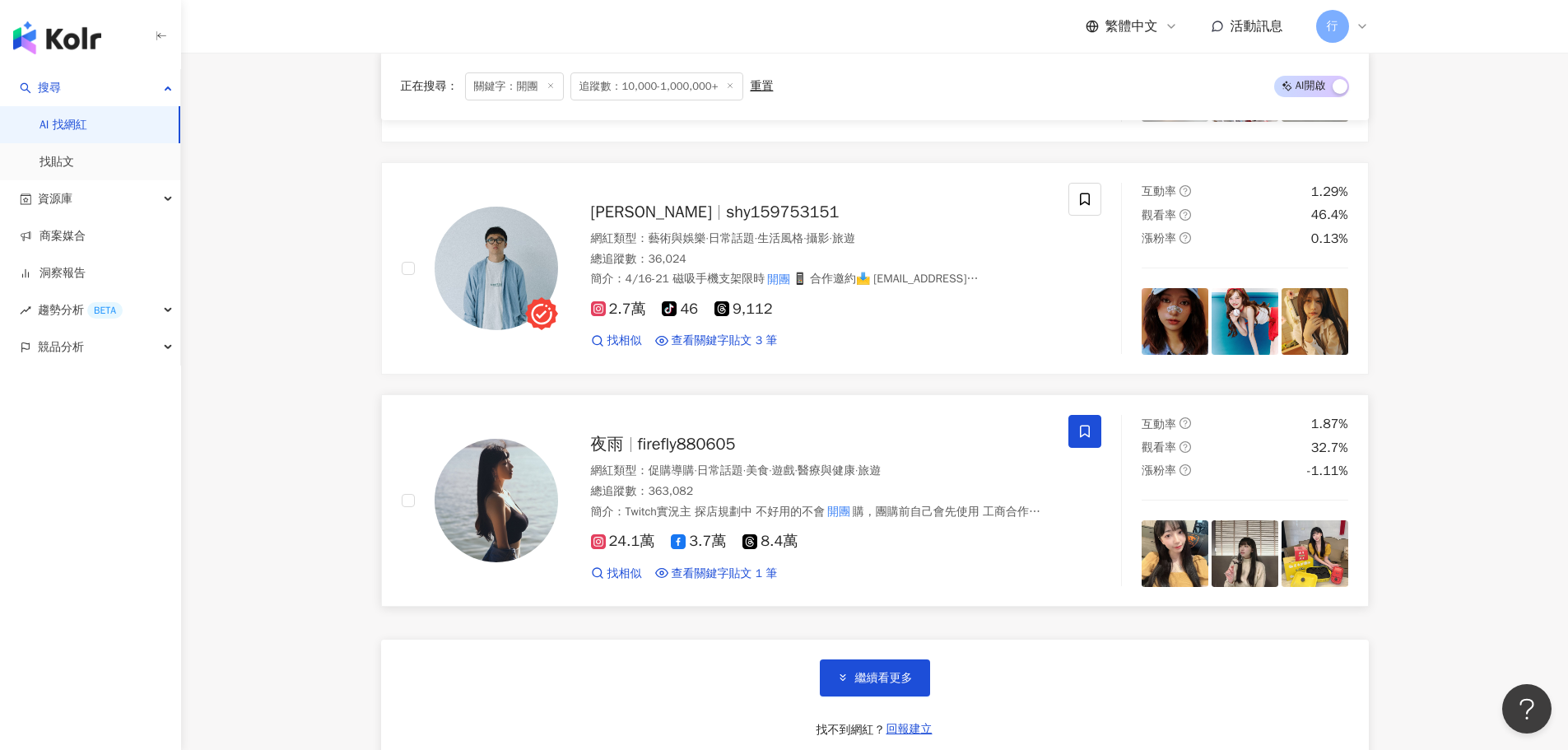 click on "firefly880605" at bounding box center [686, 444] 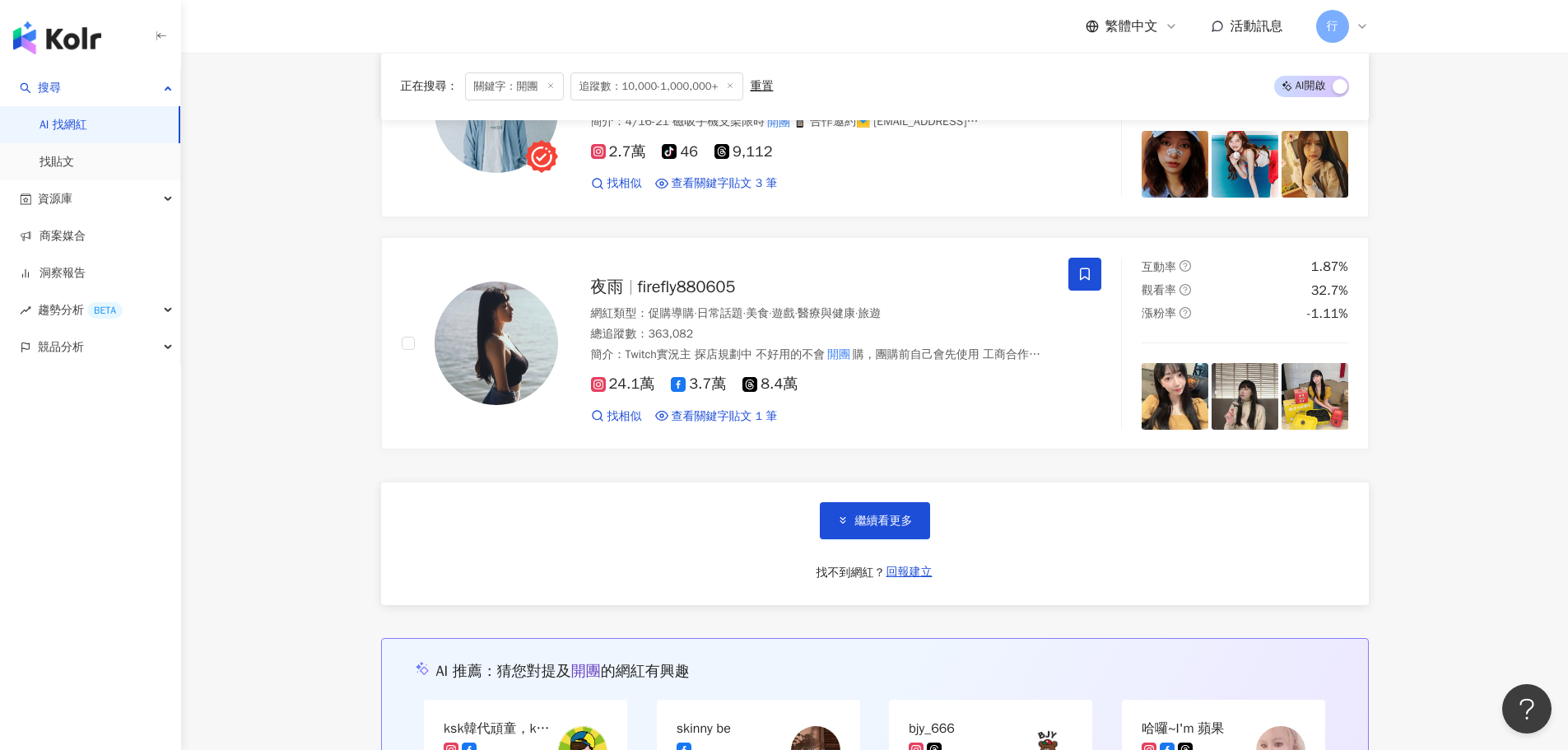 scroll, scrollTop: 11371, scrollLeft: 0, axis: vertical 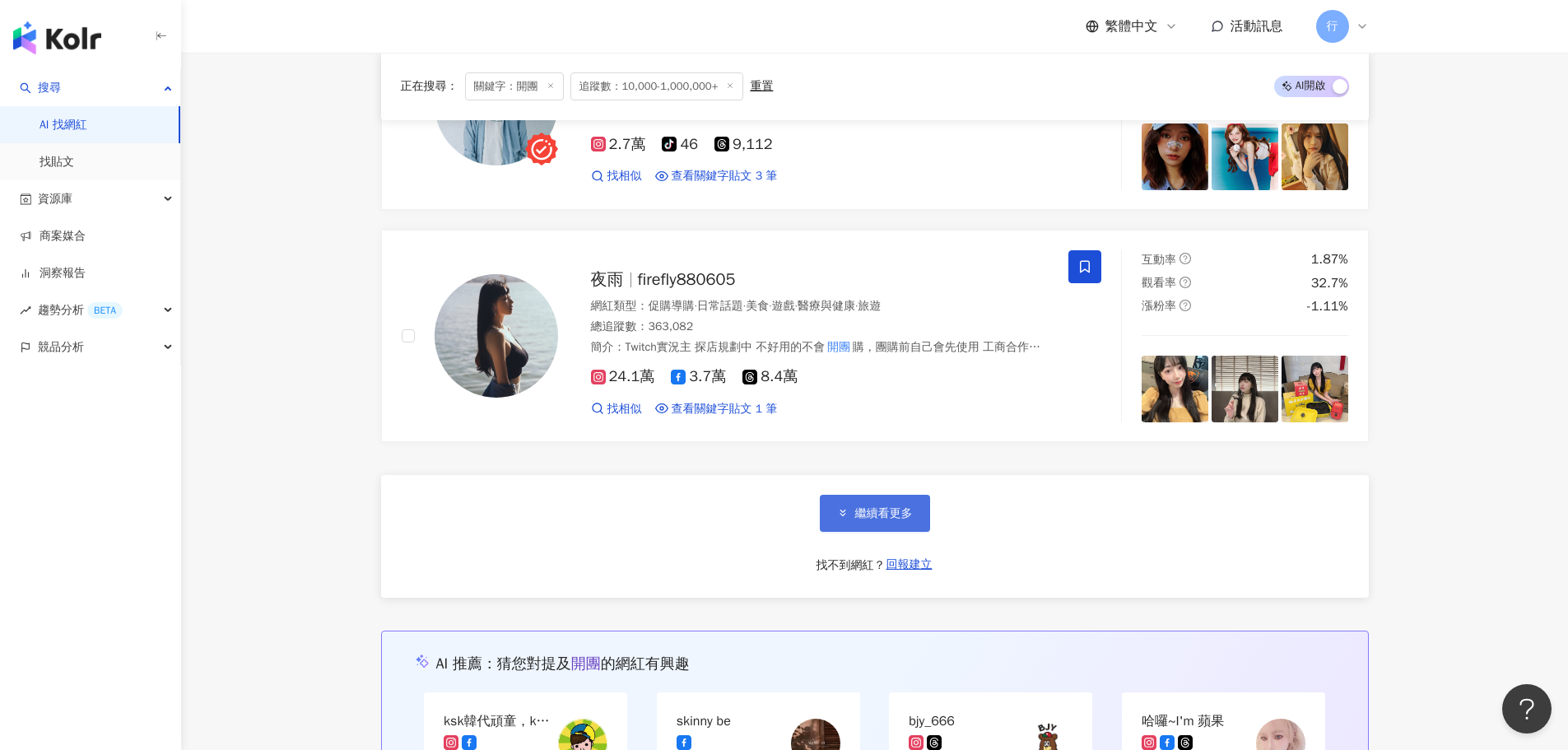 click on "繼續看更多" at bounding box center (875, 513) 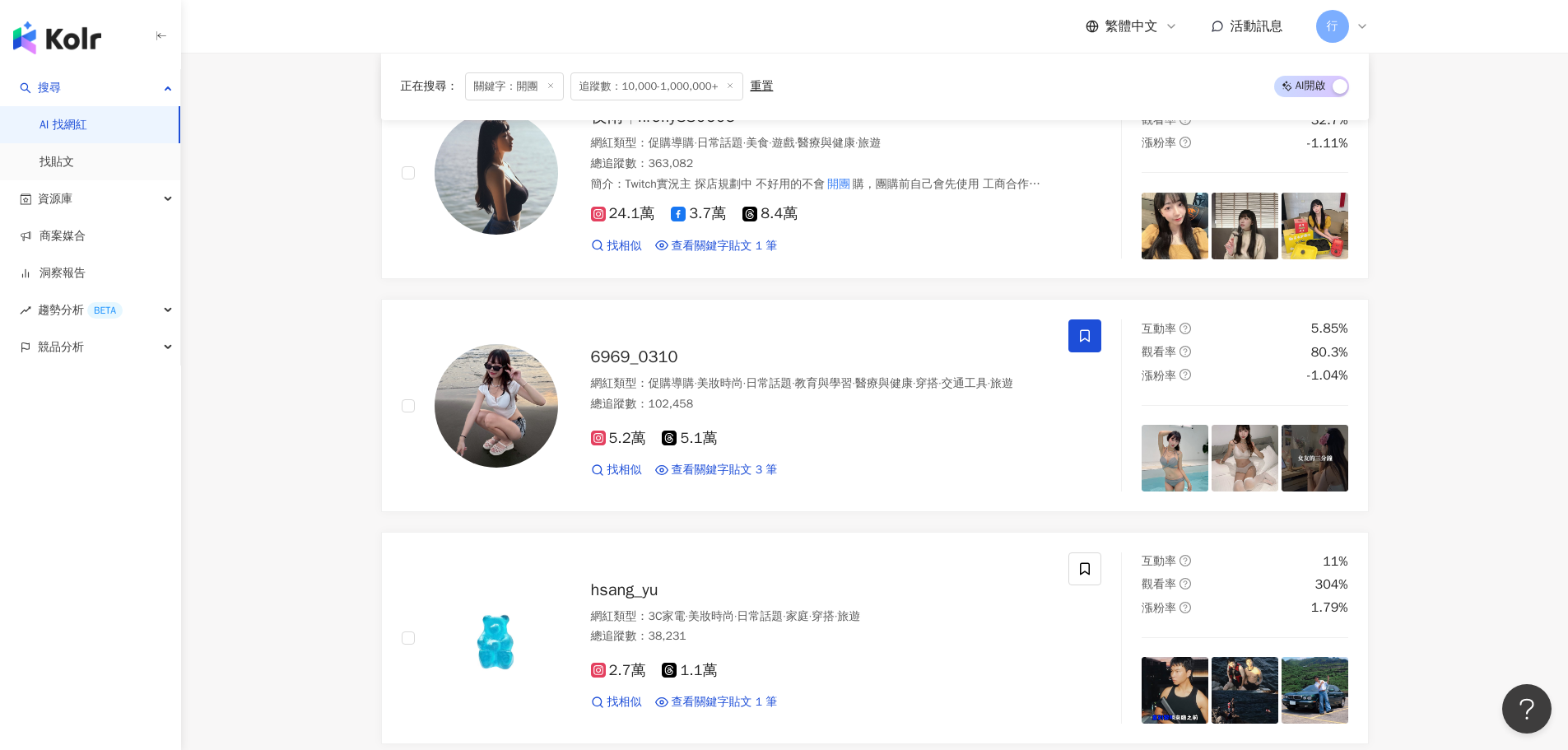 scroll, scrollTop: 11536, scrollLeft: 0, axis: vertical 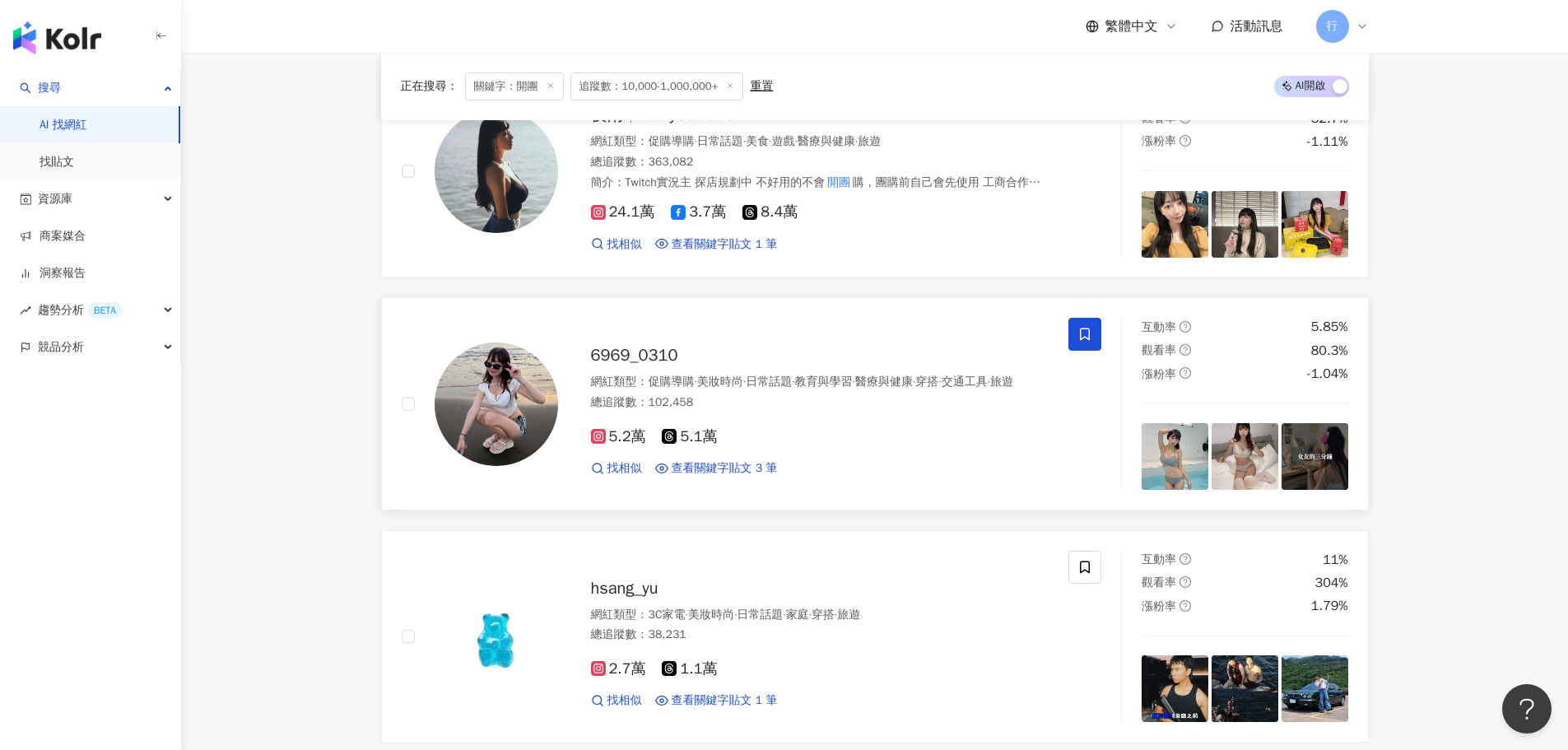 click on "6969_0310" at bounding box center (635, 355) 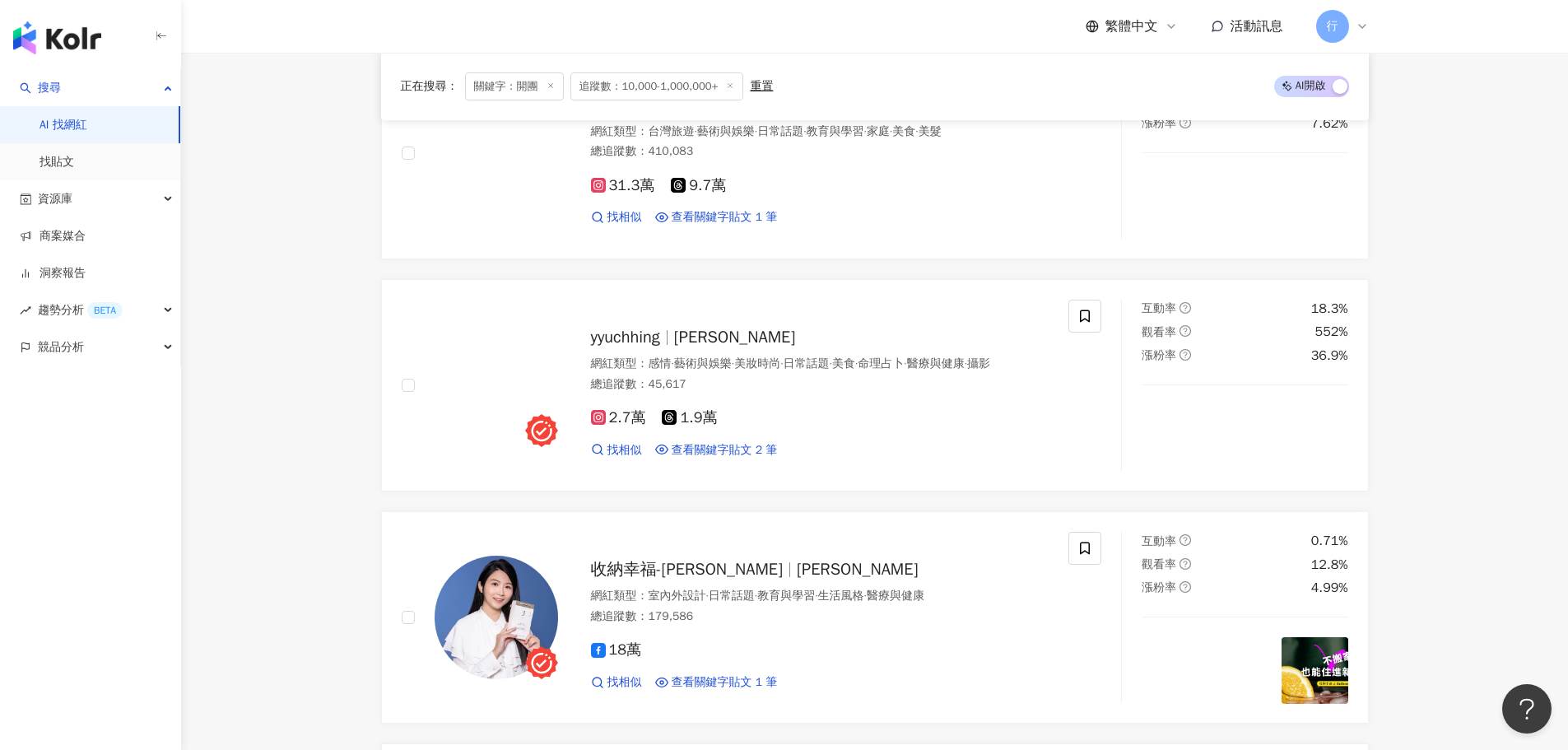 scroll, scrollTop: 13182, scrollLeft: 0, axis: vertical 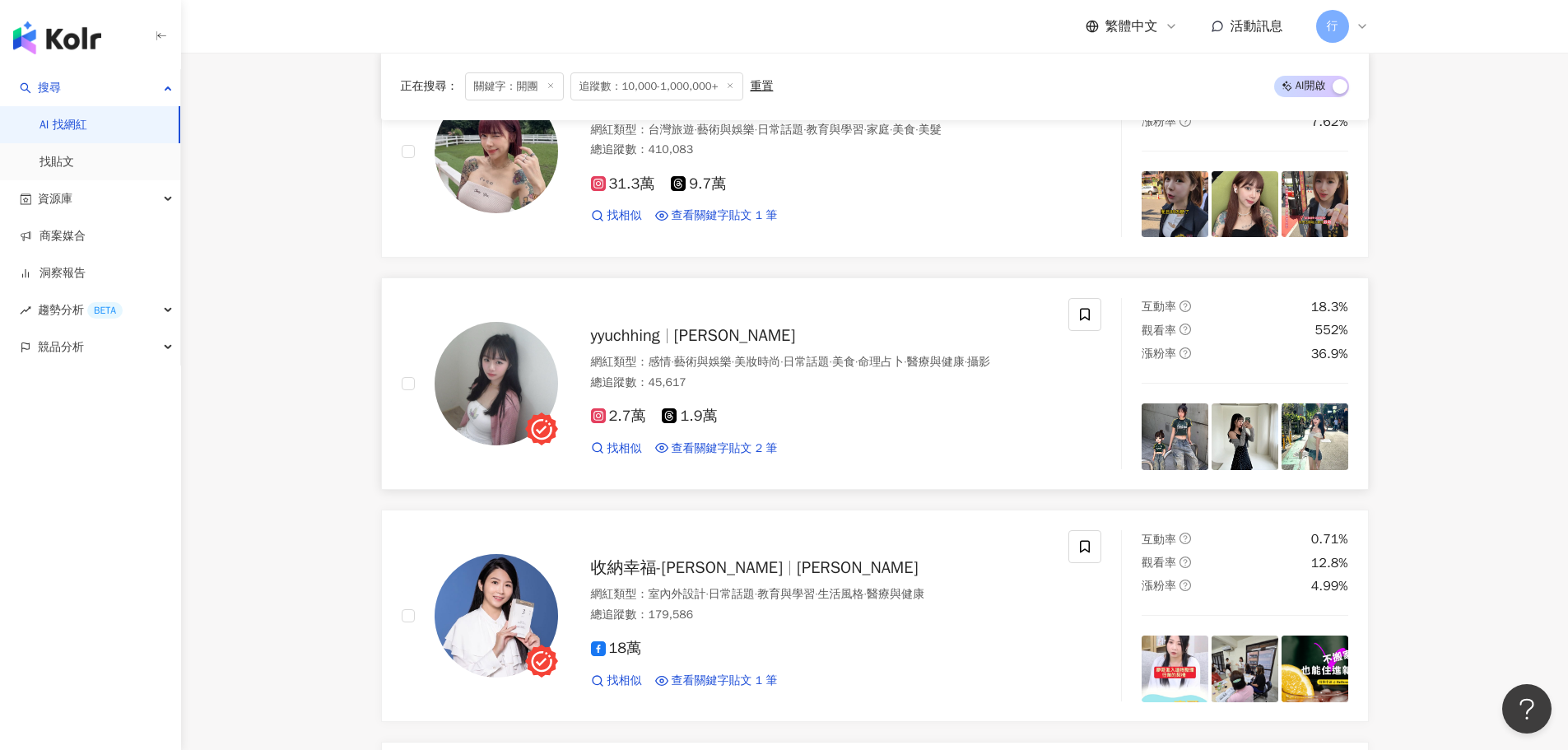 click on "翁于晴" at bounding box center [734, 335] 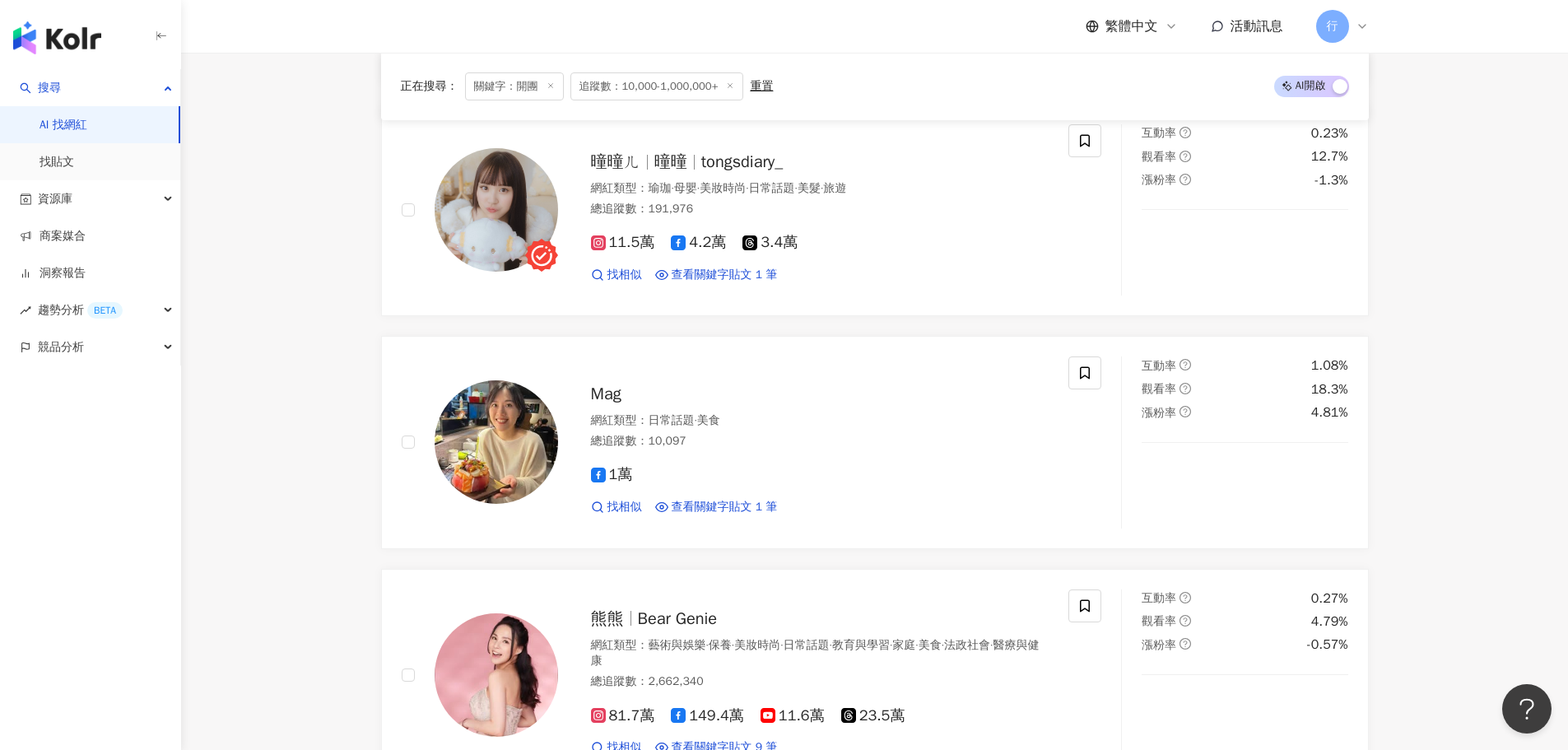 scroll, scrollTop: 9889, scrollLeft: 0, axis: vertical 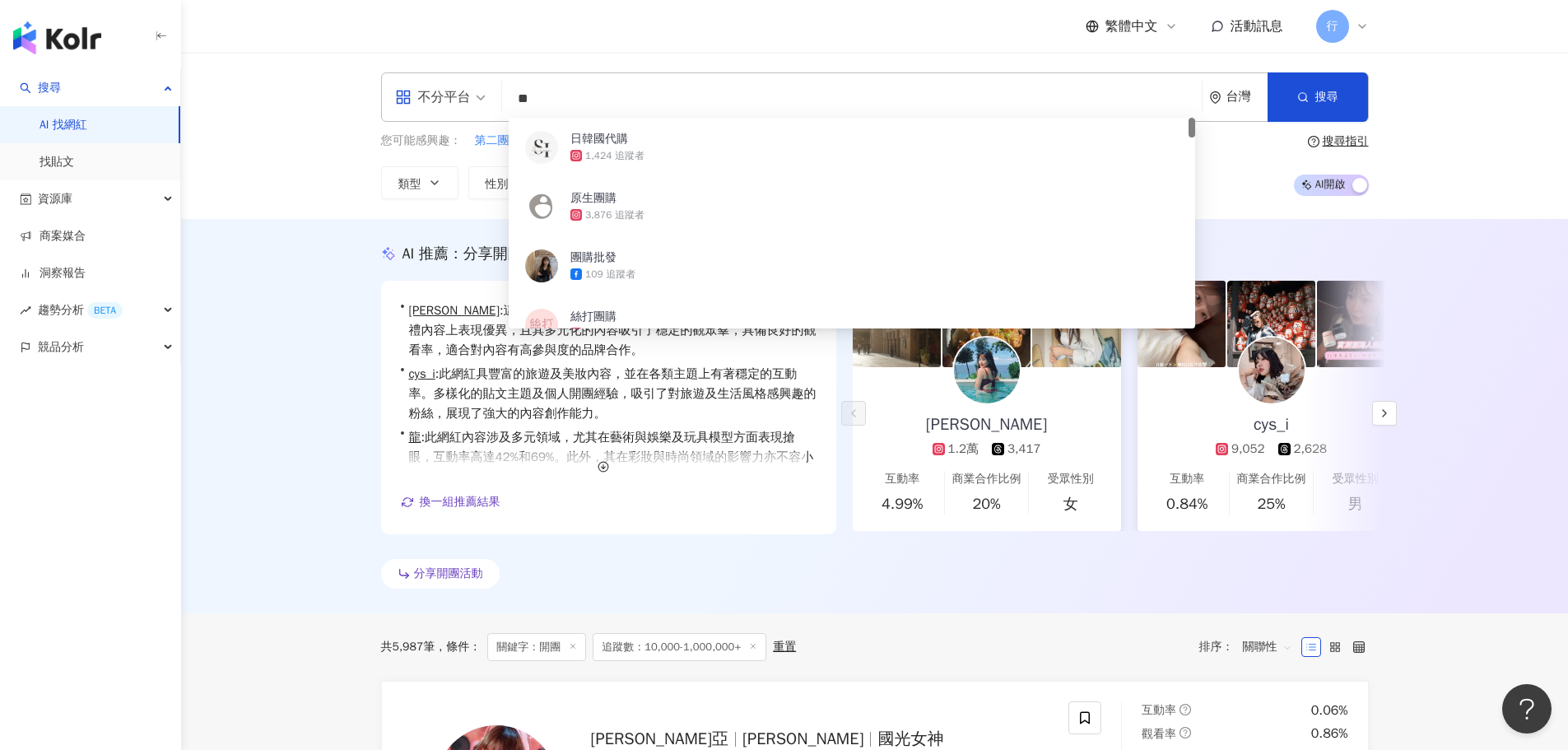 drag, startPoint x: 561, startPoint y: 100, endPoint x: 491, endPoint y: 97, distance: 70.06426 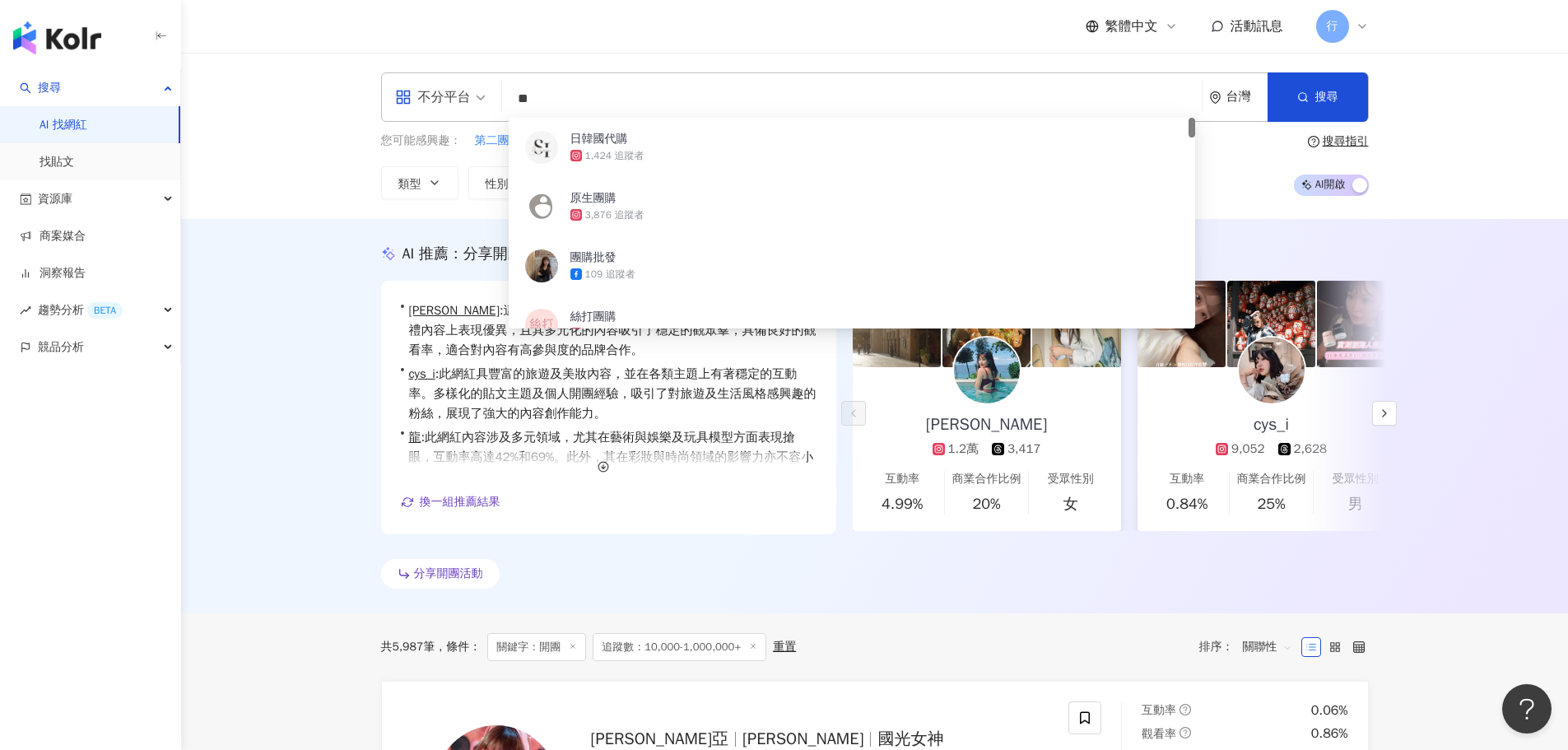paste on "**" 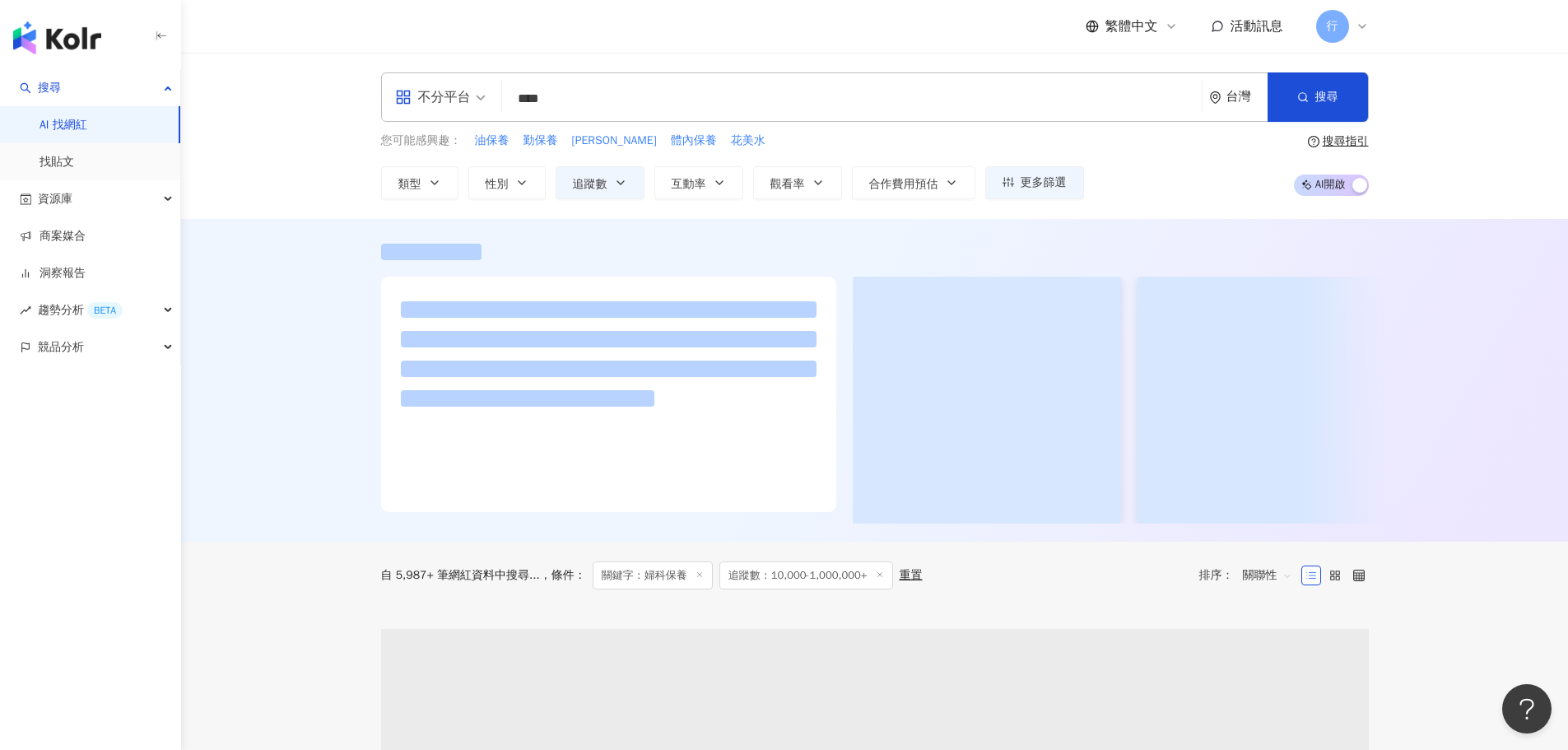 type on "****" 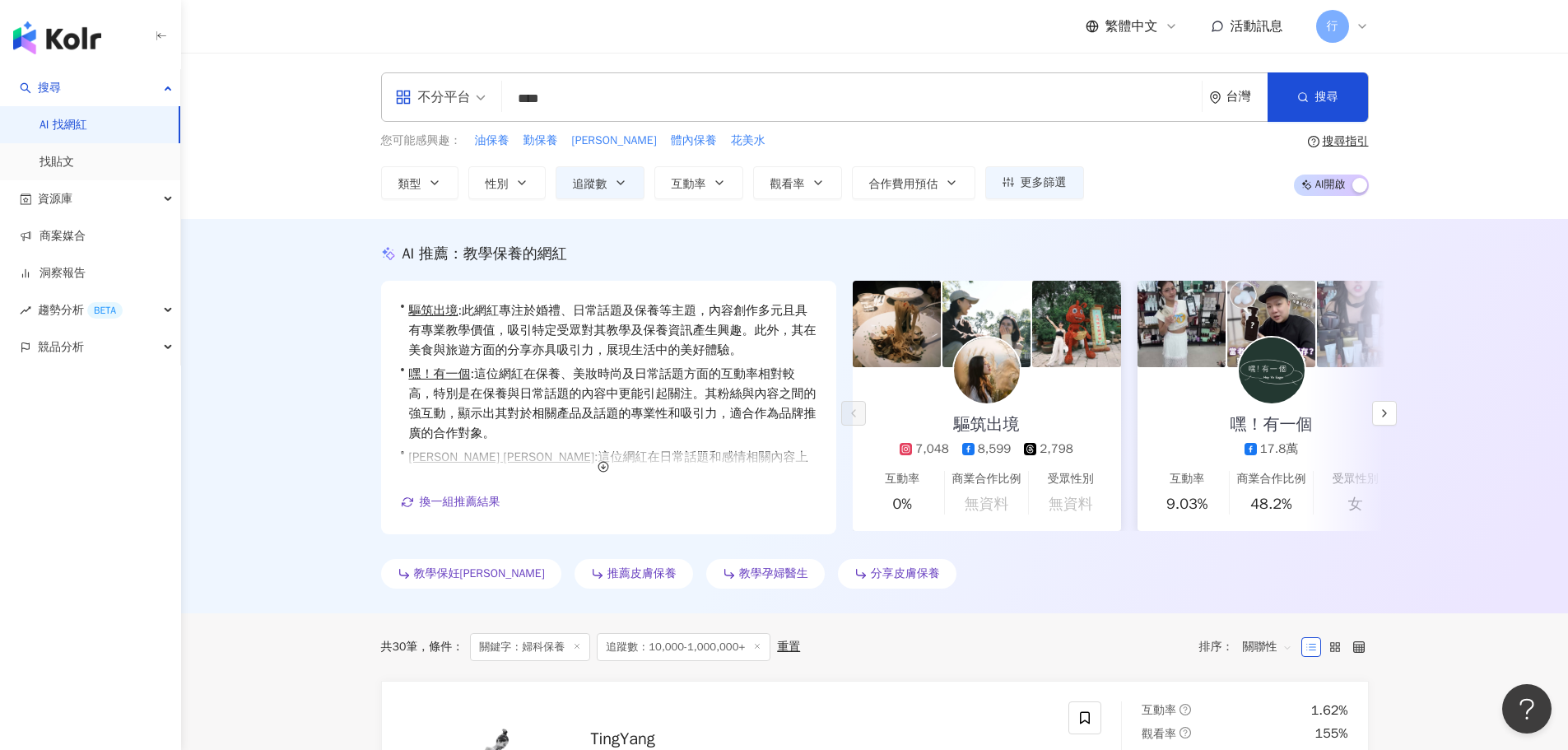 click on "不分平台 **** 台灣 搜尋 loading 搜尋名稱、敘述、貼文含有關鍵字 “ 婦科保養 ” 的網紅 您可能感興趣： 油保養  勤保養  毛孔保養  體內保養  花美水  類型 性別 追蹤數 互動率 觀看率 合作費用預估  更多篩選 *****  -  ********* 不限 小型 奈米網紅 (<1萬) 微型網紅 (1萬-3萬) 小型網紅 (3萬-5萬) 中型 中小型網紅 (5萬-10萬) 中型網紅 (10萬-30萬) 中大型網紅 (30萬-50萬) 大型 大型網紅 (50萬-100萬) 百萬網紅 (>100萬) 搜尋指引 AI  開啟 AI  關閉" at bounding box center [874, 136] 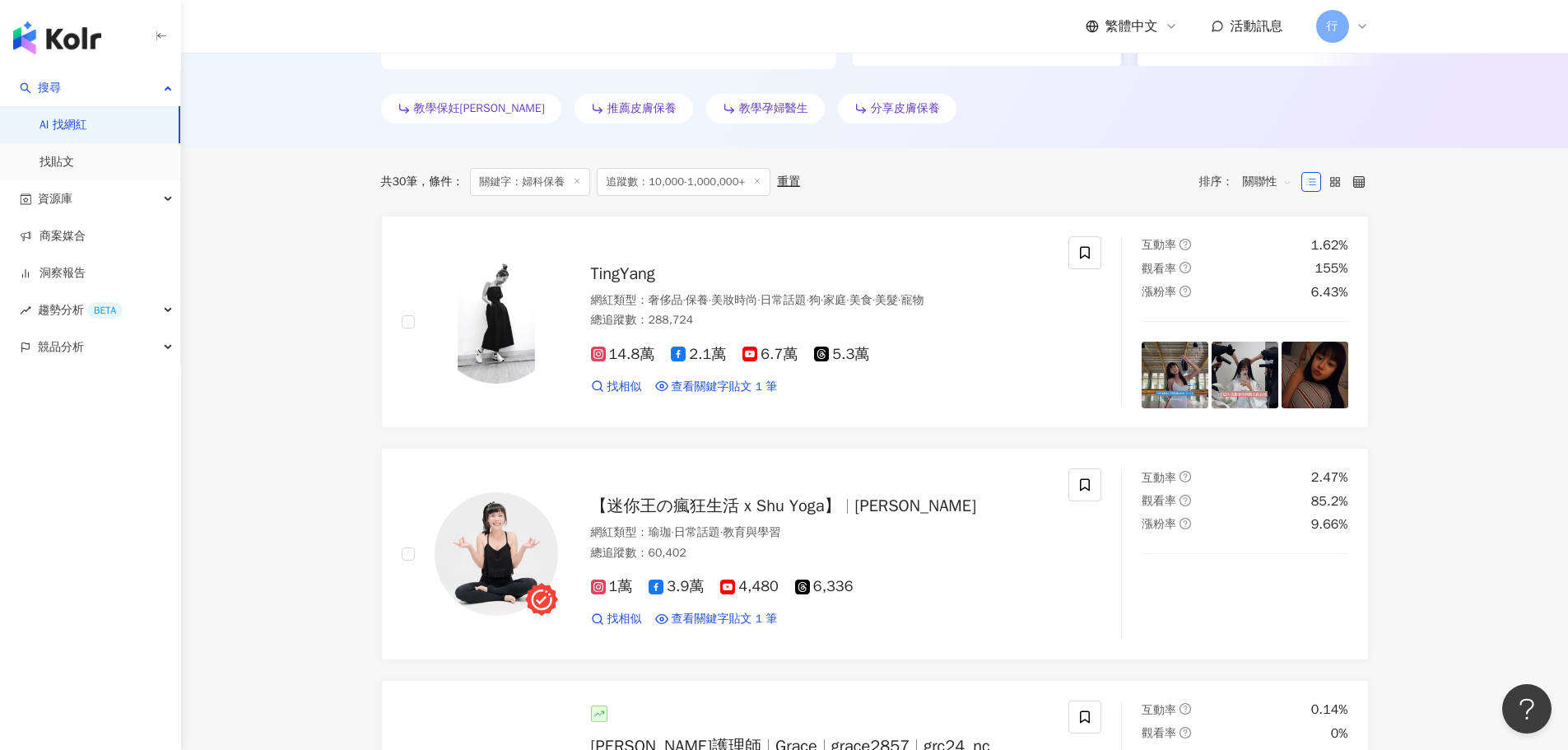 scroll, scrollTop: 494, scrollLeft: 0, axis: vertical 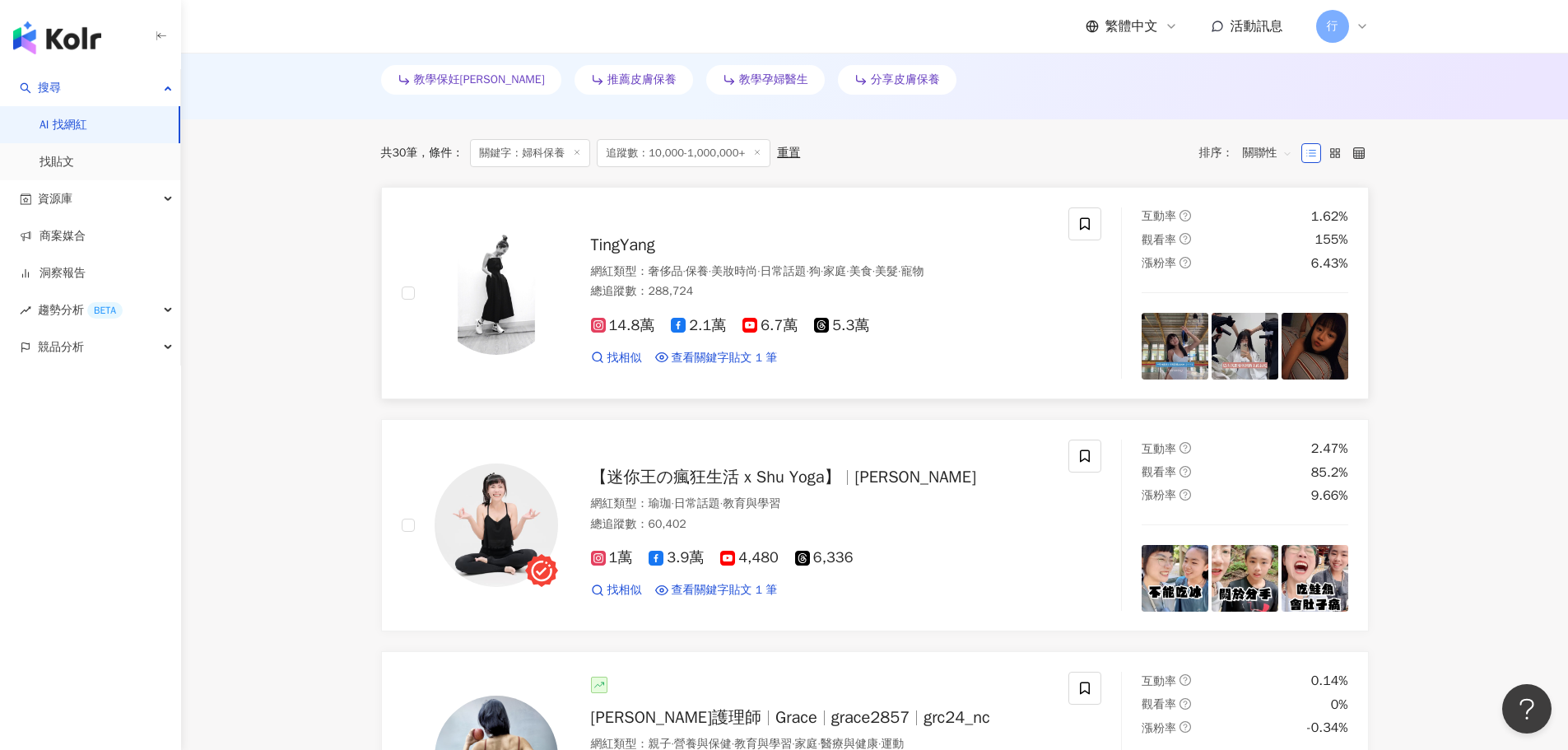 click on "TingYang" at bounding box center (623, 245) 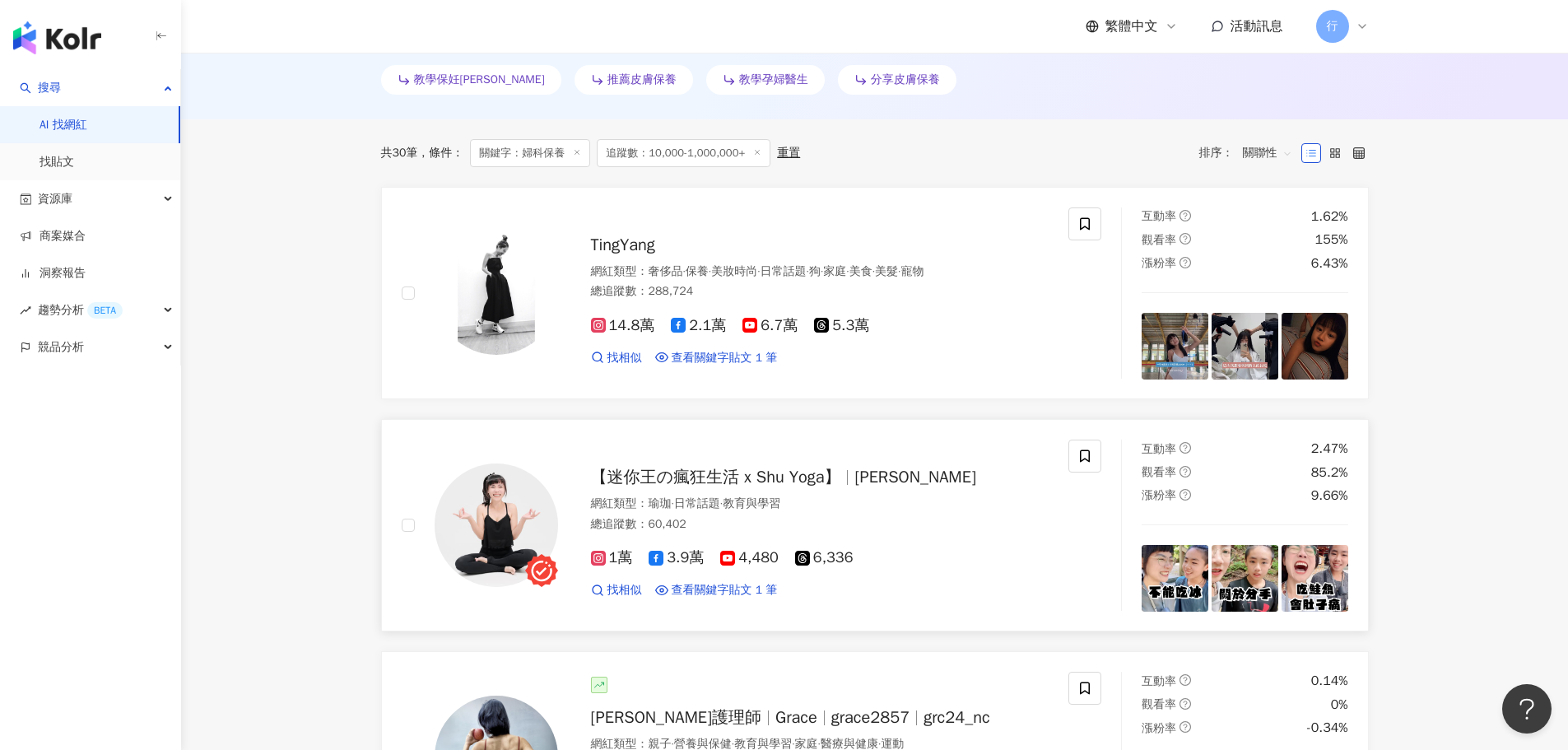 click on "【迷你王の瘋狂生活 x Shu Yoga】" at bounding box center (716, 477) 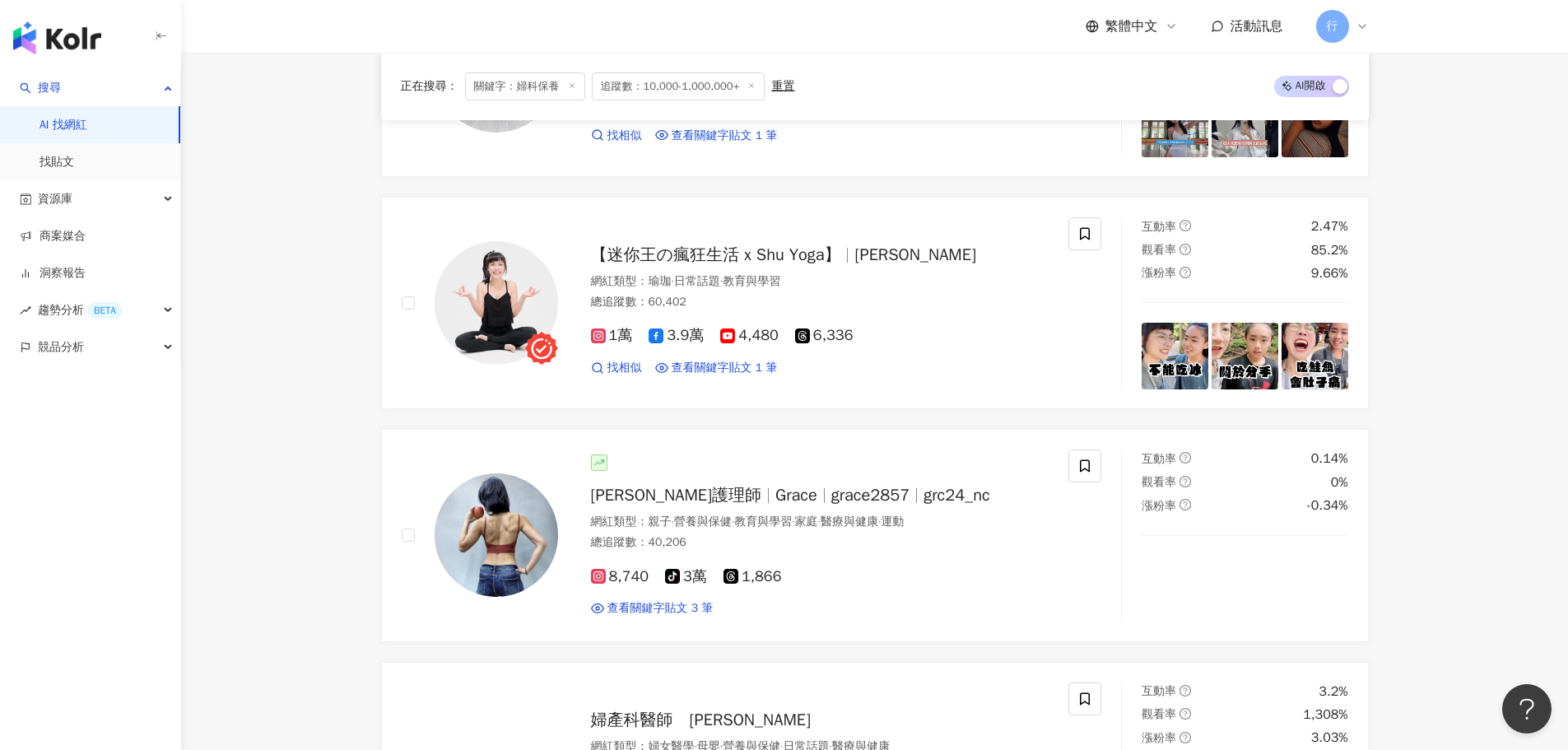 scroll, scrollTop: 741, scrollLeft: 0, axis: vertical 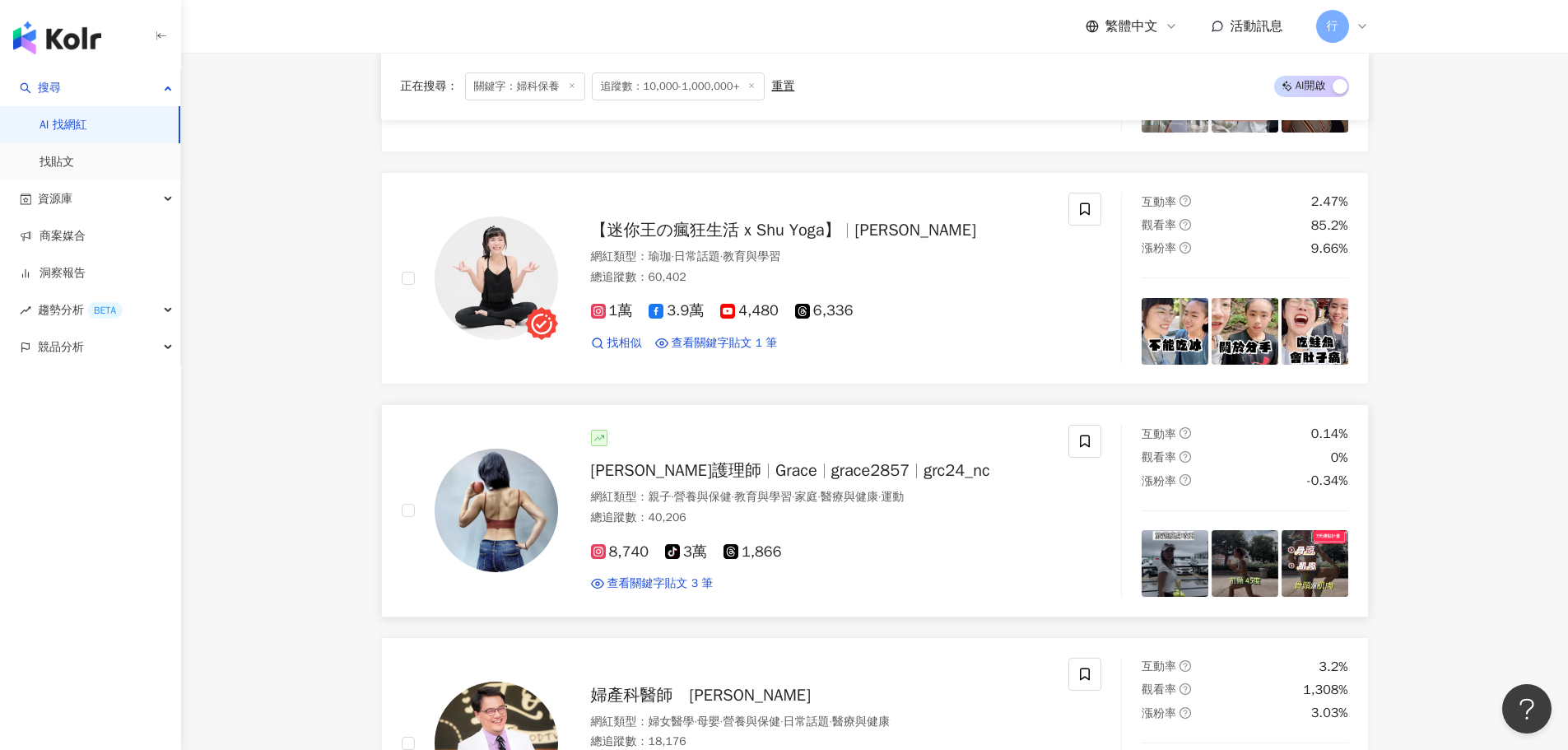 click on "grace2857" at bounding box center (871, 470) 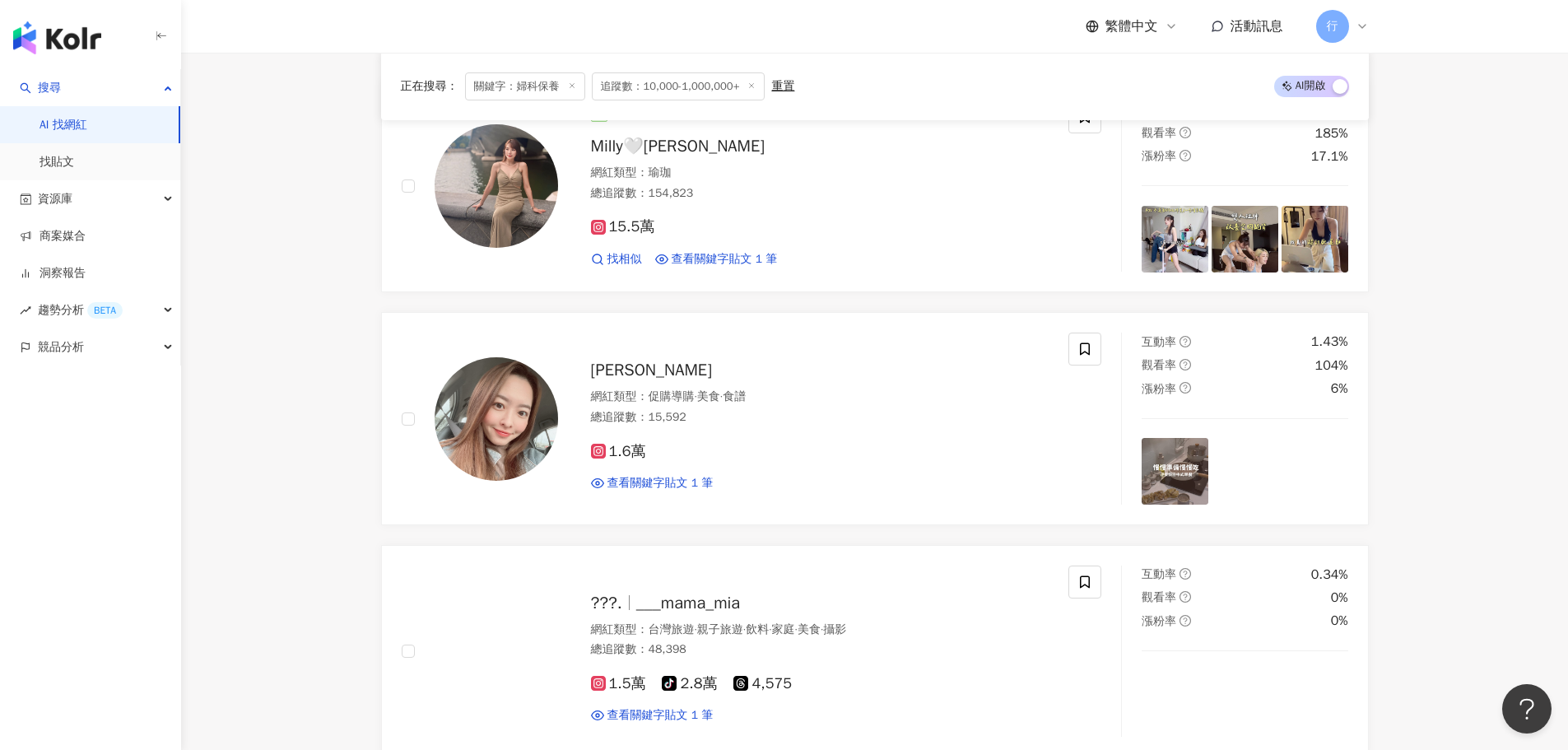 scroll, scrollTop: 2058, scrollLeft: 0, axis: vertical 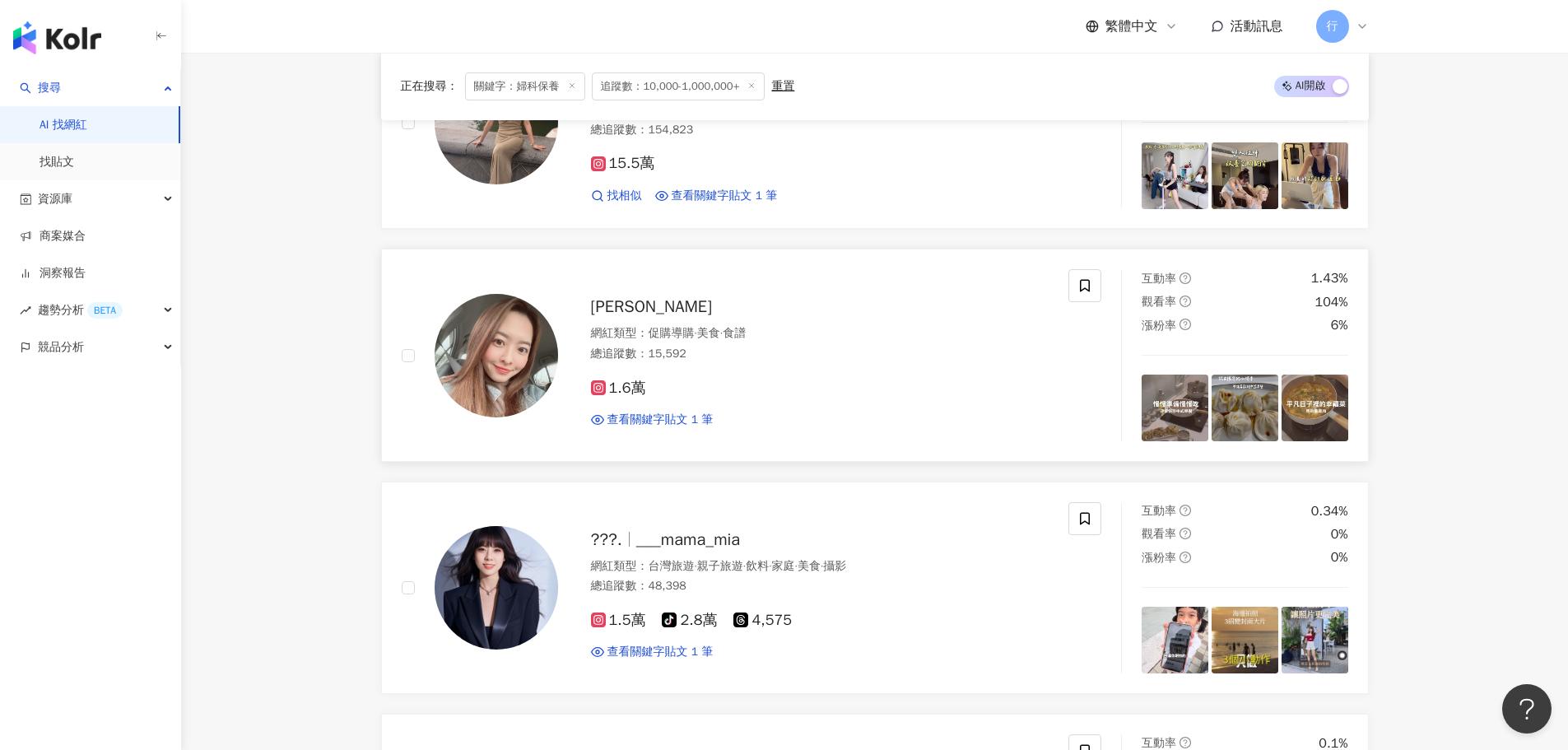 click on "Doris Xie" at bounding box center (651, 306) 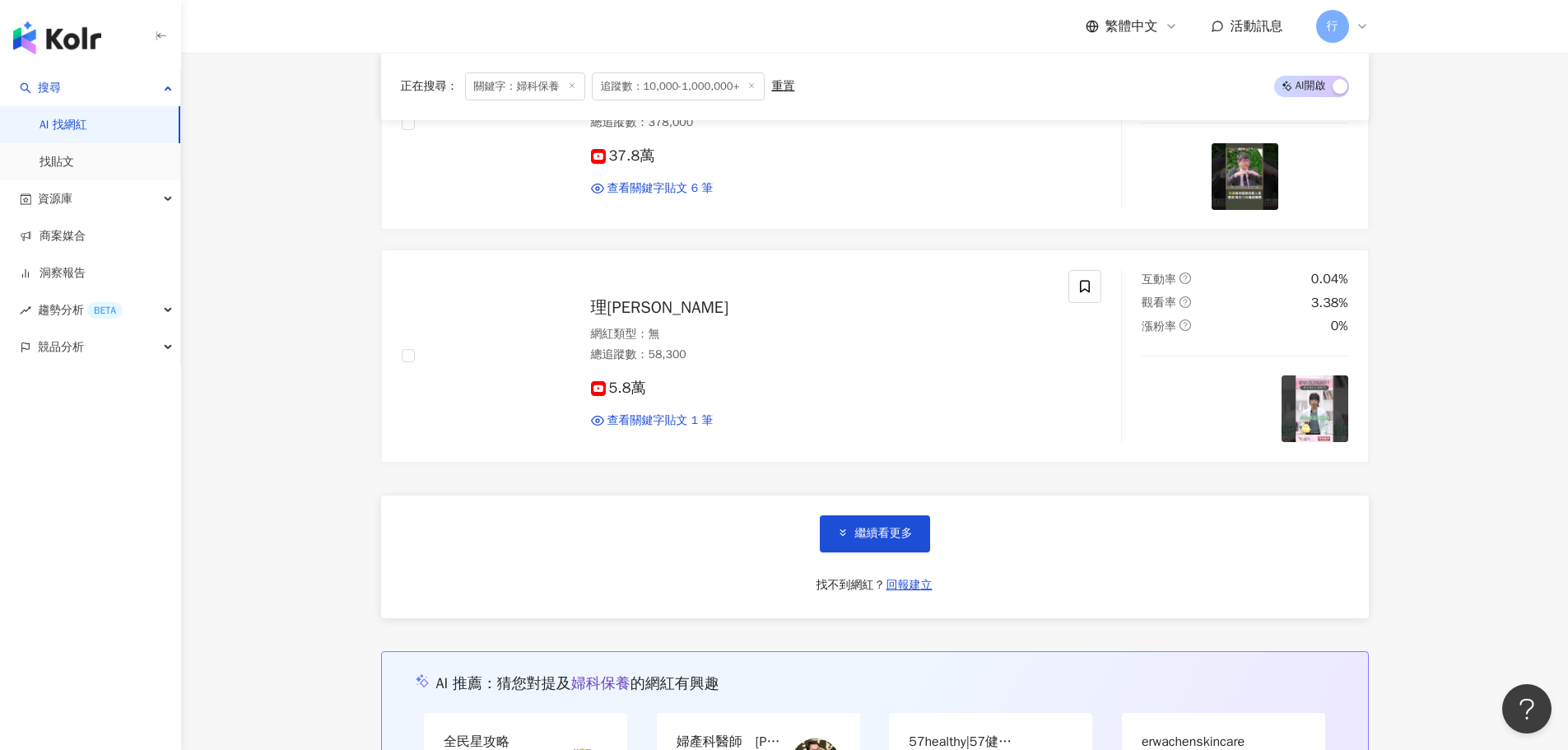 scroll, scrollTop: 3046, scrollLeft: 0, axis: vertical 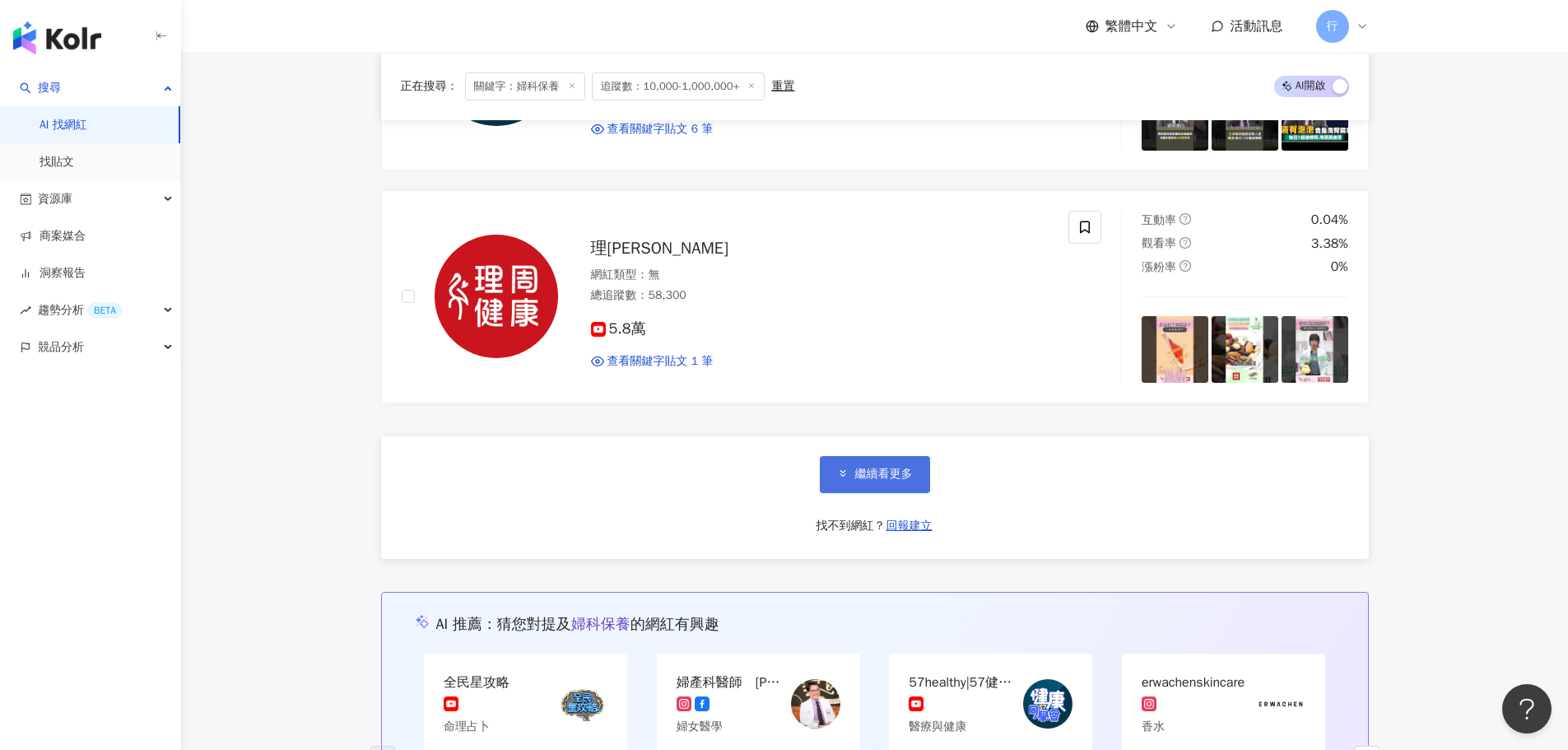 click on "繼續看更多" at bounding box center (884, 474) 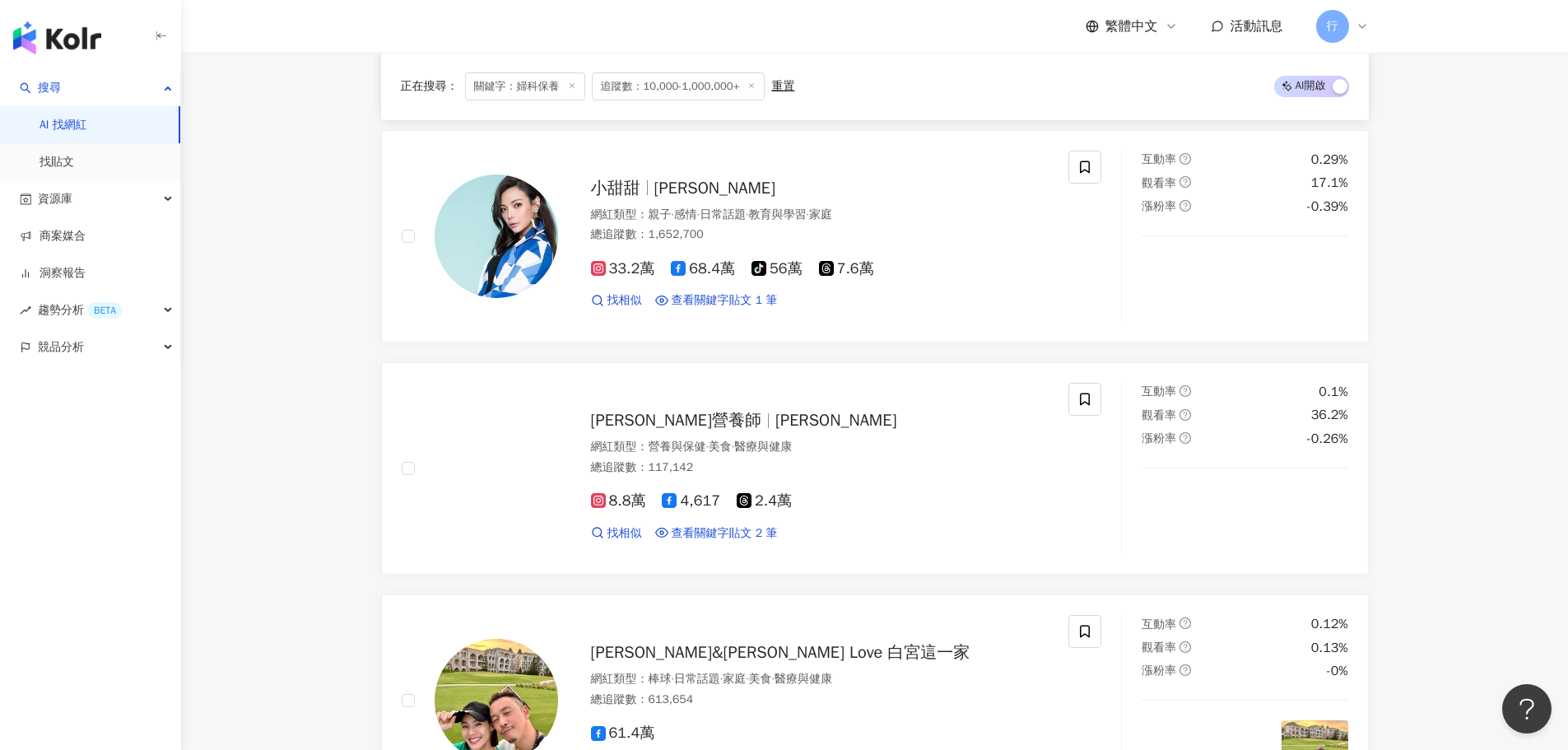 scroll, scrollTop: 3622, scrollLeft: 0, axis: vertical 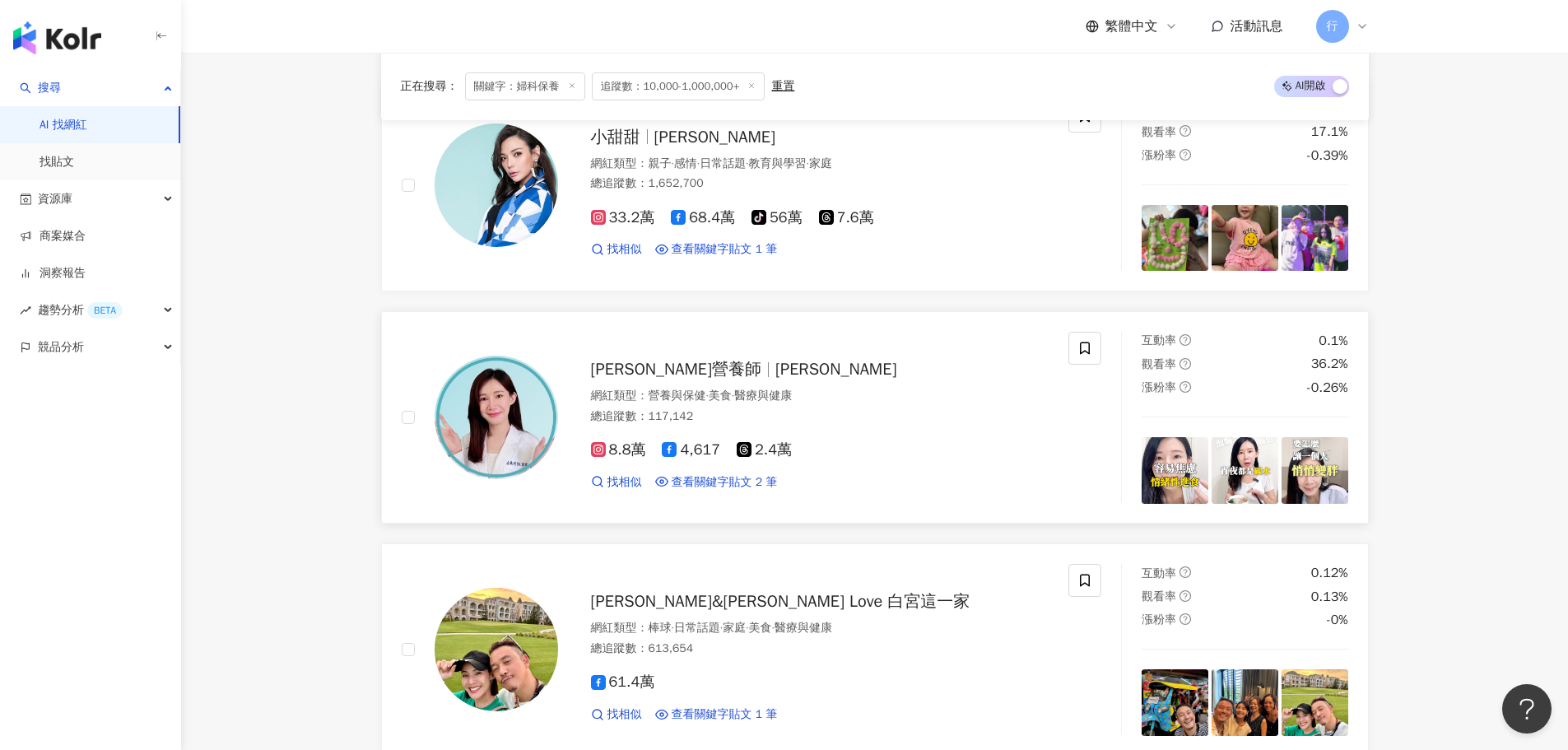 click on "angela_dietitian" at bounding box center (835, 369) 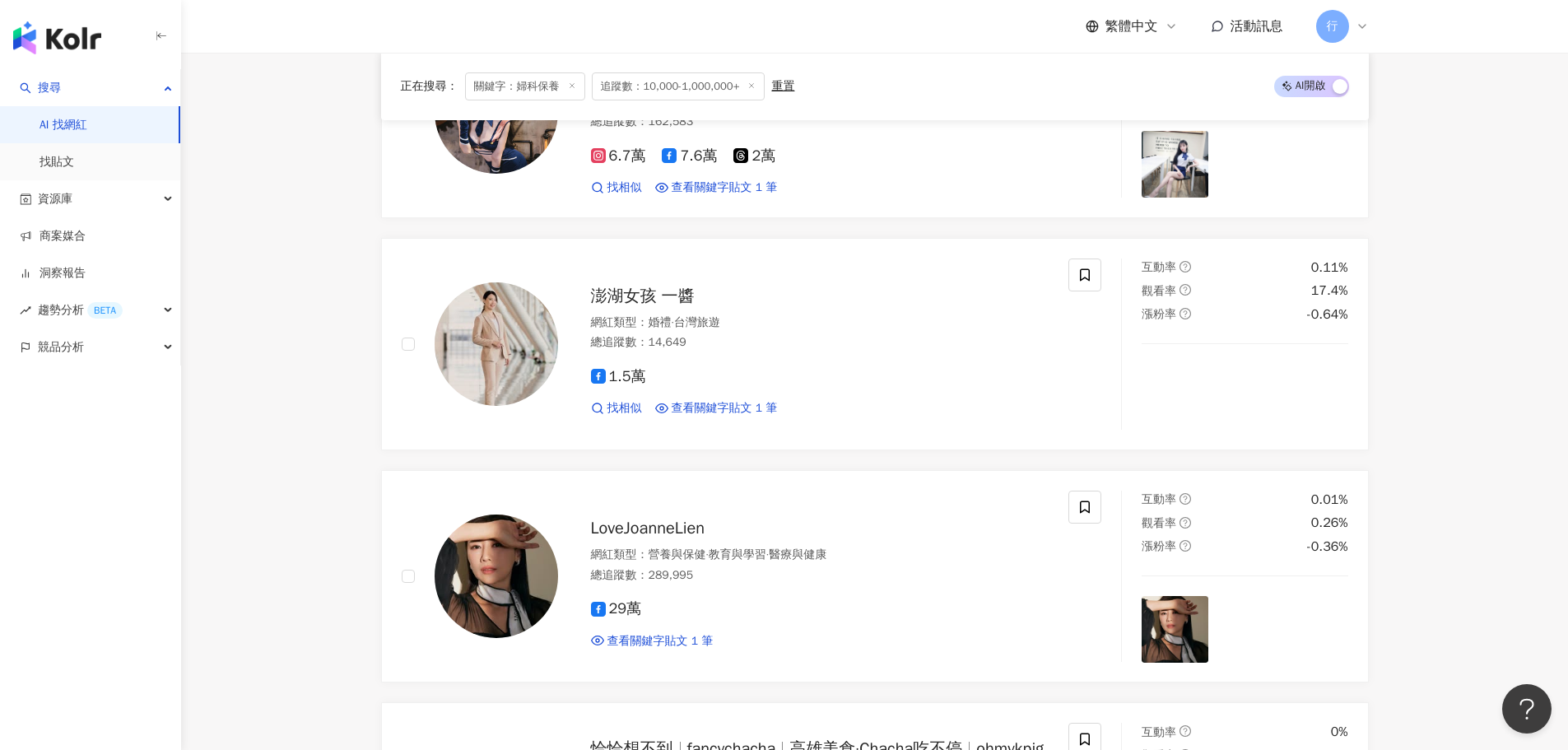 scroll, scrollTop: 4775, scrollLeft: 0, axis: vertical 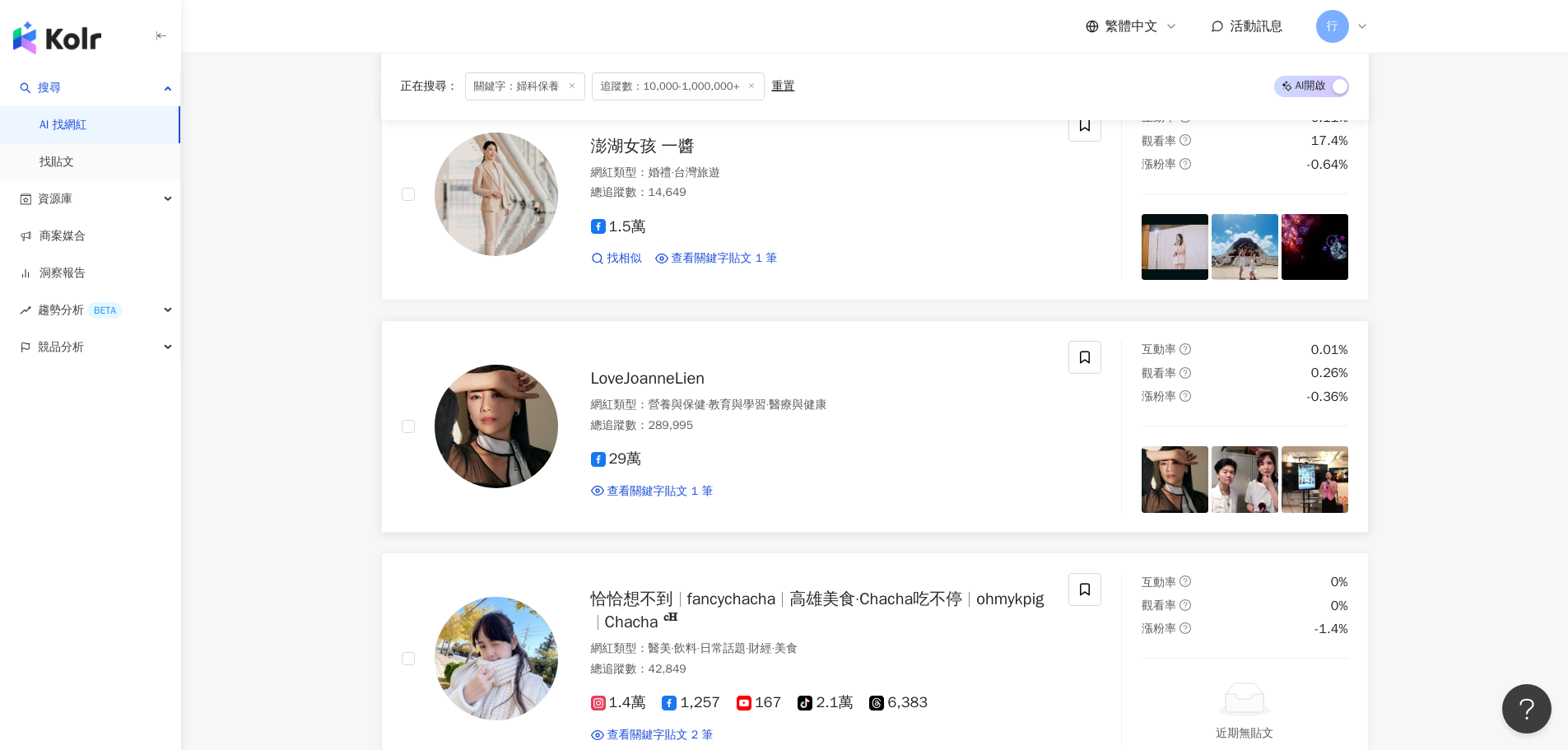 click on "LoveJoanneLien" at bounding box center [648, 378] 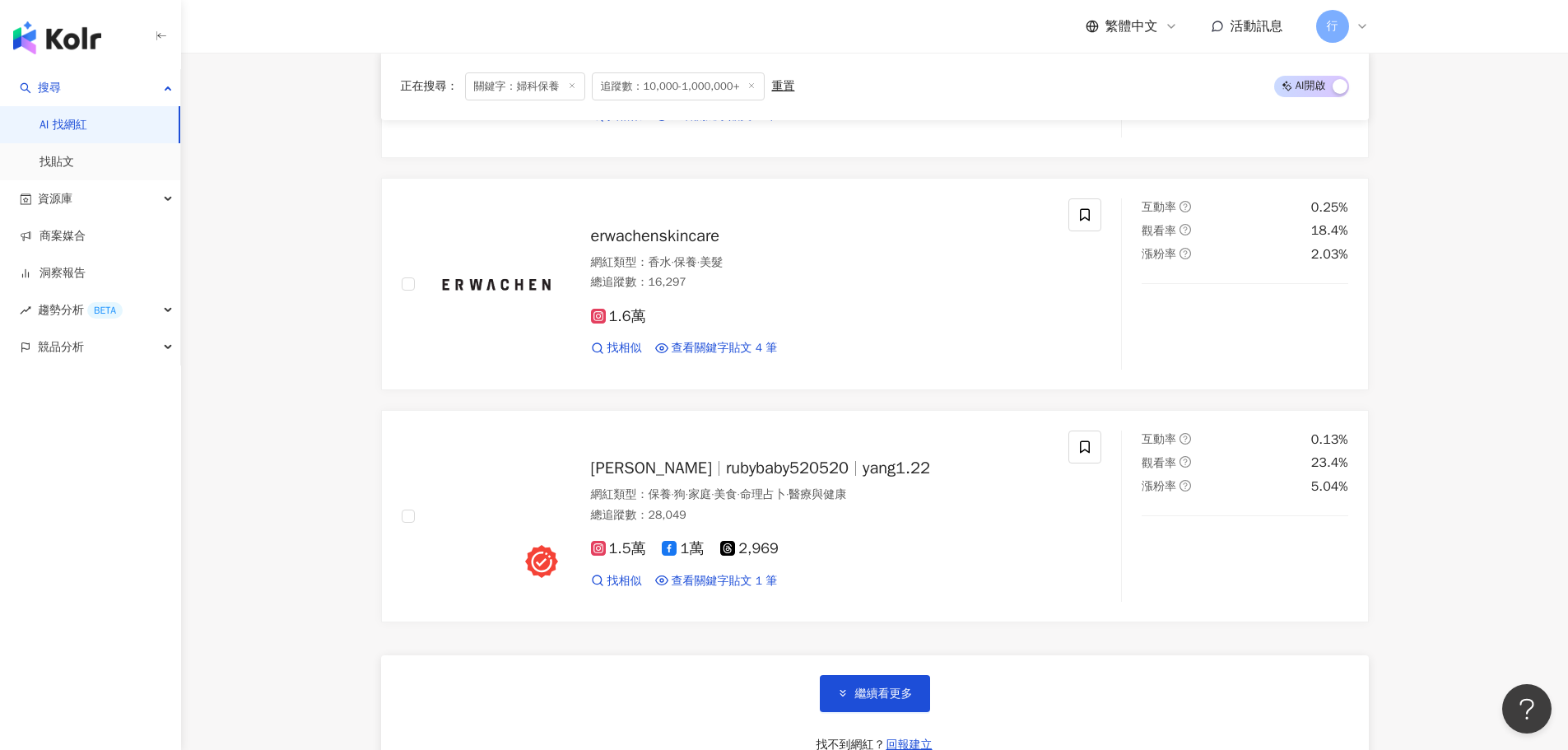 scroll, scrollTop: 5681, scrollLeft: 0, axis: vertical 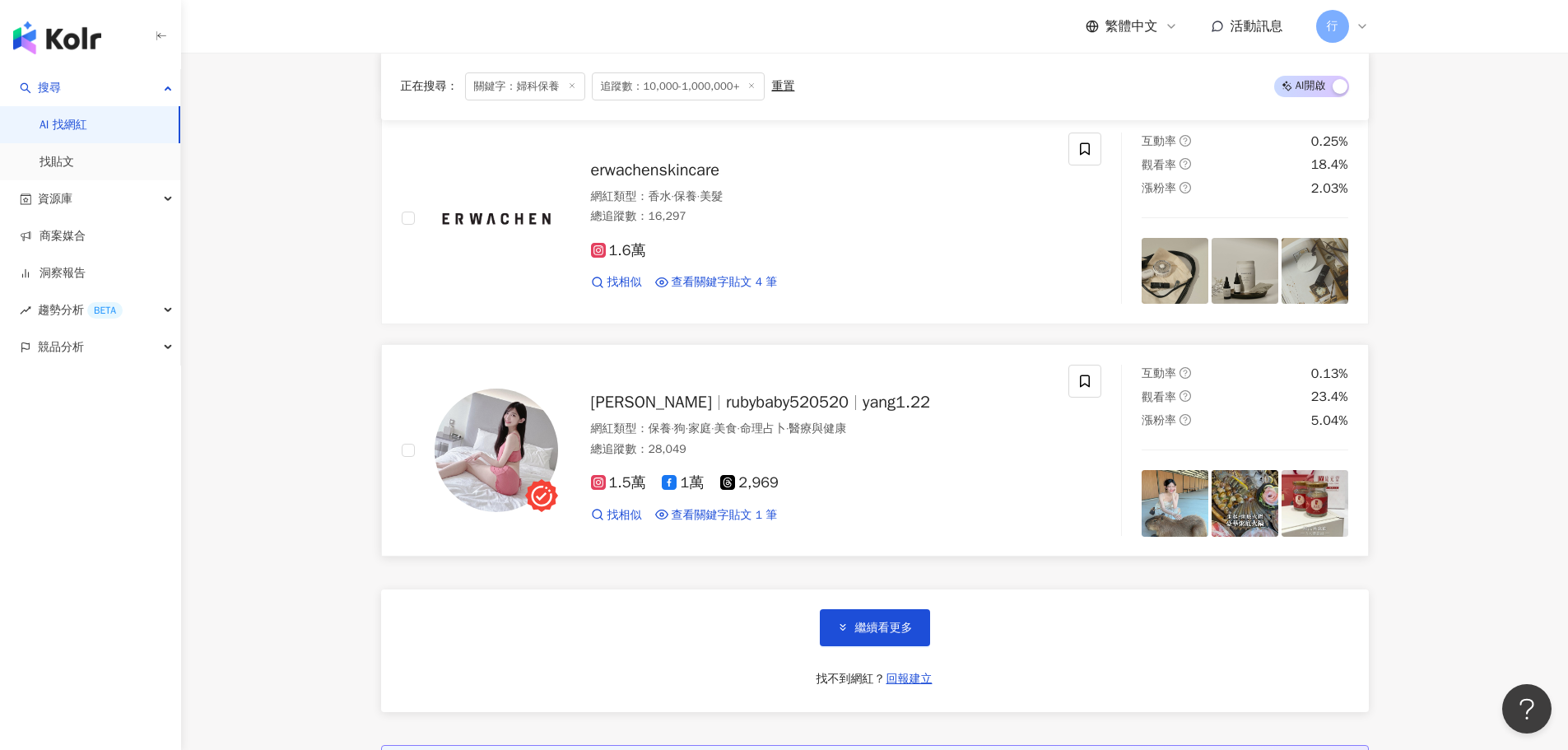 click on "rubybaby520520" at bounding box center (787, 402) 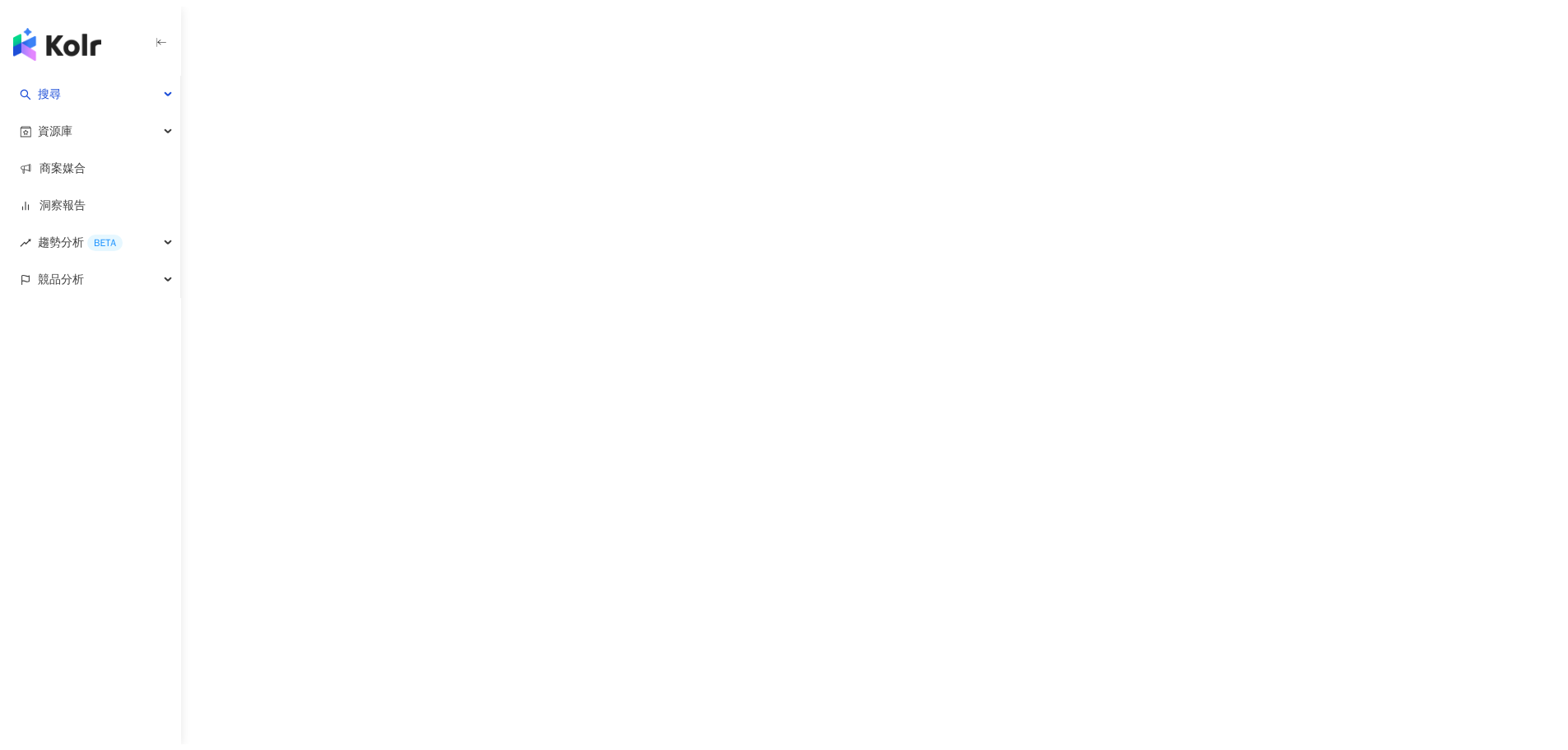 scroll, scrollTop: 0, scrollLeft: 0, axis: both 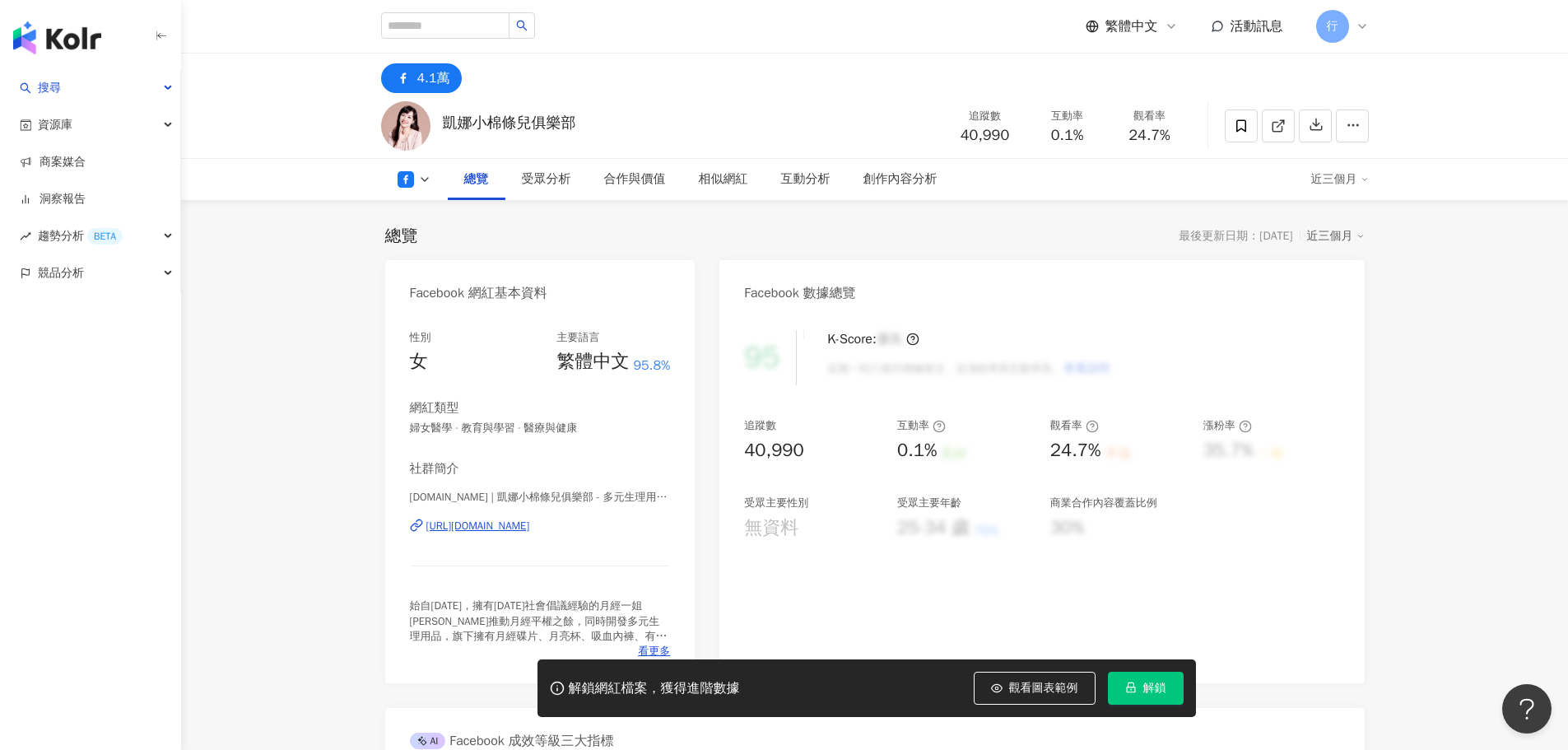 click on "https://www.facebook.com/196704881926" at bounding box center [478, 526] 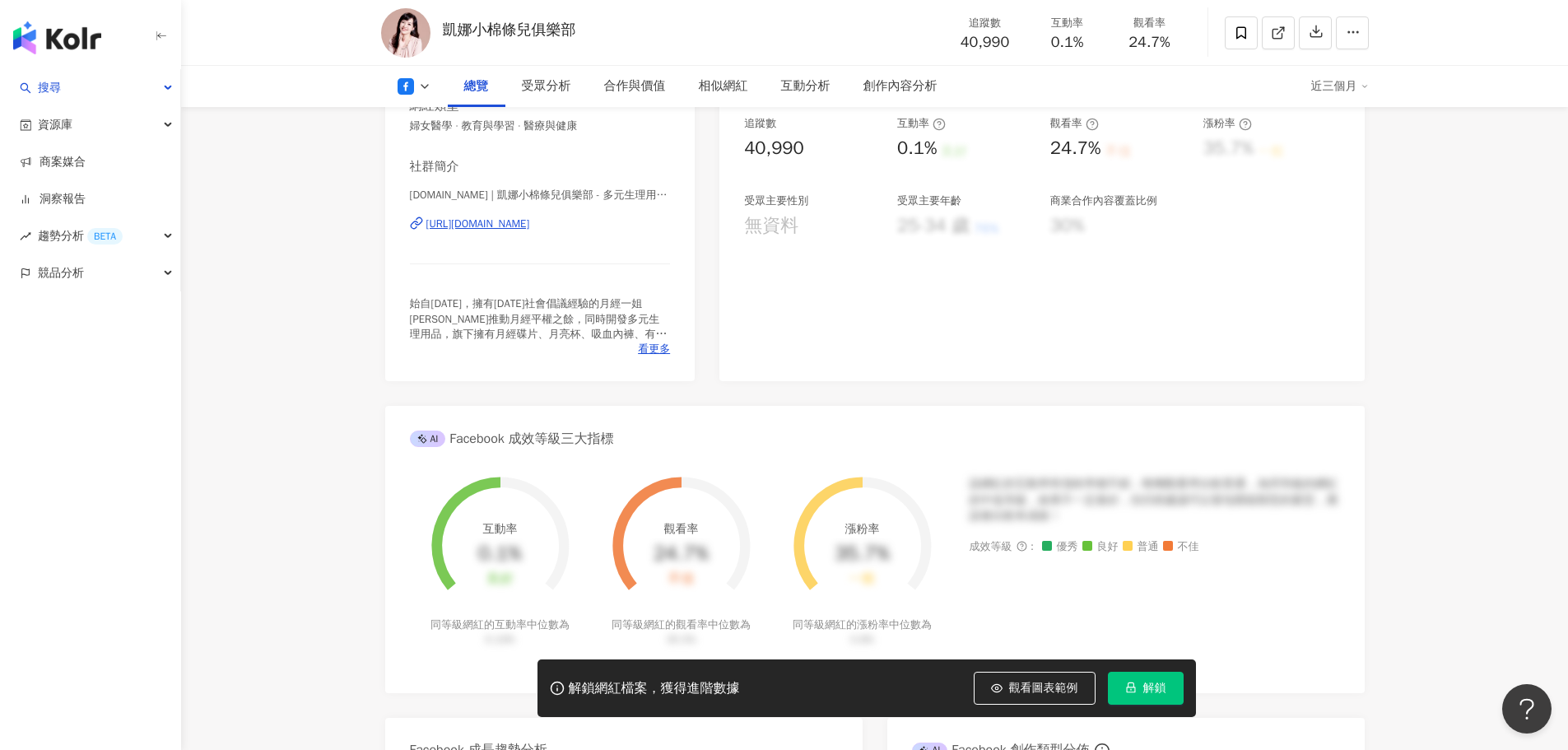 scroll, scrollTop: 329, scrollLeft: 0, axis: vertical 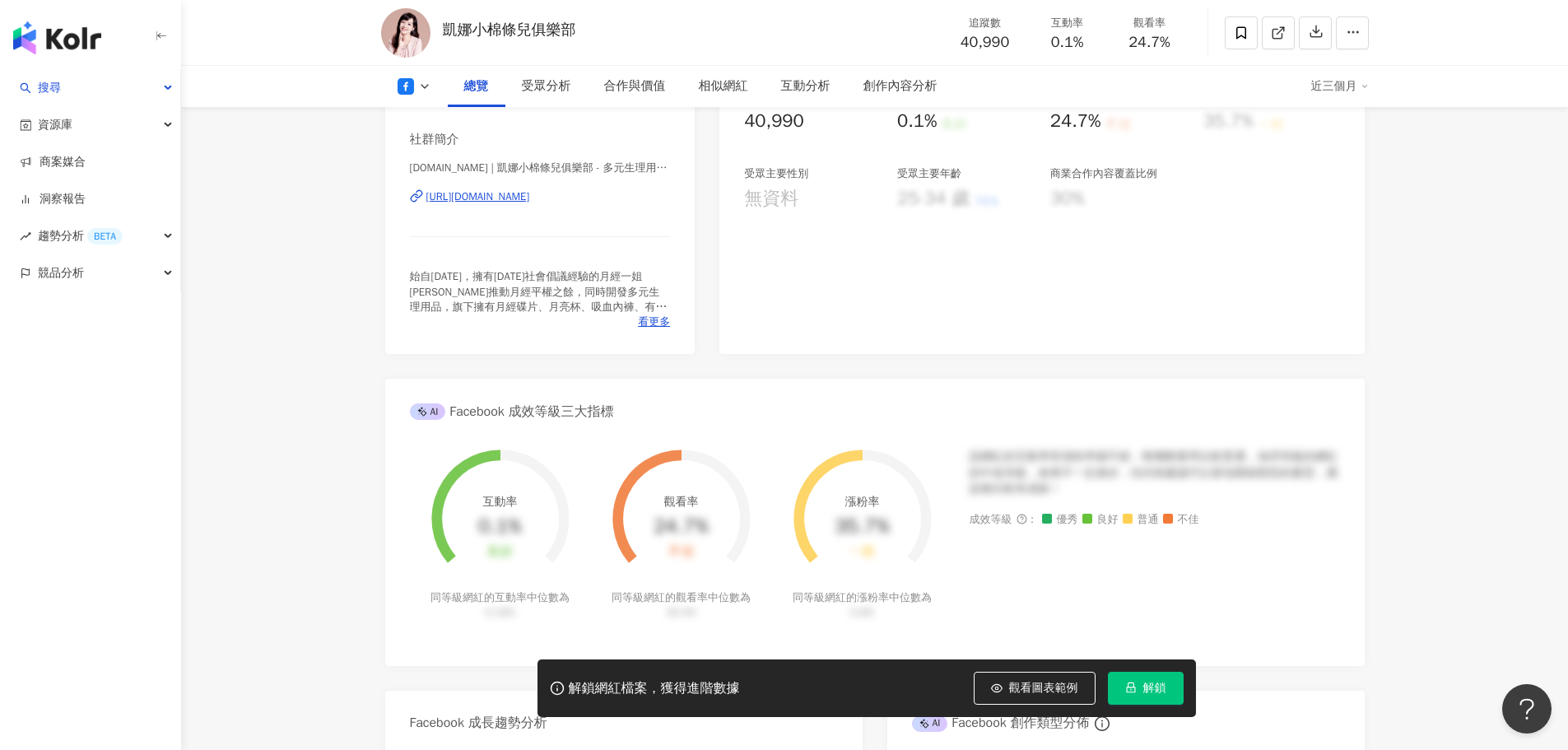 click on "看更多" at bounding box center [654, 322] 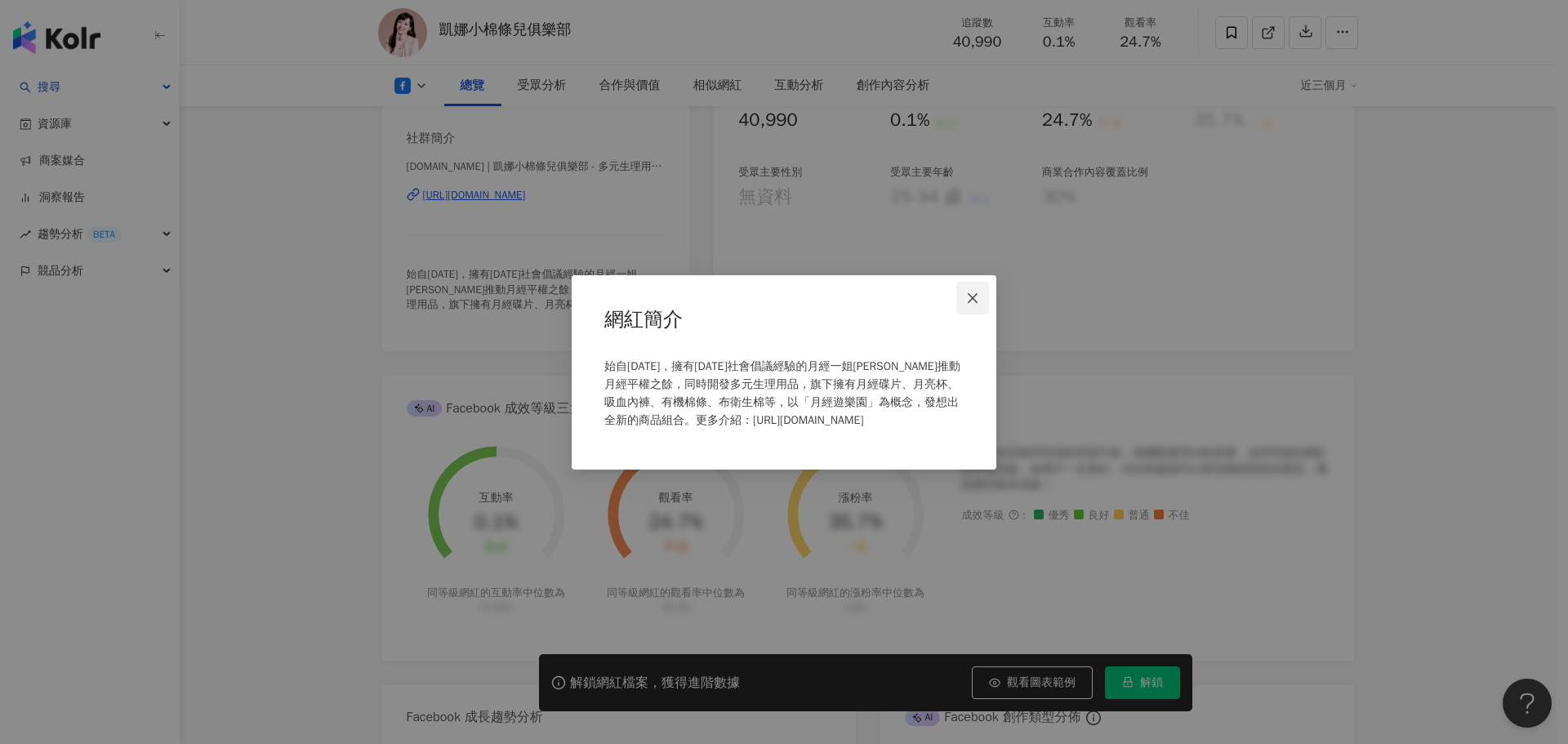 click 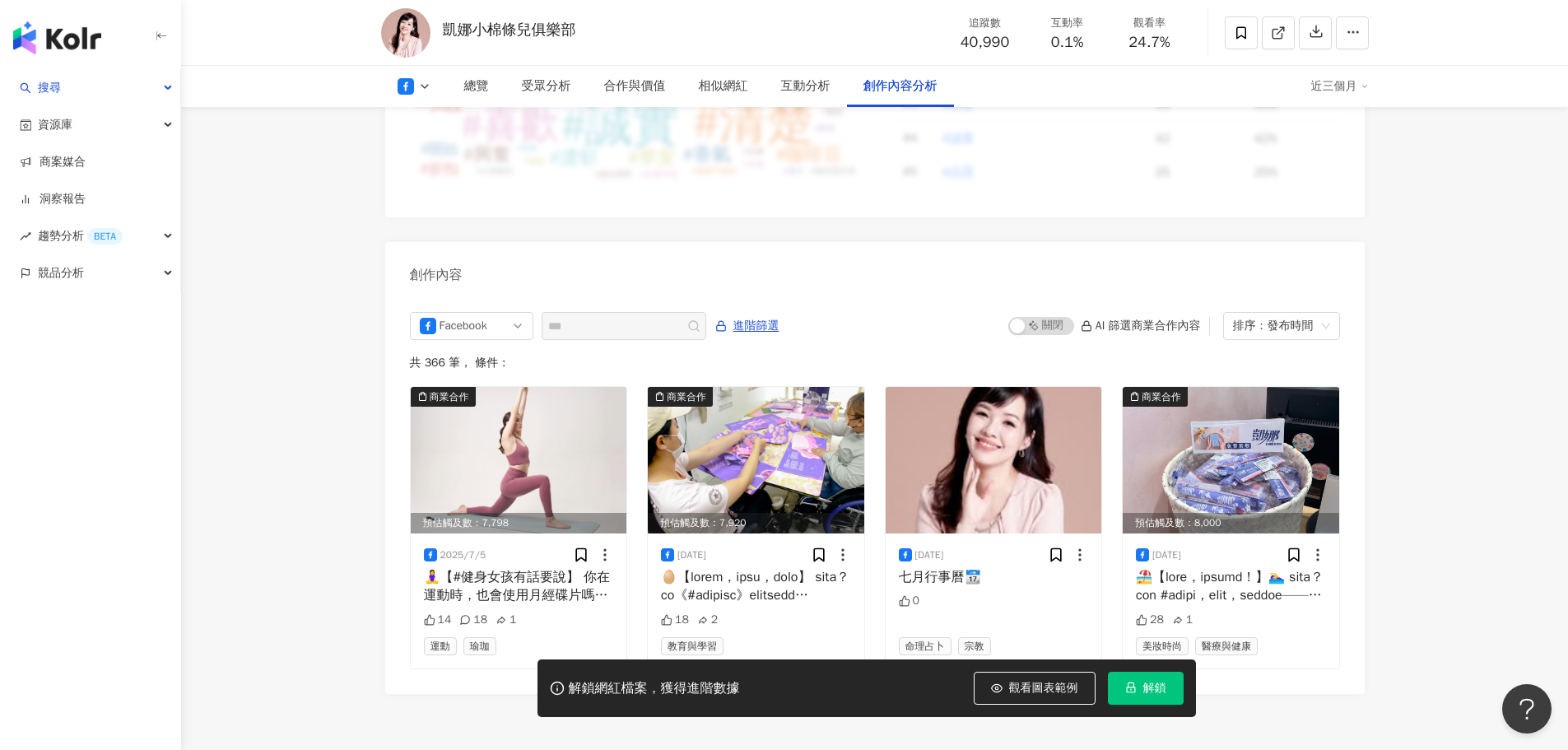scroll, scrollTop: 4420, scrollLeft: 0, axis: vertical 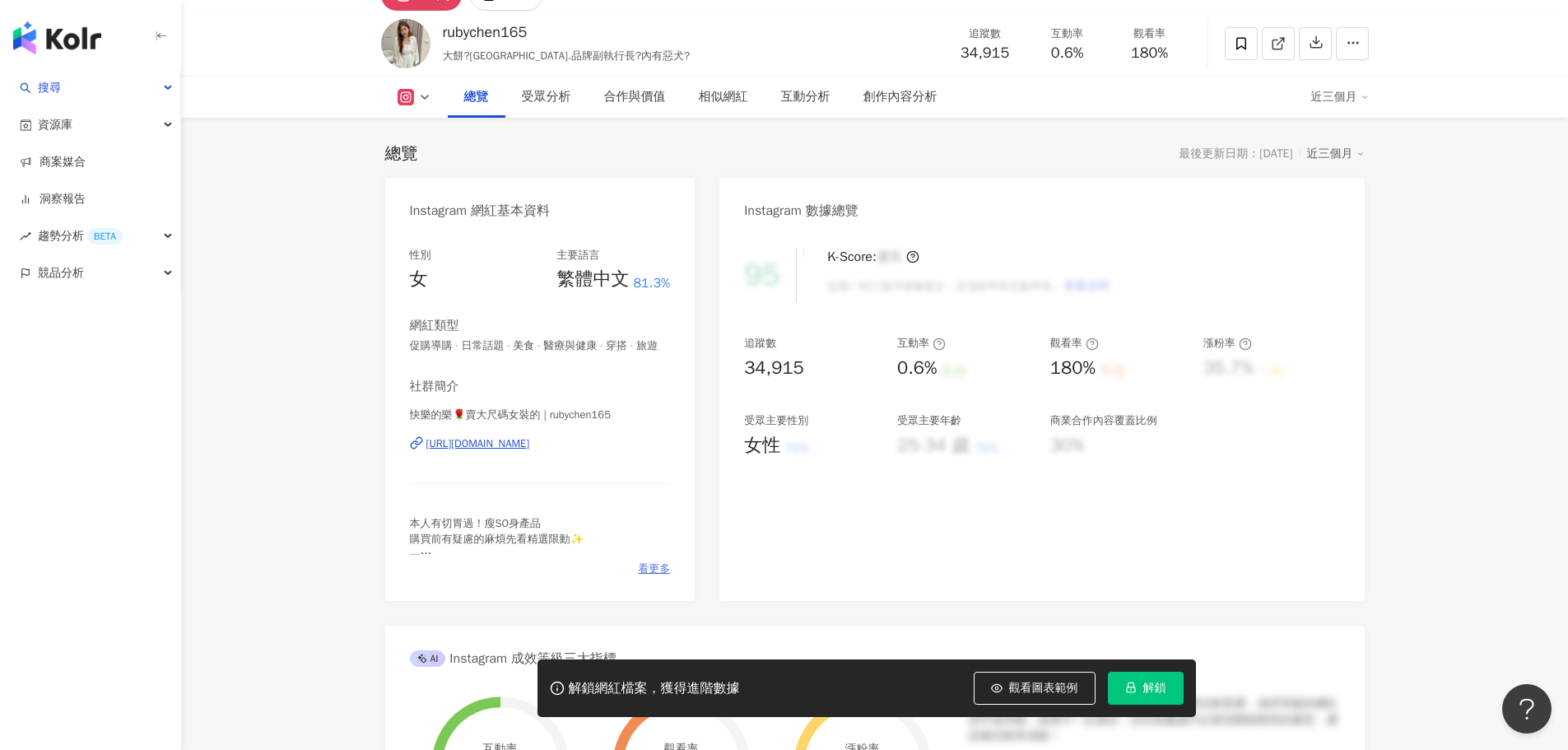 click on "看更多" at bounding box center [654, 569] 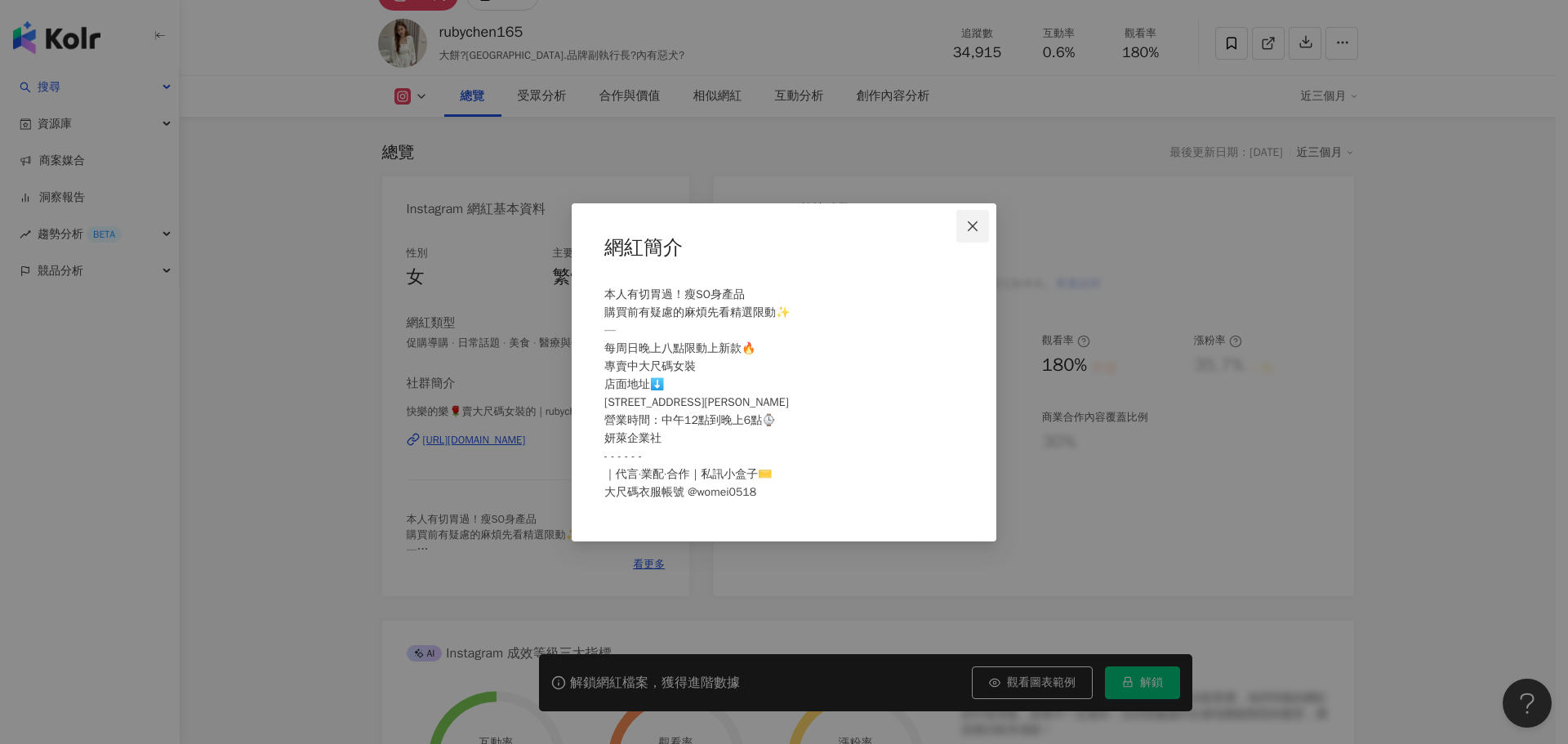 click 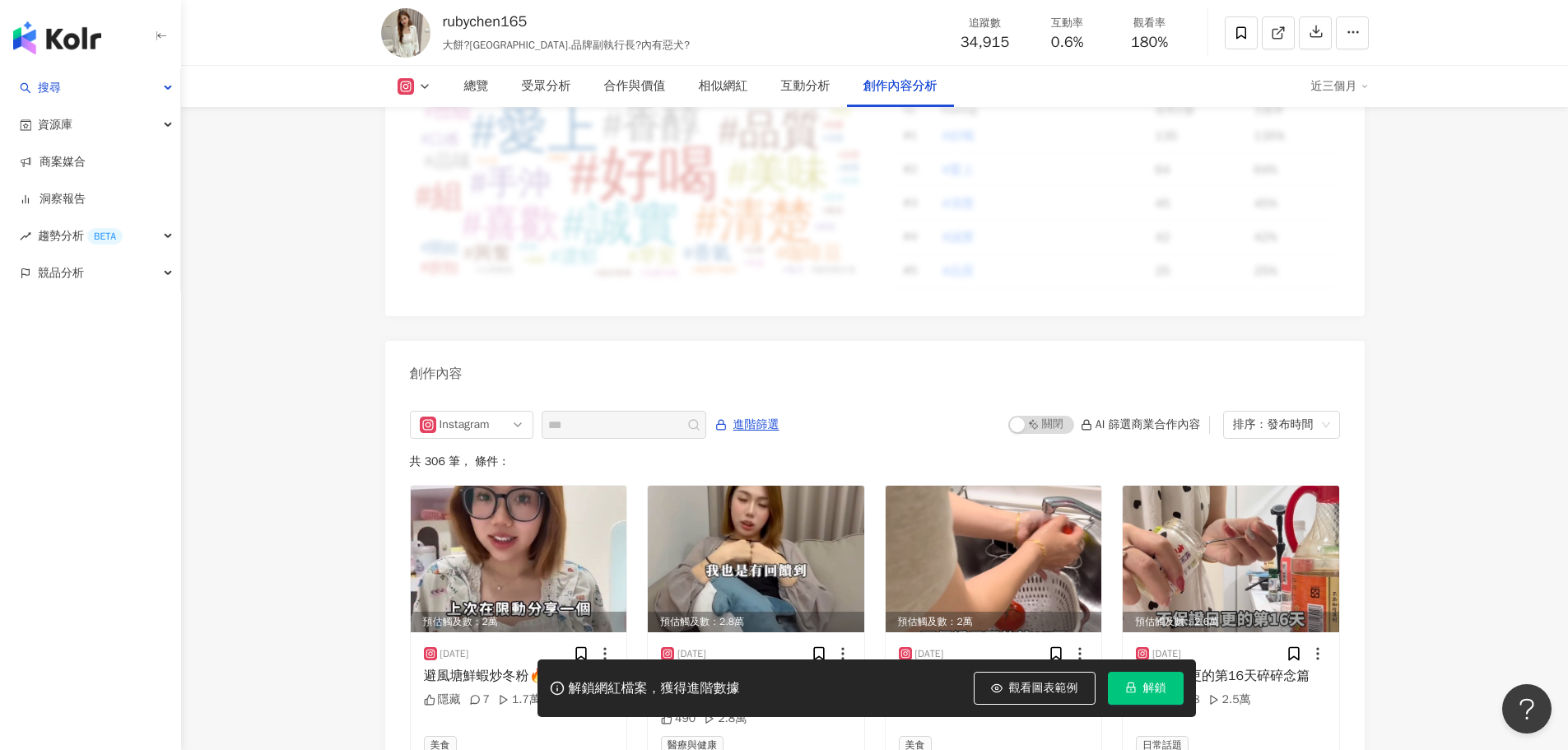 scroll, scrollTop: 4940, scrollLeft: 0, axis: vertical 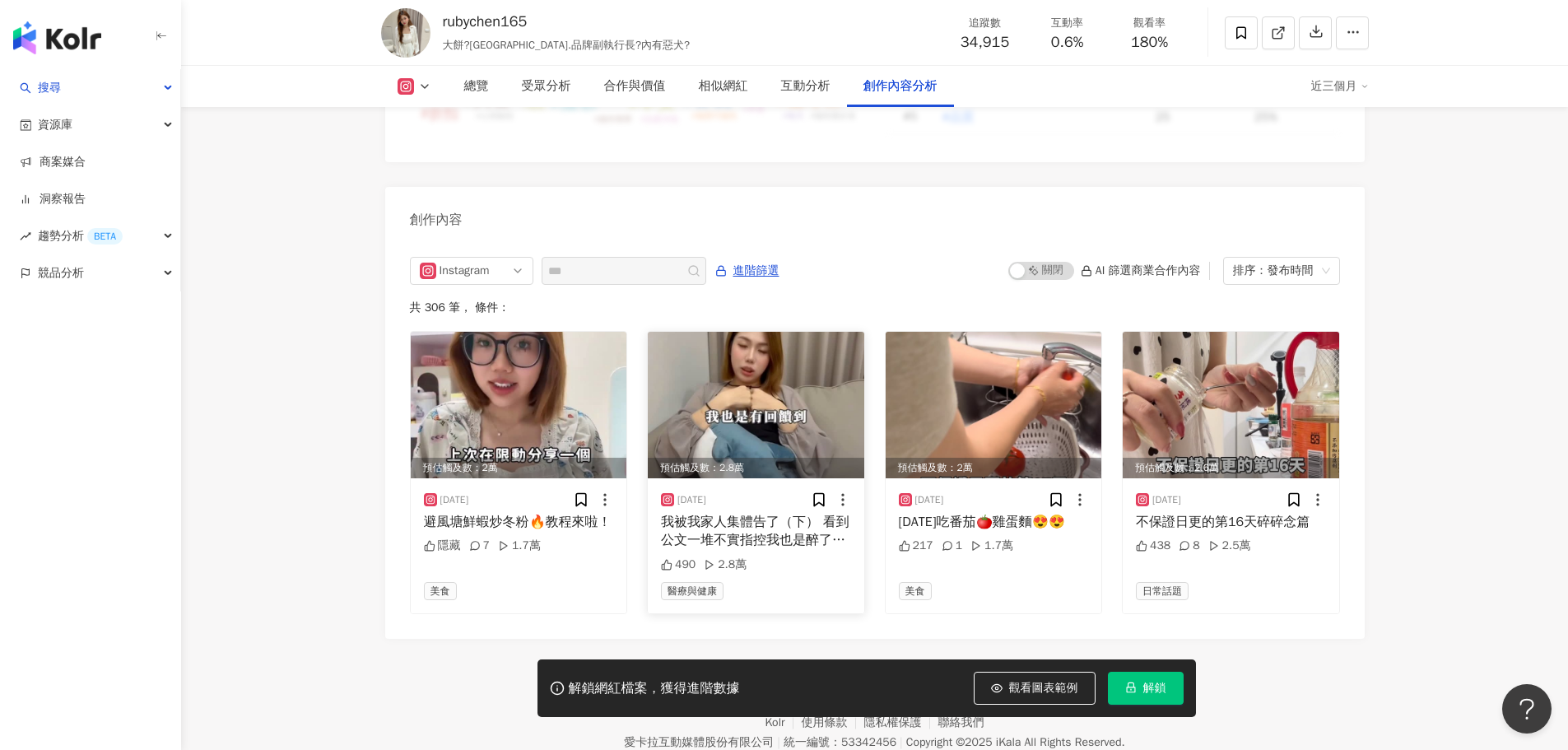 click at bounding box center [756, 405] 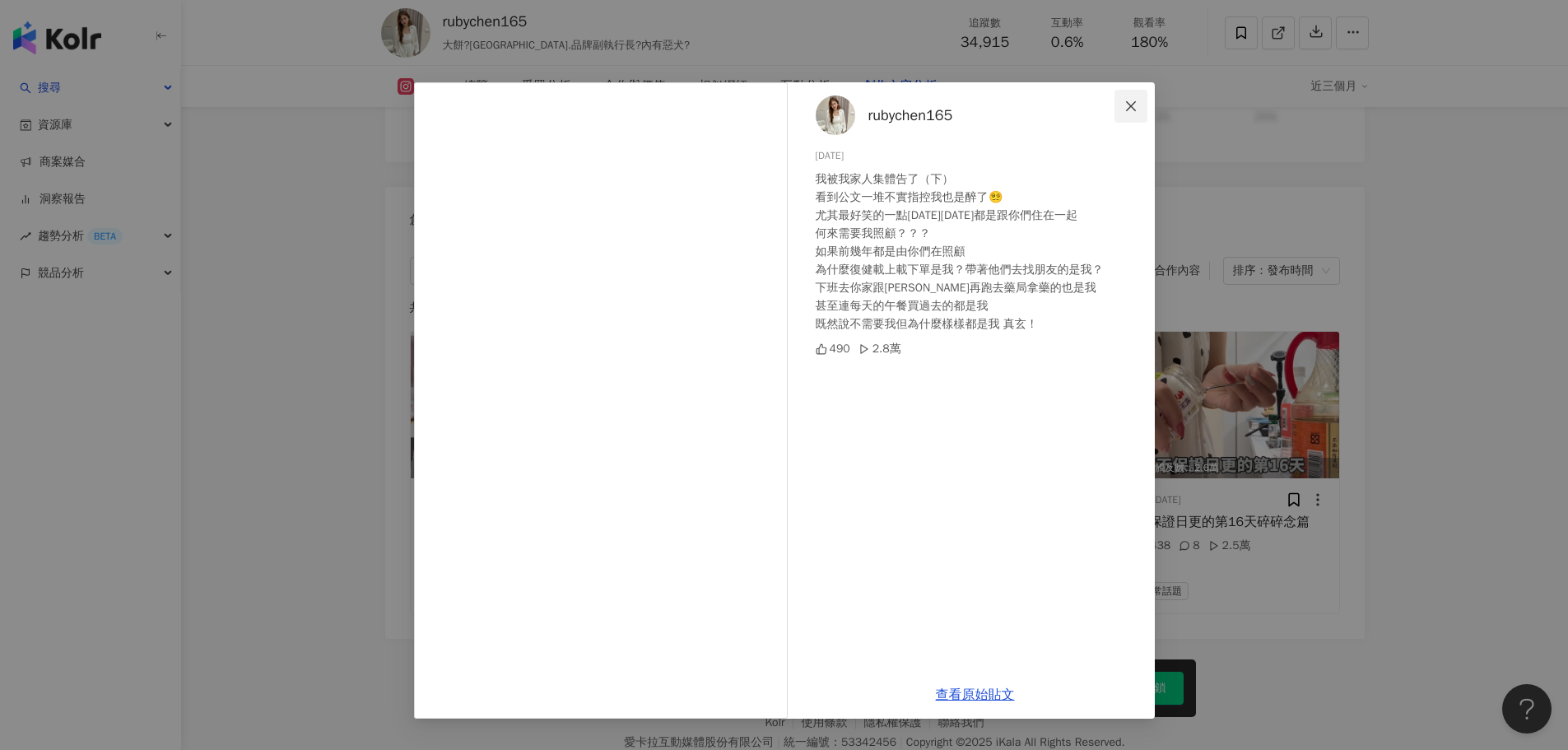 click 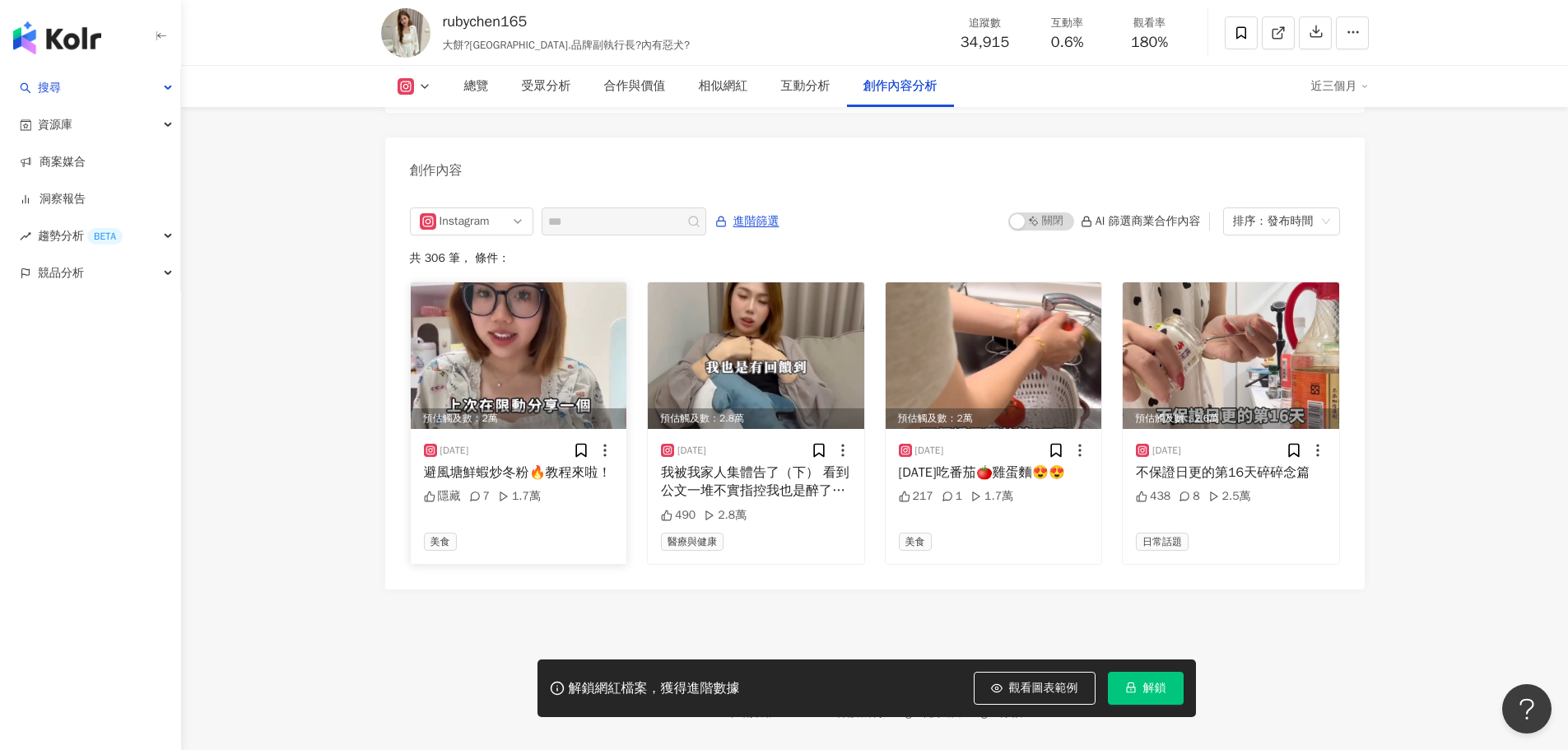scroll, scrollTop: 5038, scrollLeft: 0, axis: vertical 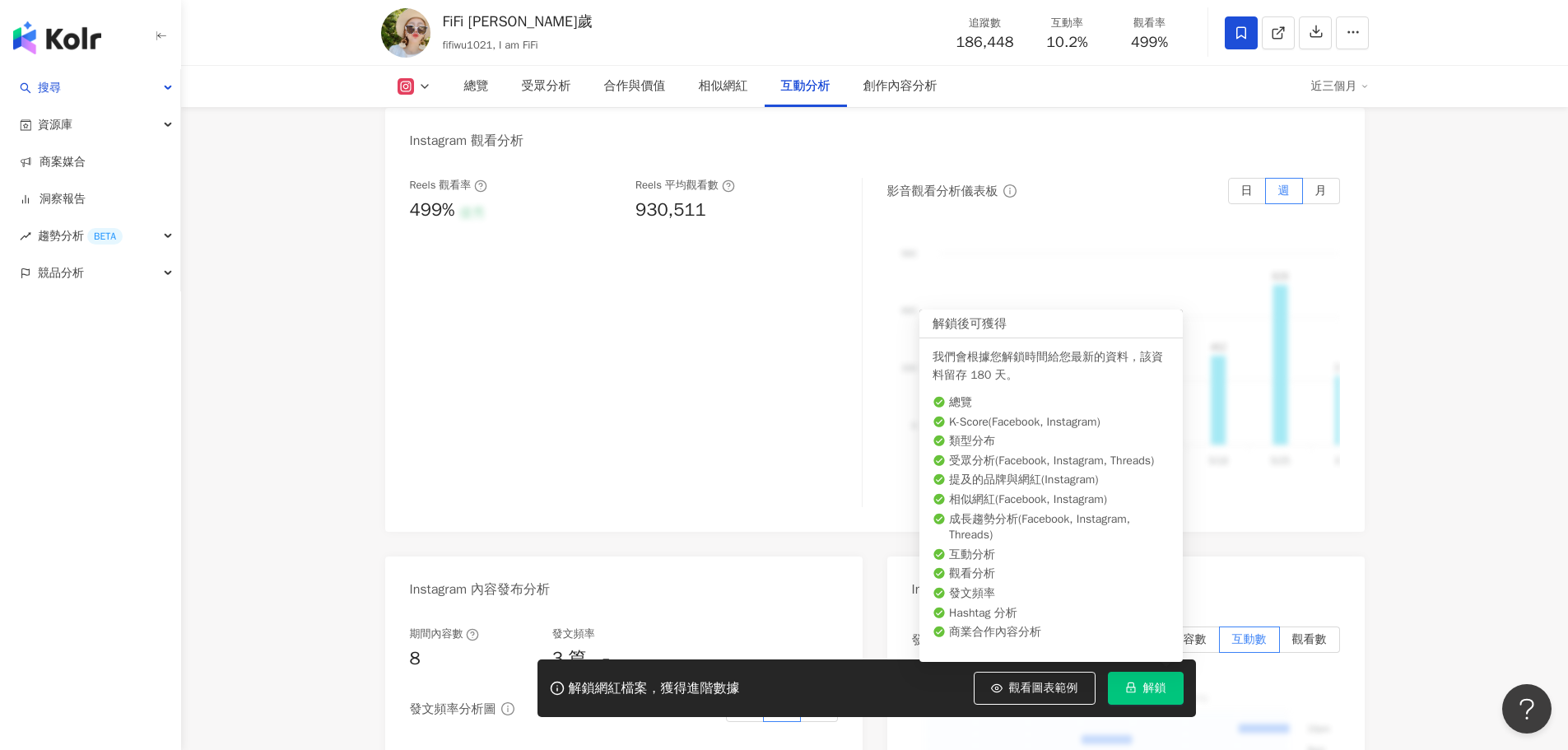 click on "解鎖" at bounding box center [1155, 688] 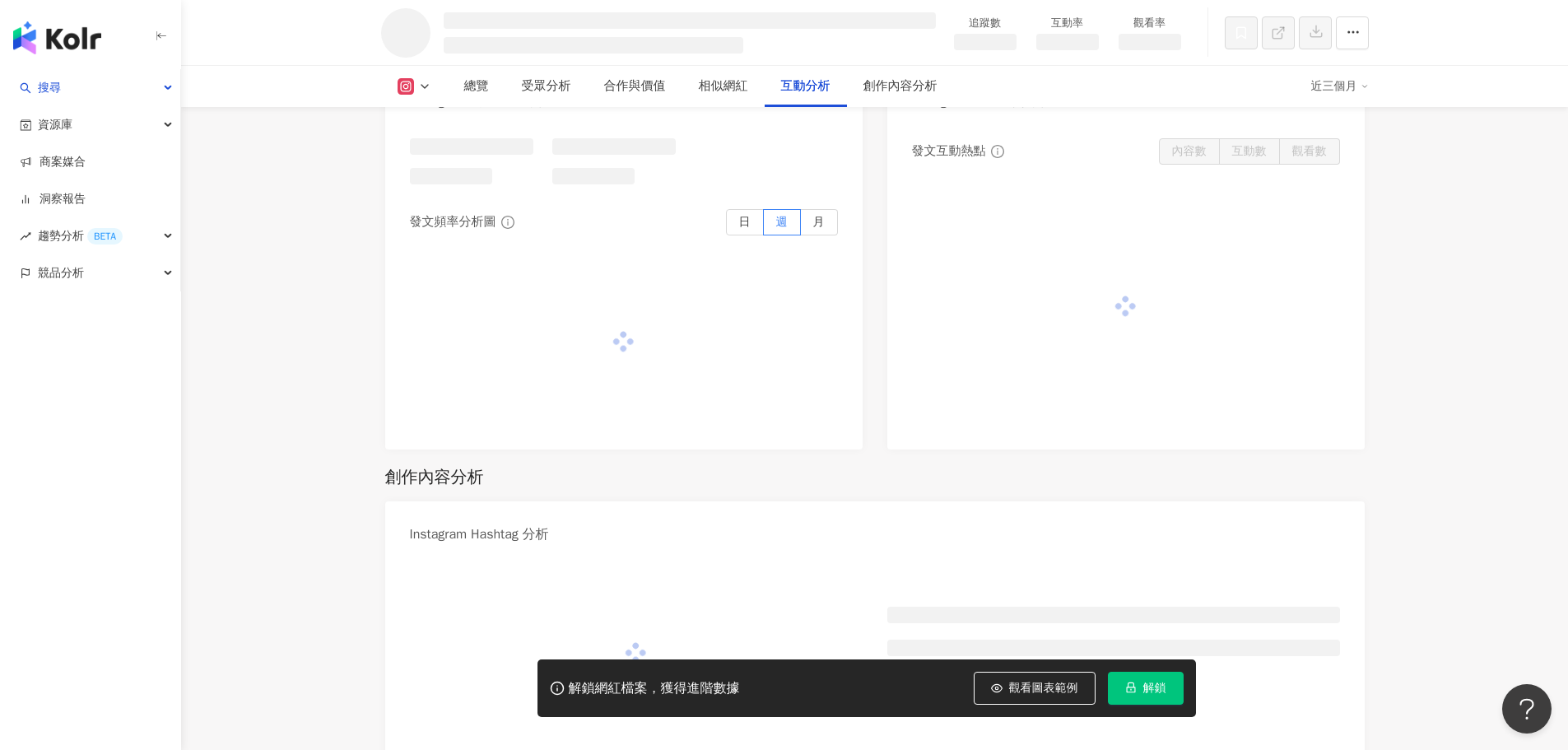 scroll, scrollTop: 3265, scrollLeft: 0, axis: vertical 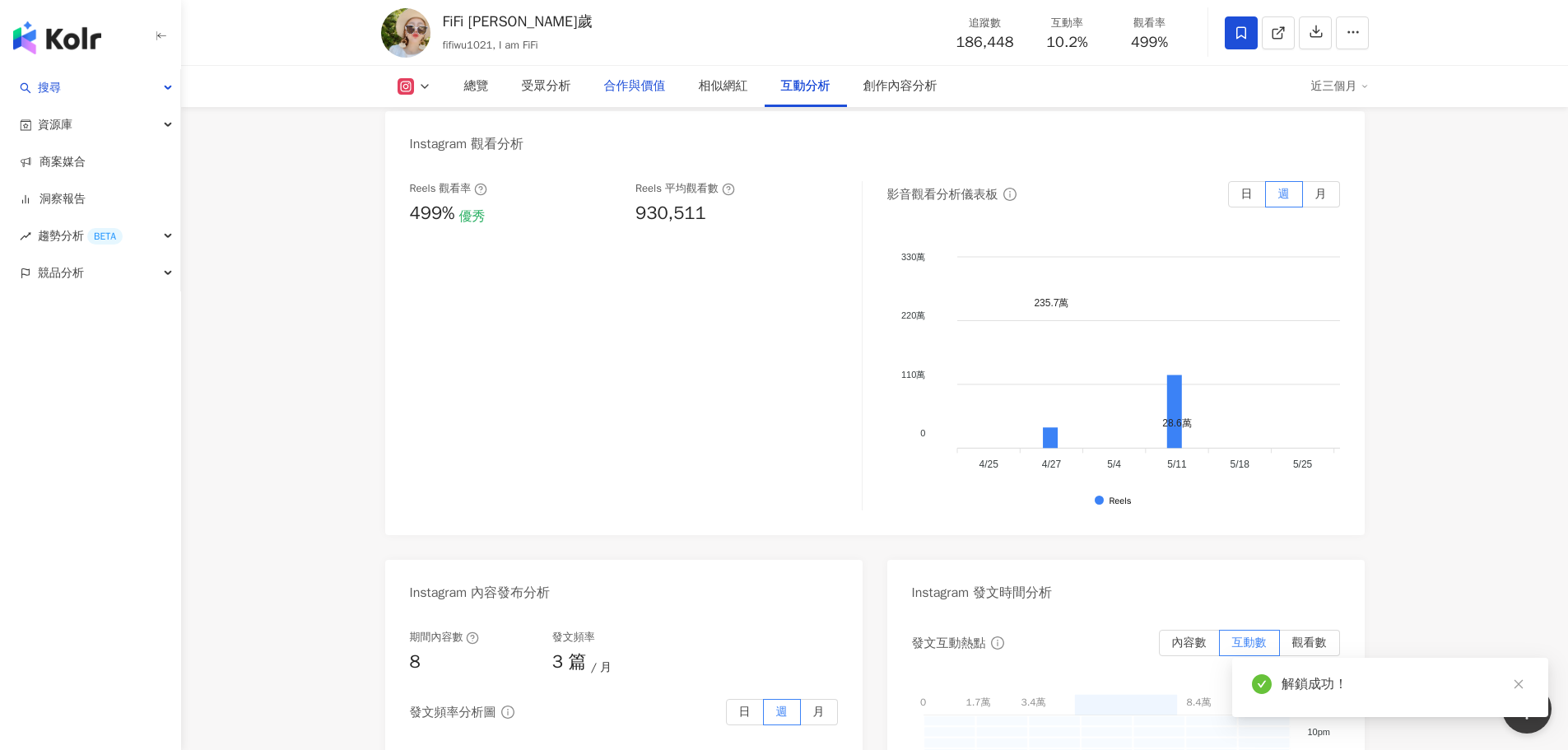 click on "合作與價值" at bounding box center [635, 86] 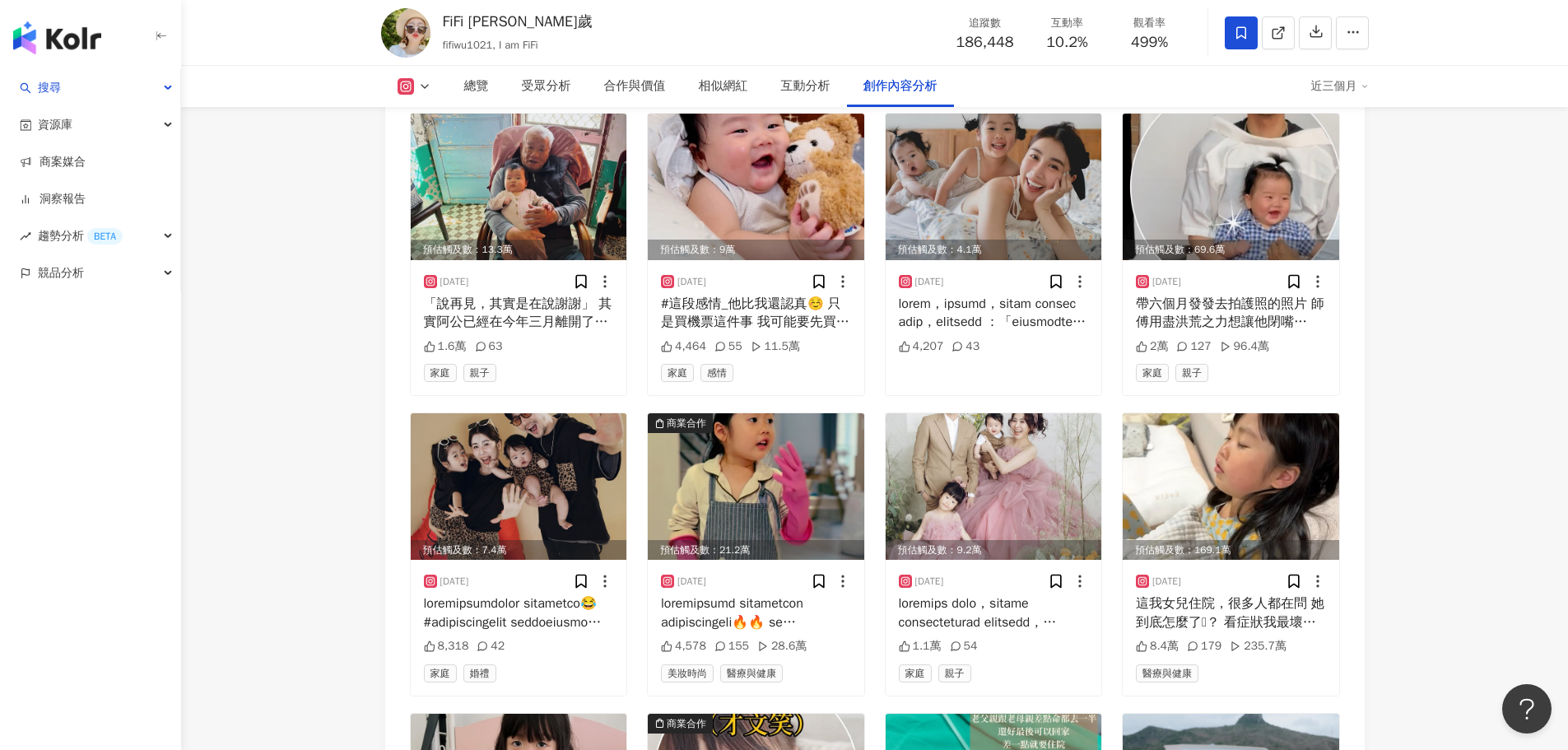 scroll, scrollTop: 4782, scrollLeft: 0, axis: vertical 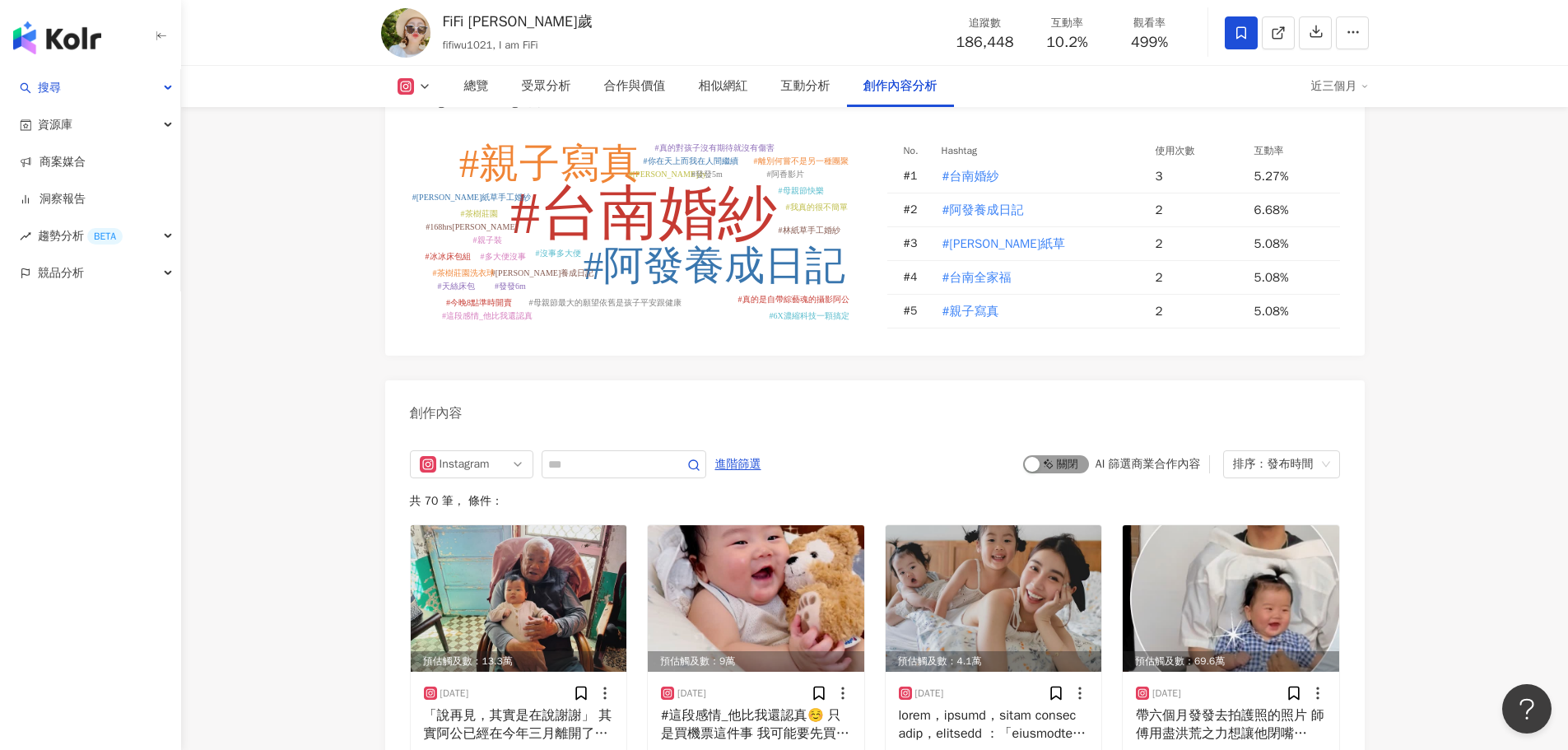 click on "啟動 關閉" at bounding box center [1056, 464] 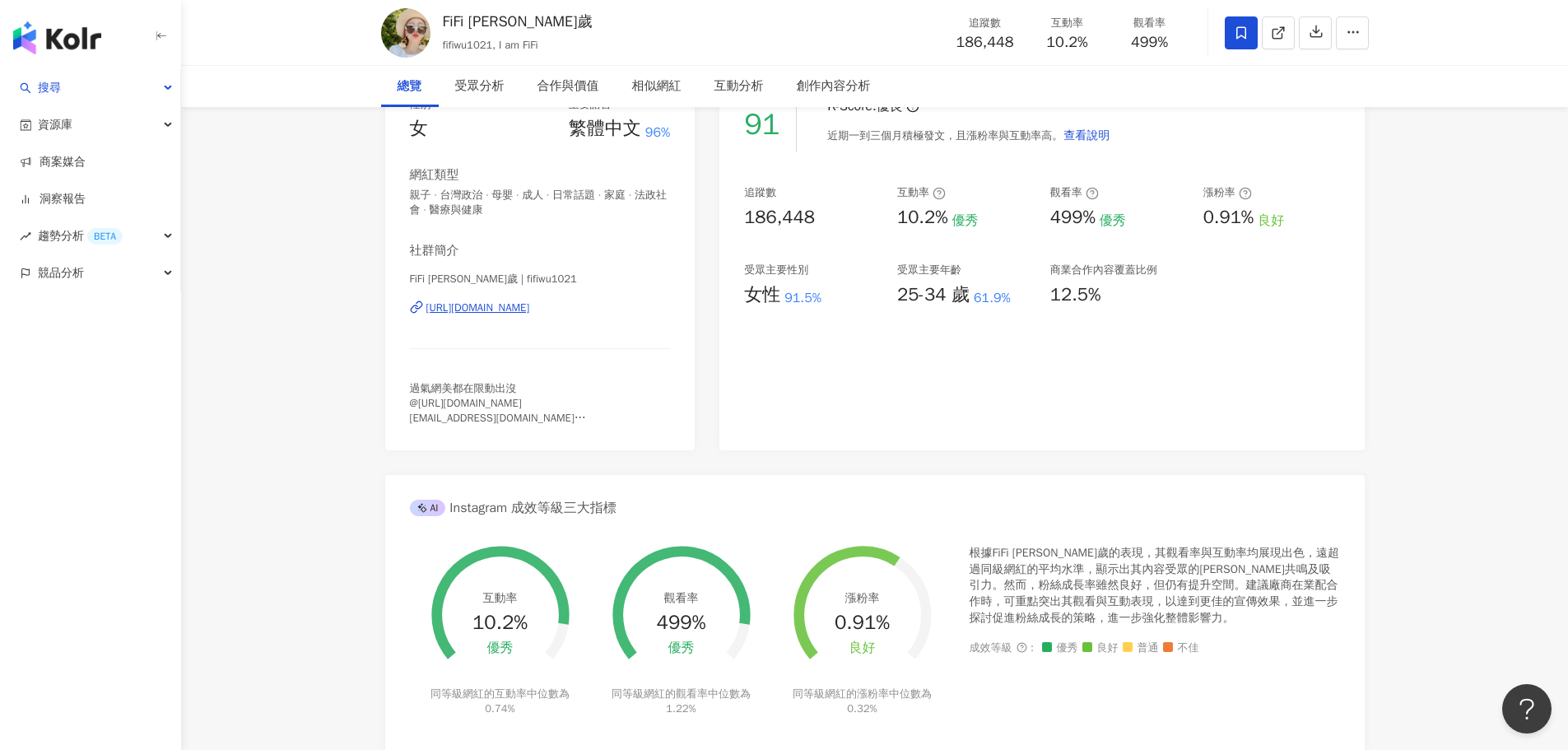 scroll, scrollTop: 0, scrollLeft: 0, axis: both 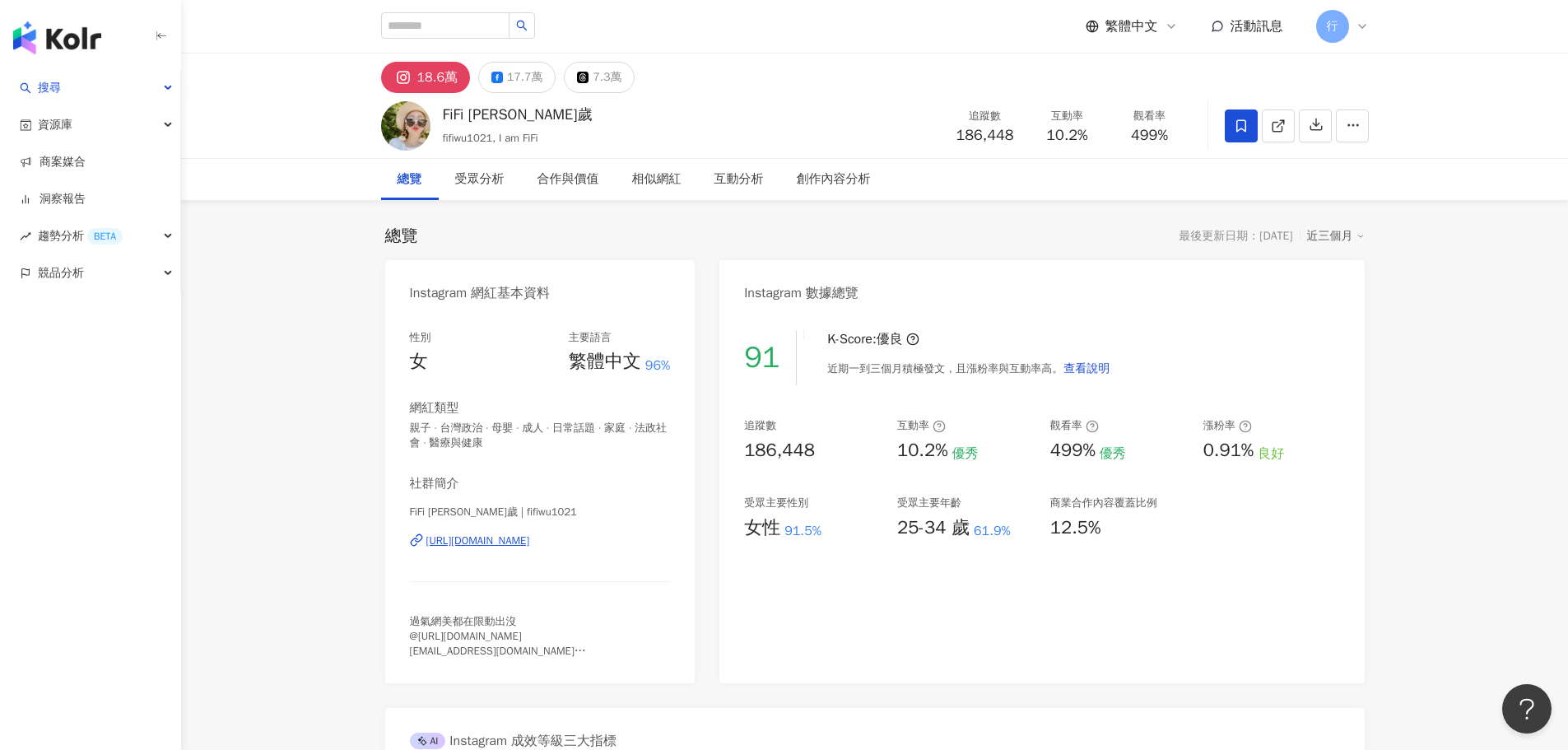 click on "https://www.instagram.com/fifiwu1021/" at bounding box center (478, 541) 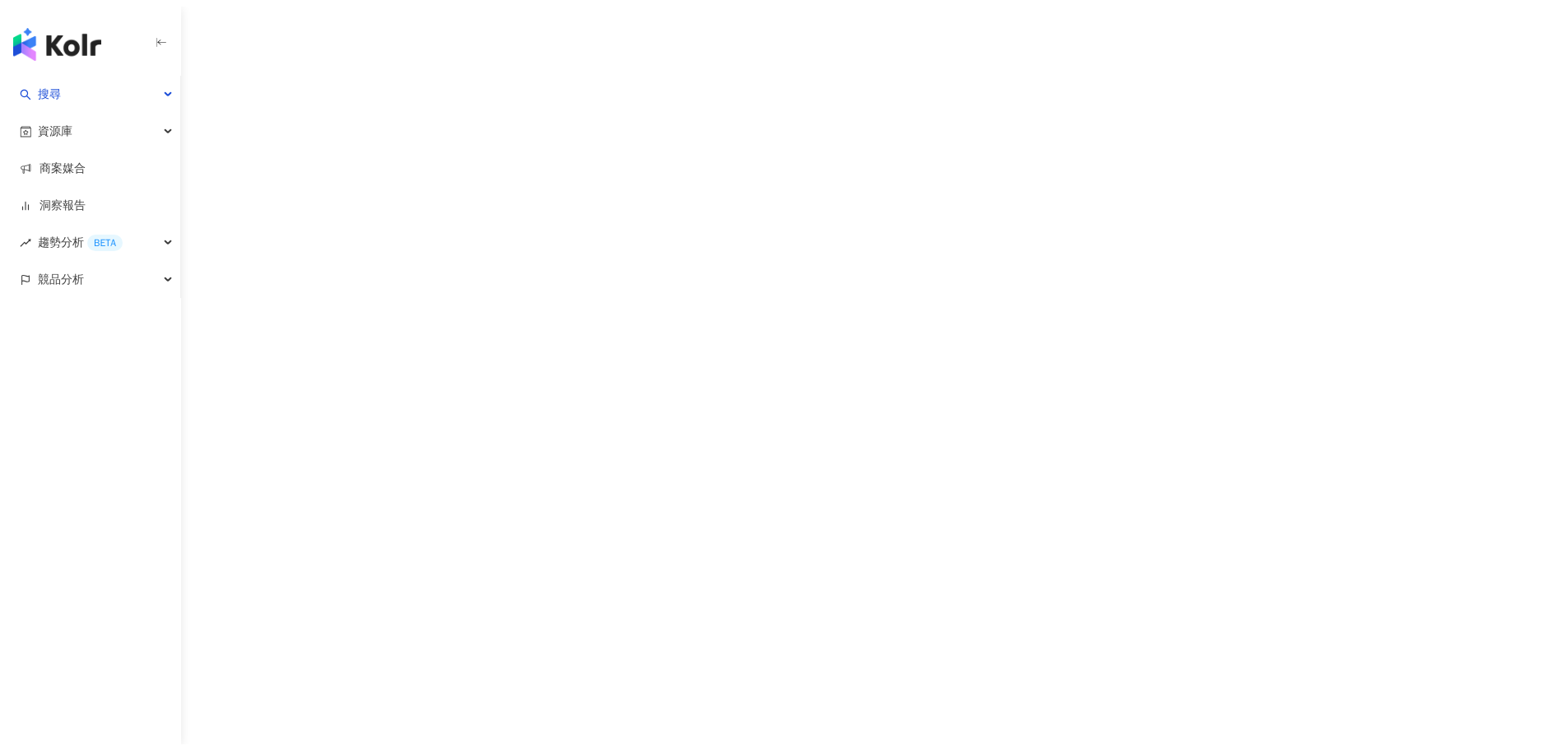 scroll, scrollTop: 0, scrollLeft: 0, axis: both 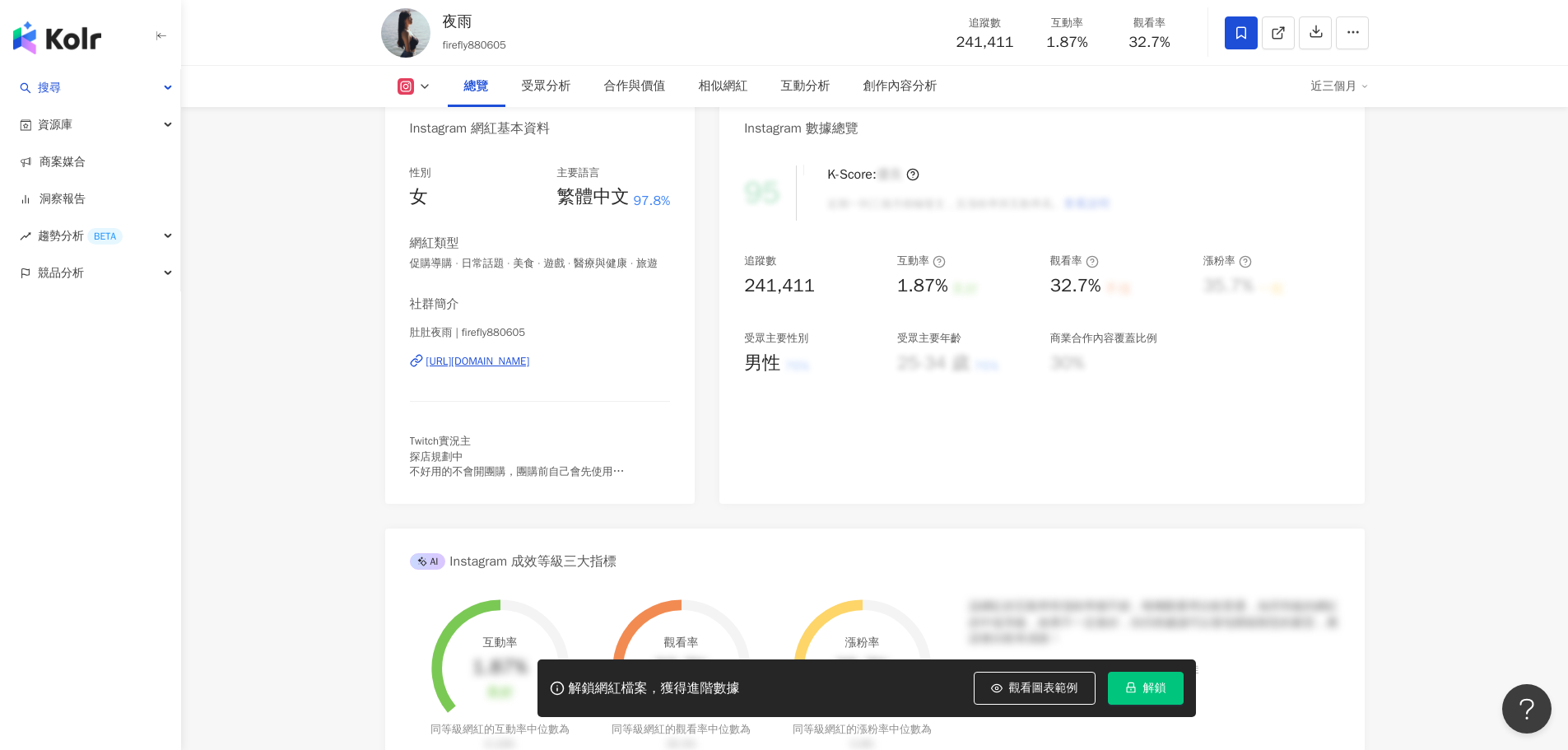 click on "[URL][DOMAIN_NAME]" at bounding box center [478, 361] 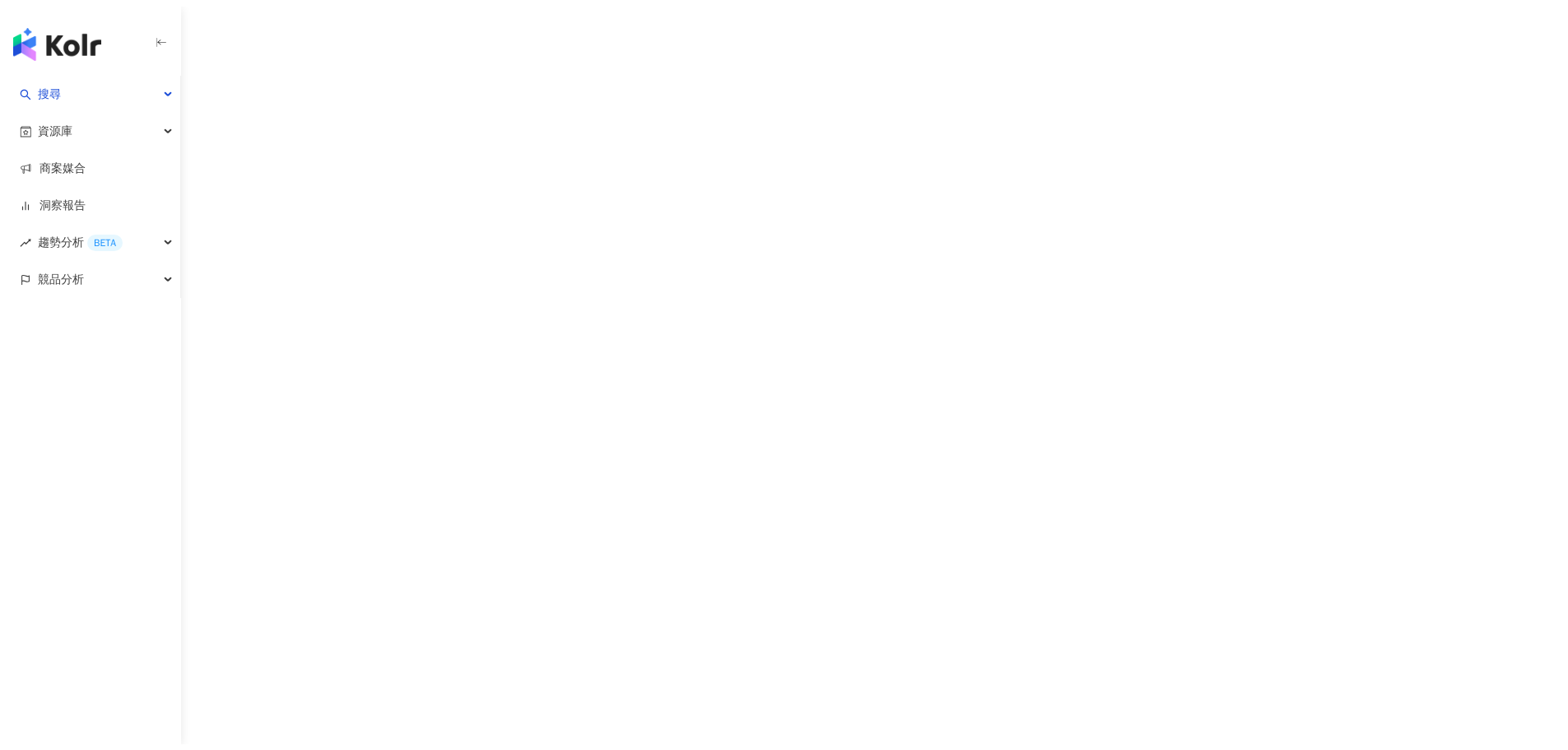scroll, scrollTop: 0, scrollLeft: 0, axis: both 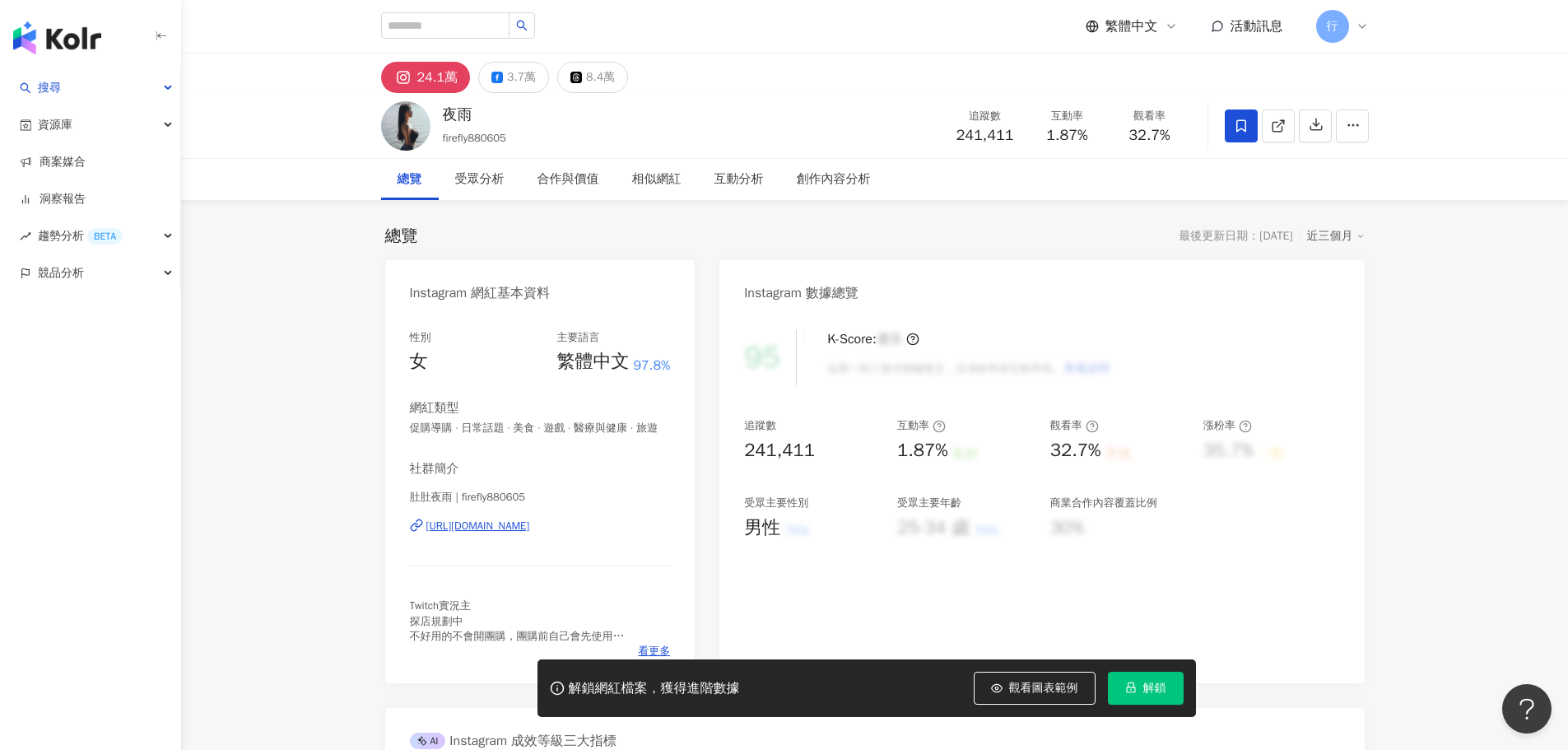 click on "https://www.instagram.com/firefly880605/" at bounding box center [478, 526] 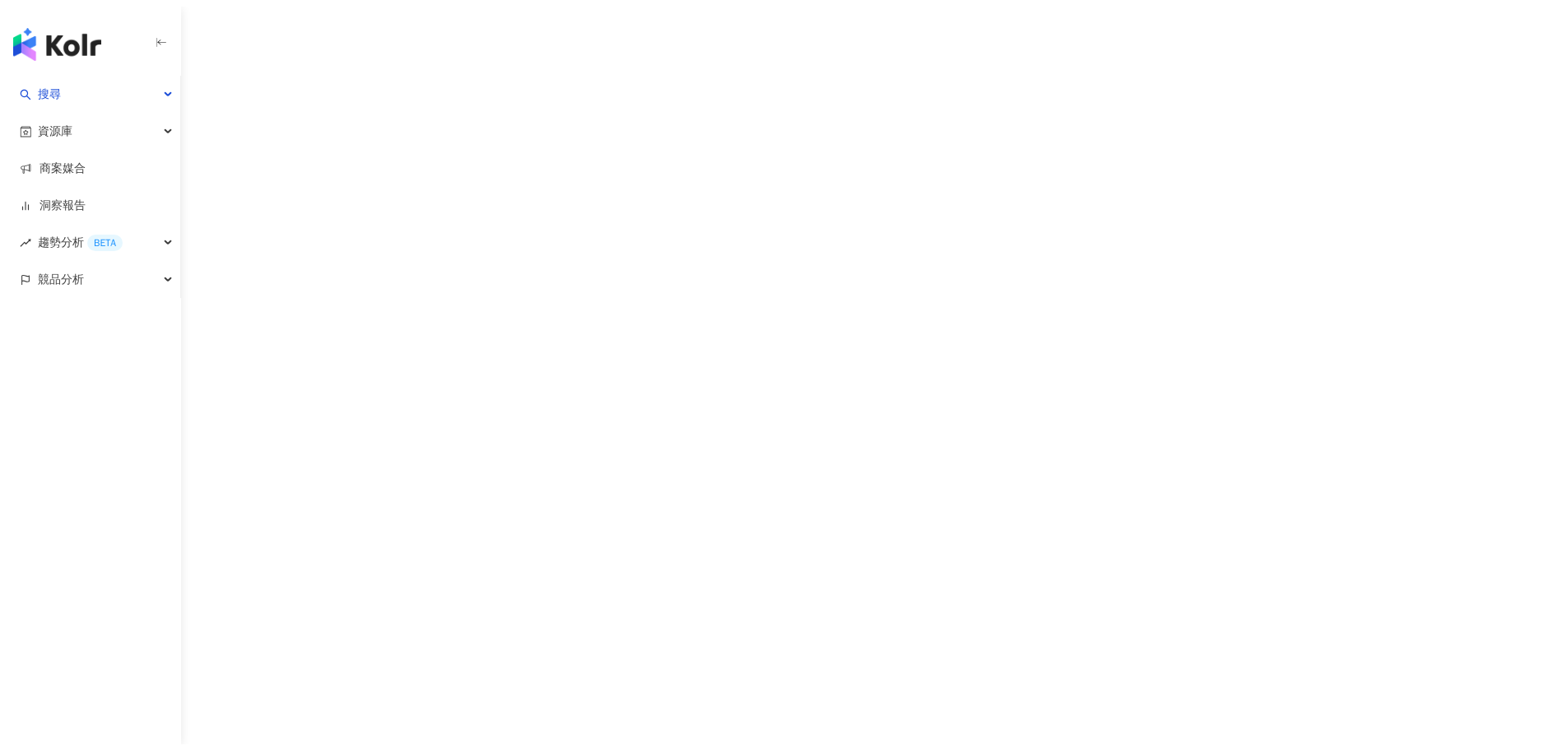 scroll, scrollTop: 0, scrollLeft: 0, axis: both 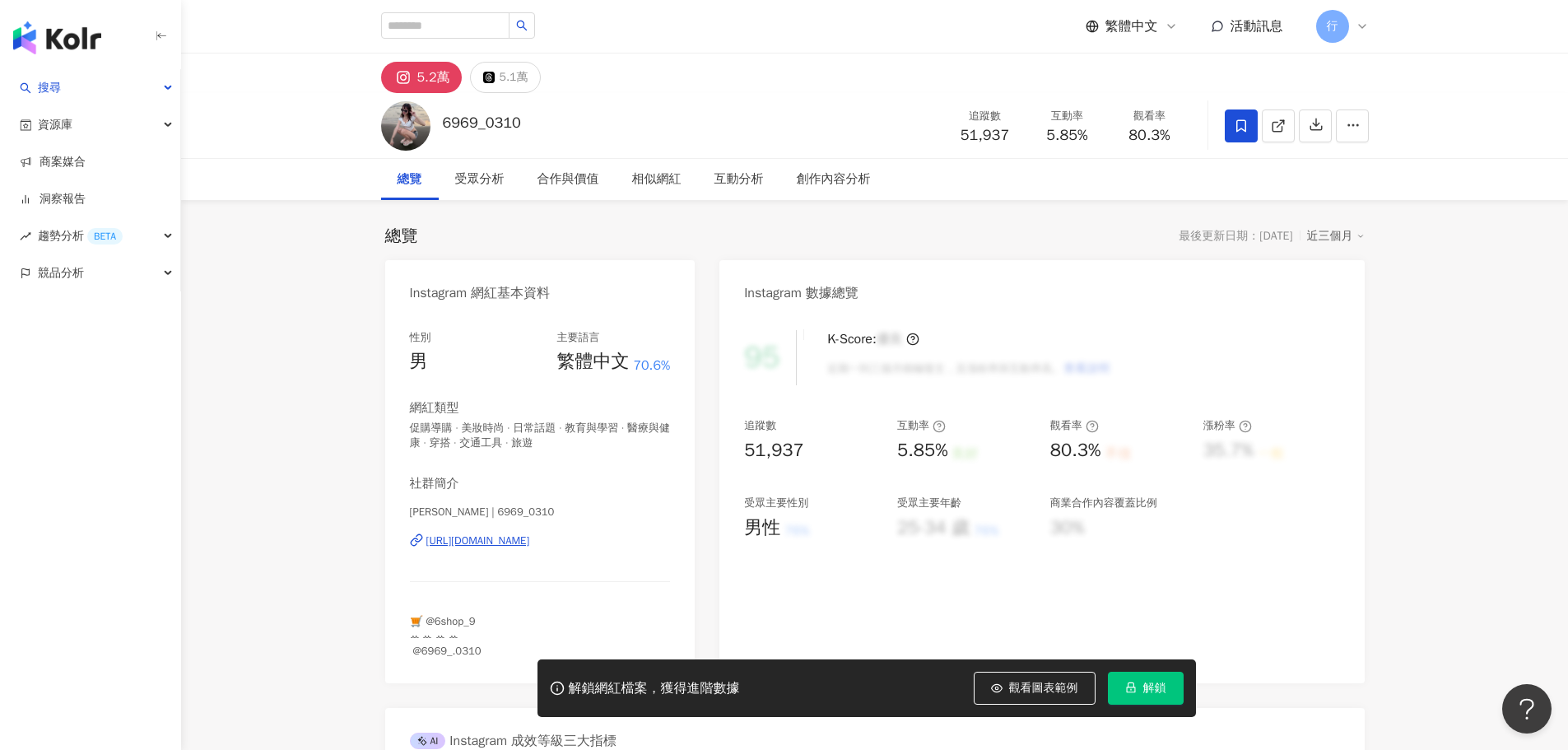 click on "[URL][DOMAIN_NAME]" at bounding box center [478, 541] 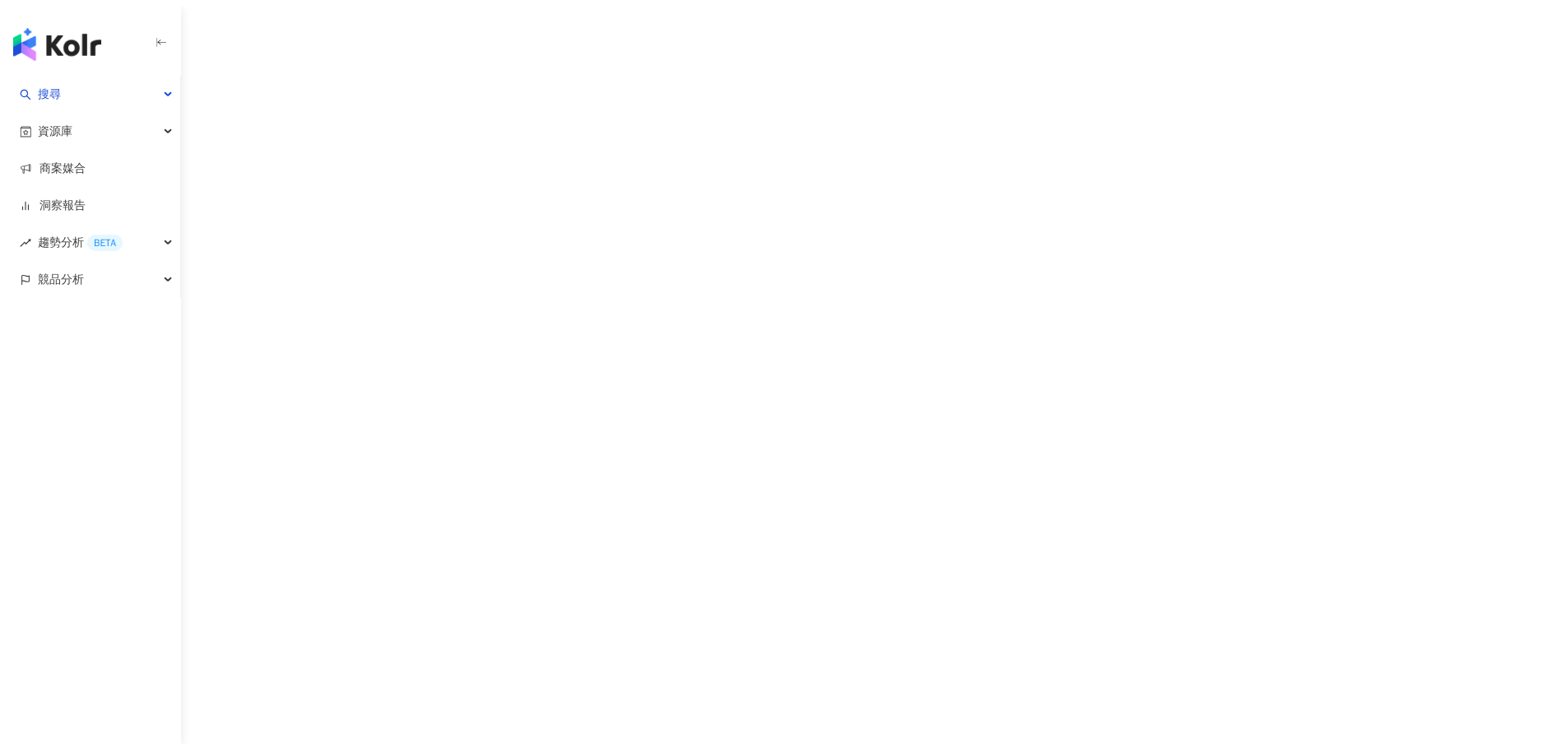 scroll, scrollTop: 0, scrollLeft: 0, axis: both 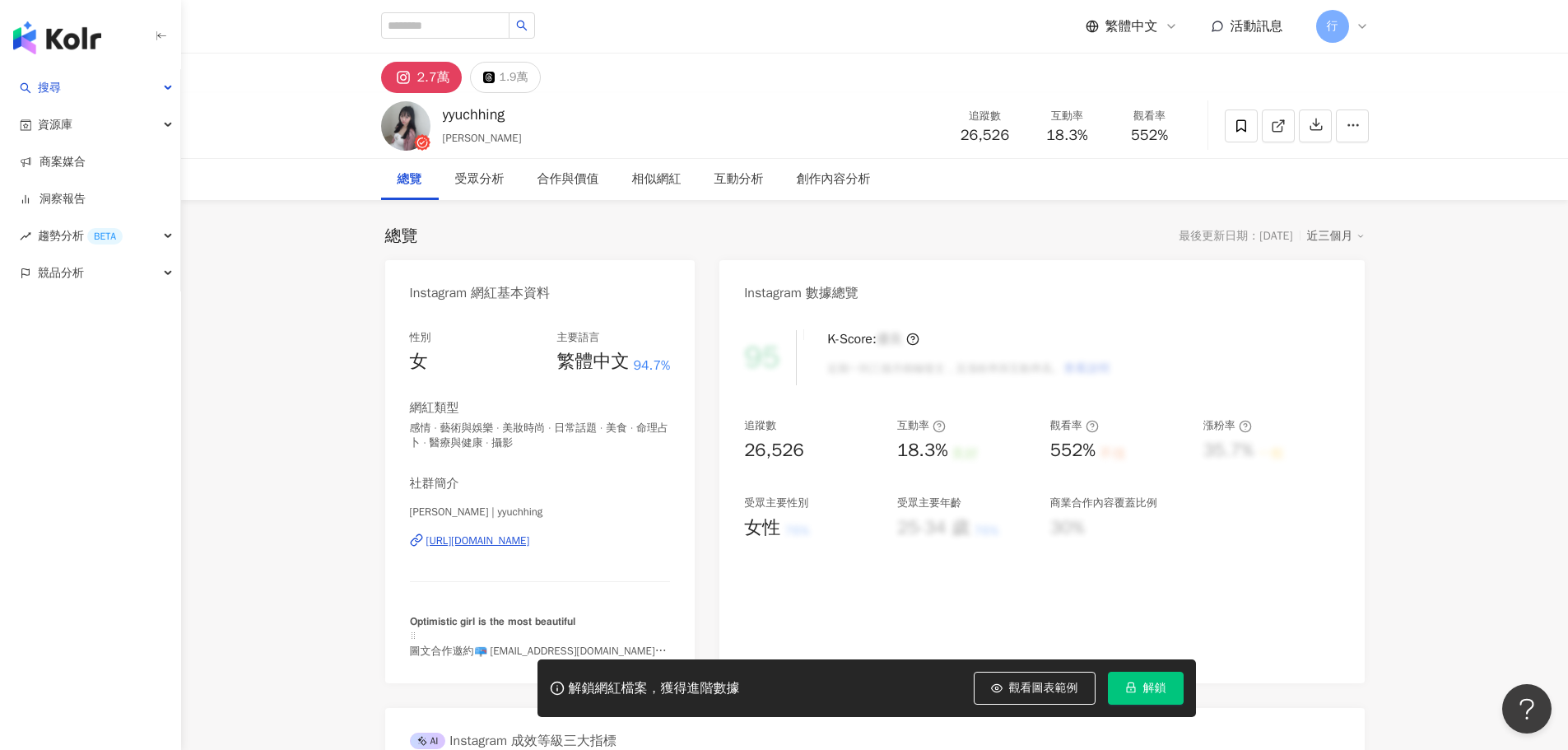 click on "https://www.instagram.com/yyuchhing/" at bounding box center [478, 541] 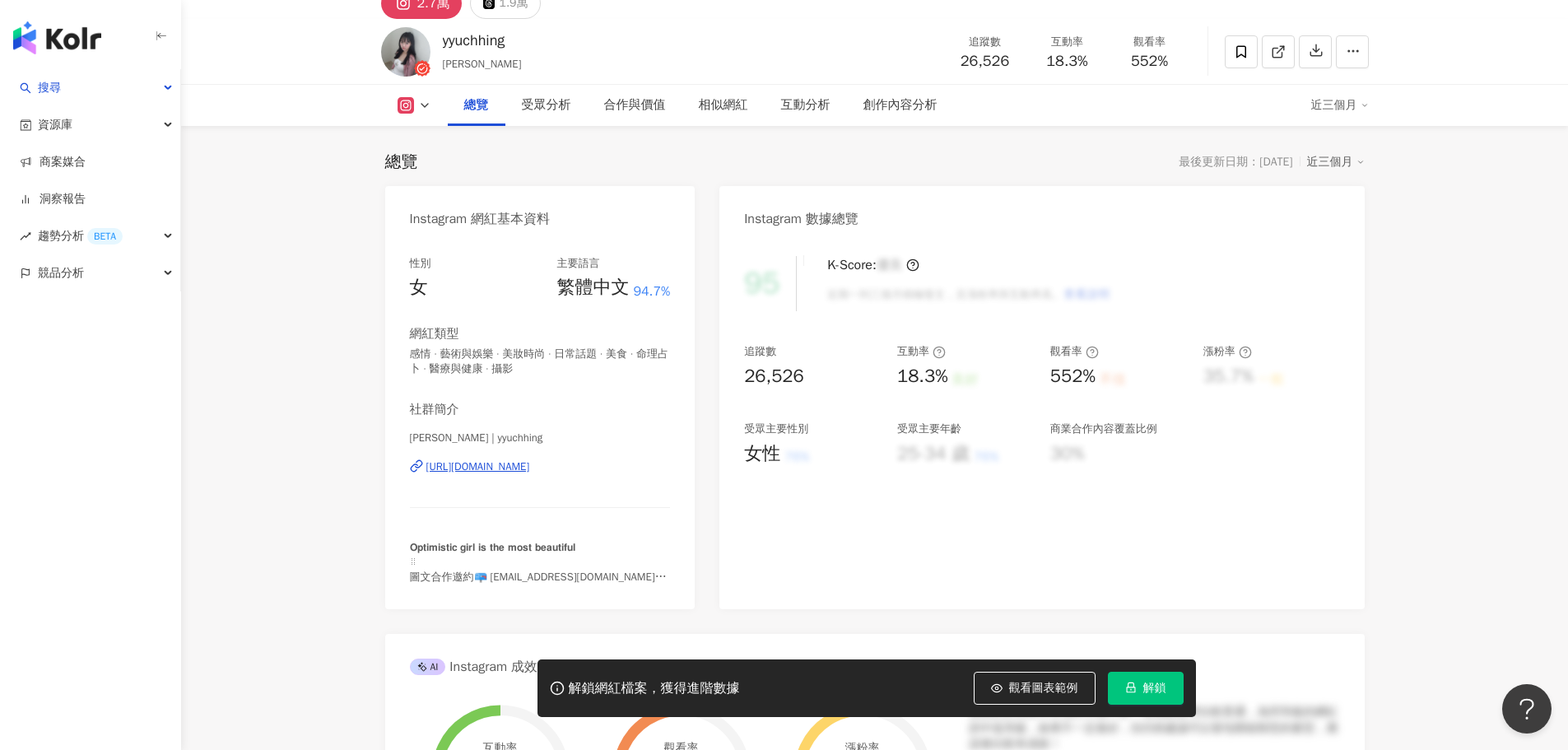 scroll, scrollTop: 0, scrollLeft: 0, axis: both 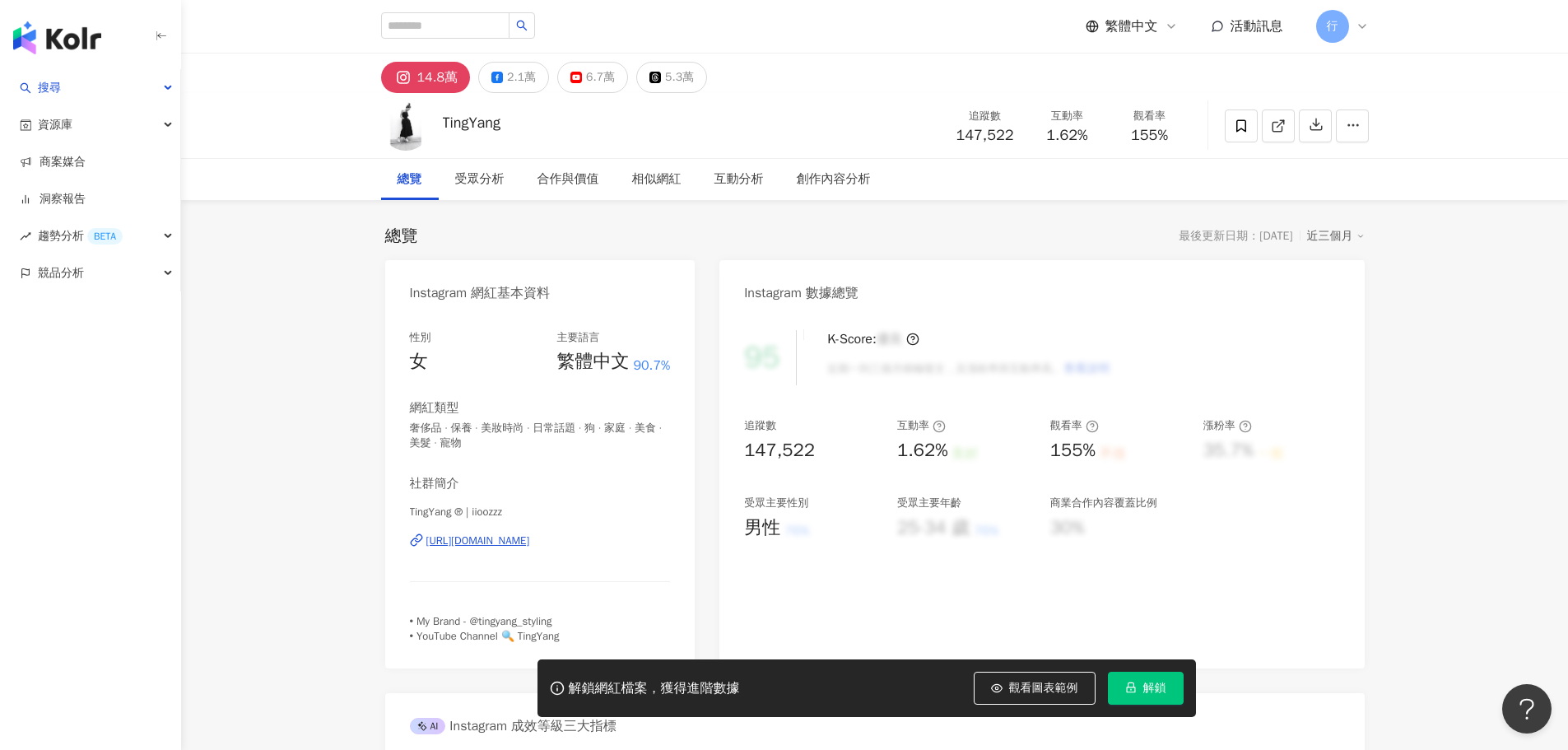 click on "[URL][DOMAIN_NAME]" at bounding box center (478, 541) 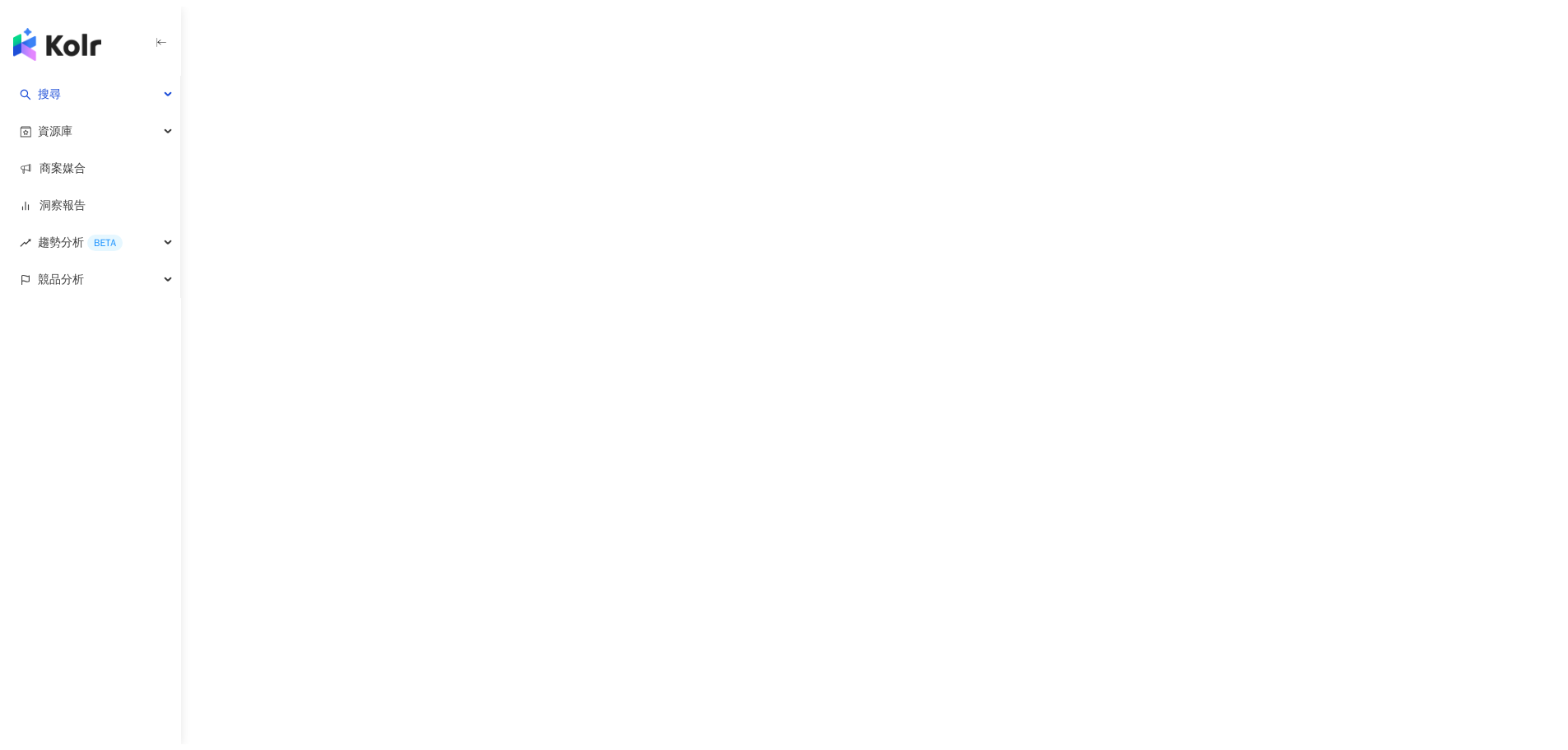 scroll, scrollTop: 0, scrollLeft: 0, axis: both 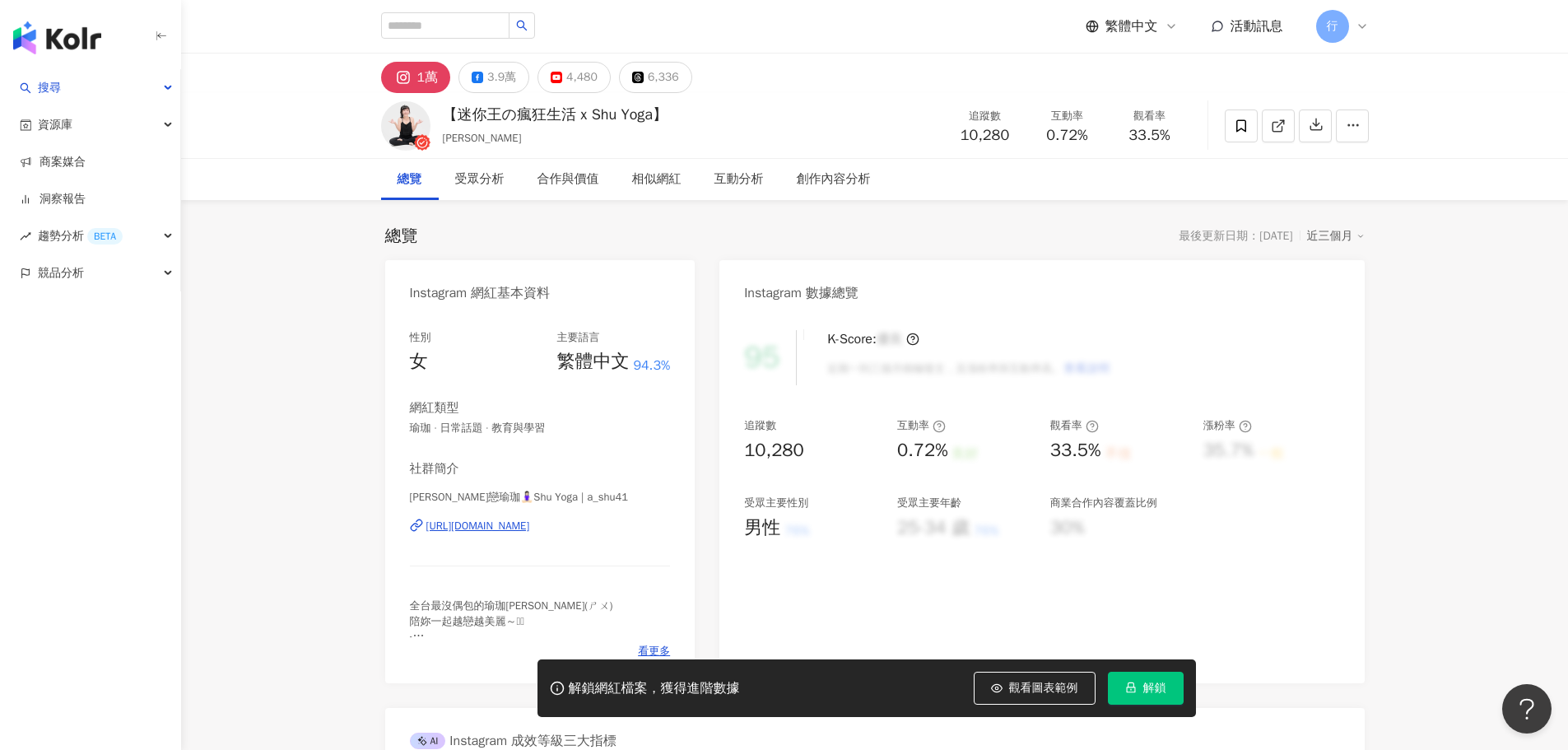 click on "[URL][DOMAIN_NAME]" at bounding box center [478, 526] 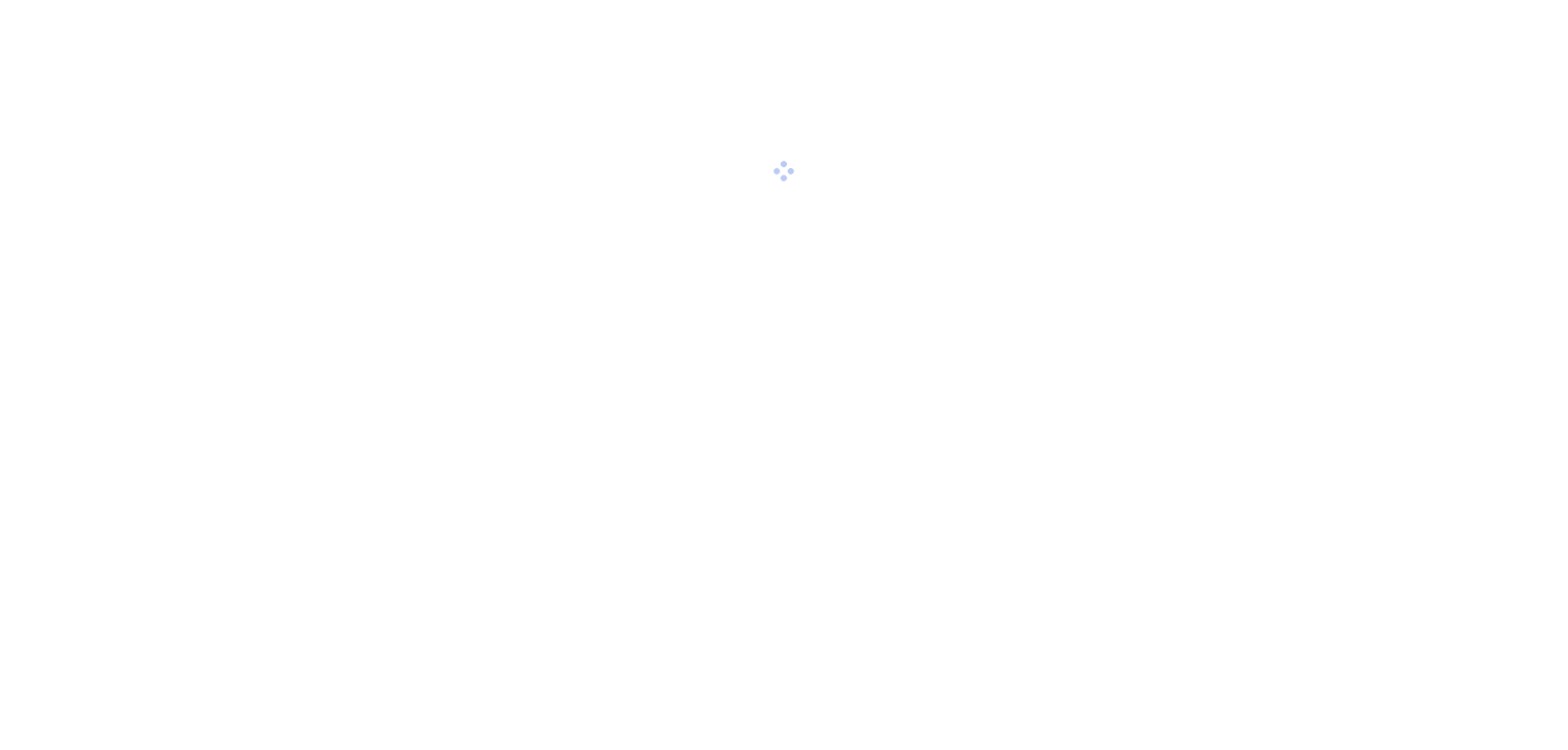scroll, scrollTop: 0, scrollLeft: 0, axis: both 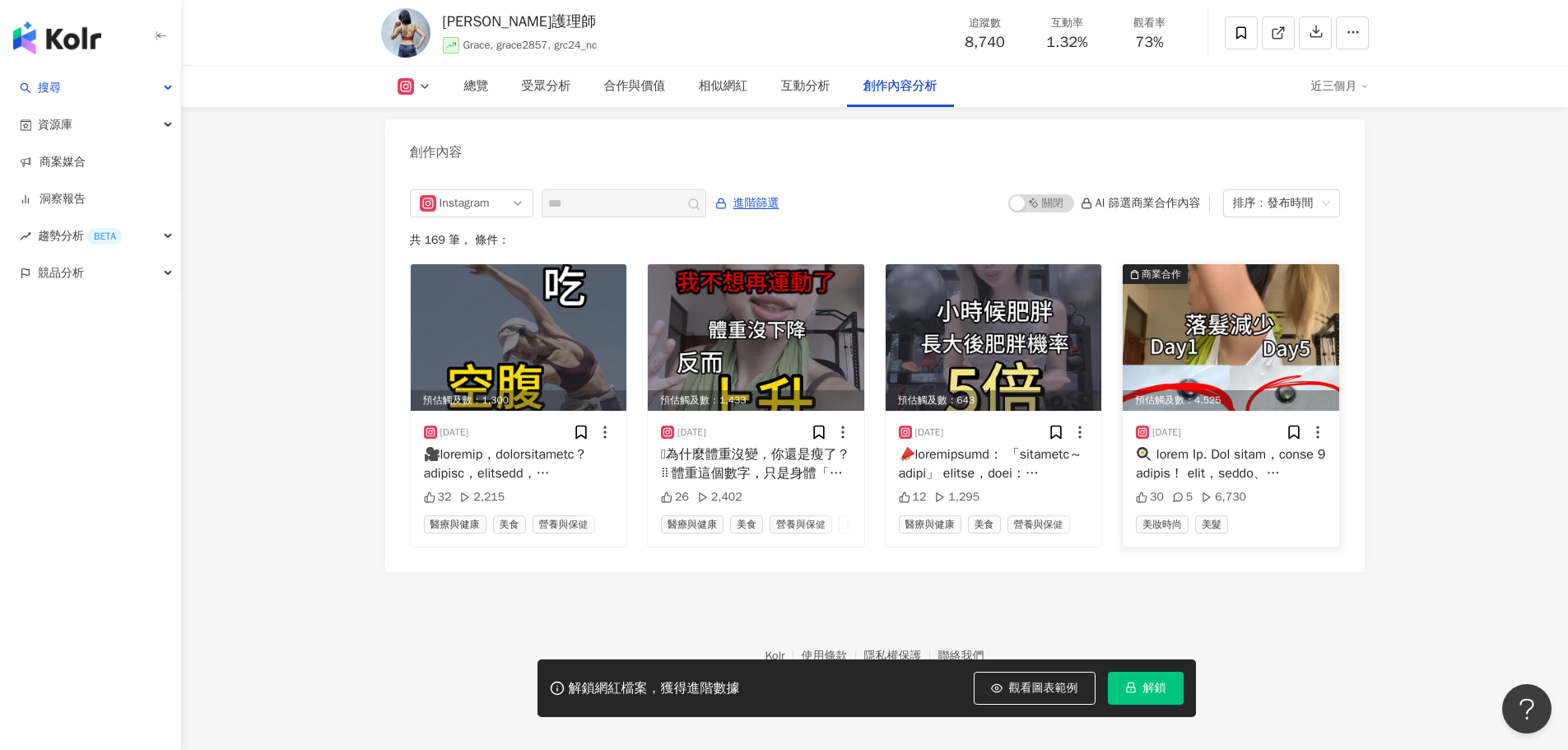 click at bounding box center [1231, 338] 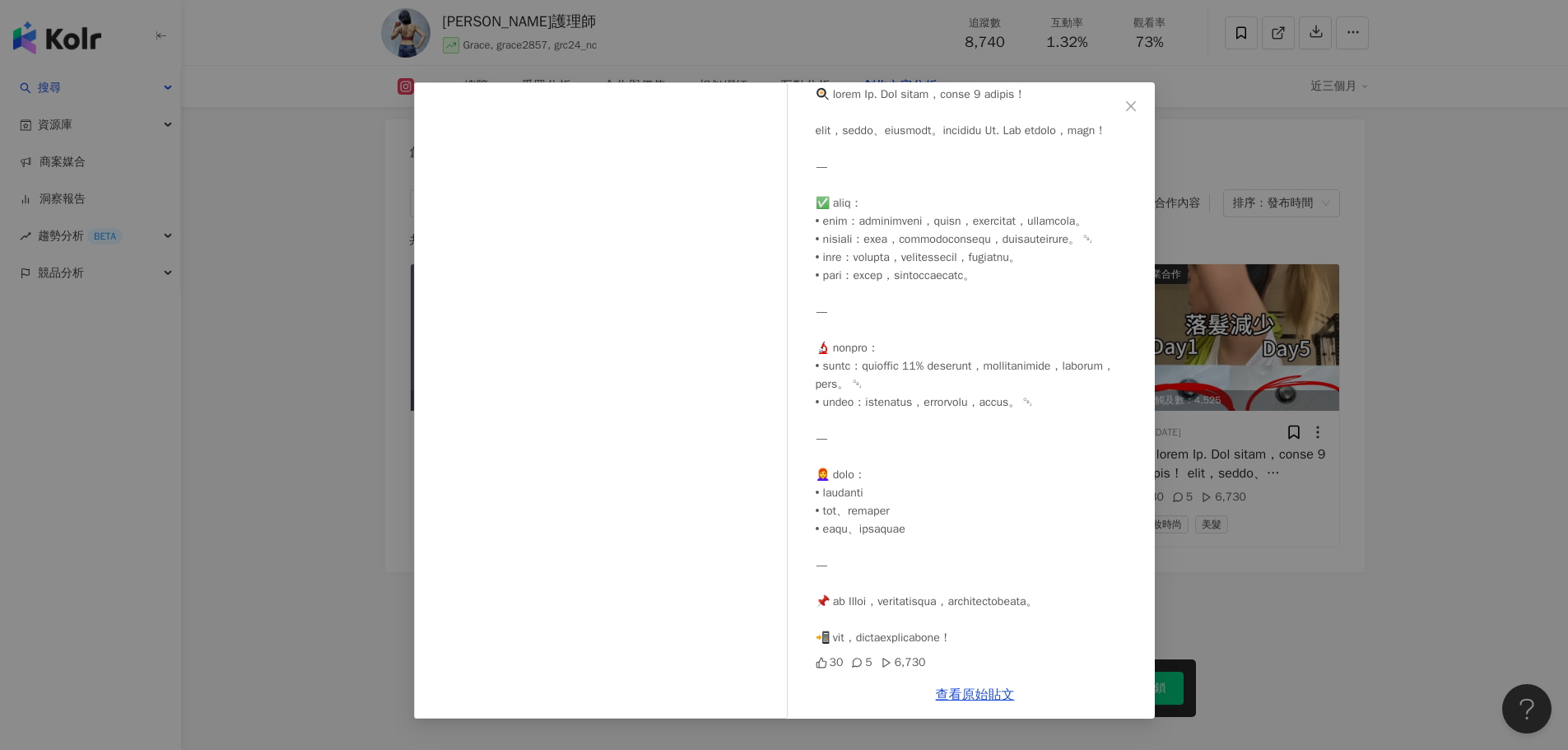 scroll, scrollTop: 0, scrollLeft: 0, axis: both 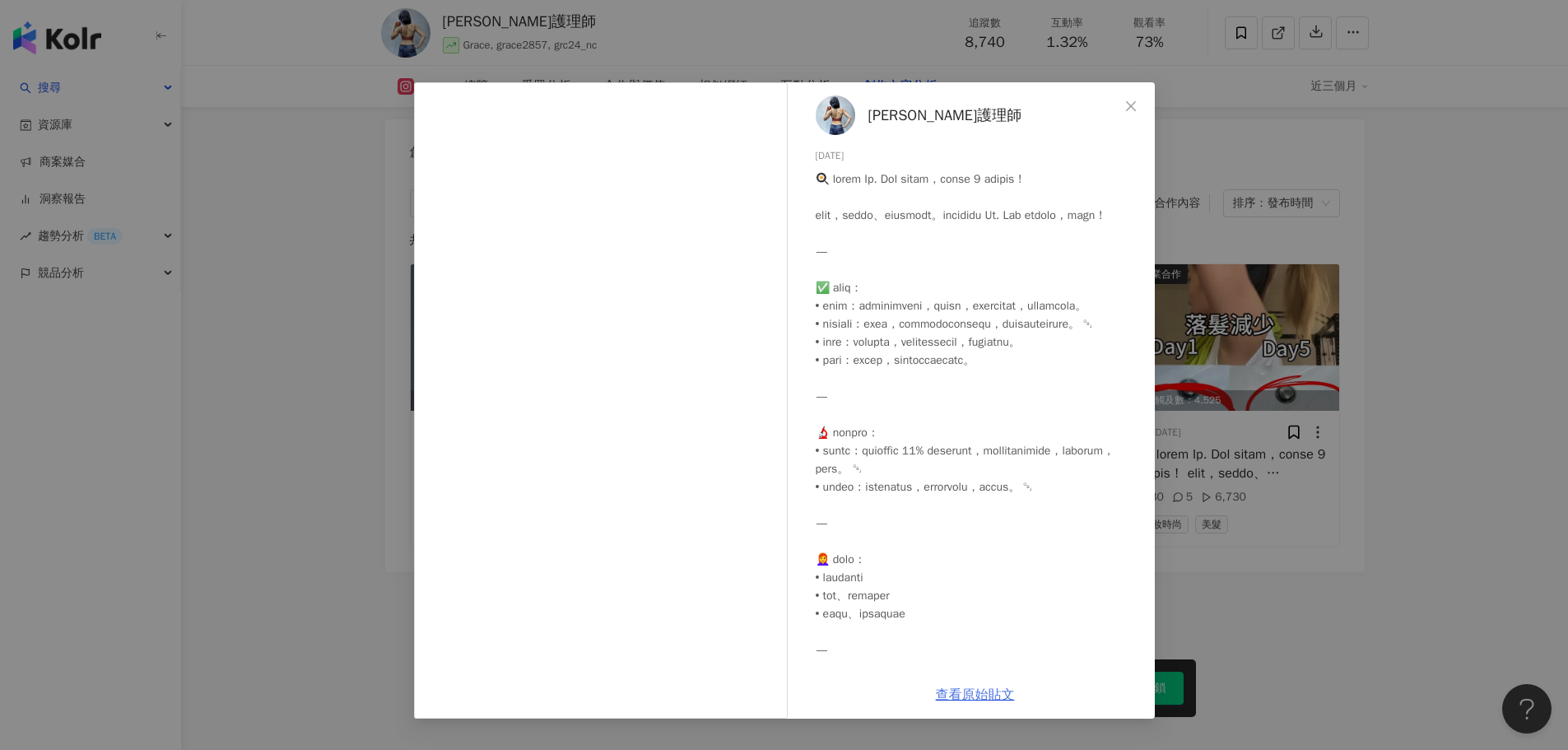 click on "查看原始貼文" at bounding box center (975, 695) 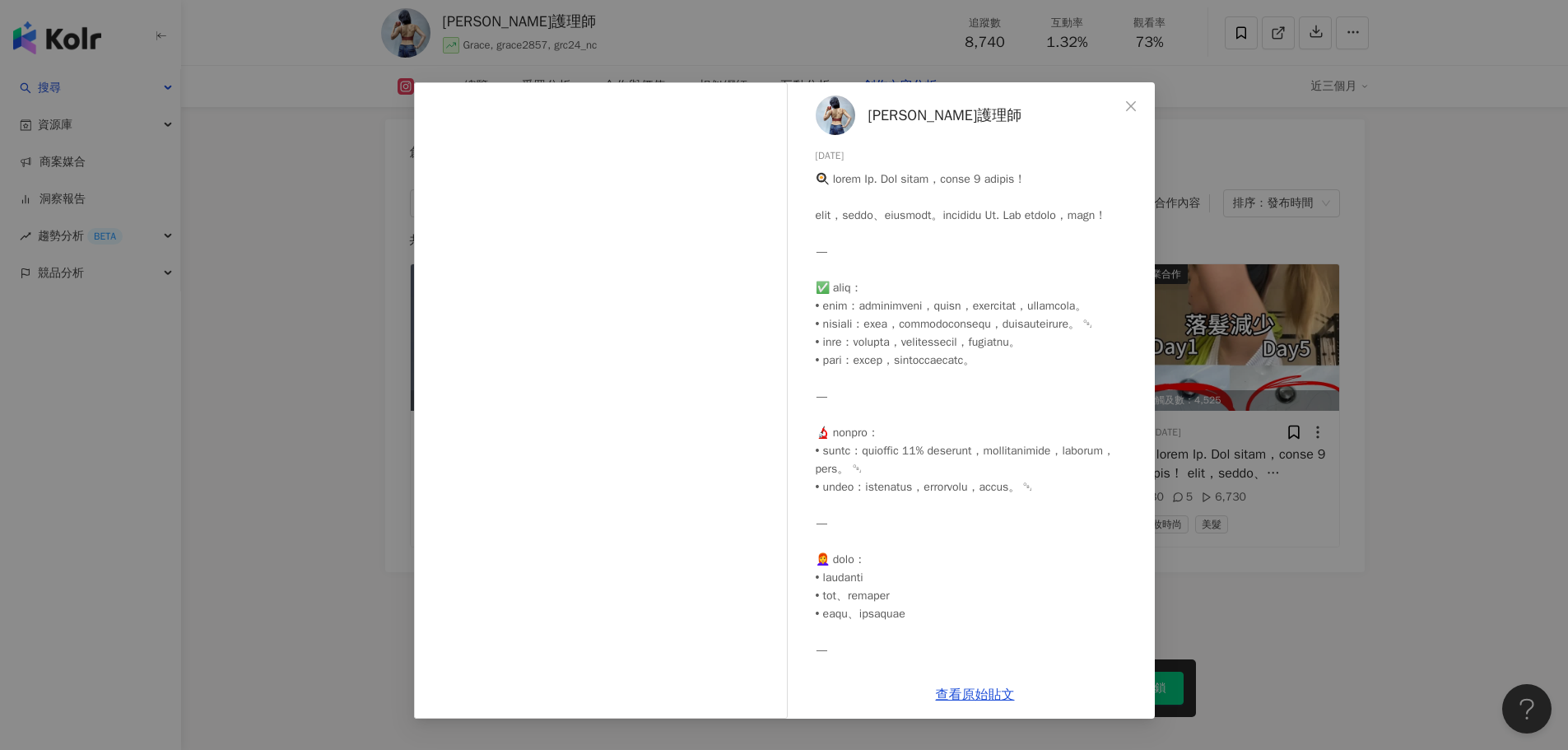 click 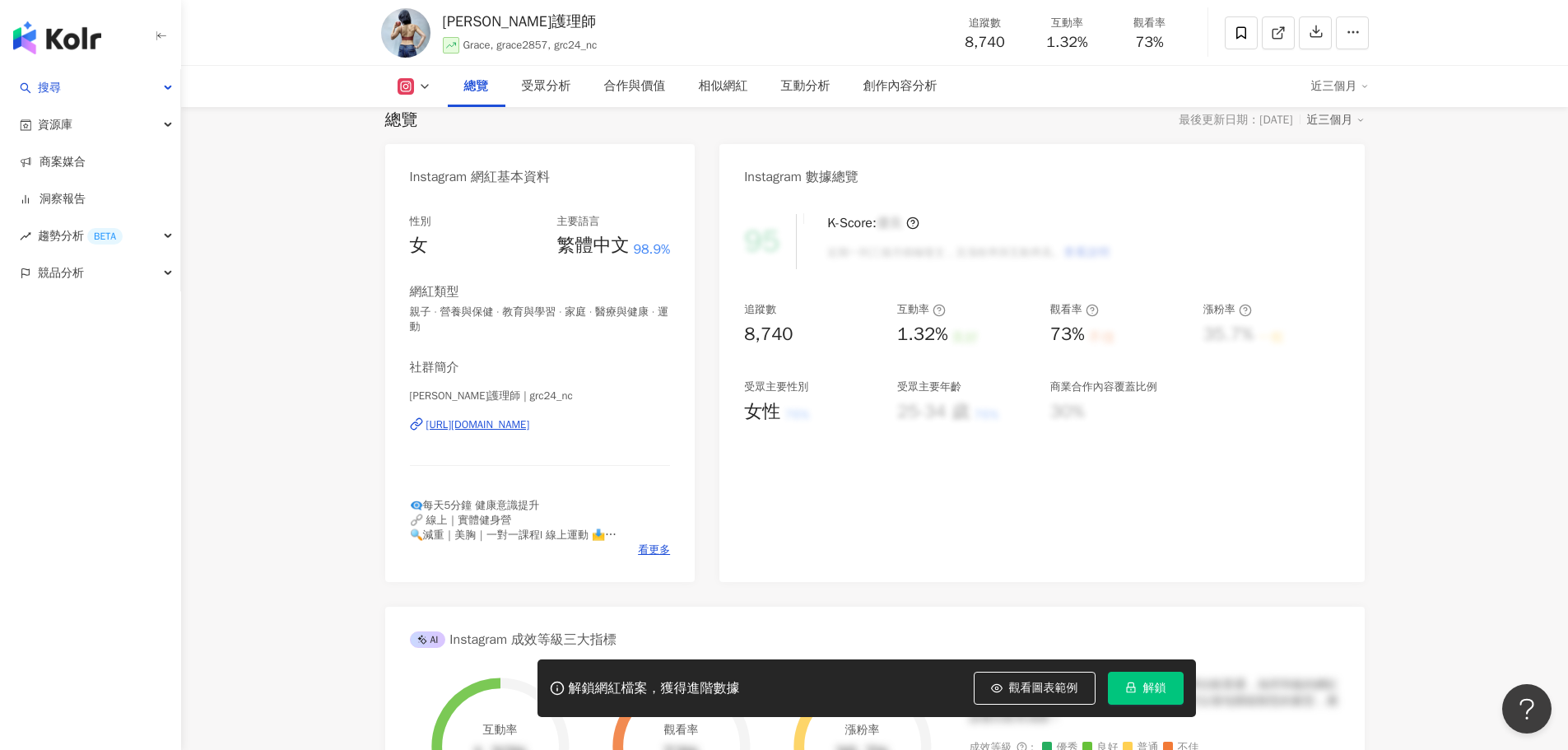 scroll, scrollTop: 110, scrollLeft: 0, axis: vertical 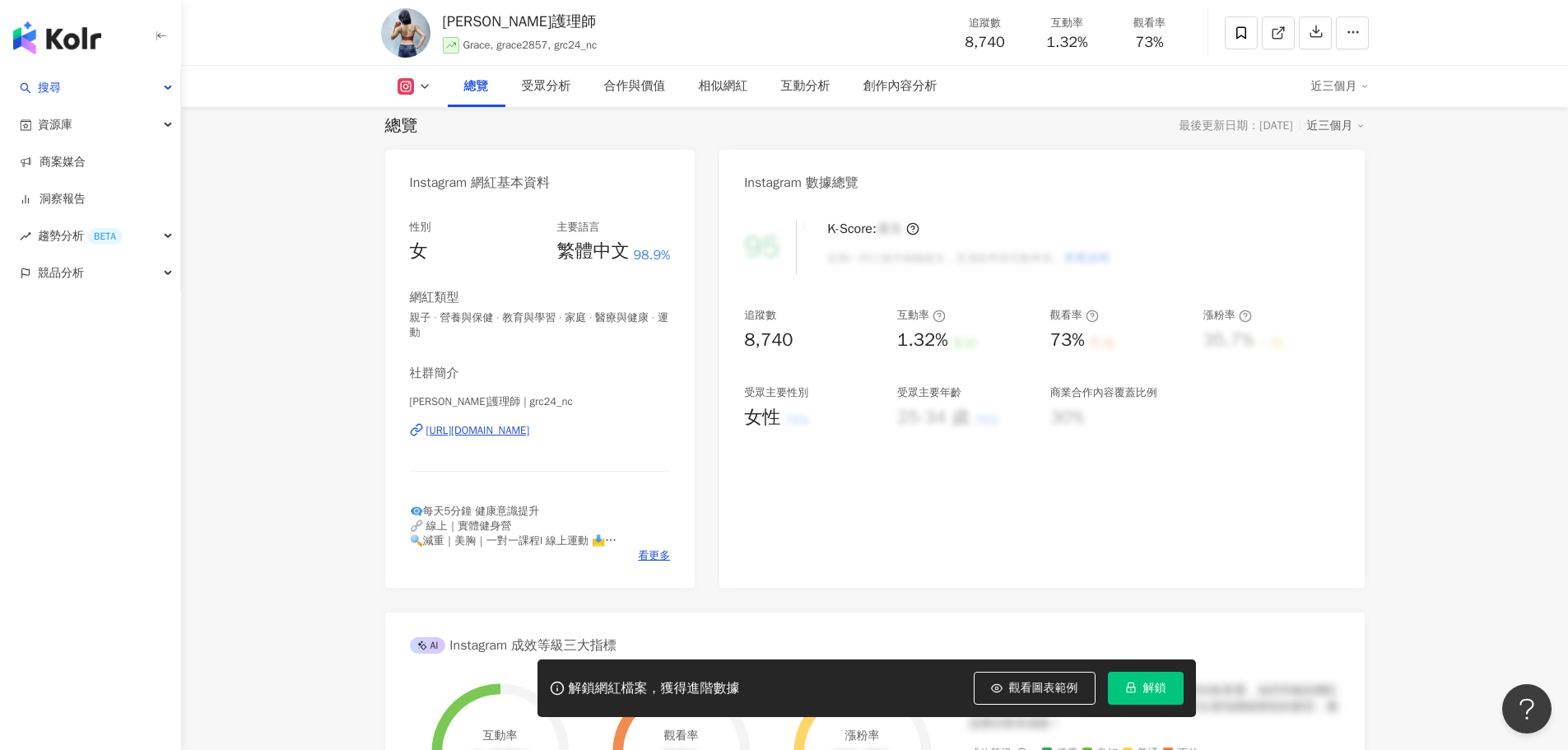click on "8,740 tiktok-icon 3萬 1,866 Grace健身護理師 Grace, grace2857, grc24_nc 追蹤數 8,740 互動率 1.32% 觀看率 73% 總覽 受眾分析 合作與價值 相似網紅 互動分析 創作內容分析 近三個月 總覽 最後更新日期：2025/7/23 近三個月 Instagram 網紅基本資料 性別   女 主要語言   繁體中文 98.9% 網紅類型 親子 · 營養與保健 · 教育與學習 · 家庭 · 醫療與健康 · 運動 社群簡介 Grace 健身護理師 | grc24_nc https://www.instagram.com/grc24_nc/ 👁️‍🗨️每天5分鐘 健康意識提升
🔗 線上｜實體健身營
🔍減重｜美胸｜一對一課程l 線上運動 📩
➖➖➖➖➖➖➖➖➖➖➖➖
減重諮詢表單 優惠連結👇🏻👇🏻👇🏻👇🏻👇🏻 看更多 Instagram 數據總覽 95 K-Score :   優良 近期一到三個月積極發文，且漲粉率與互動率高。 查看說明 追蹤數   8,740 互動率   1.32% 良好 觀看率   73% 不佳 漲粉率   35.7% 一般 受眾主要性別   女性" at bounding box center (874, 2714) 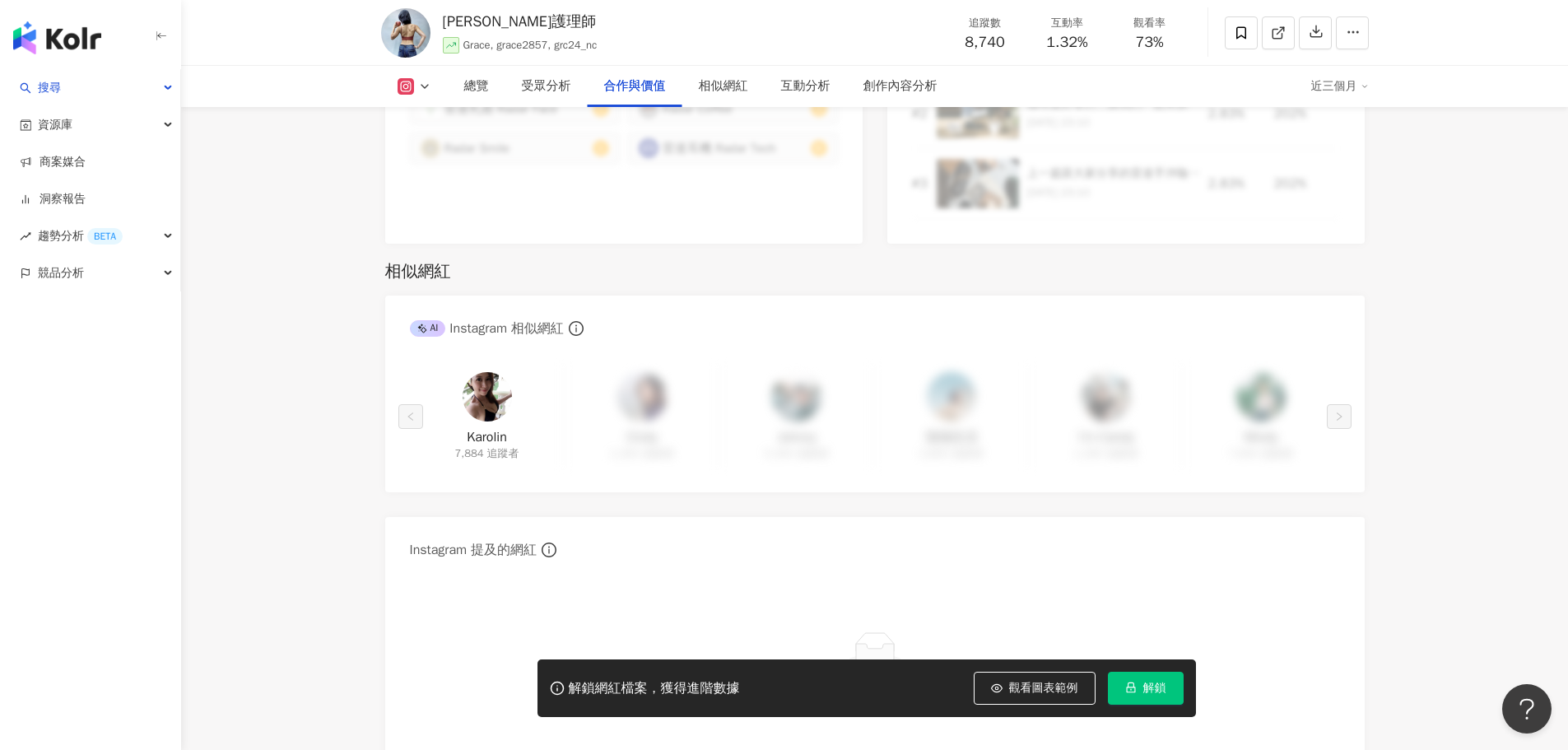scroll, scrollTop: 2580, scrollLeft: 0, axis: vertical 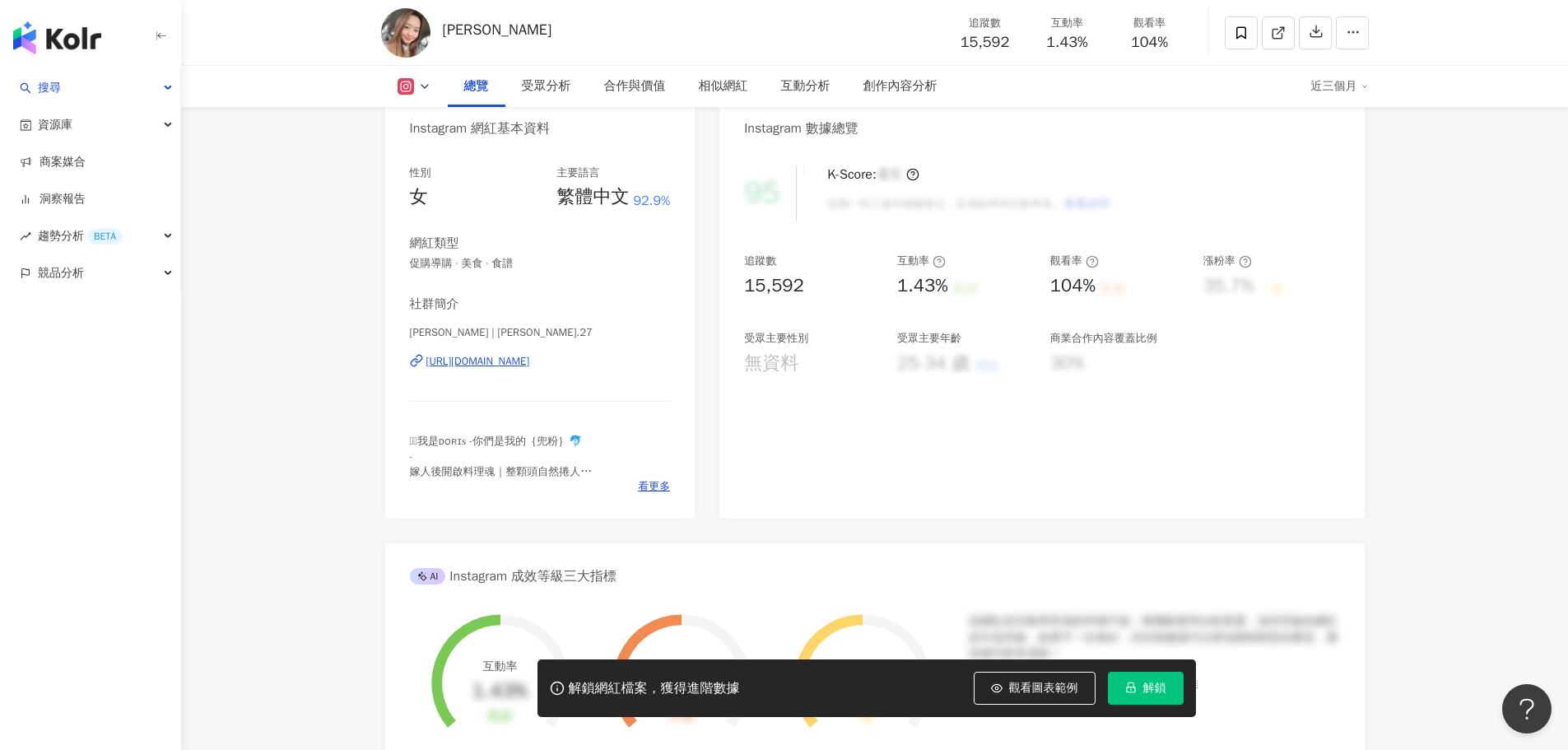click on "https://www.instagram.com/doris_xie.27/" at bounding box center (478, 361) 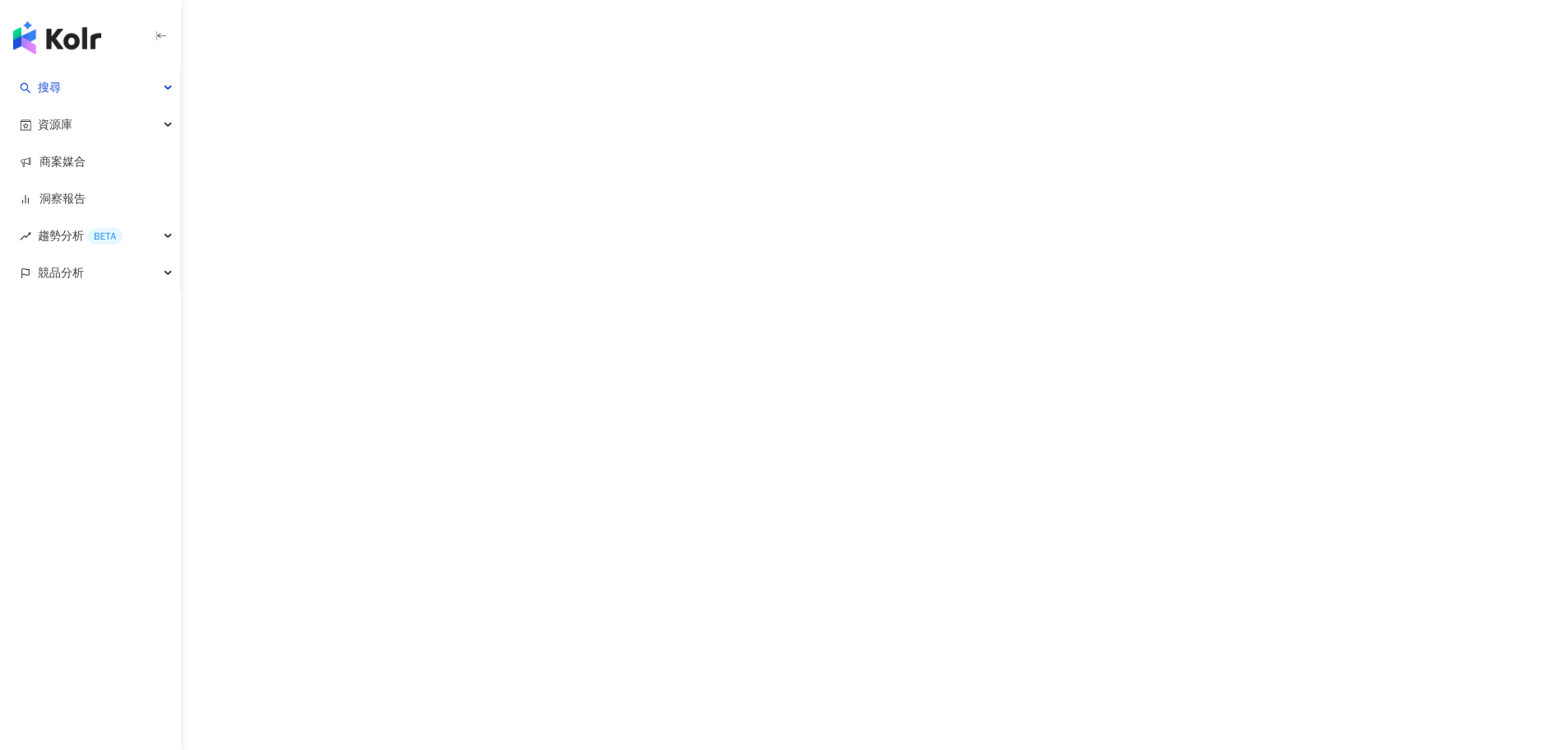 scroll, scrollTop: 0, scrollLeft: 0, axis: both 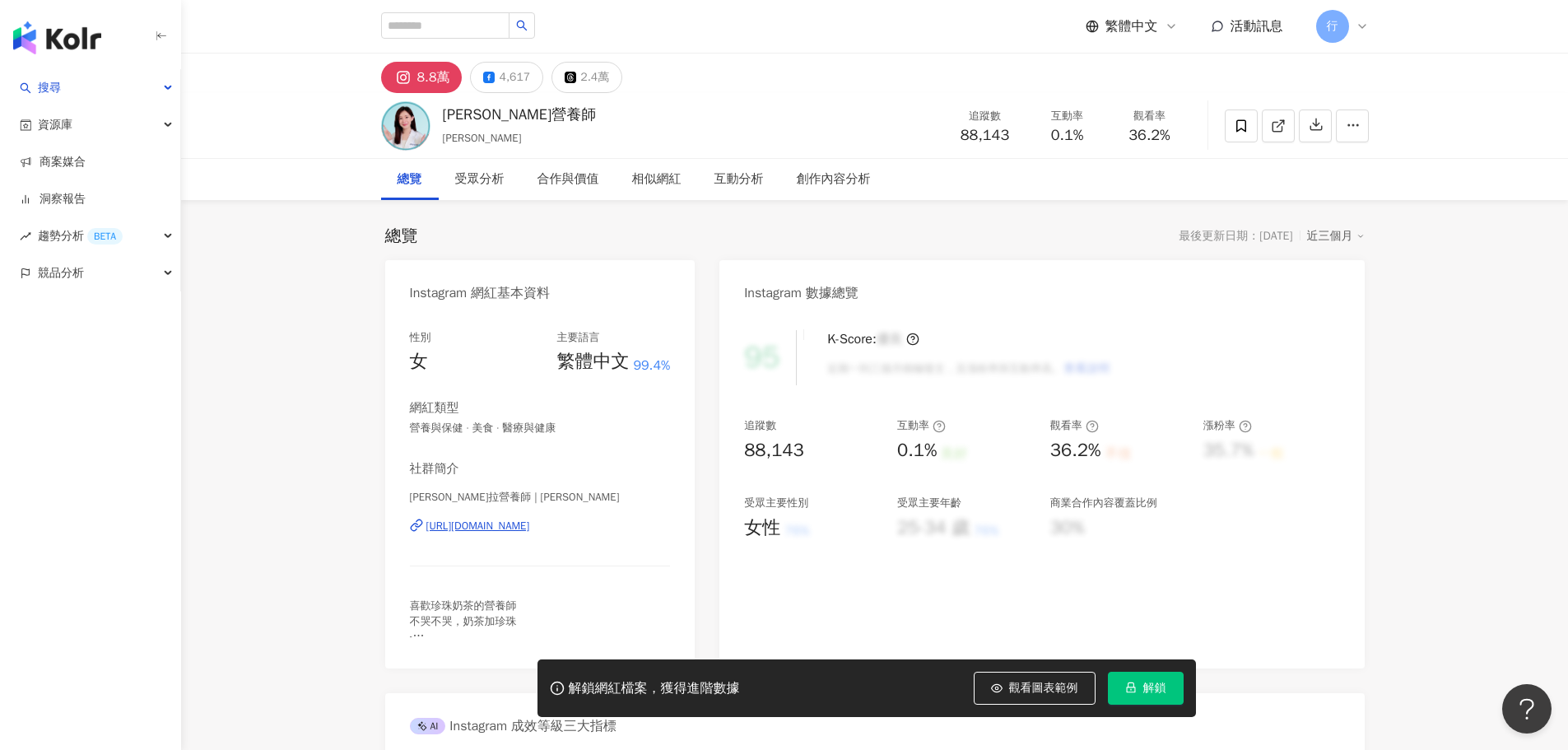click on "[URL][DOMAIN_NAME]" at bounding box center (478, 526) 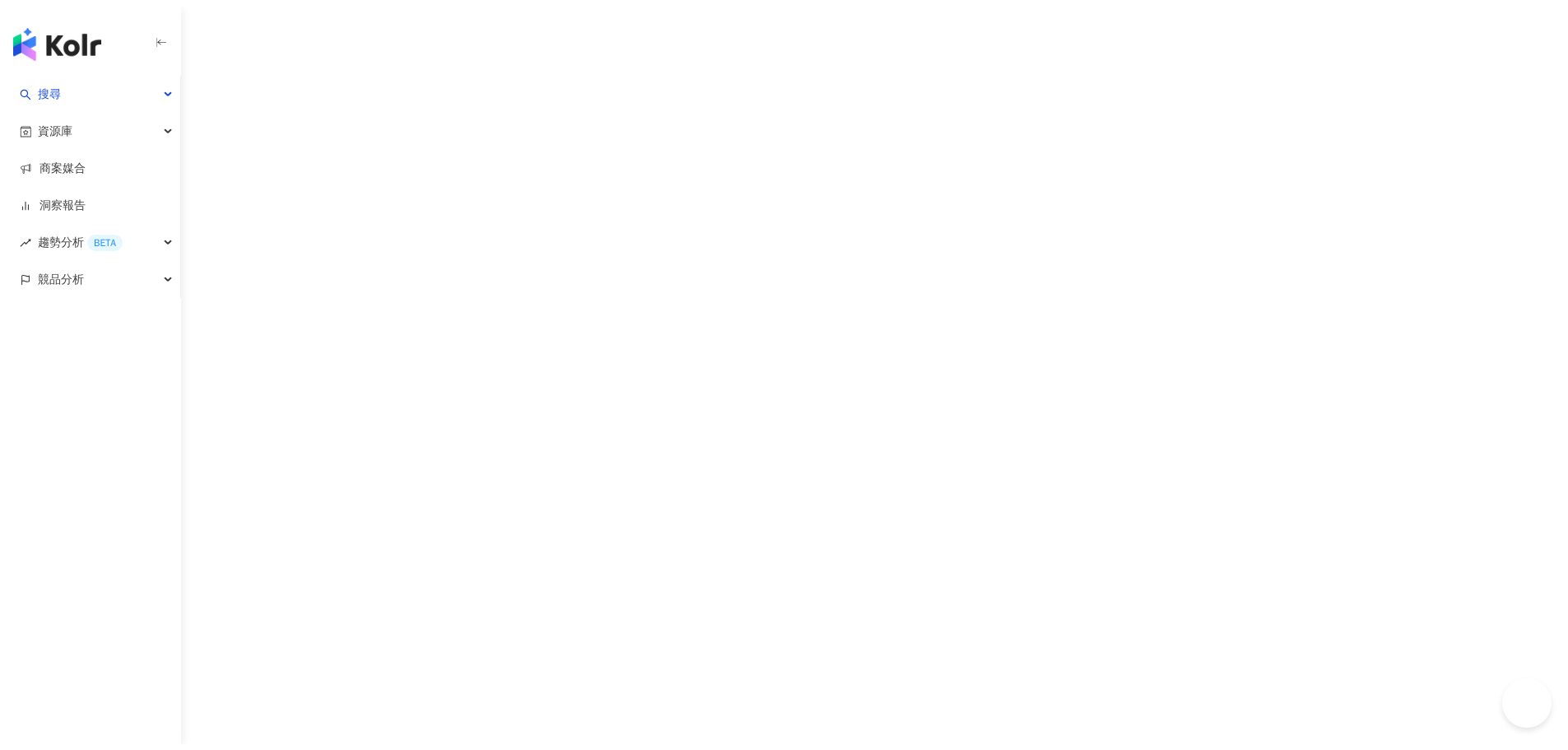 scroll, scrollTop: 0, scrollLeft: 0, axis: both 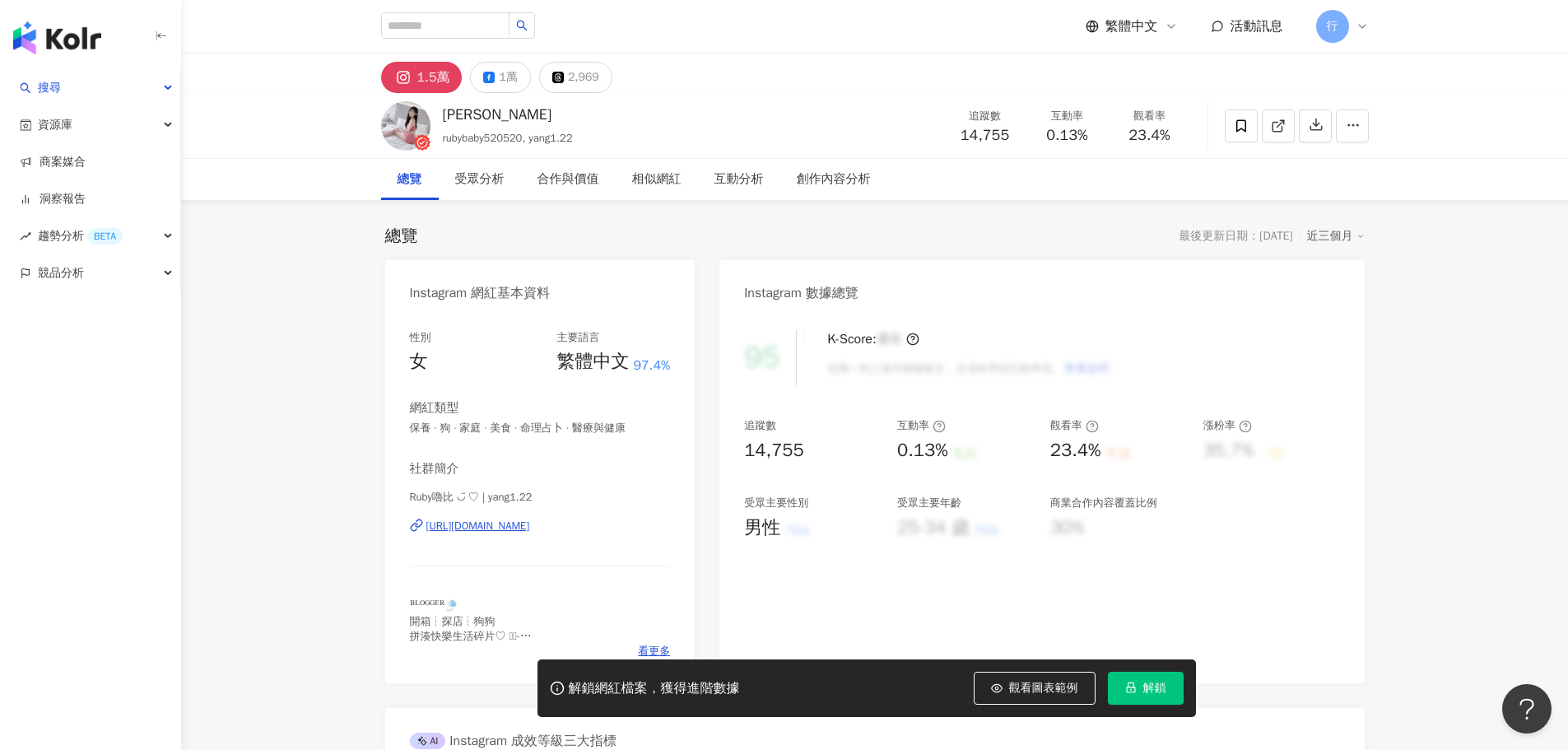 click on "[URL][DOMAIN_NAME]" at bounding box center (478, 526) 